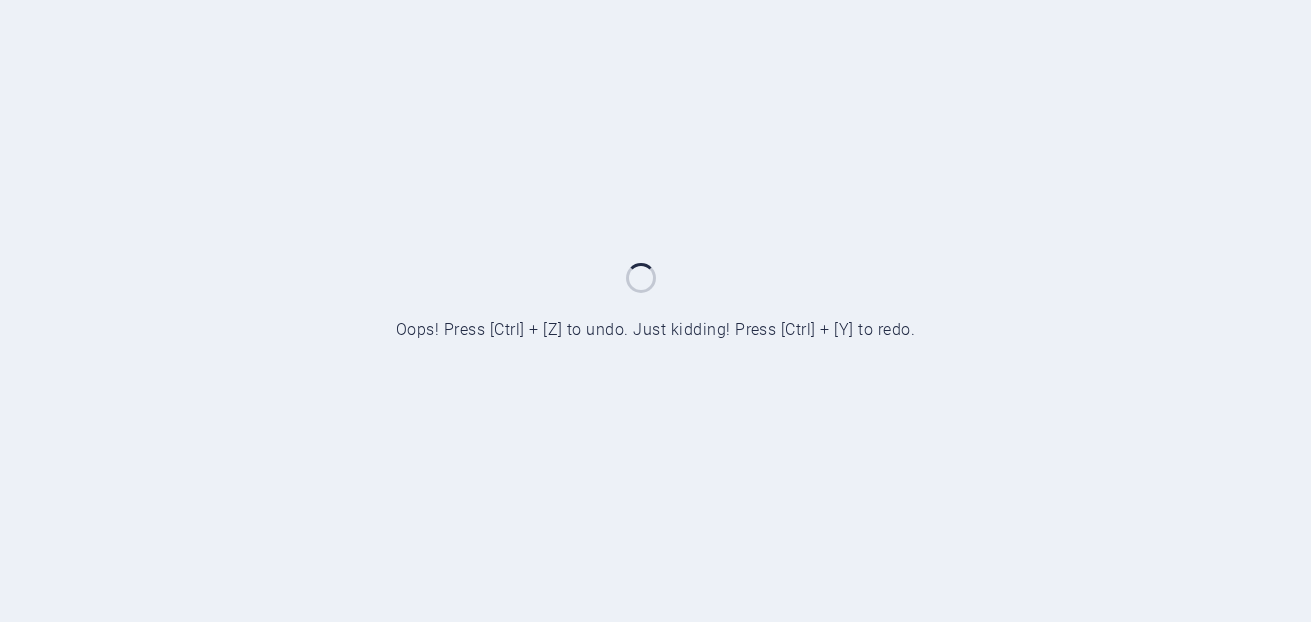 scroll, scrollTop: 0, scrollLeft: 0, axis: both 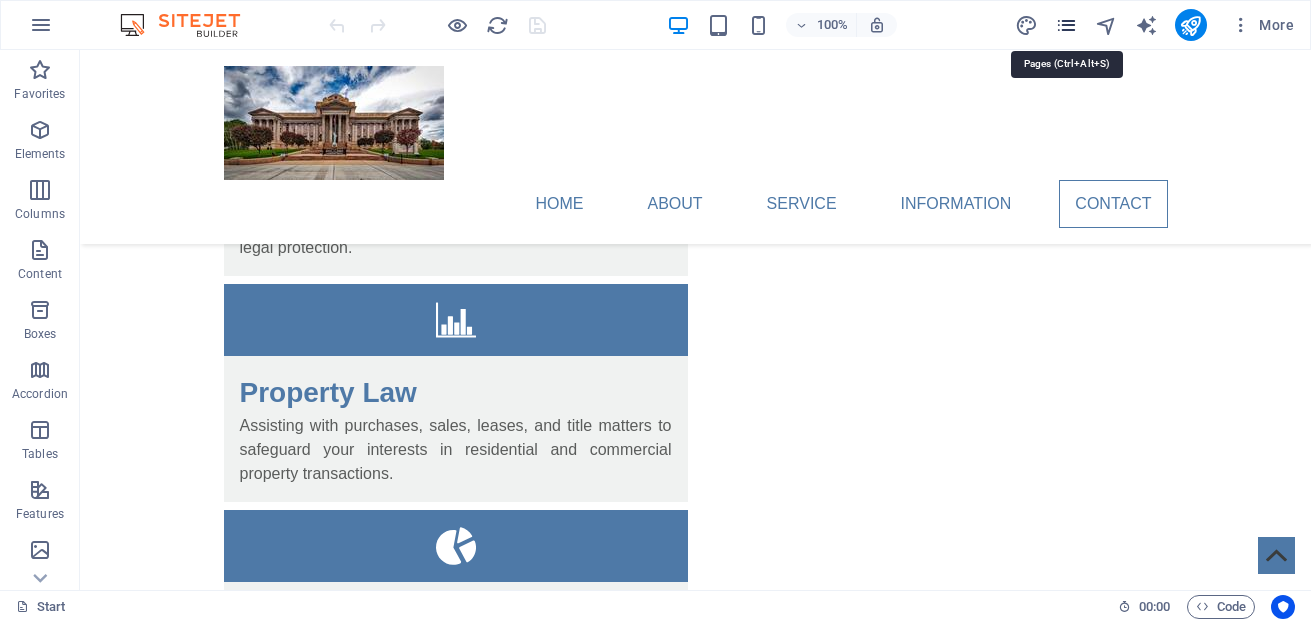 click at bounding box center [1066, 25] 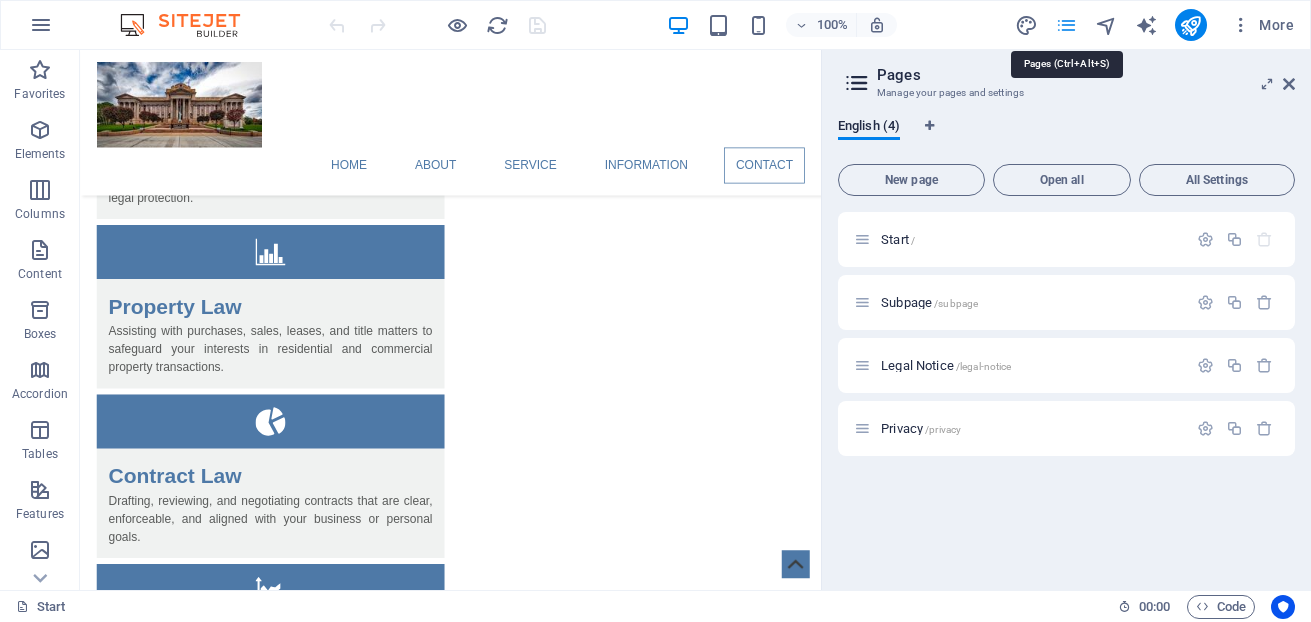 scroll, scrollTop: 4056, scrollLeft: 0, axis: vertical 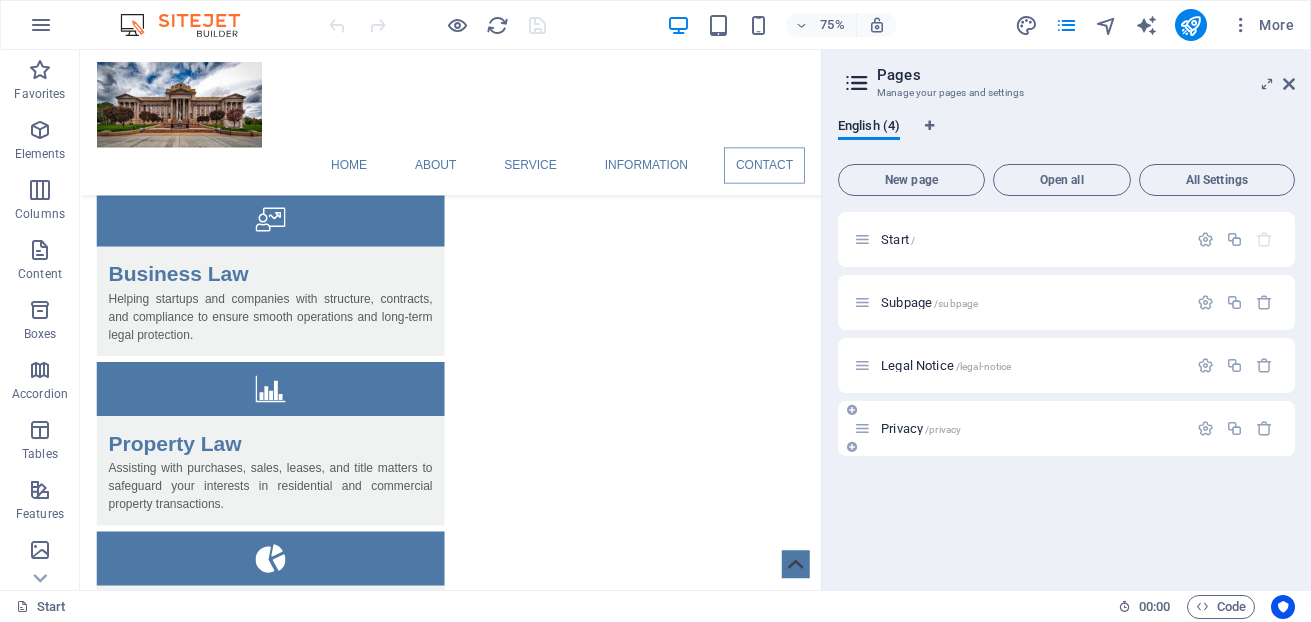 click on "Privacy /privacy" at bounding box center (1031, 428) 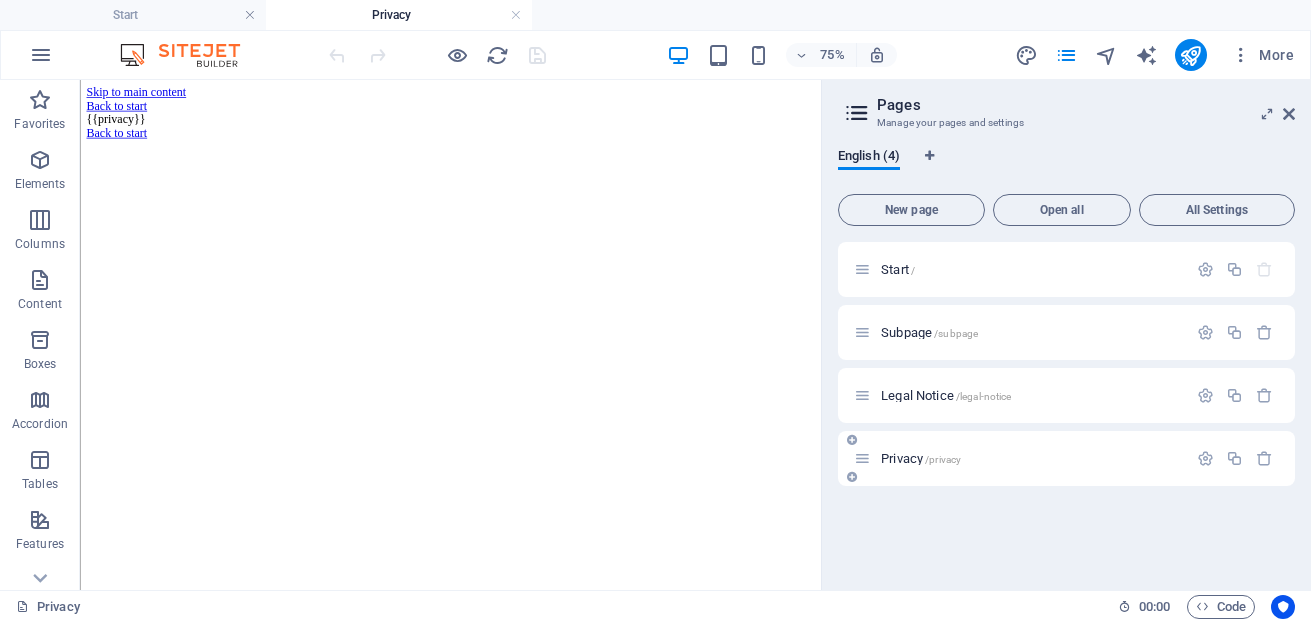 scroll, scrollTop: 0, scrollLeft: 0, axis: both 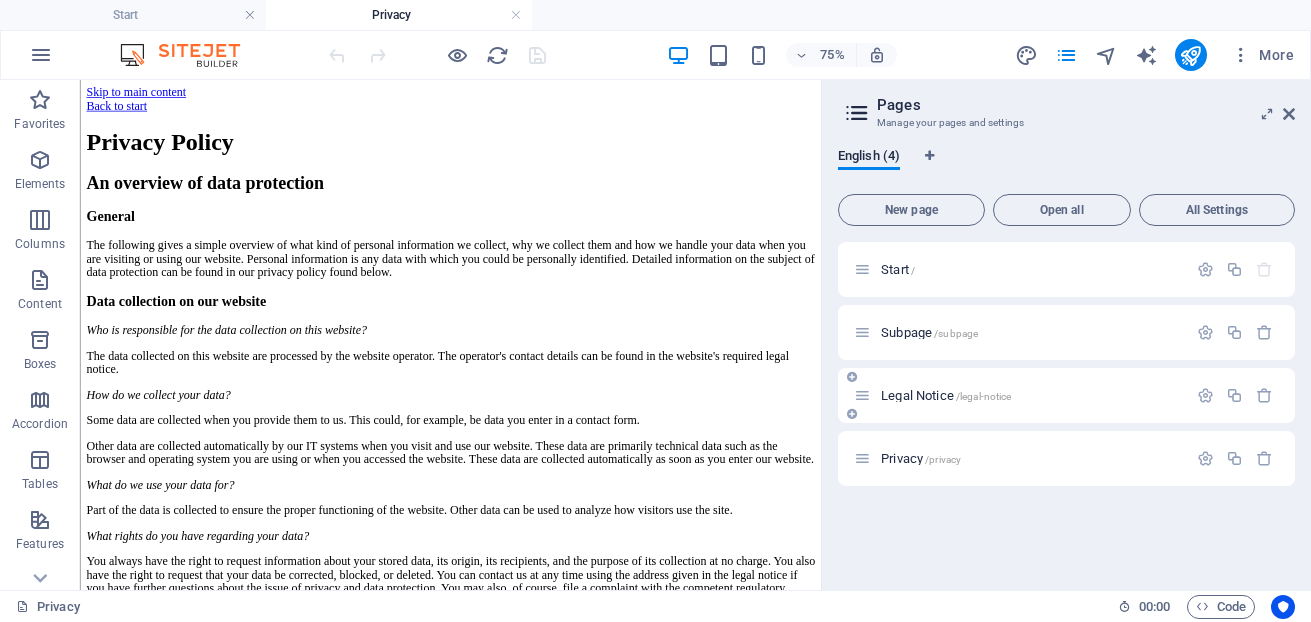 click on "/legal-notice" at bounding box center (984, 396) 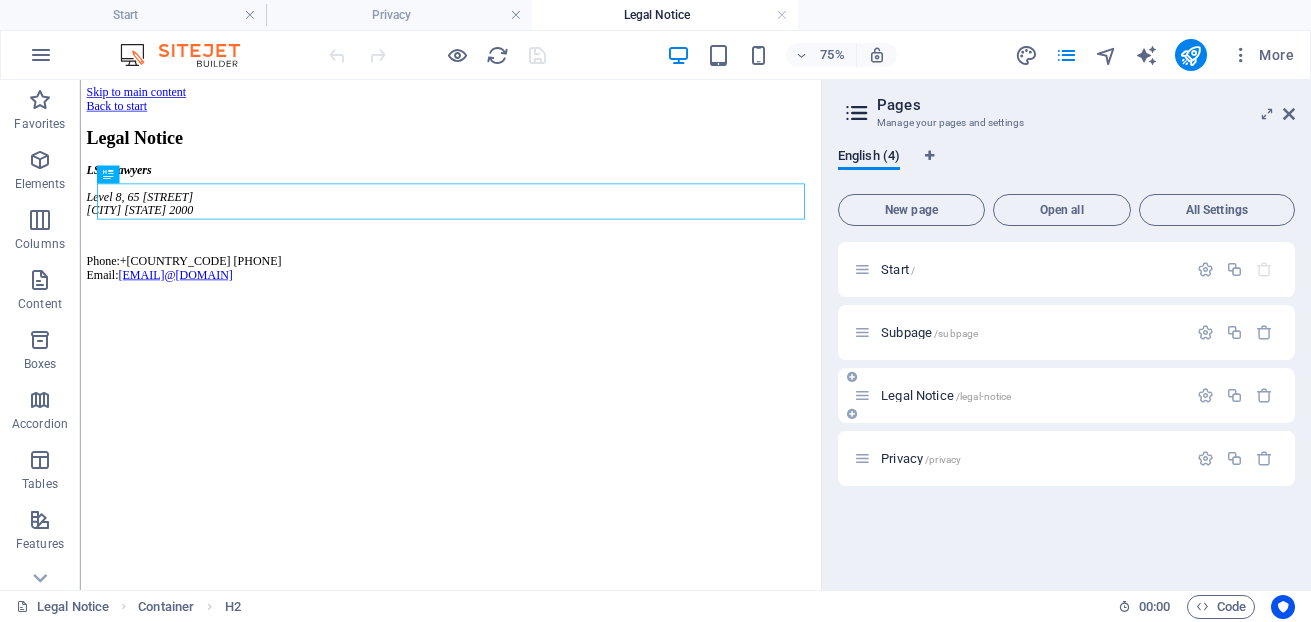 scroll, scrollTop: 0, scrollLeft: 0, axis: both 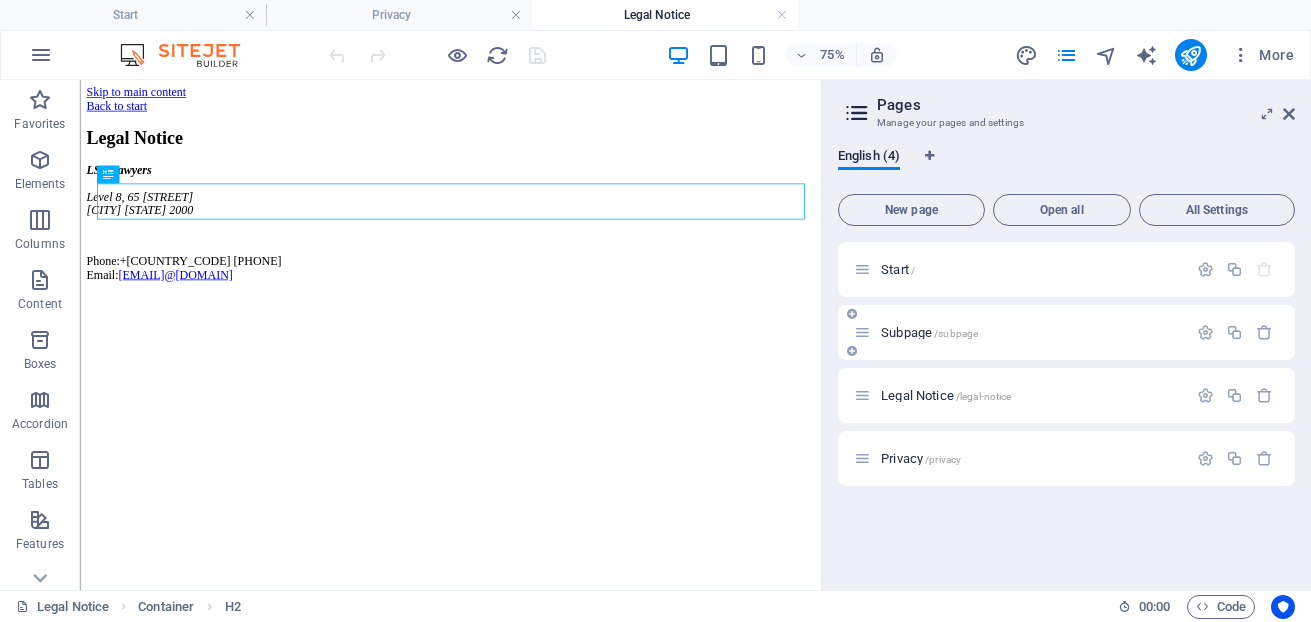 click on "Subpage /subpage" at bounding box center [1031, 332] 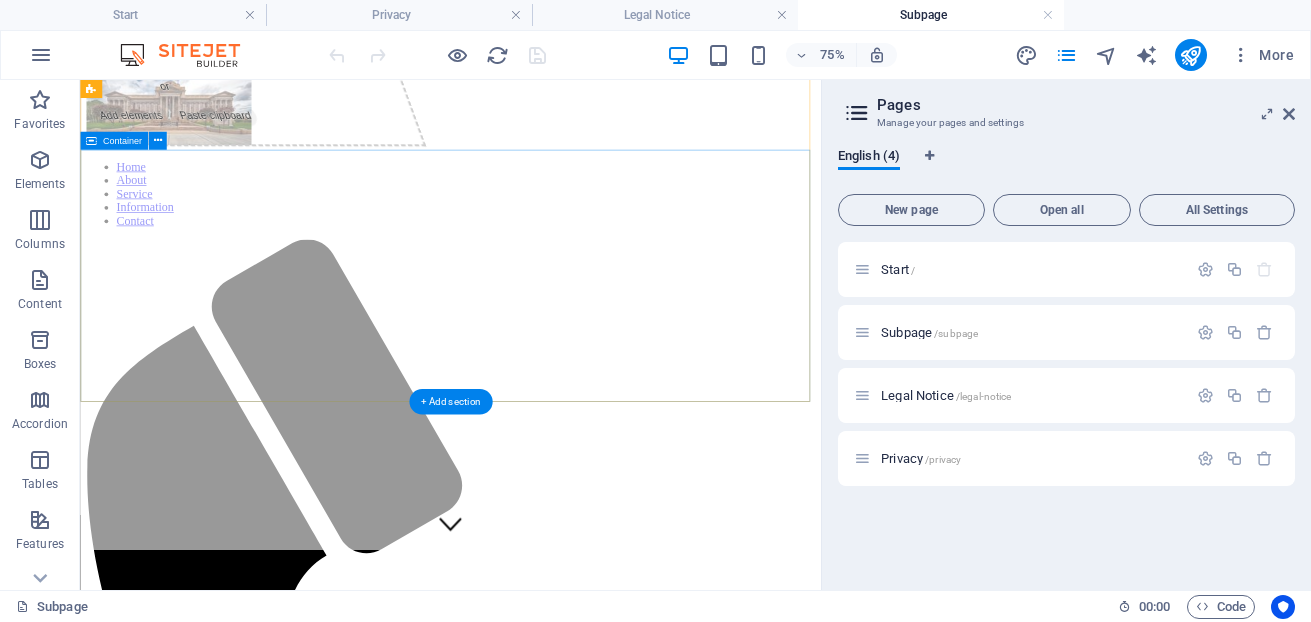 scroll, scrollTop: 0, scrollLeft: 0, axis: both 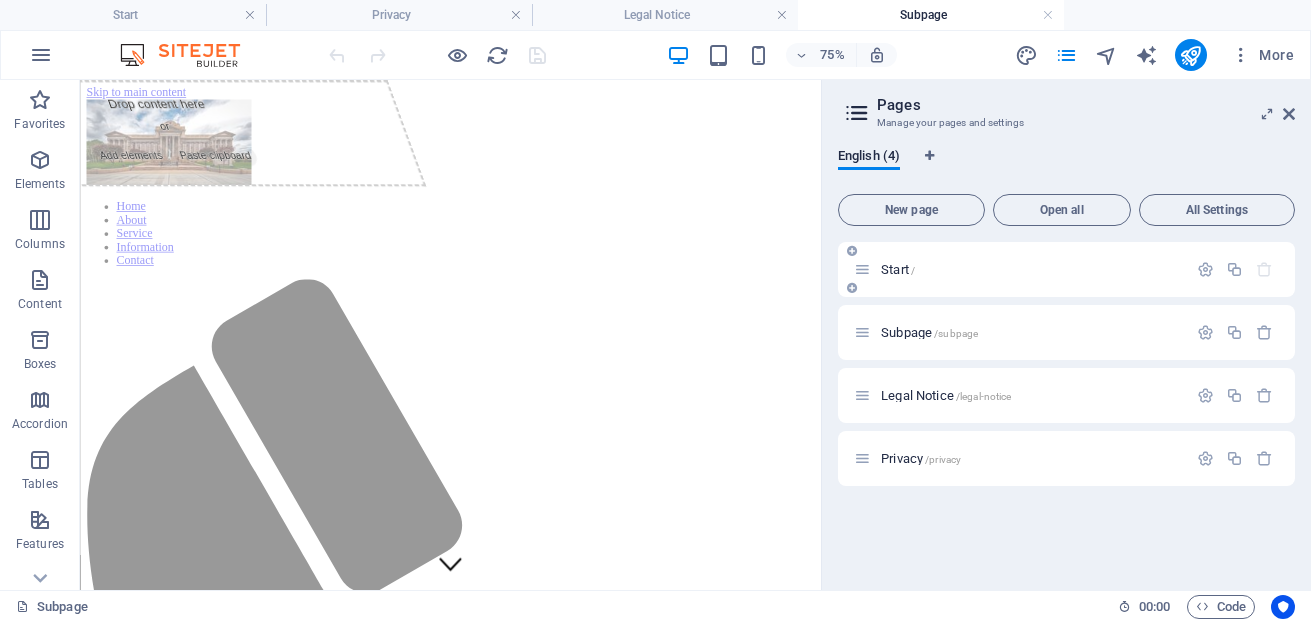 click on "Start /" at bounding box center (1031, 269) 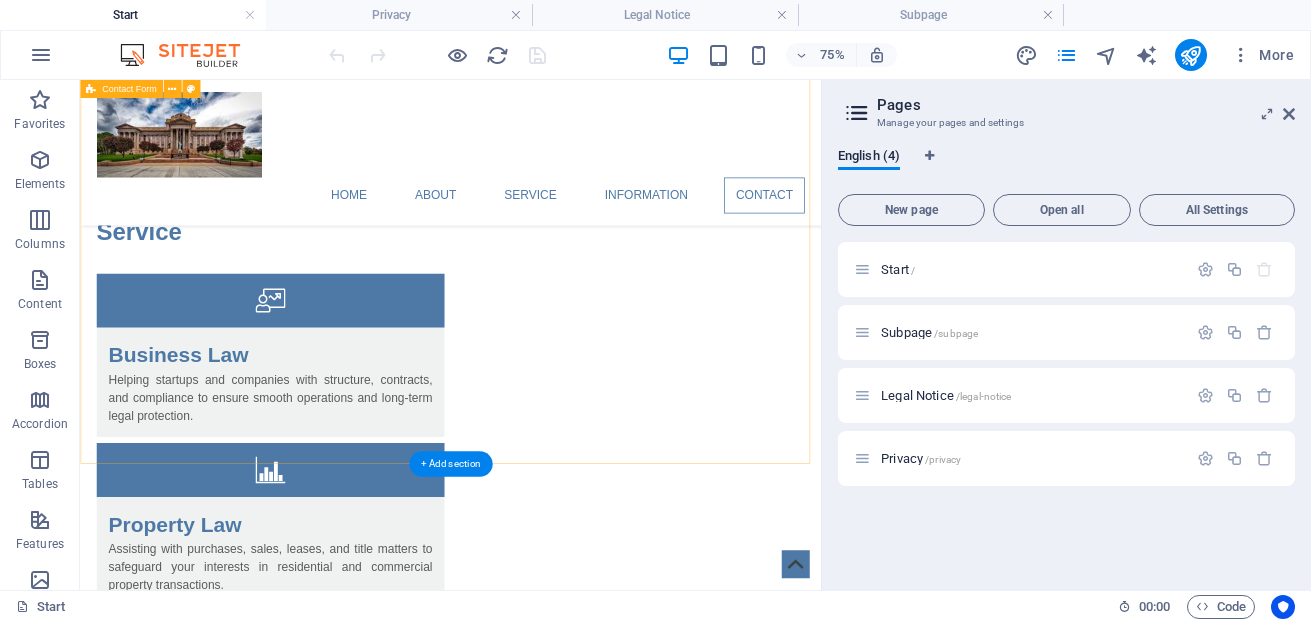 scroll, scrollTop: 4096, scrollLeft: 0, axis: vertical 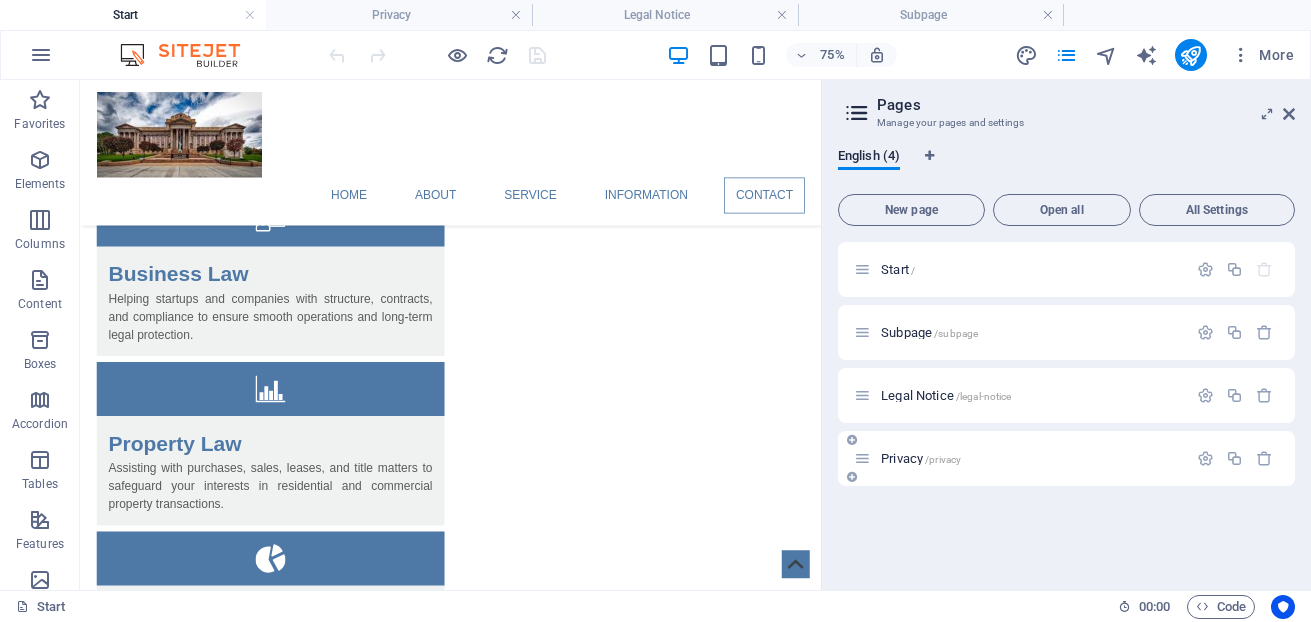 click on "Privacy /privacy" at bounding box center (1031, 458) 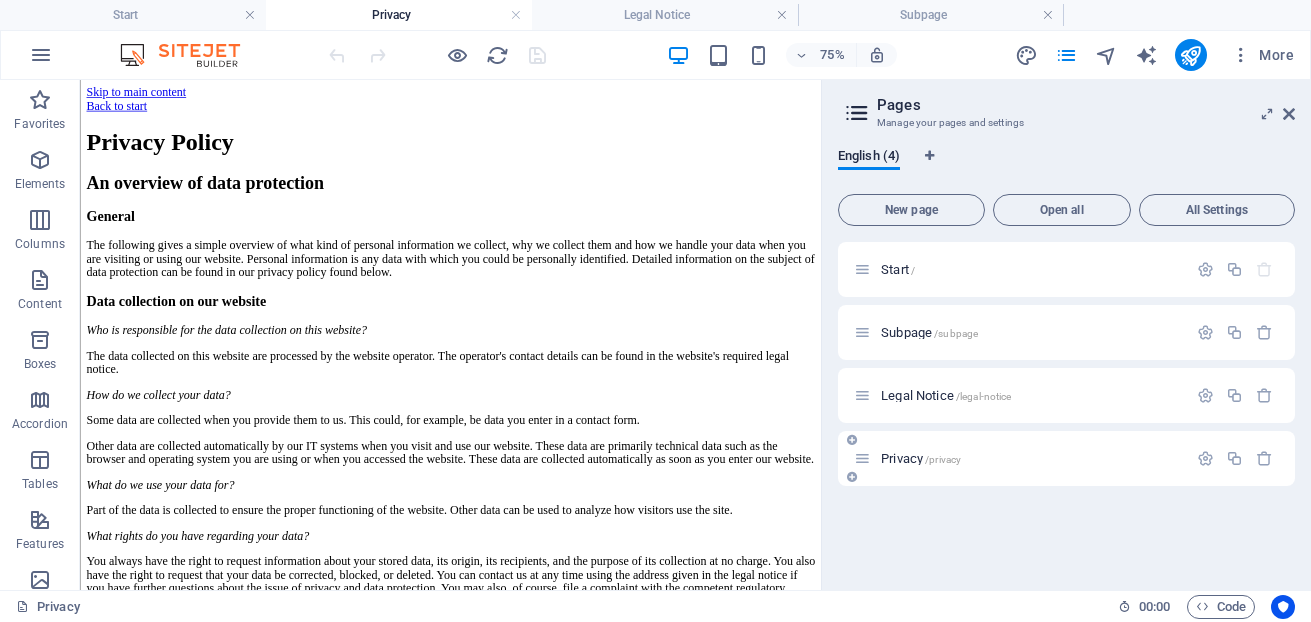 scroll, scrollTop: 0, scrollLeft: 0, axis: both 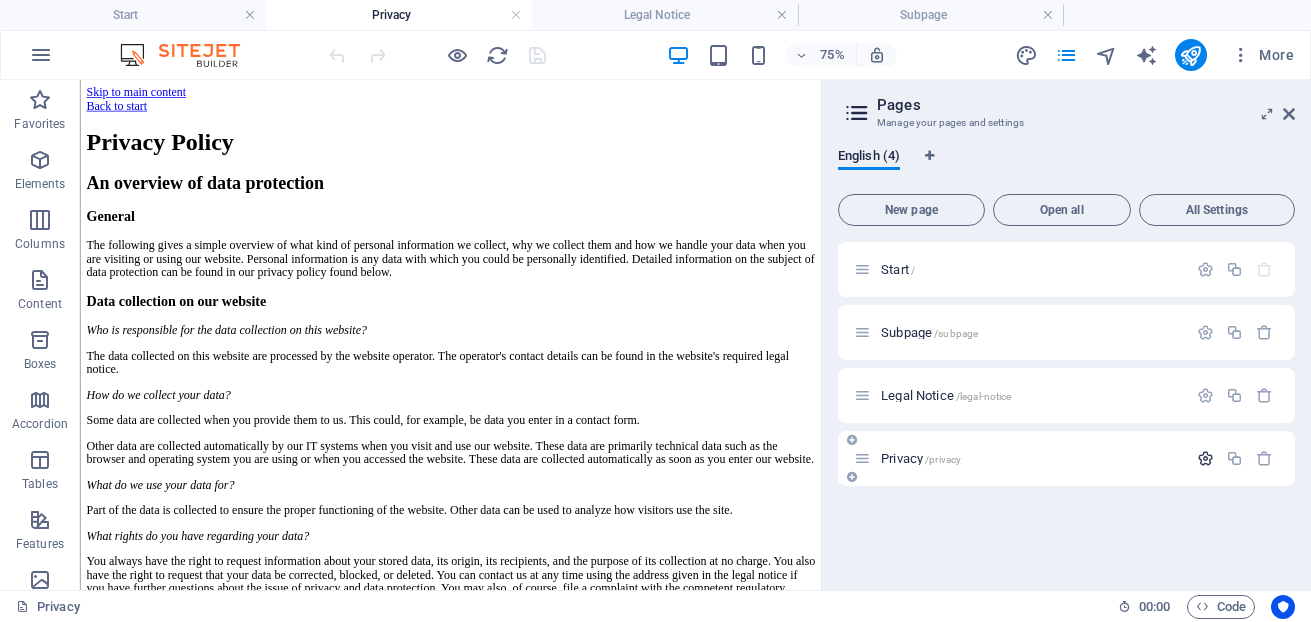 click at bounding box center (1205, 458) 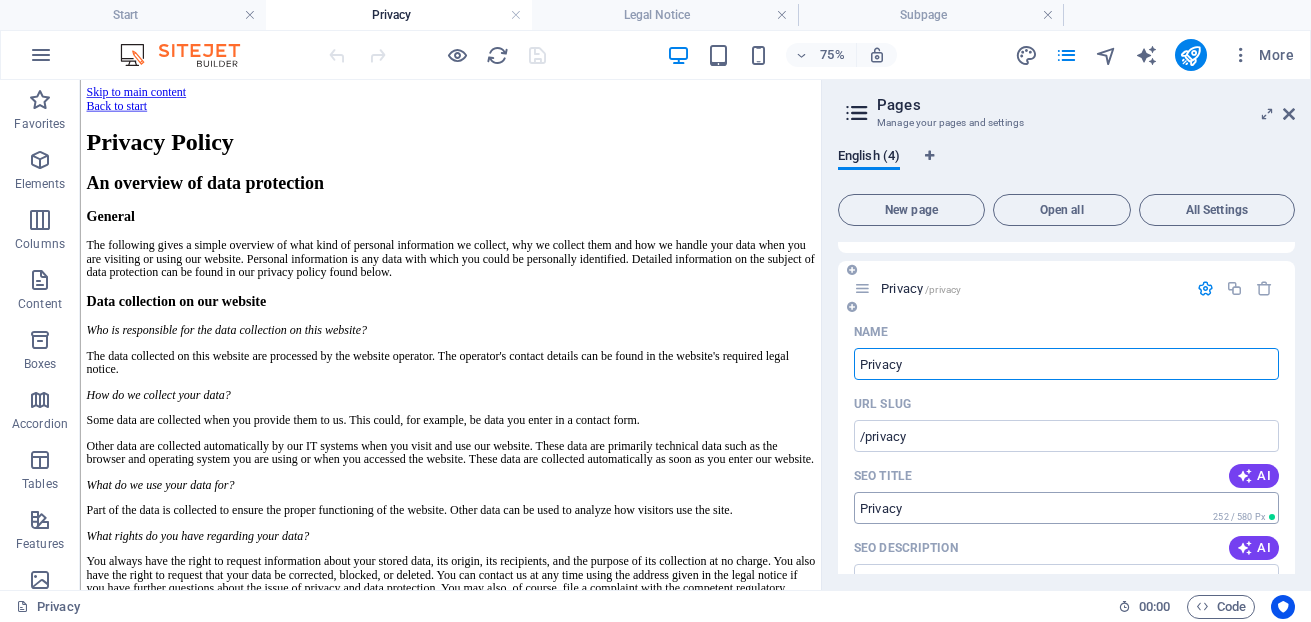 scroll, scrollTop: 200, scrollLeft: 0, axis: vertical 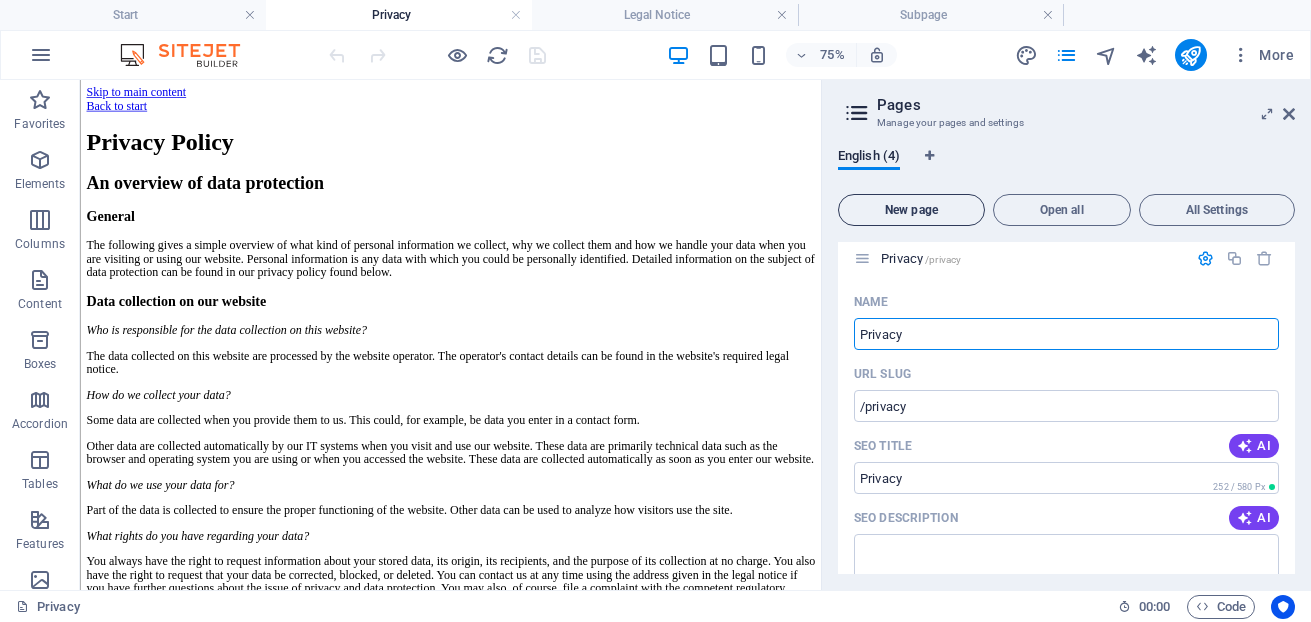 click on "New page" at bounding box center [911, 210] 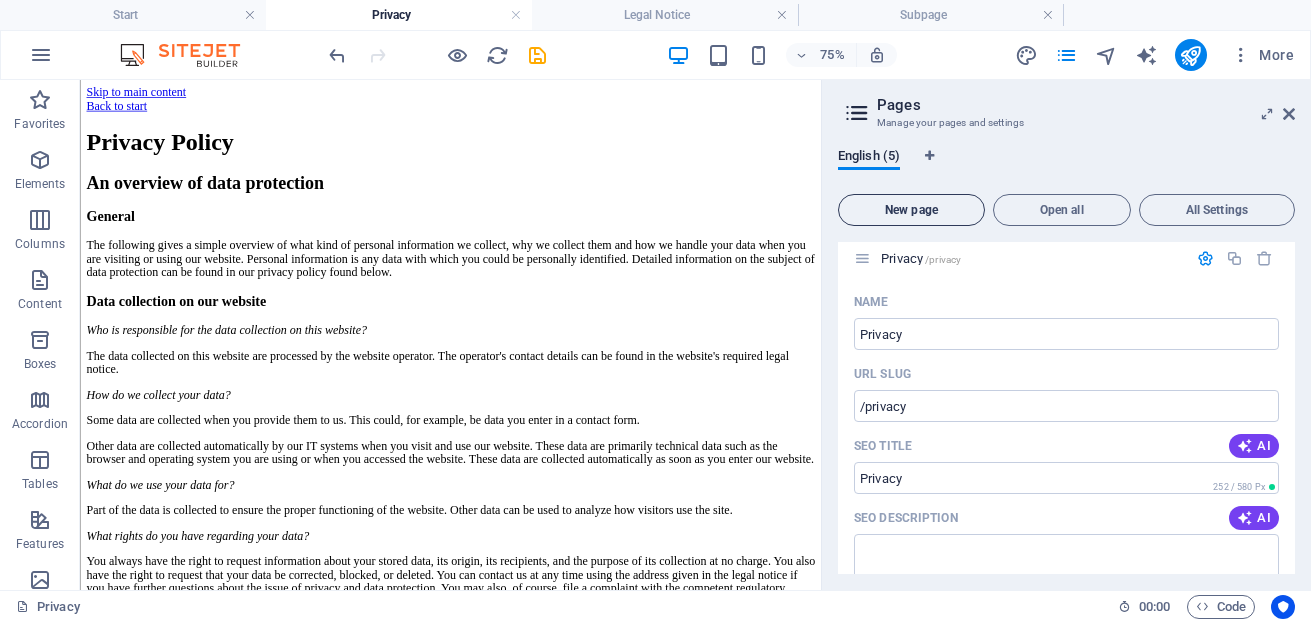 scroll, scrollTop: 934, scrollLeft: 0, axis: vertical 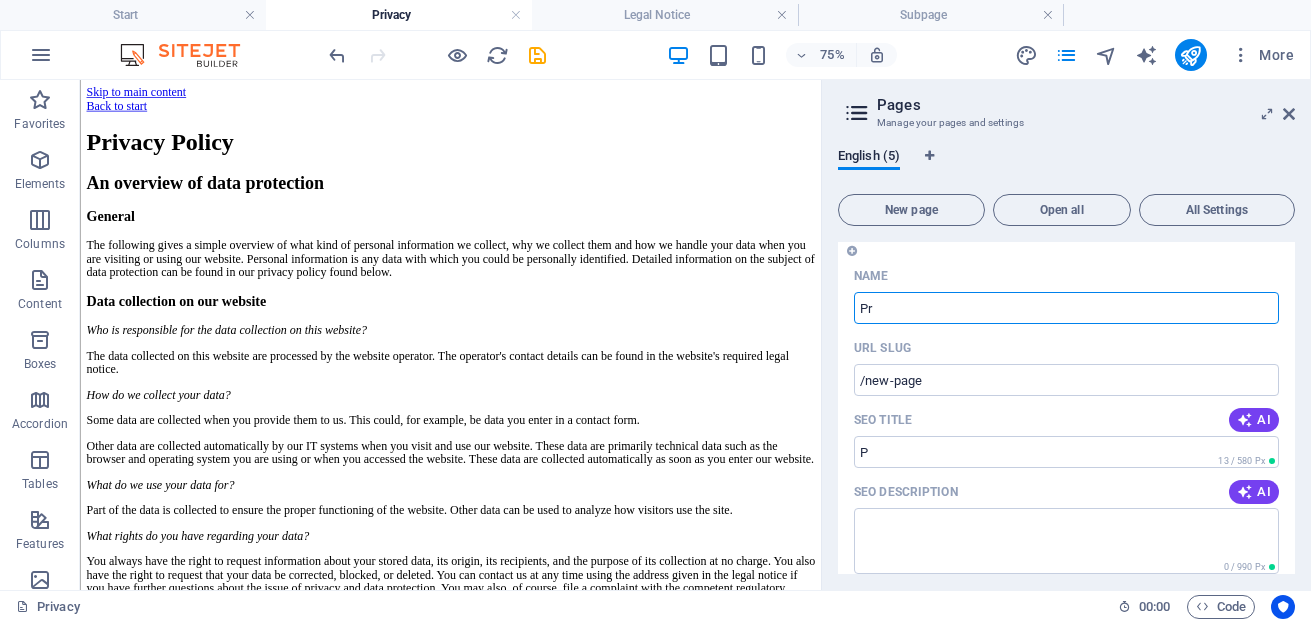 type on "Pri" 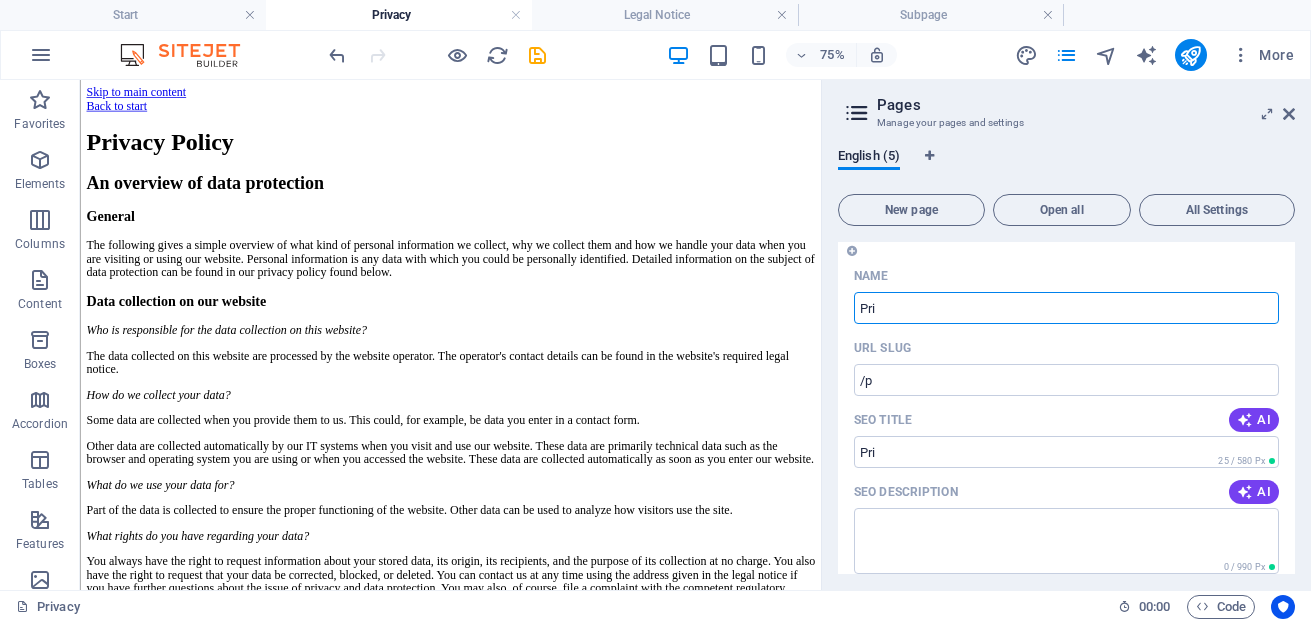 type on "/p" 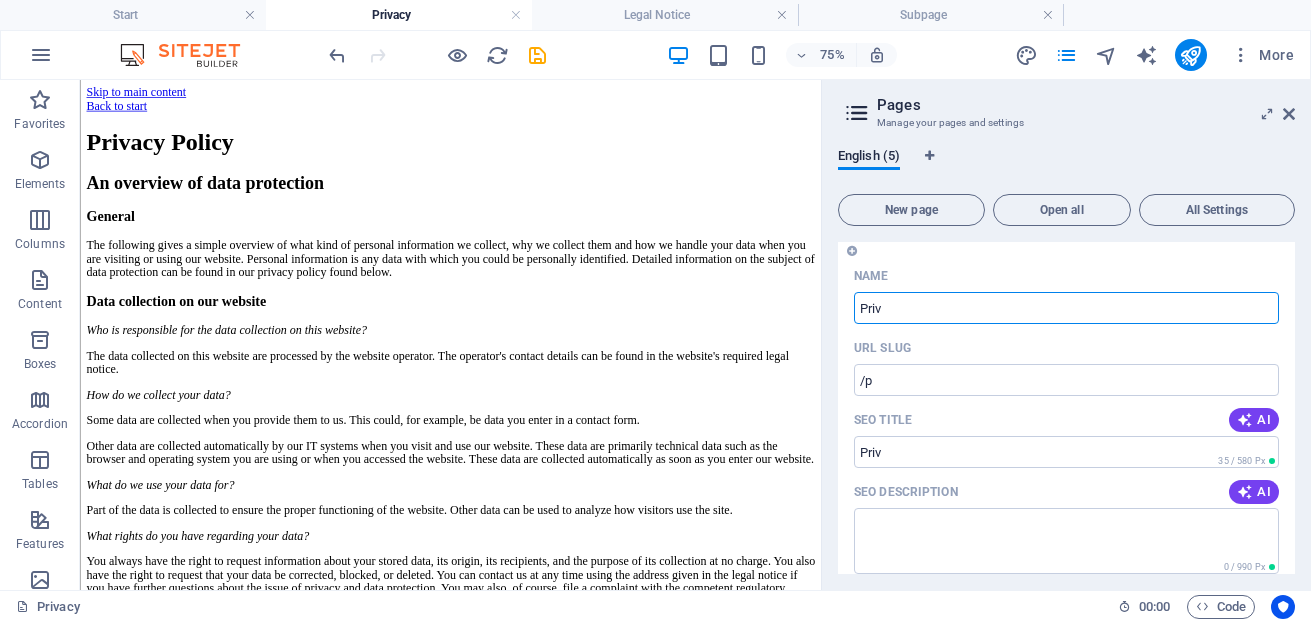 type on "/pri" 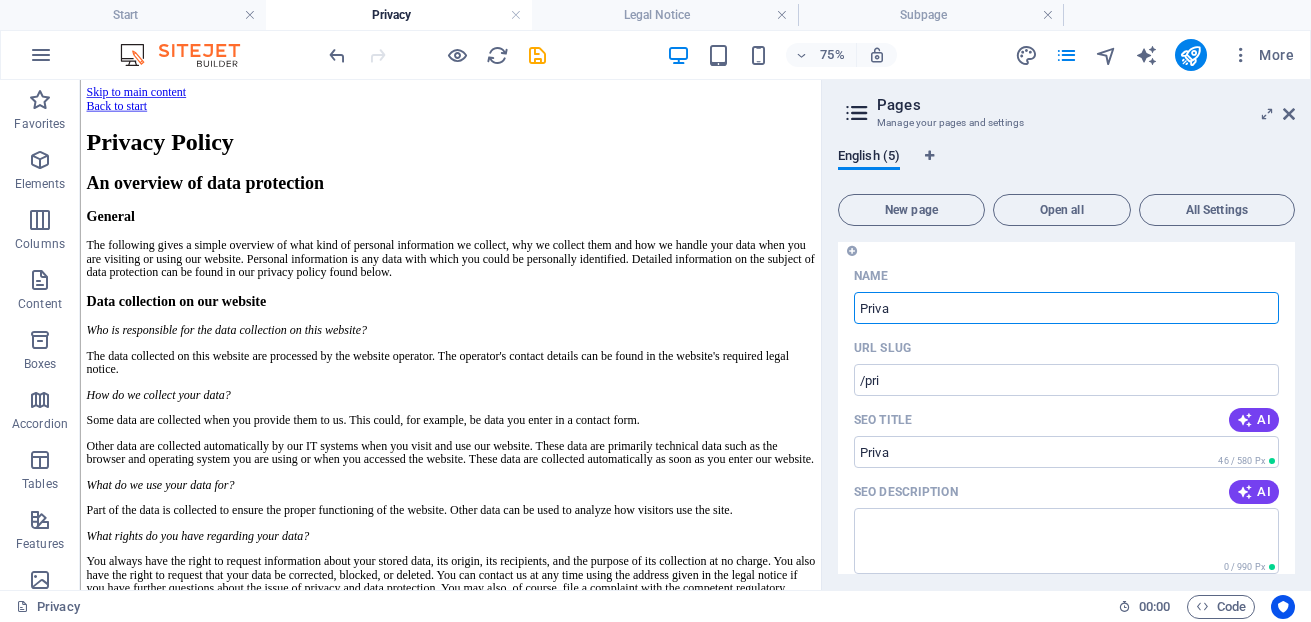 type on "Privac" 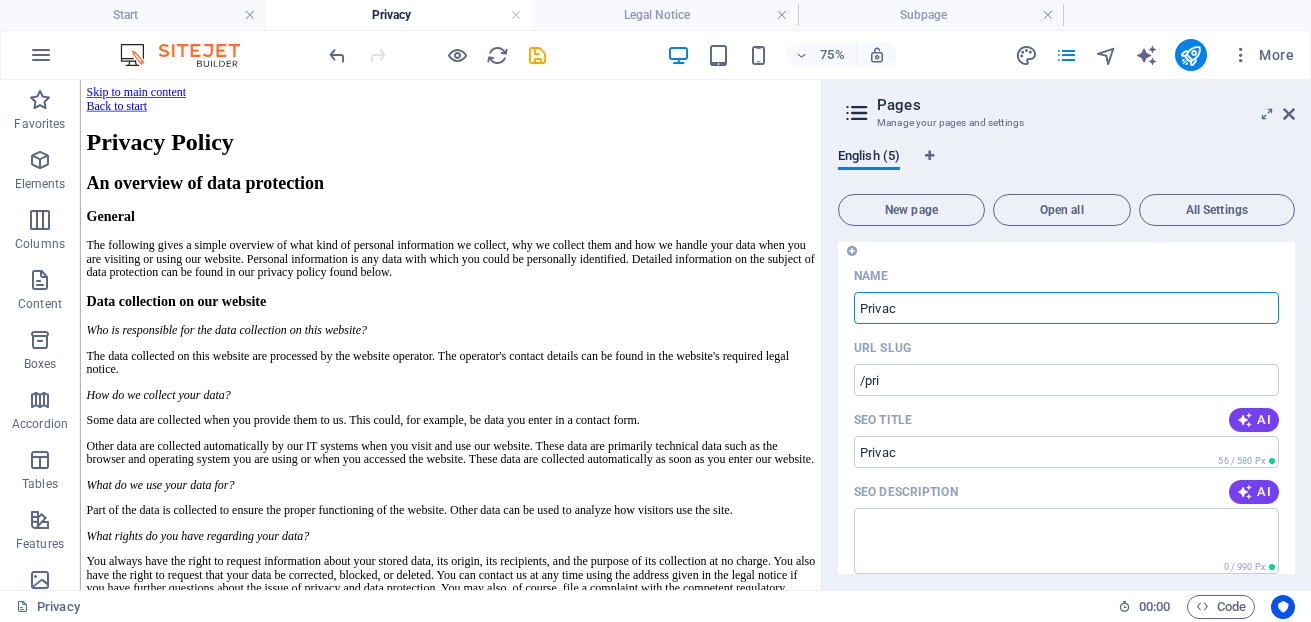 type on "/priva" 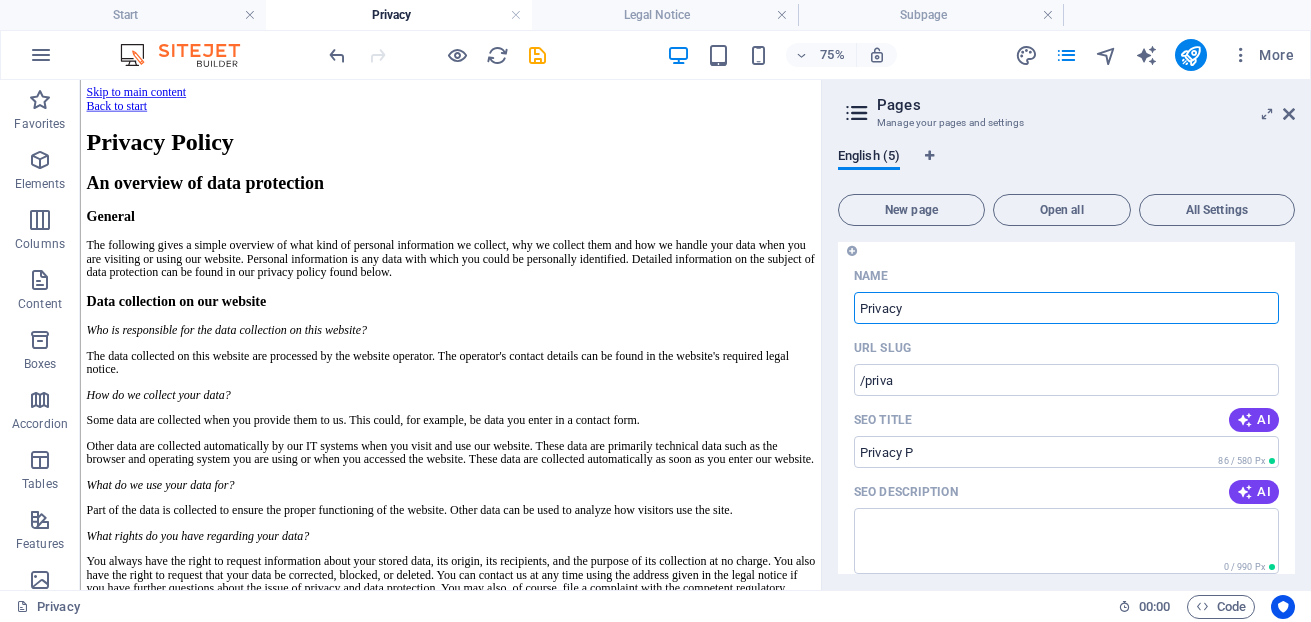 type on "Privacy P" 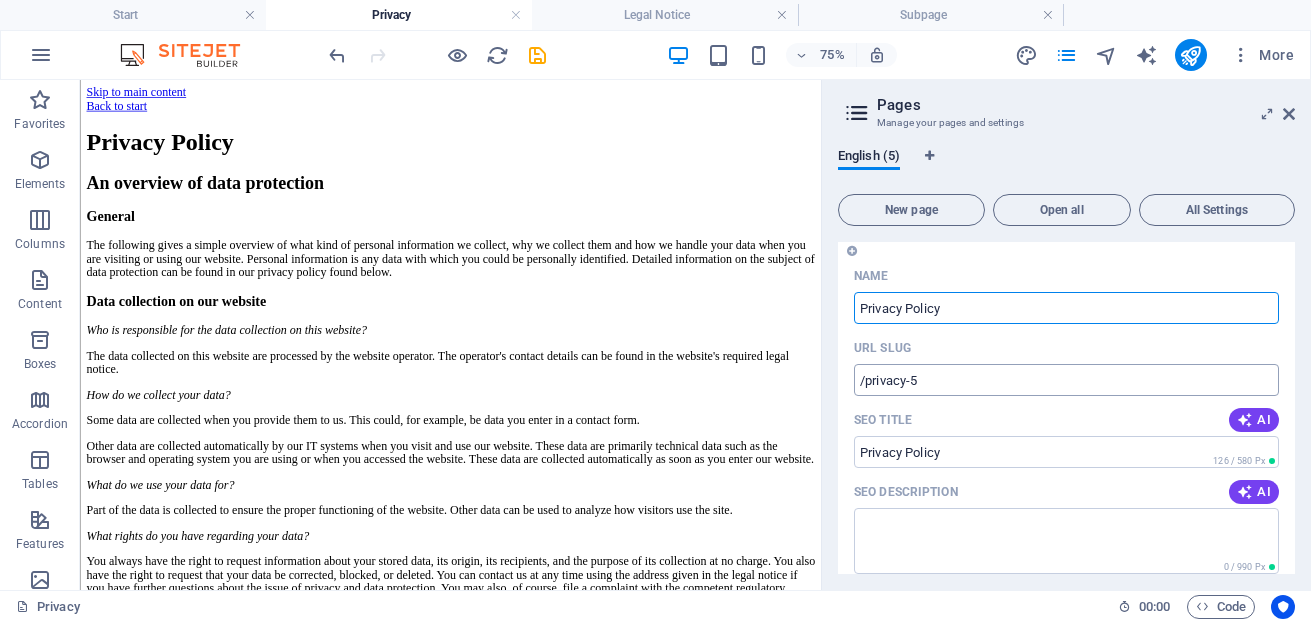 type on "Privacy Policy" 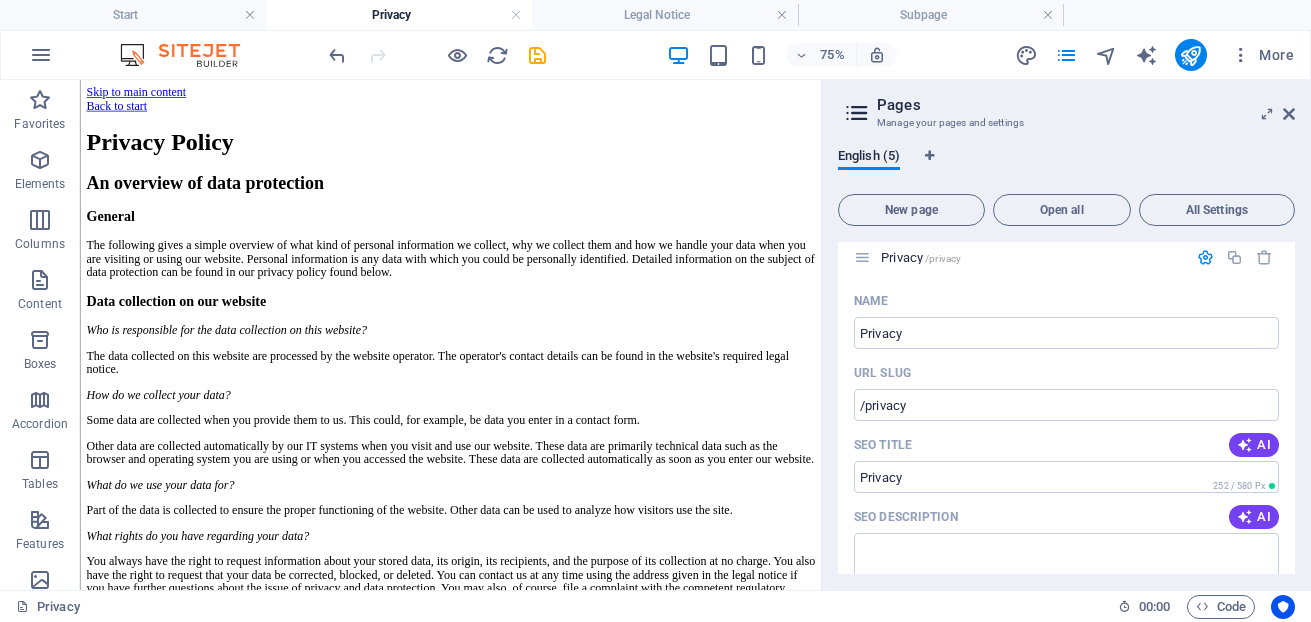 scroll, scrollTop: 226, scrollLeft: 0, axis: vertical 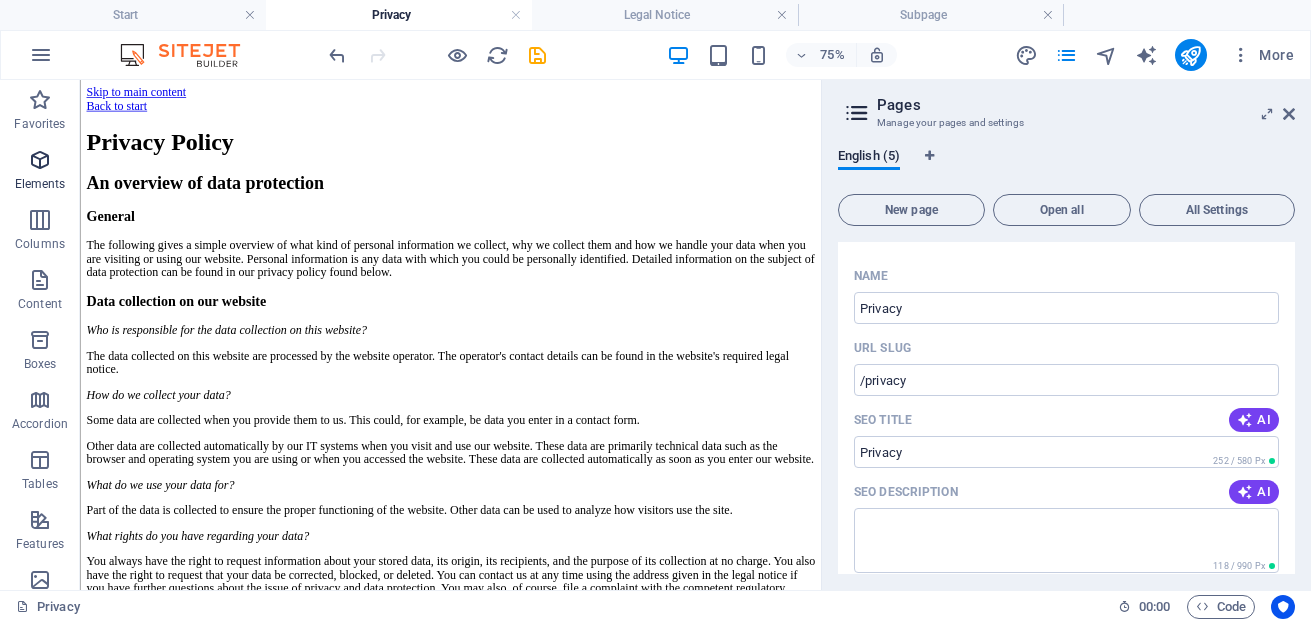 type on "/privacy-policy" 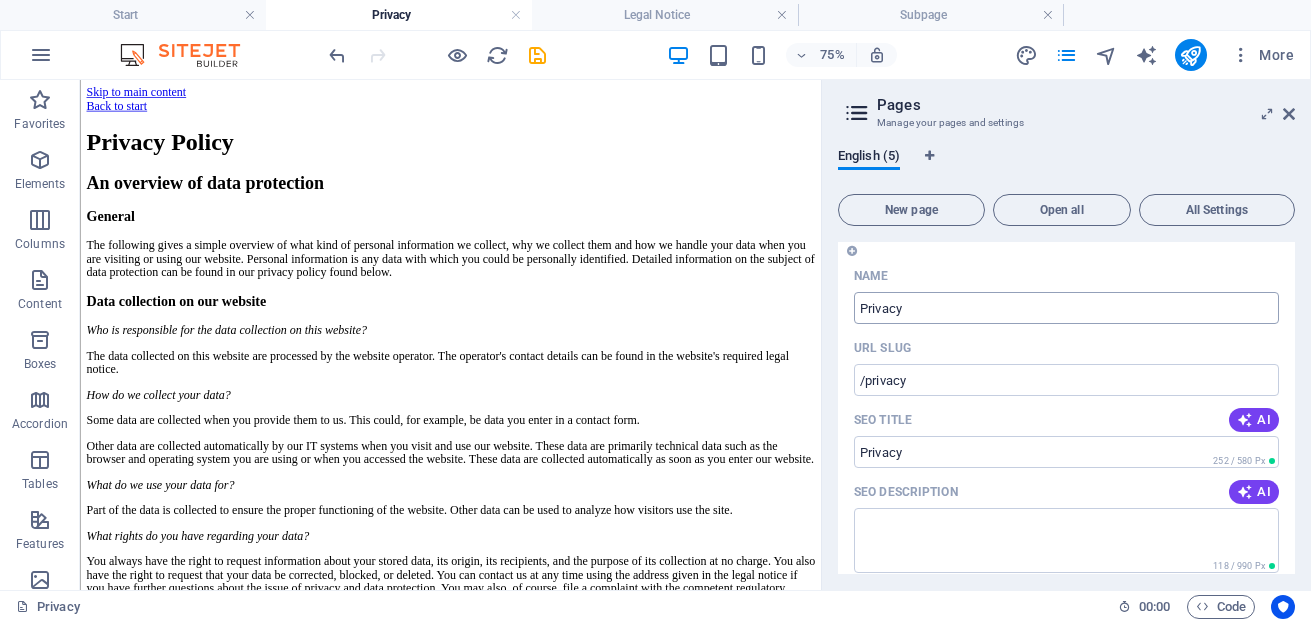 click on "Privacy" at bounding box center [1066, 308] 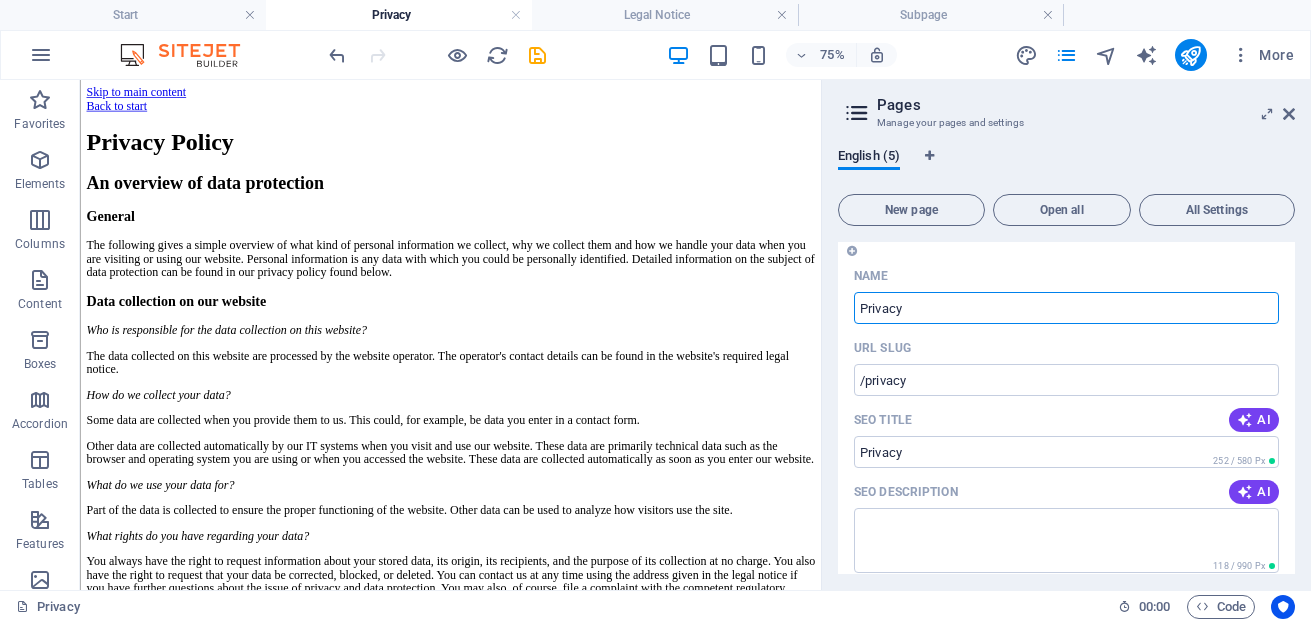 scroll, scrollTop: 326, scrollLeft: 0, axis: vertical 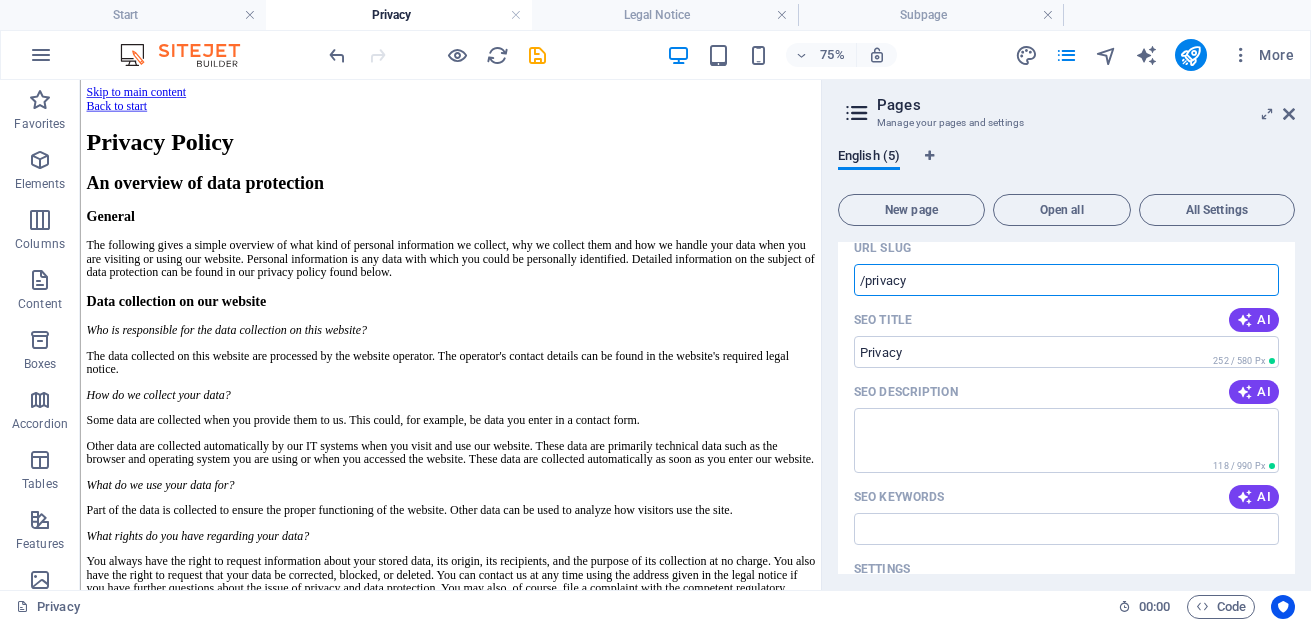 click on "/privacy" at bounding box center [1066, 280] 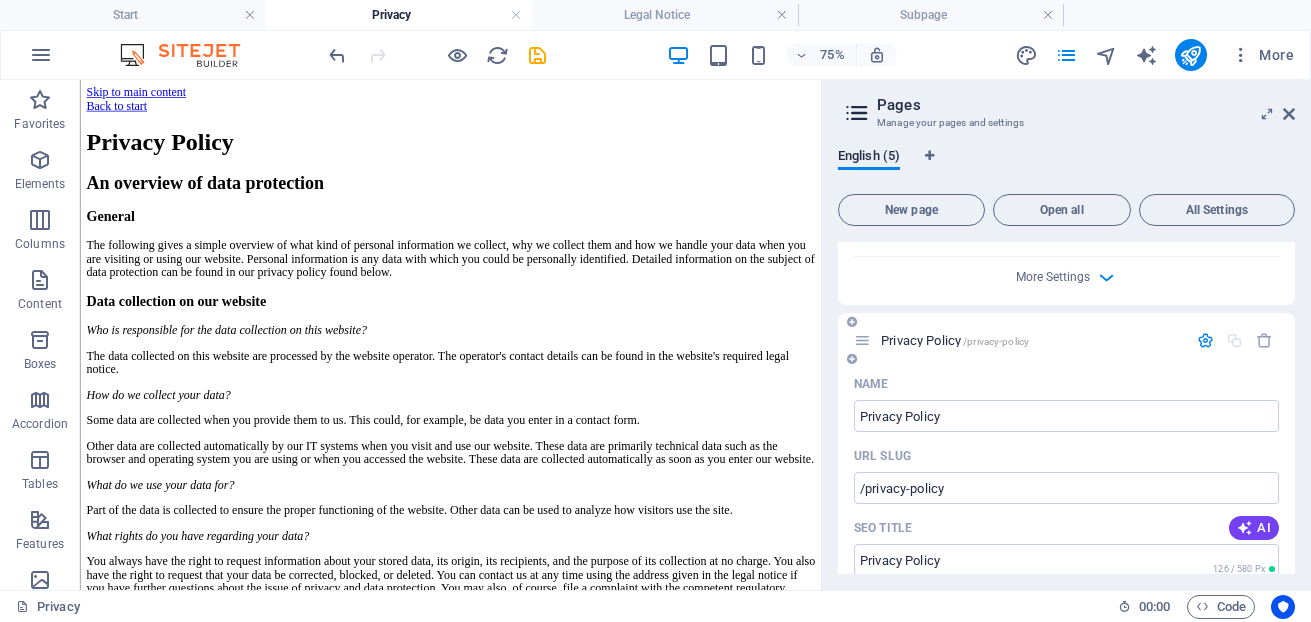 scroll, scrollTop: 1026, scrollLeft: 0, axis: vertical 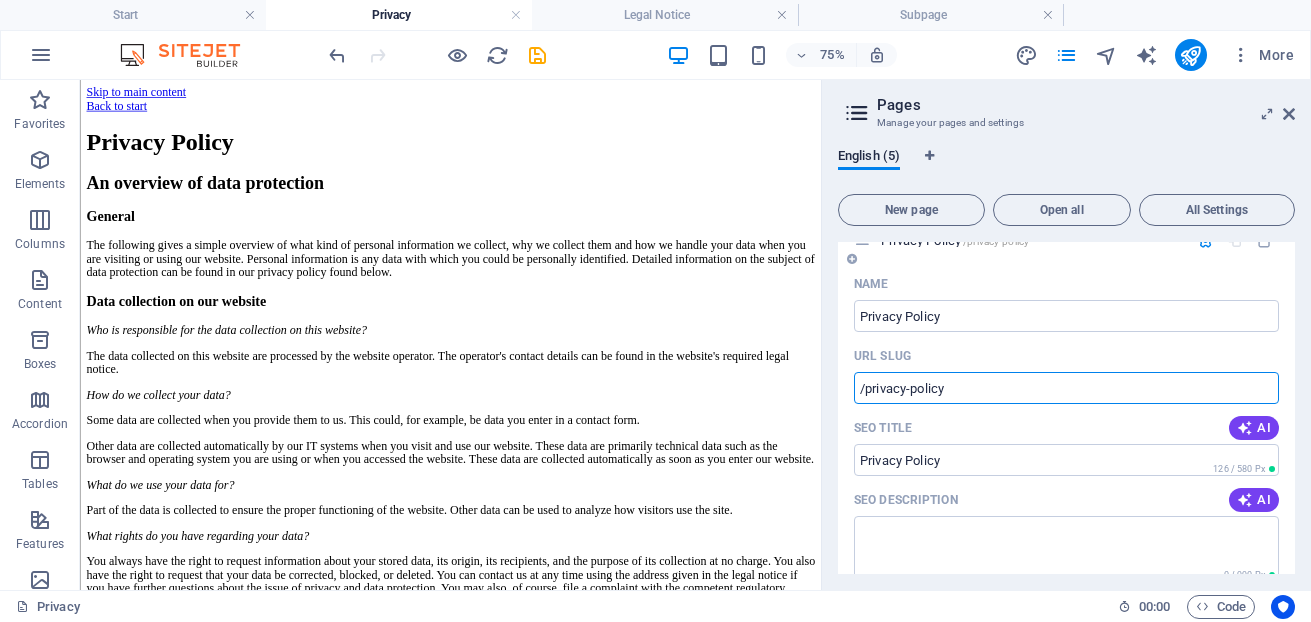 click on "/privacy-policy" at bounding box center (1066, 388) 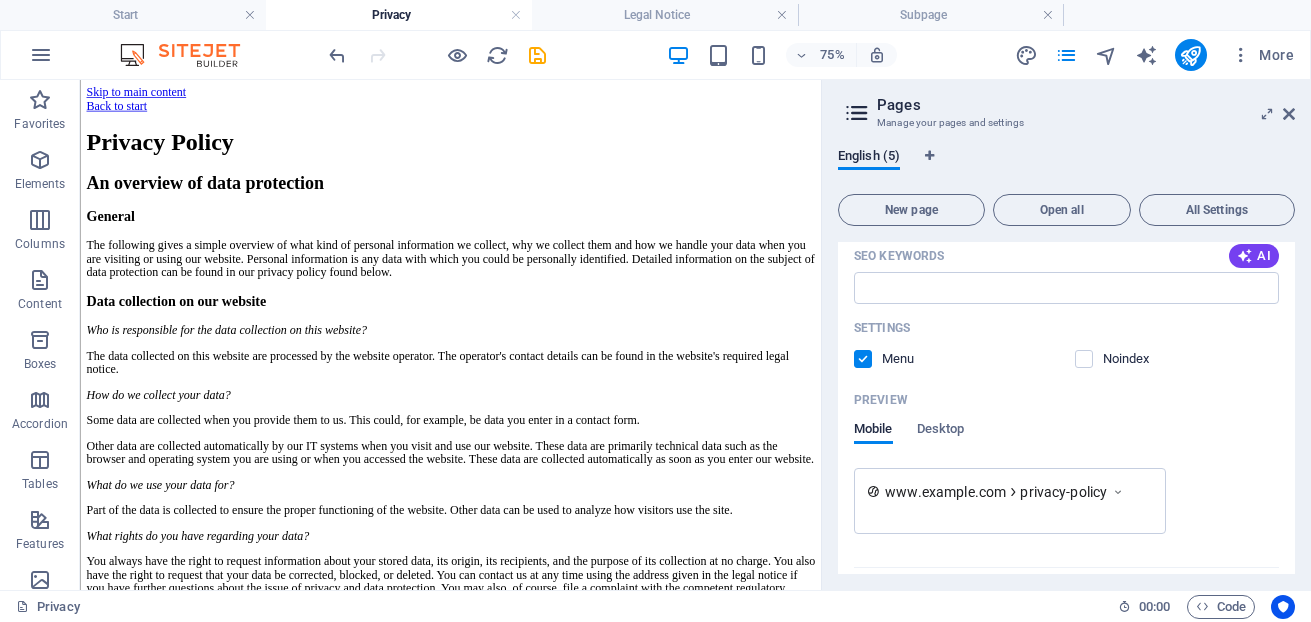 scroll, scrollTop: 1426, scrollLeft: 0, axis: vertical 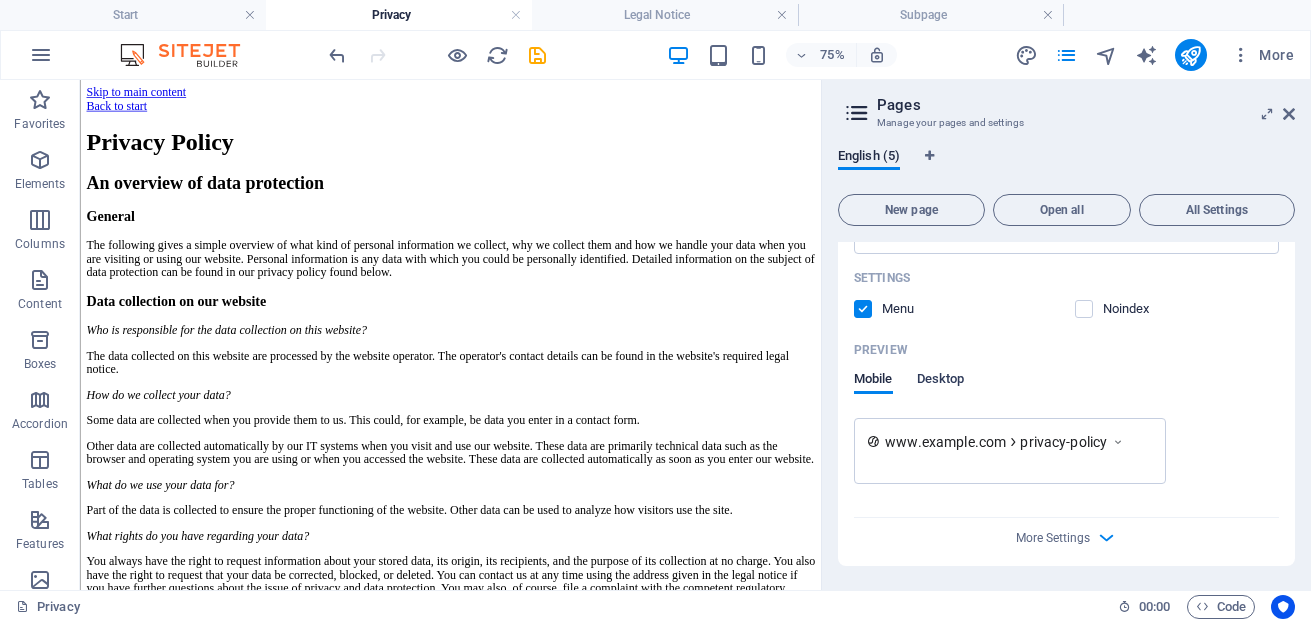 click on "Desktop" at bounding box center [941, 381] 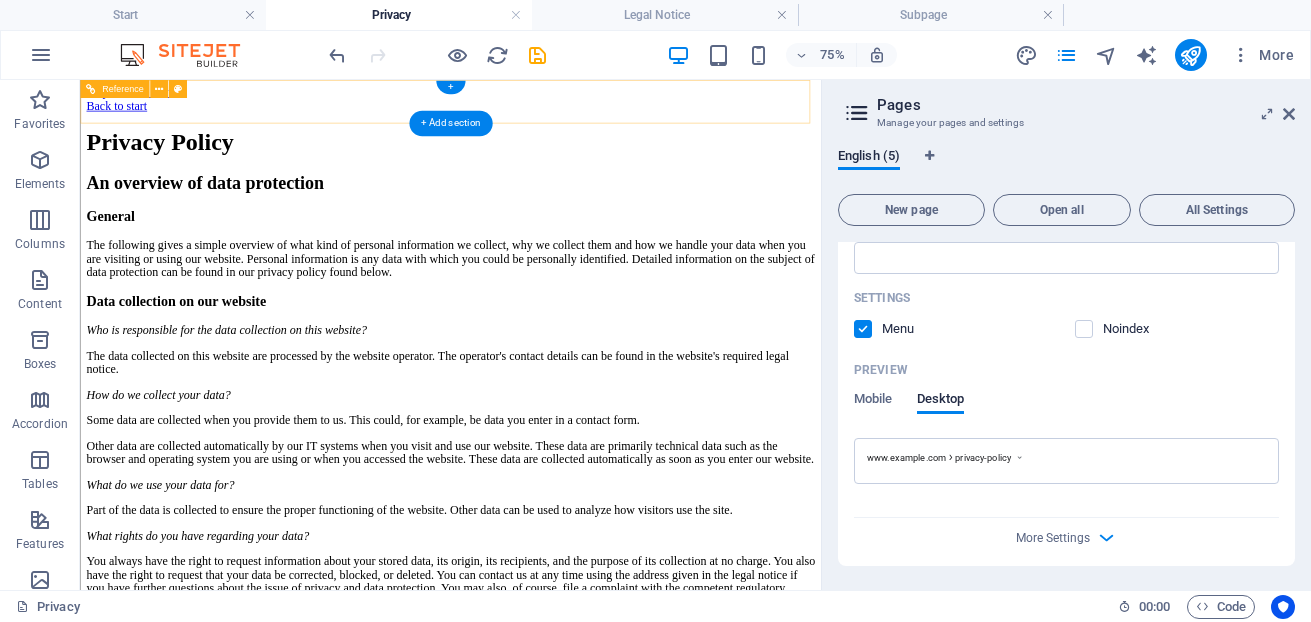 click on "Back to start" at bounding box center (574, 115) 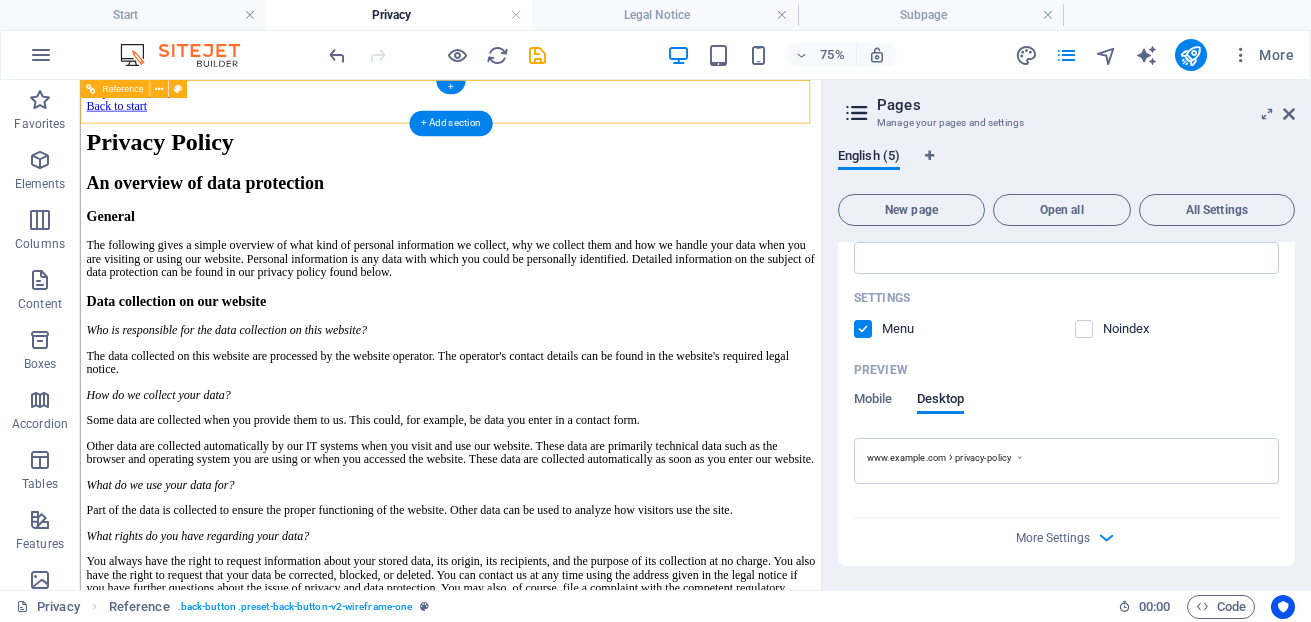 click on "Back to start" at bounding box center (574, 115) 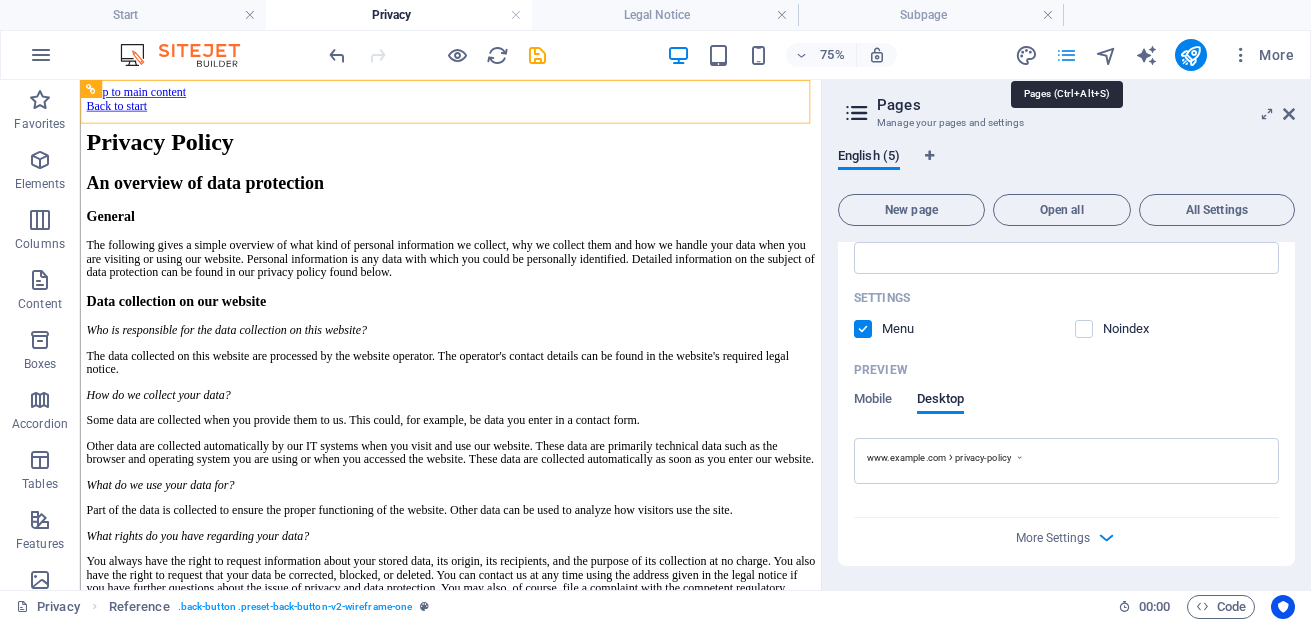 click at bounding box center [1066, 55] 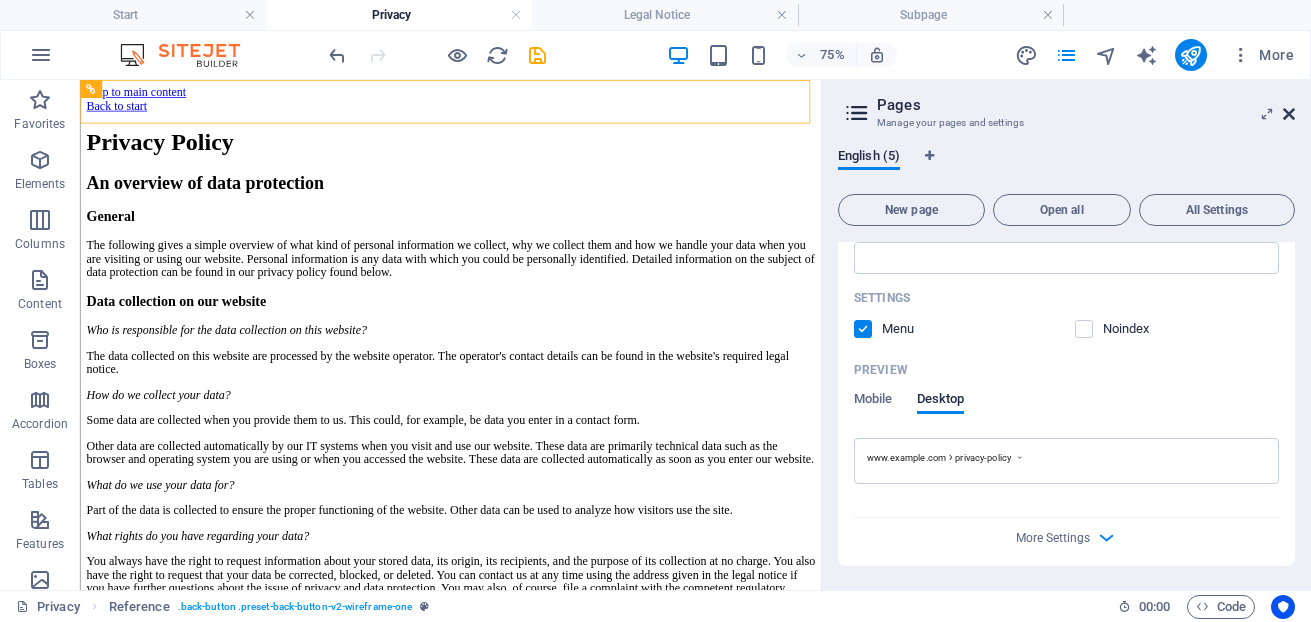 click at bounding box center [1289, 114] 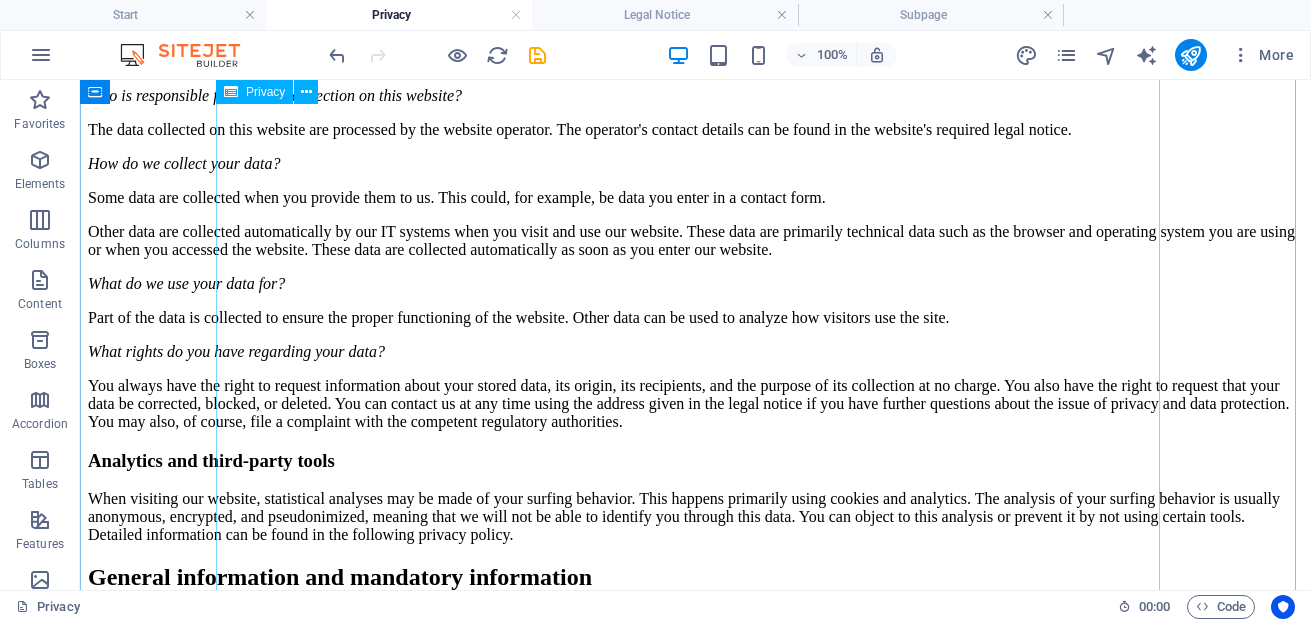 scroll, scrollTop: 0, scrollLeft: 0, axis: both 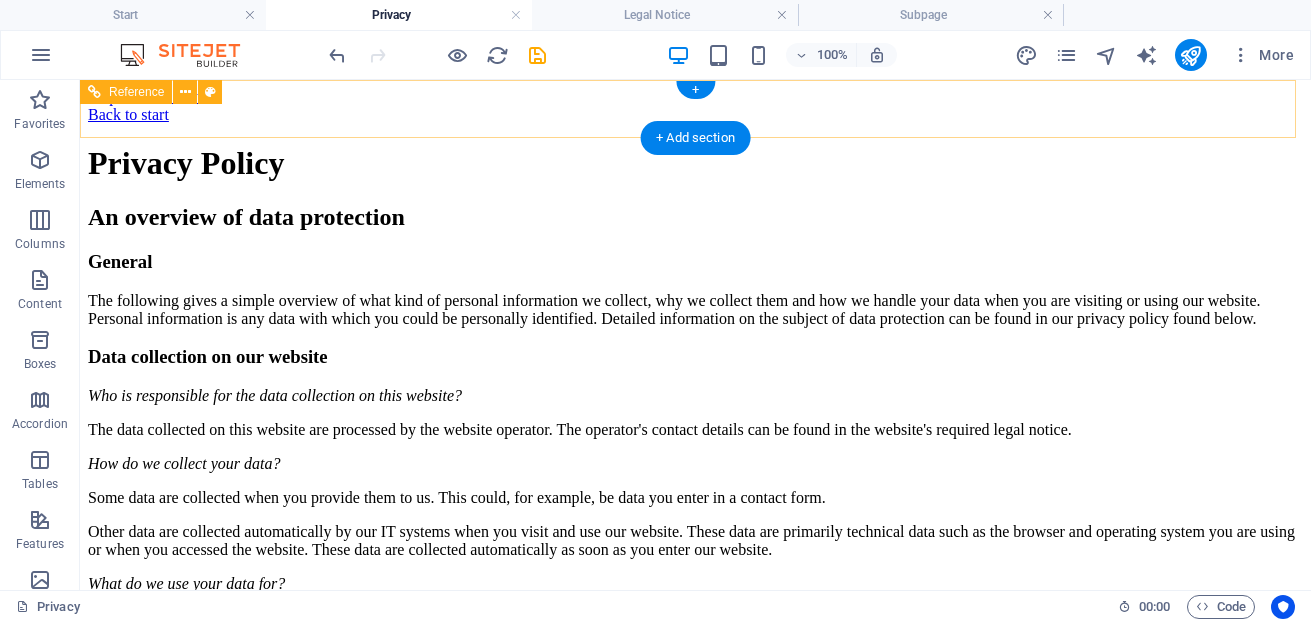 click on "Back to start" at bounding box center (695, 115) 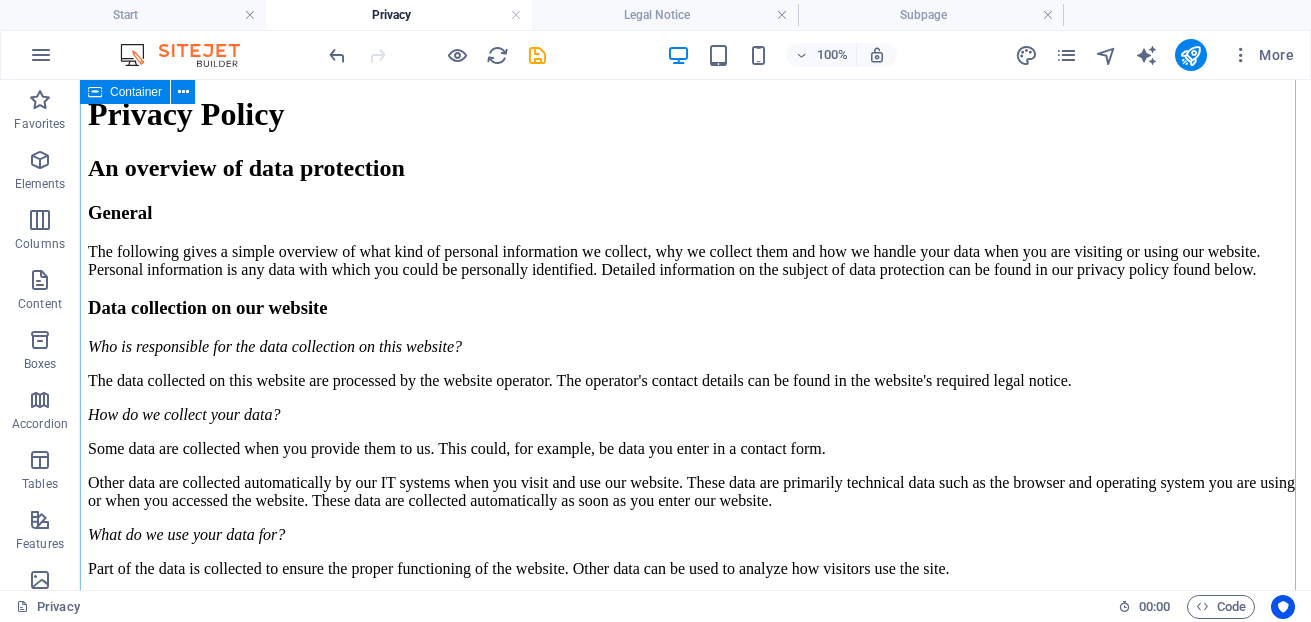scroll, scrollTop: 0, scrollLeft: 0, axis: both 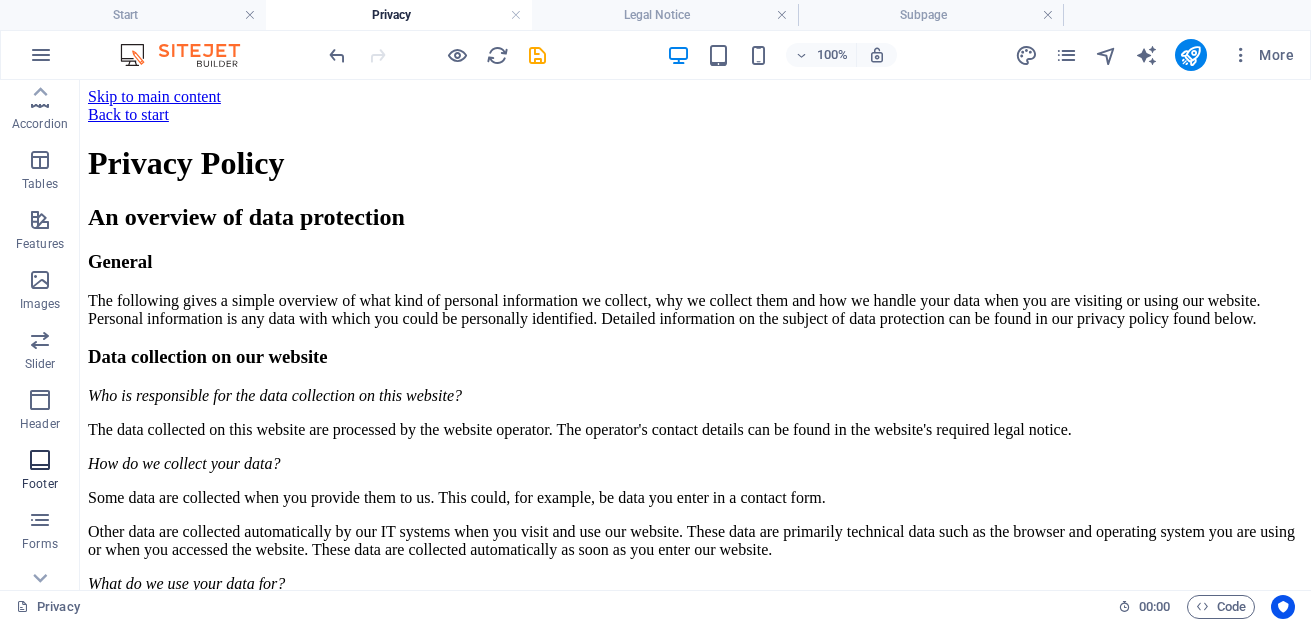 click at bounding box center [40, 460] 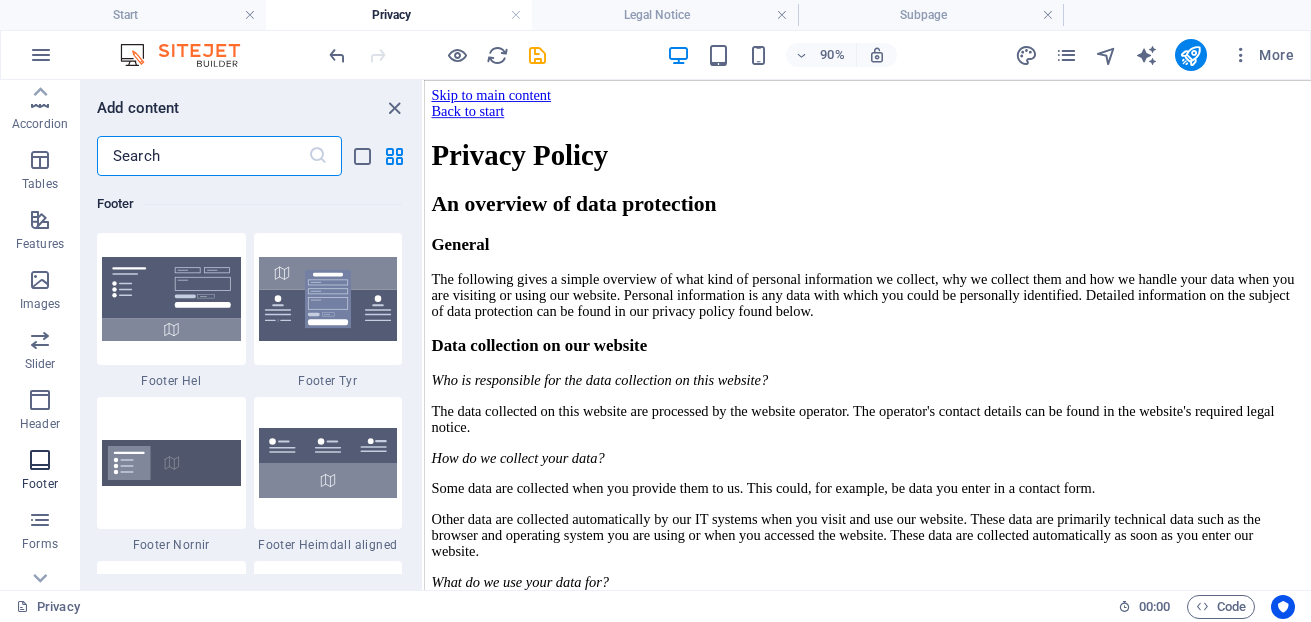scroll, scrollTop: 13239, scrollLeft: 0, axis: vertical 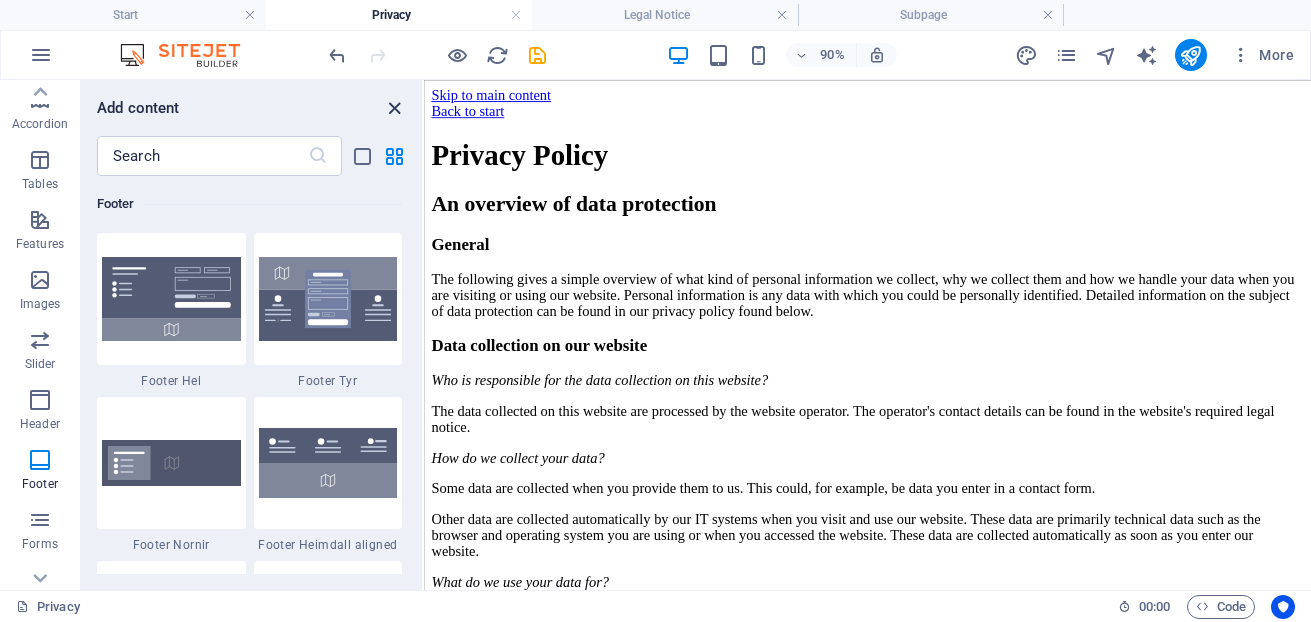 click at bounding box center (394, 108) 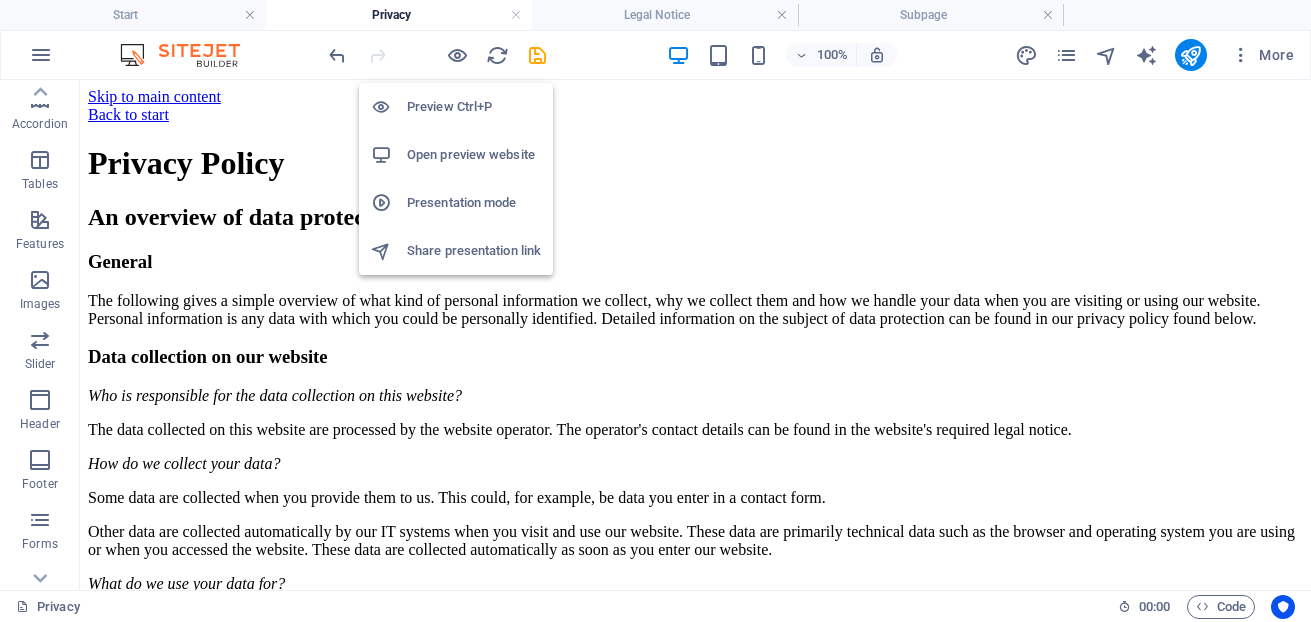 click on "Preview Ctrl+P" at bounding box center (474, 107) 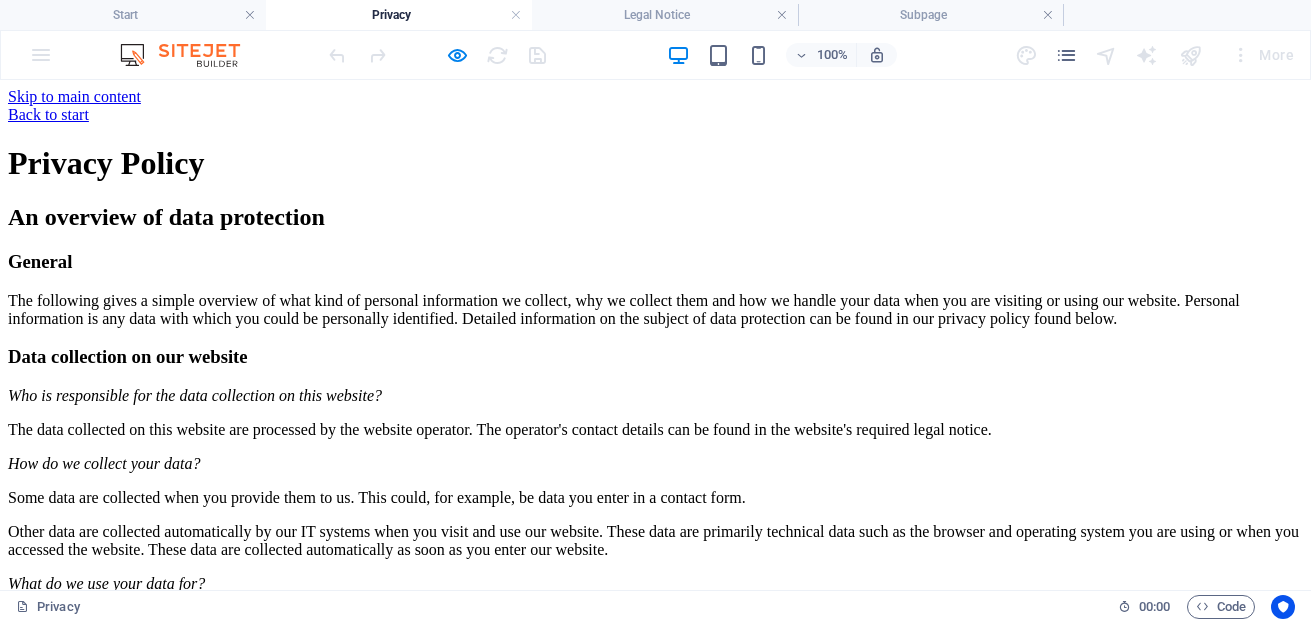 click on "100% More" at bounding box center (813, 55) 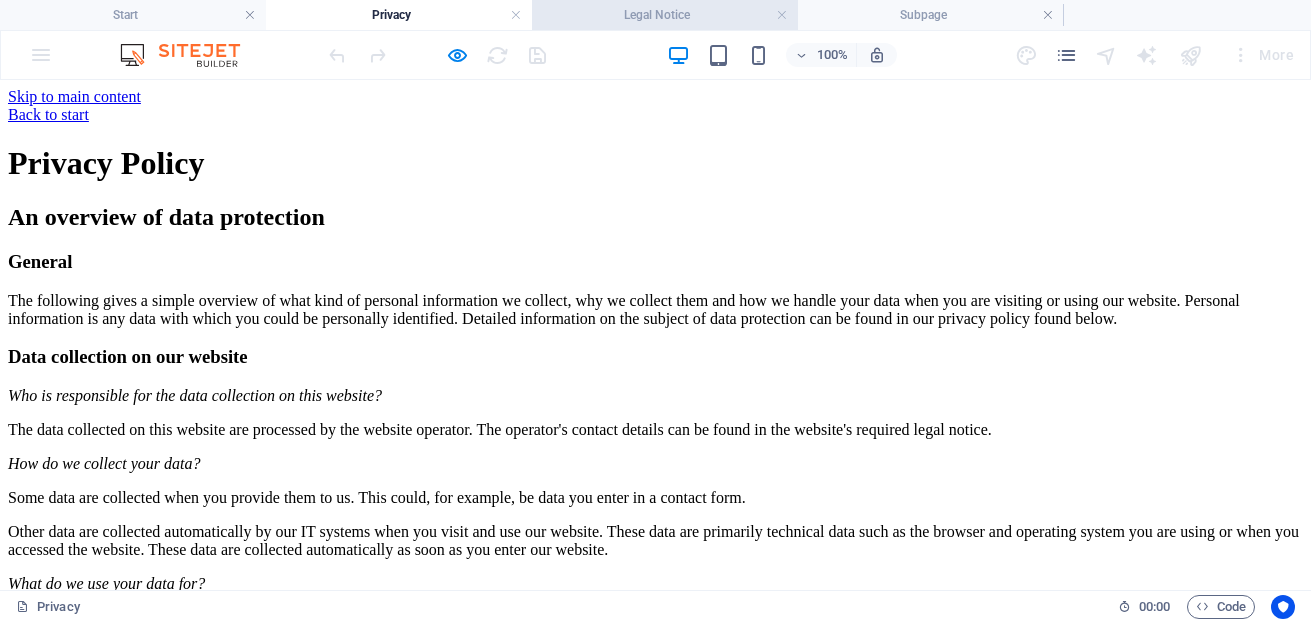 click on "Legal Notice" at bounding box center (665, 15) 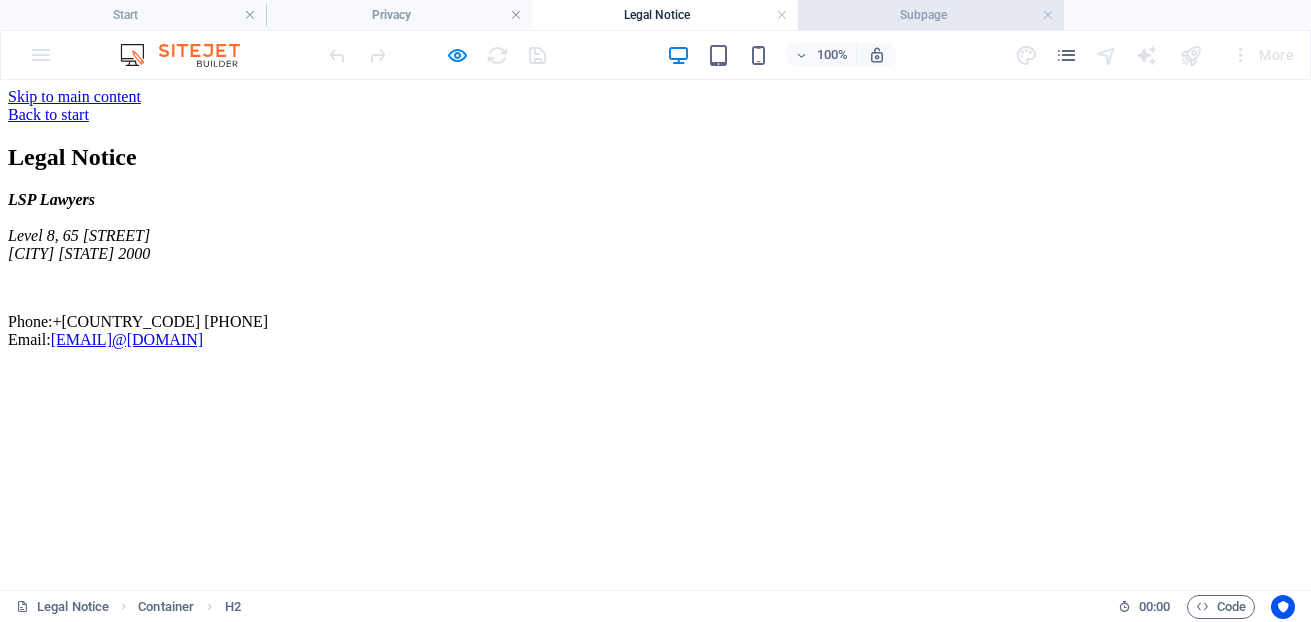 click on "Subpage" at bounding box center (931, 15) 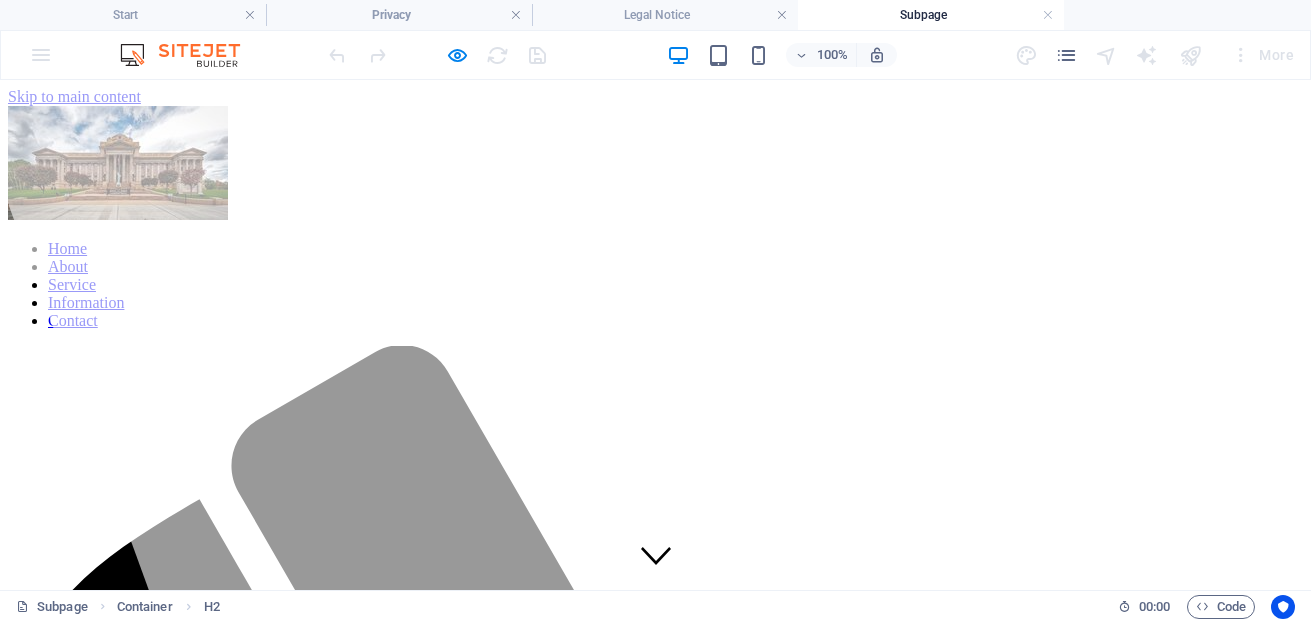 click on "Contact" at bounding box center (73, 320) 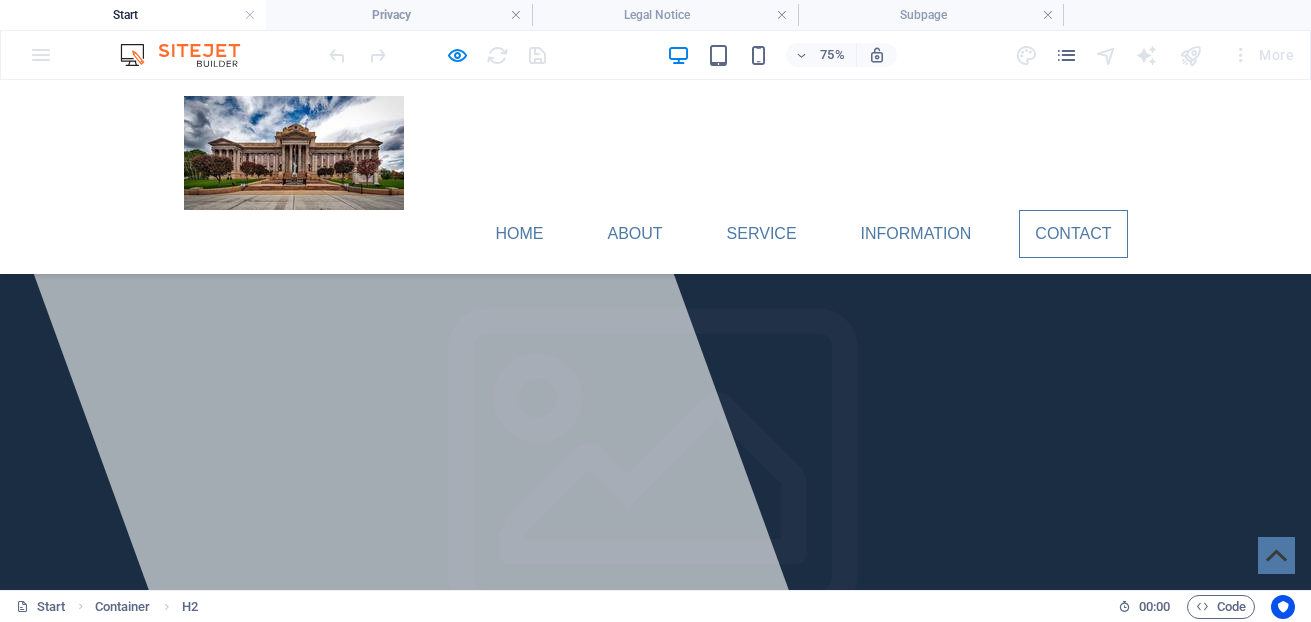 scroll, scrollTop: 3526, scrollLeft: 0, axis: vertical 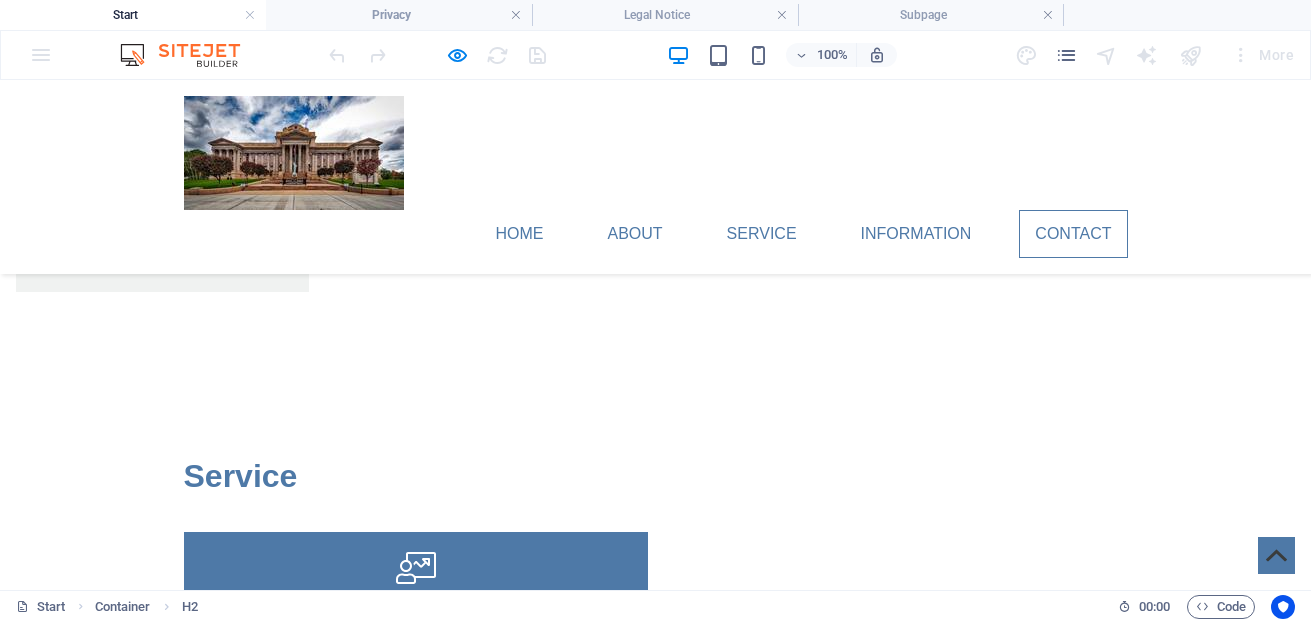click on "Privacy Policy" at bounding box center (175, 3599) 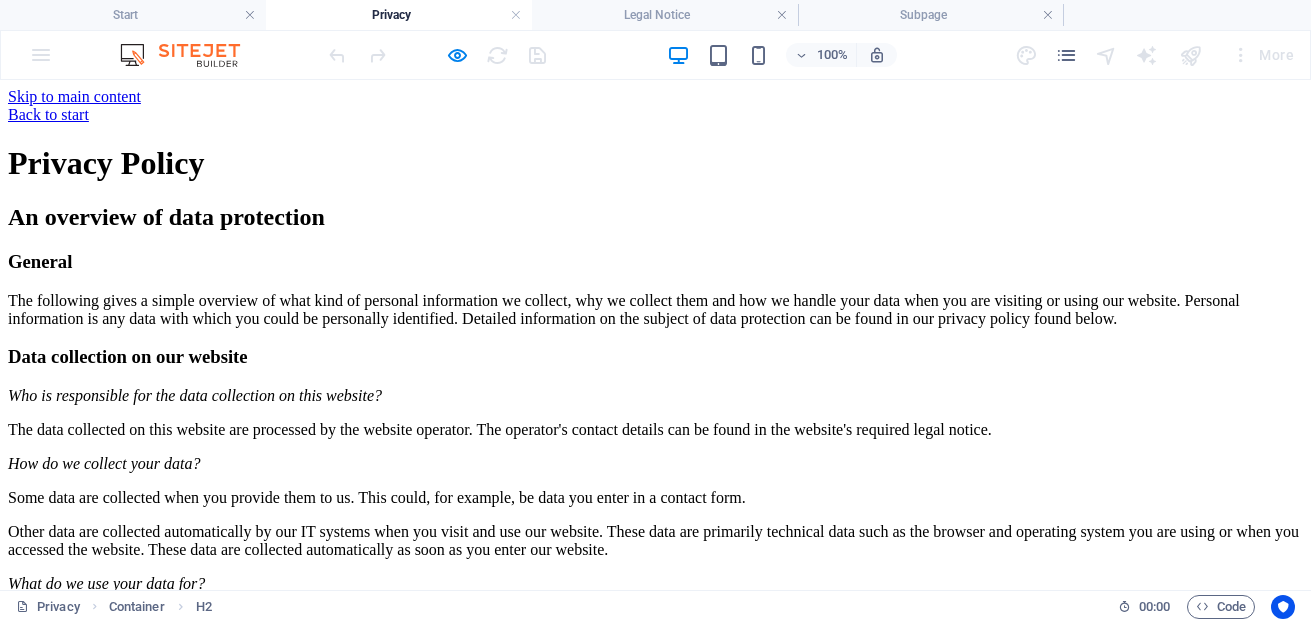click on "Back to start" at bounding box center [48, 114] 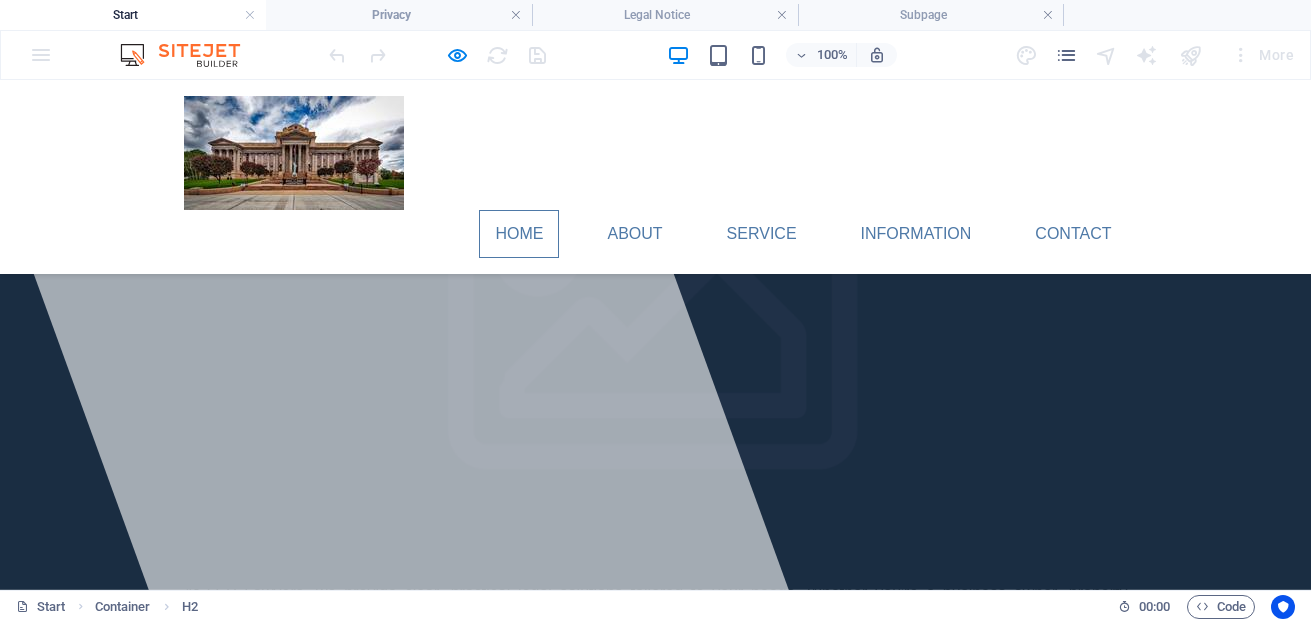 scroll, scrollTop: 3526, scrollLeft: 0, axis: vertical 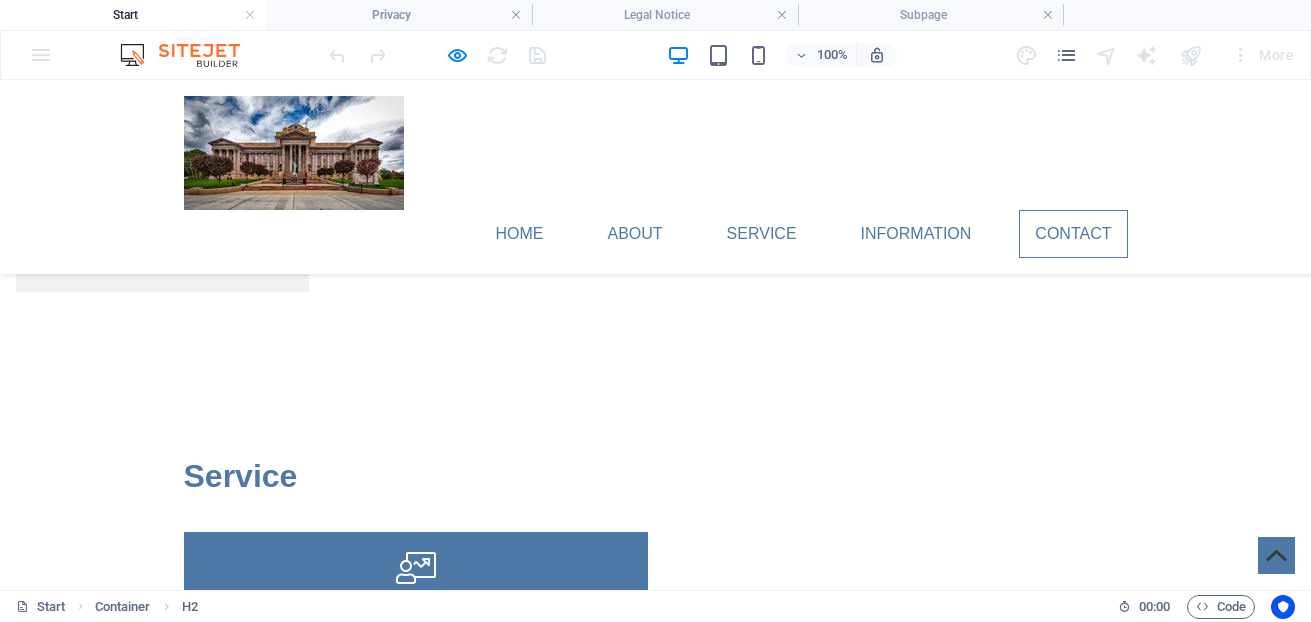 click on "100% More" at bounding box center (655, 55) 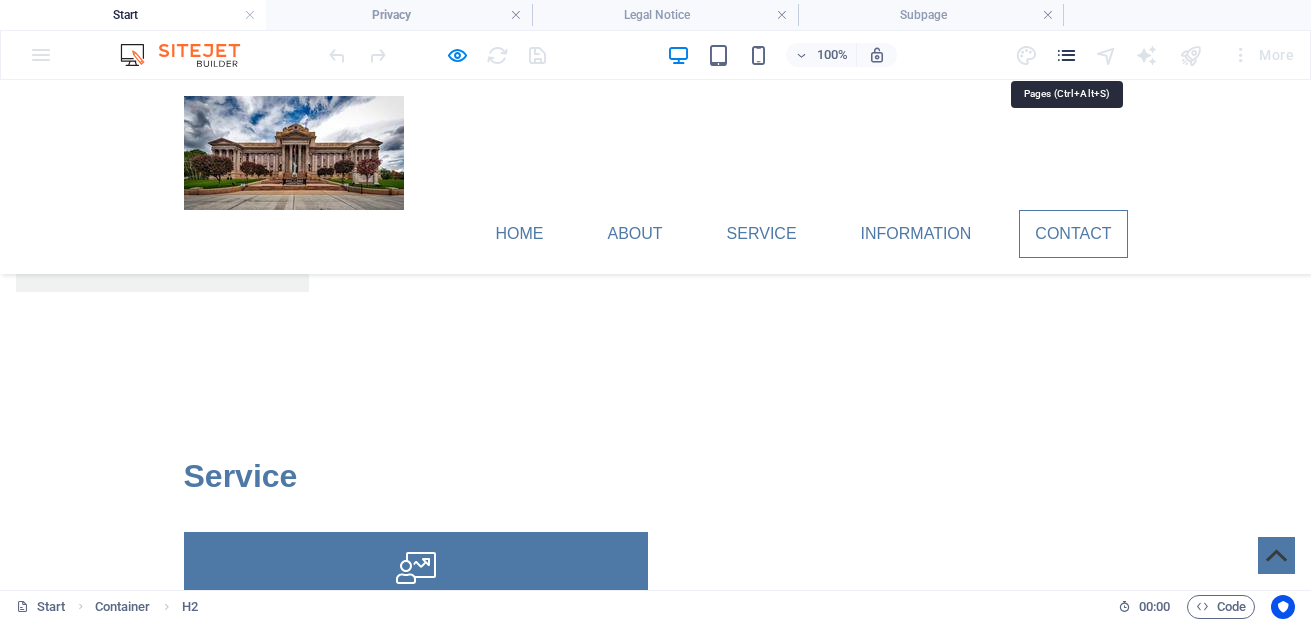 click at bounding box center [1066, 55] 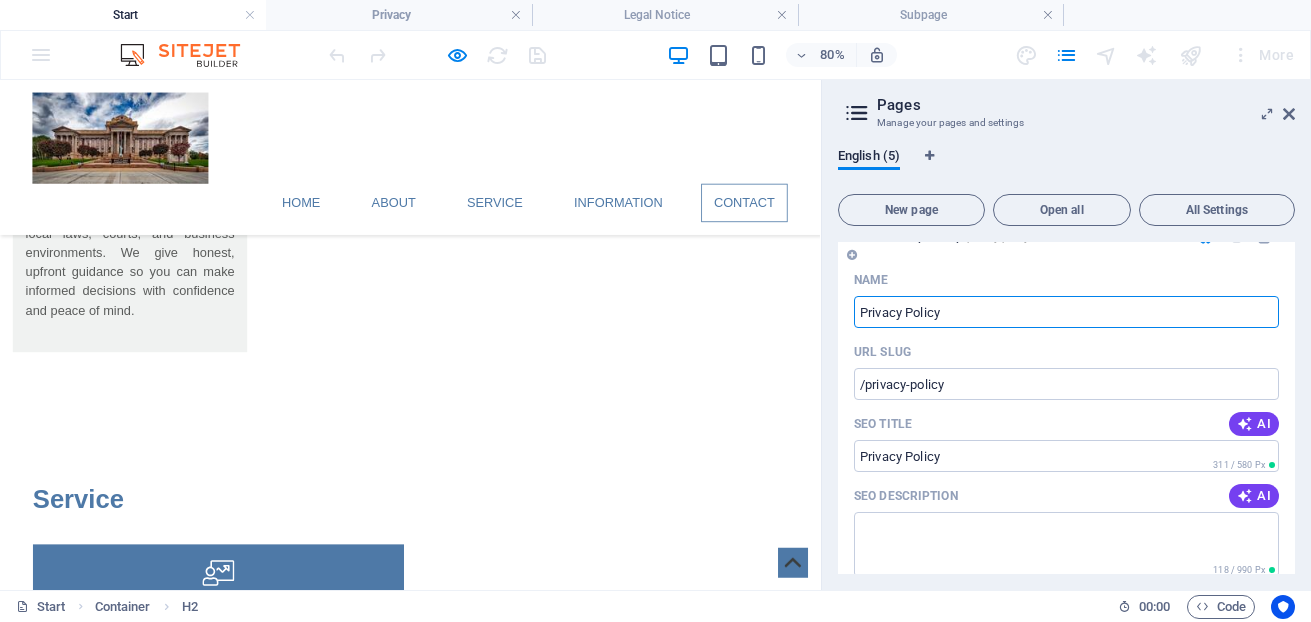 scroll, scrollTop: 256, scrollLeft: 0, axis: vertical 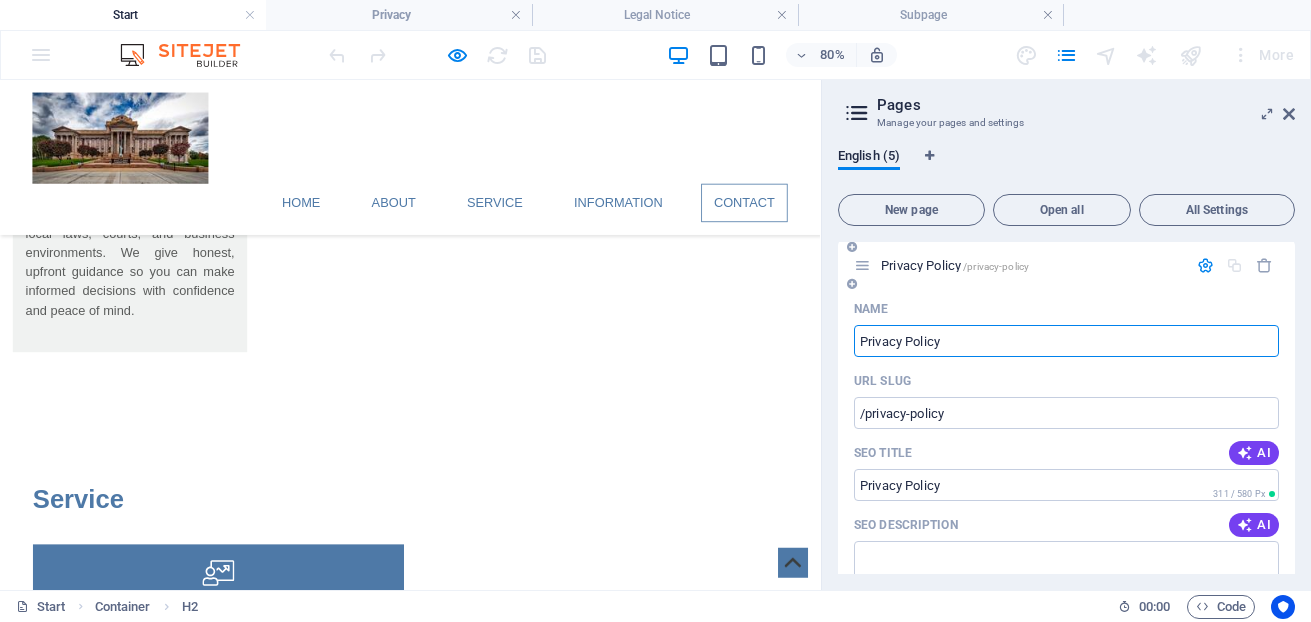 click on "Privacy Policy" at bounding box center [1066, 341] 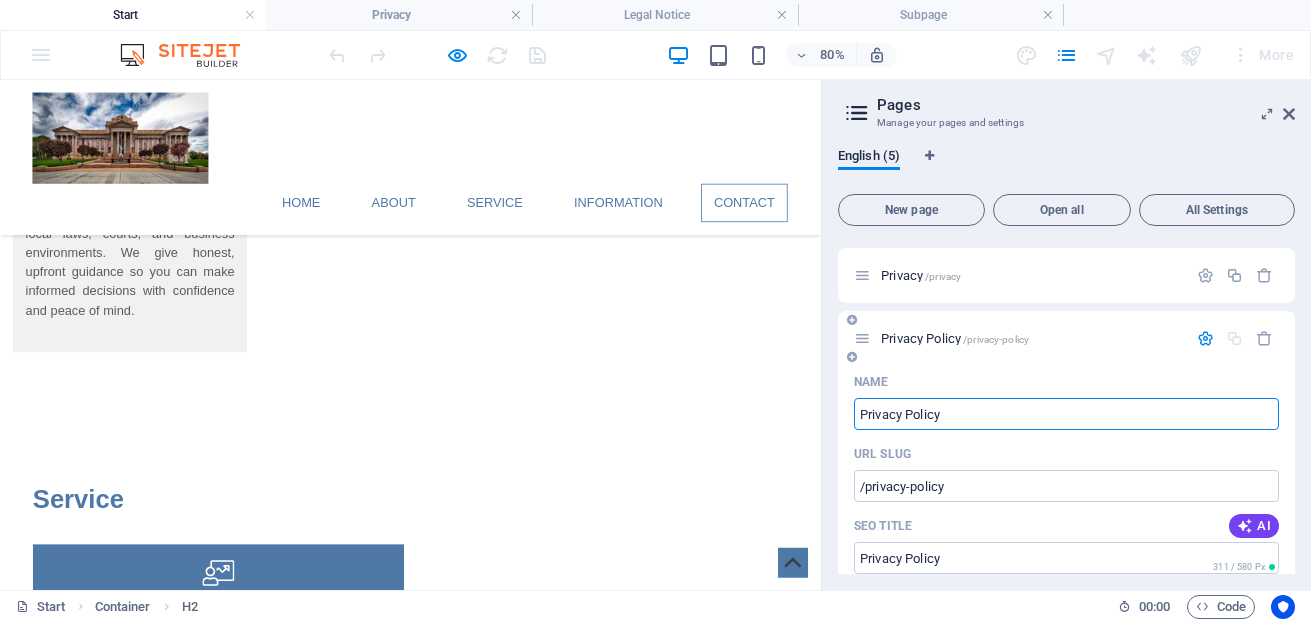 scroll, scrollTop: 156, scrollLeft: 0, axis: vertical 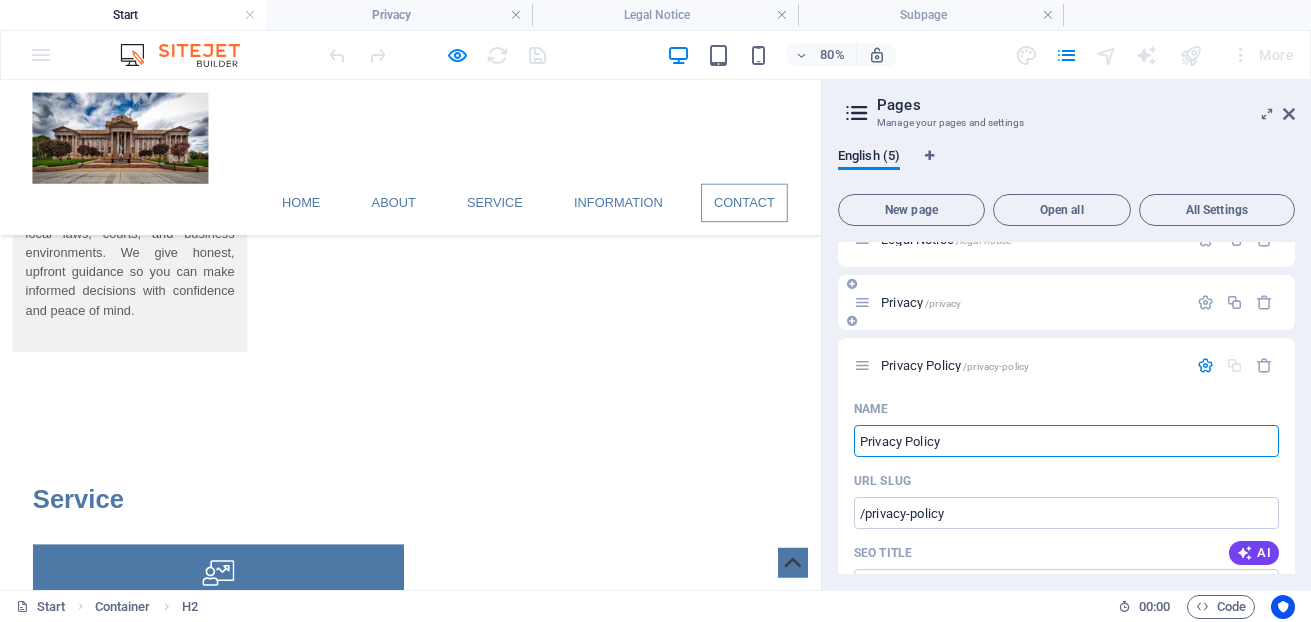 click on "Privacy /privacy" at bounding box center [1031, 302] 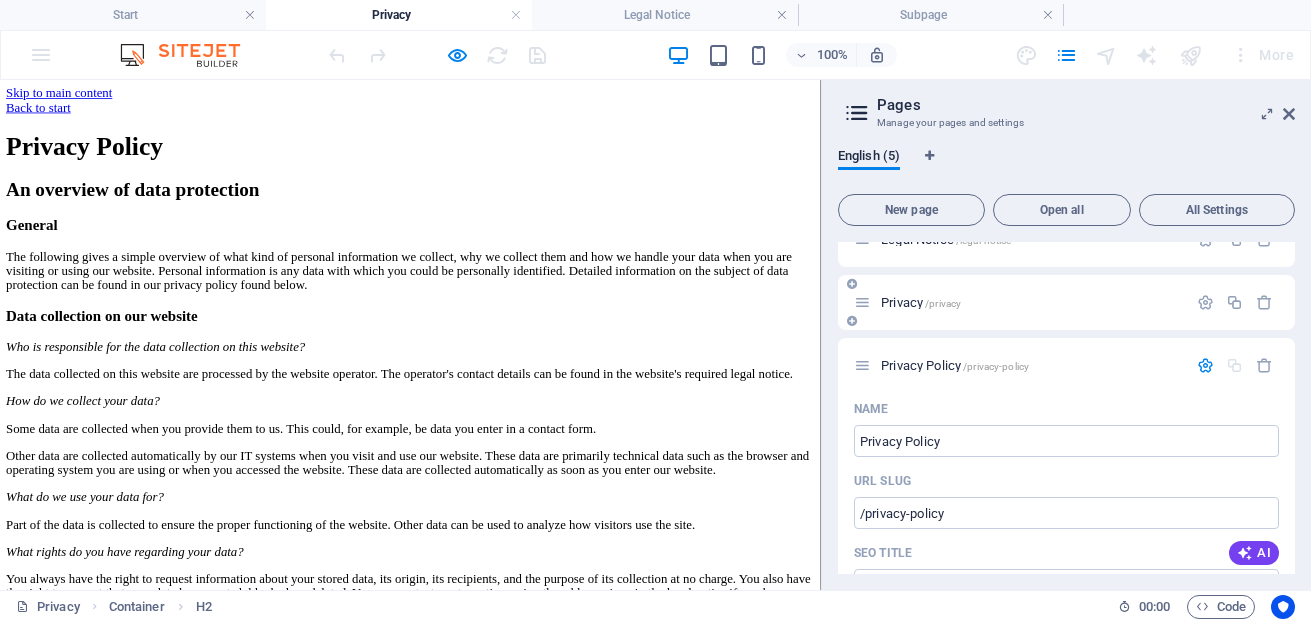 scroll, scrollTop: 0, scrollLeft: 0, axis: both 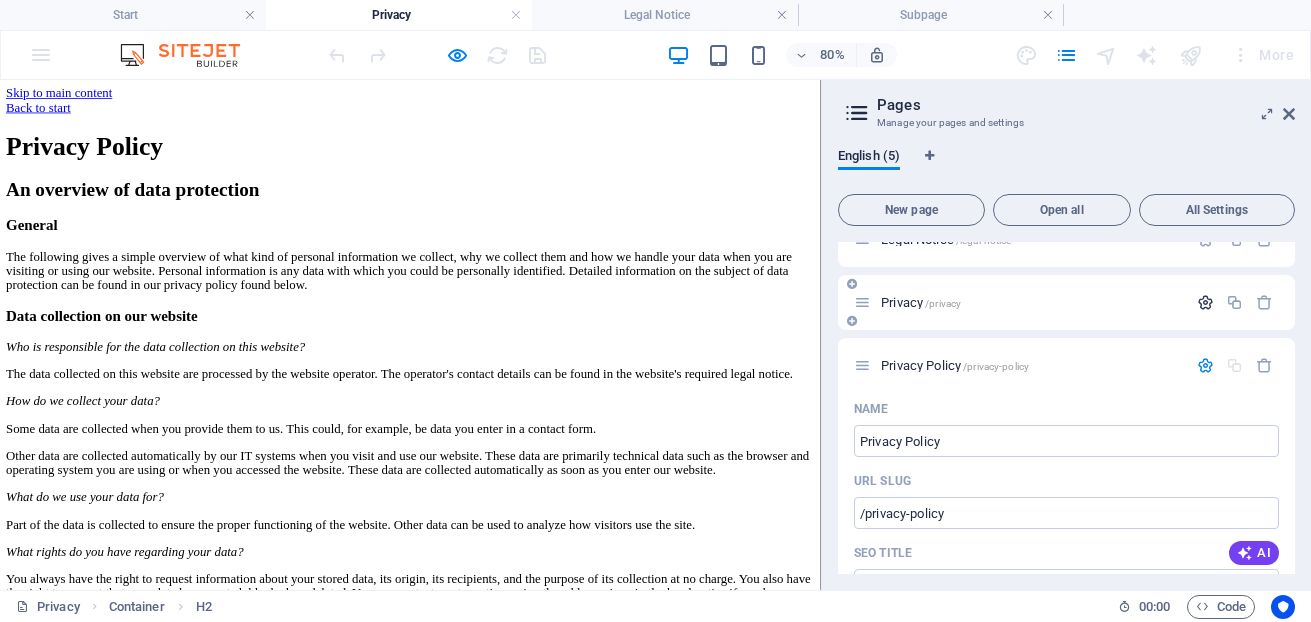 click at bounding box center [1205, 302] 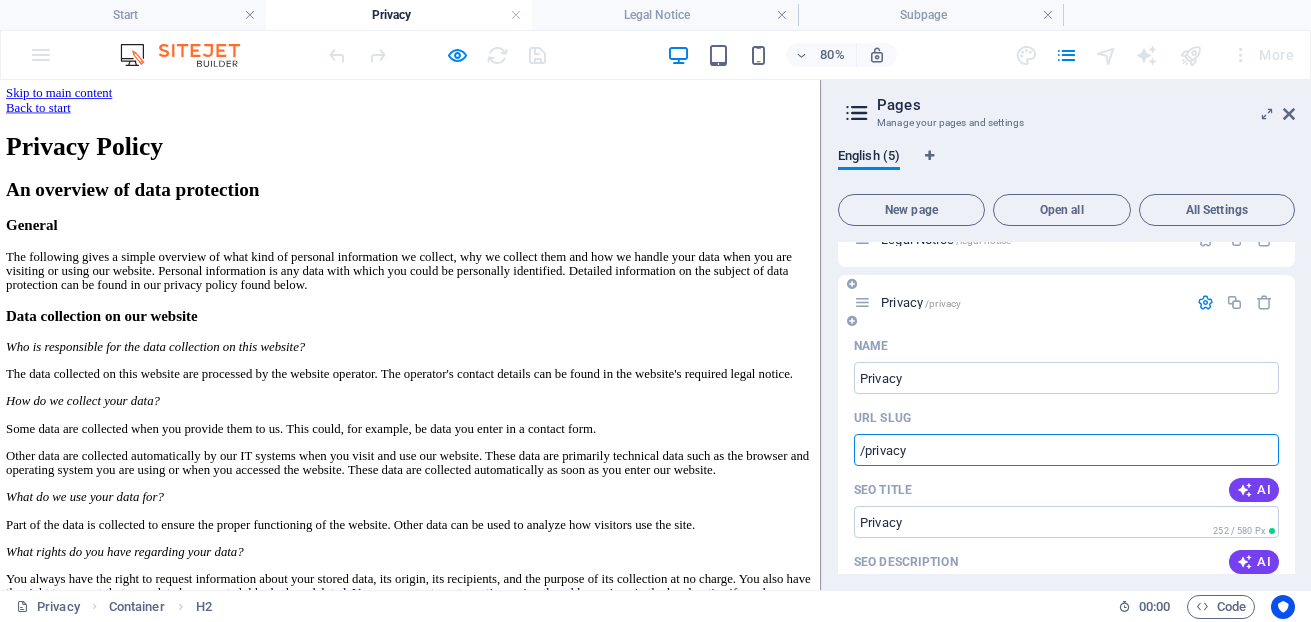 click on "/privacy" at bounding box center (1066, 450) 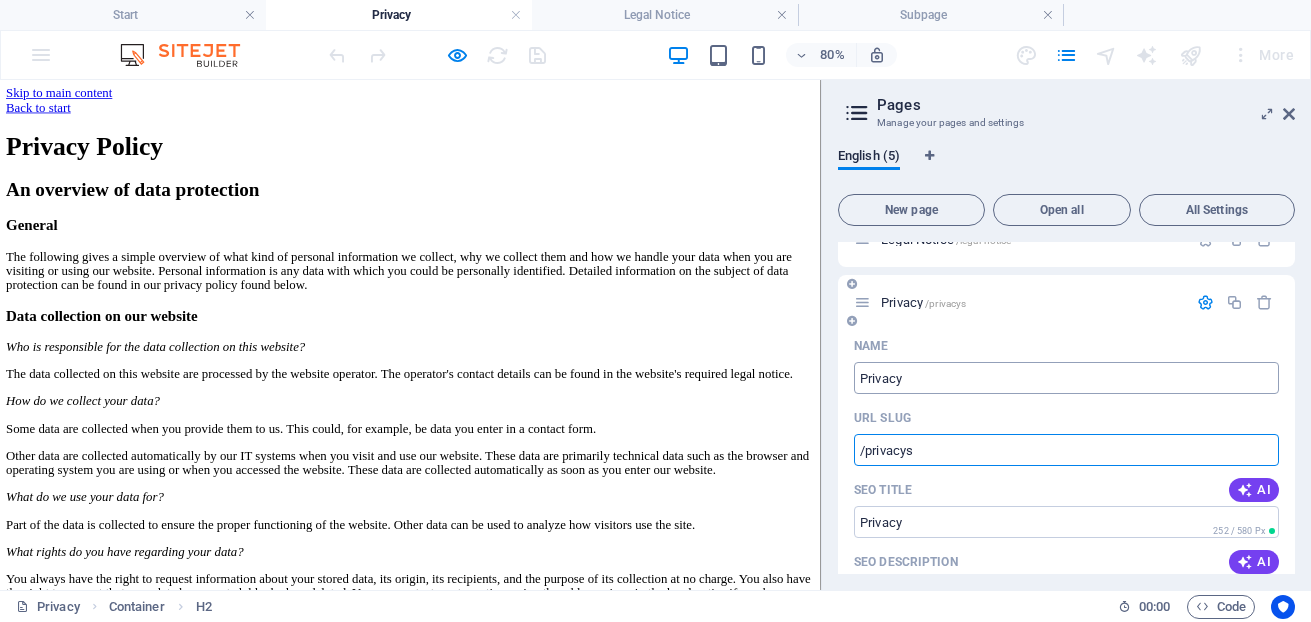 type on "/privacys" 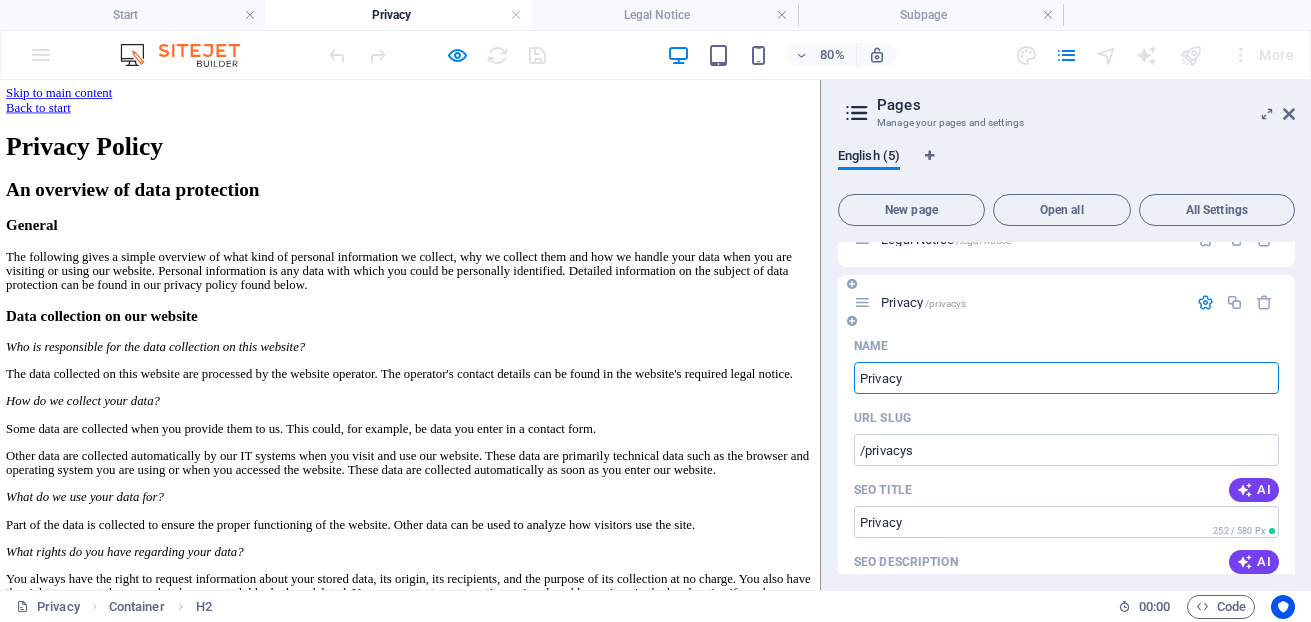 click on "Privacy" at bounding box center [1066, 378] 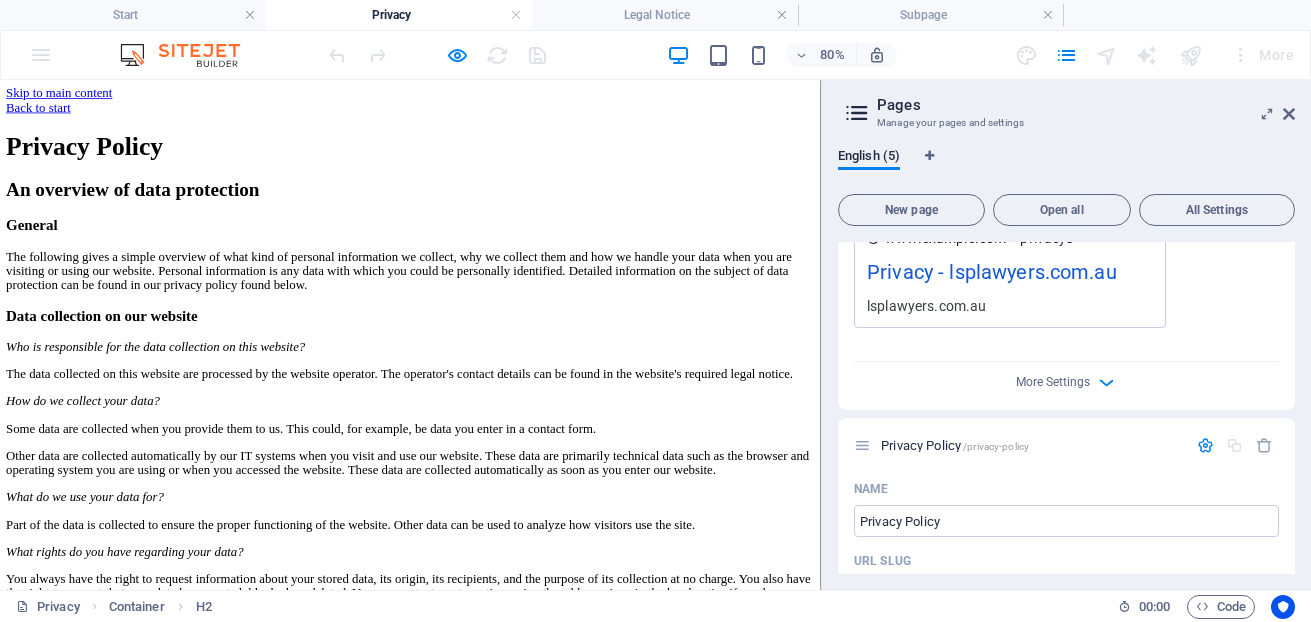 scroll, scrollTop: 856, scrollLeft: 0, axis: vertical 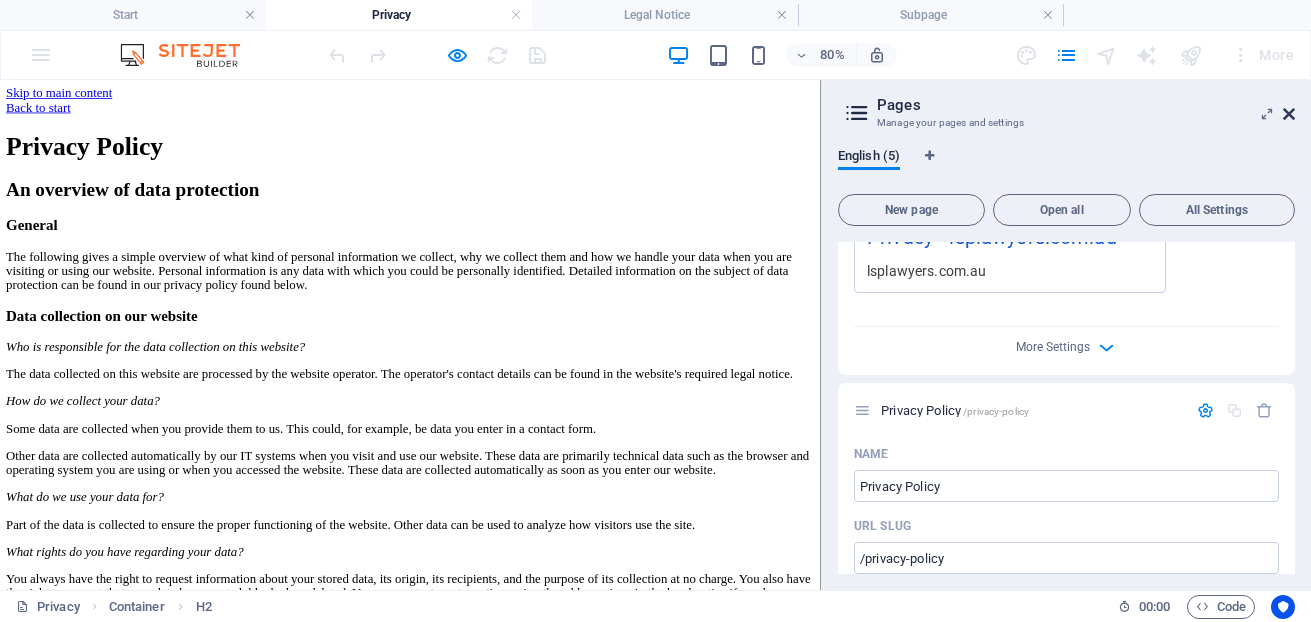 click at bounding box center [1289, 114] 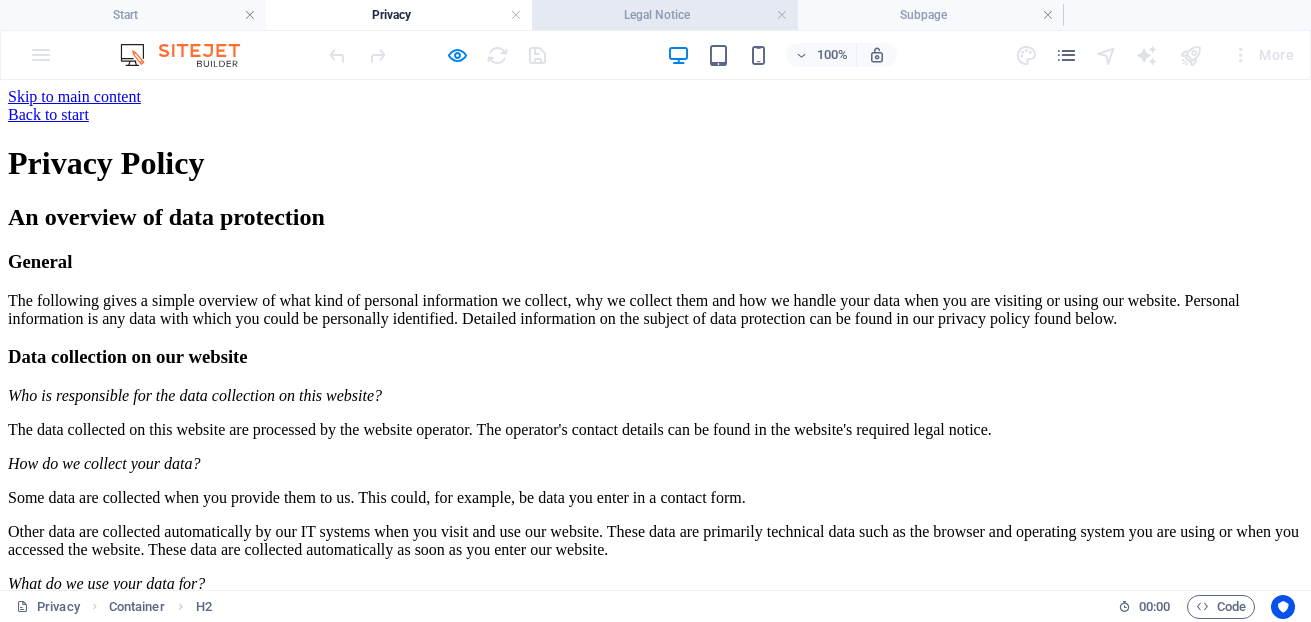 click on "Legal Notice" at bounding box center (665, 15) 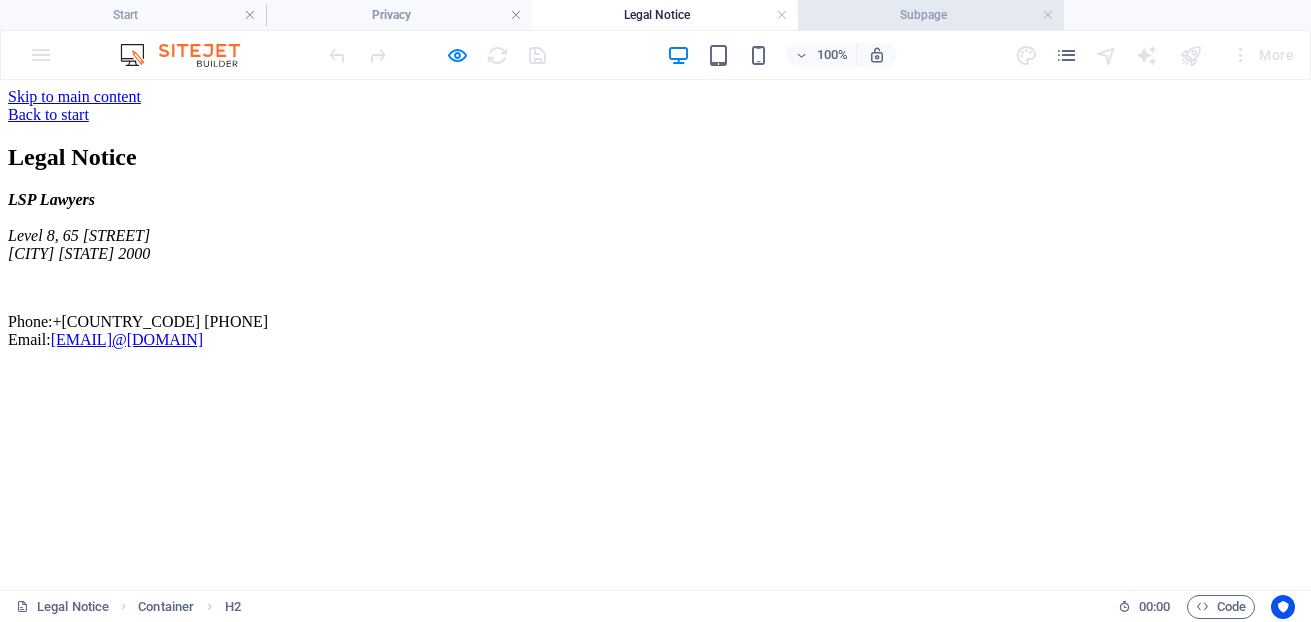 click on "Subpage" at bounding box center (931, 15) 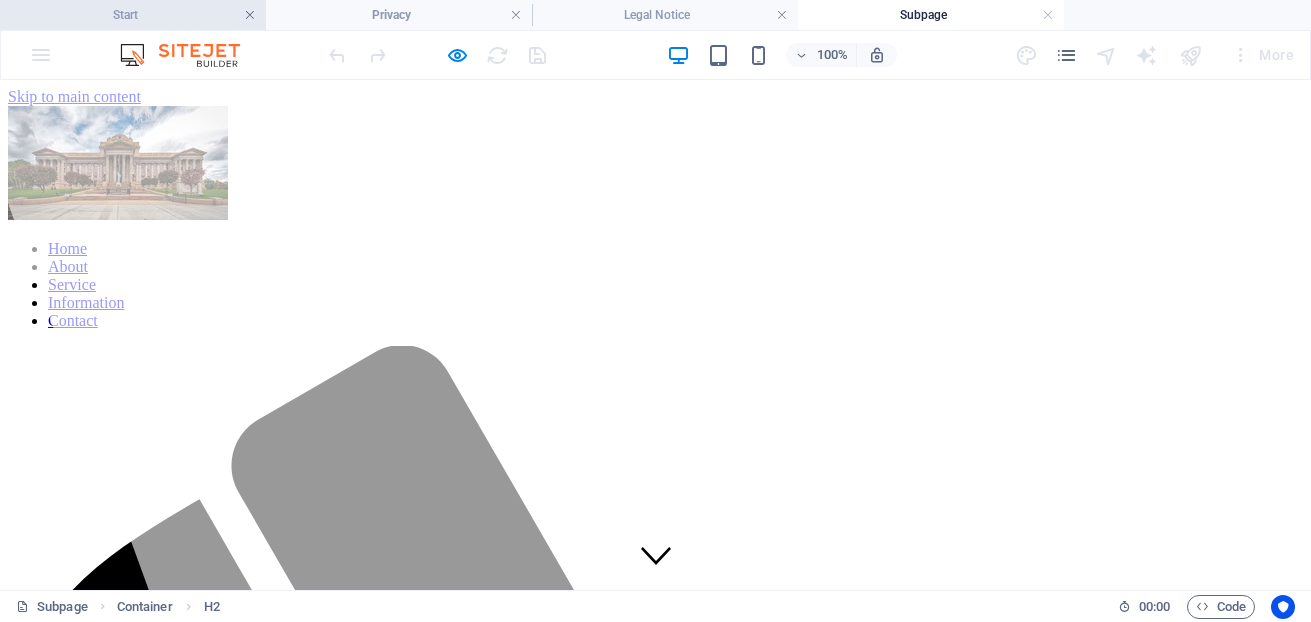 click at bounding box center (250, 15) 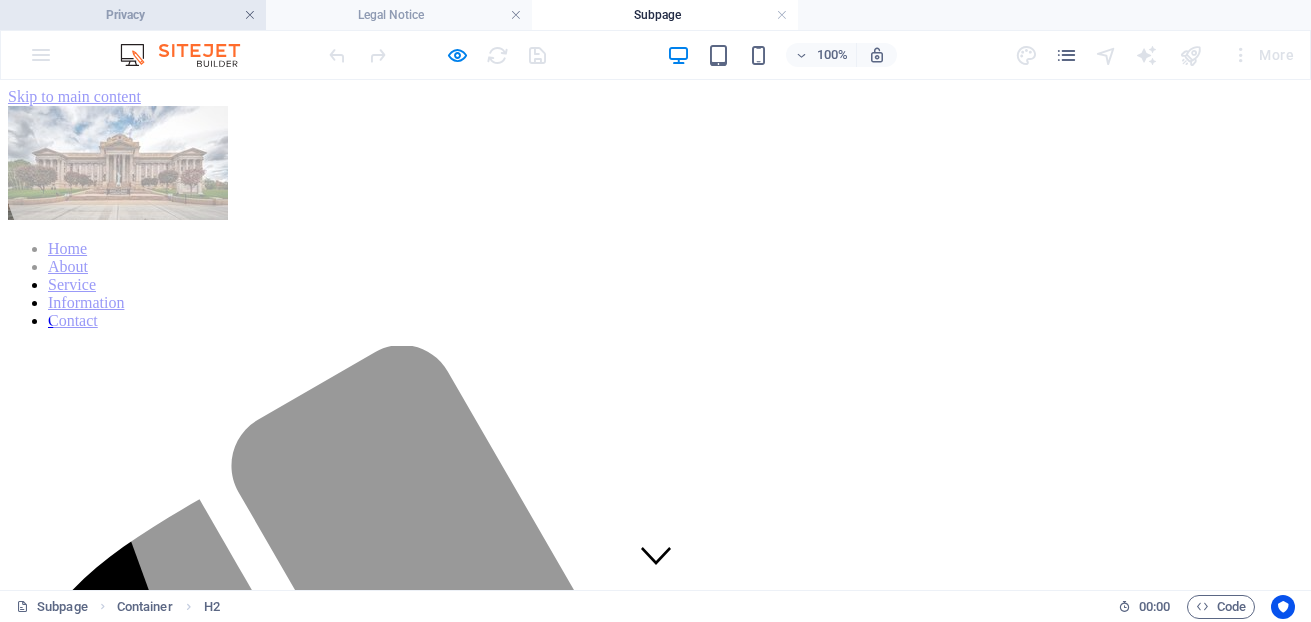 click at bounding box center [250, 15] 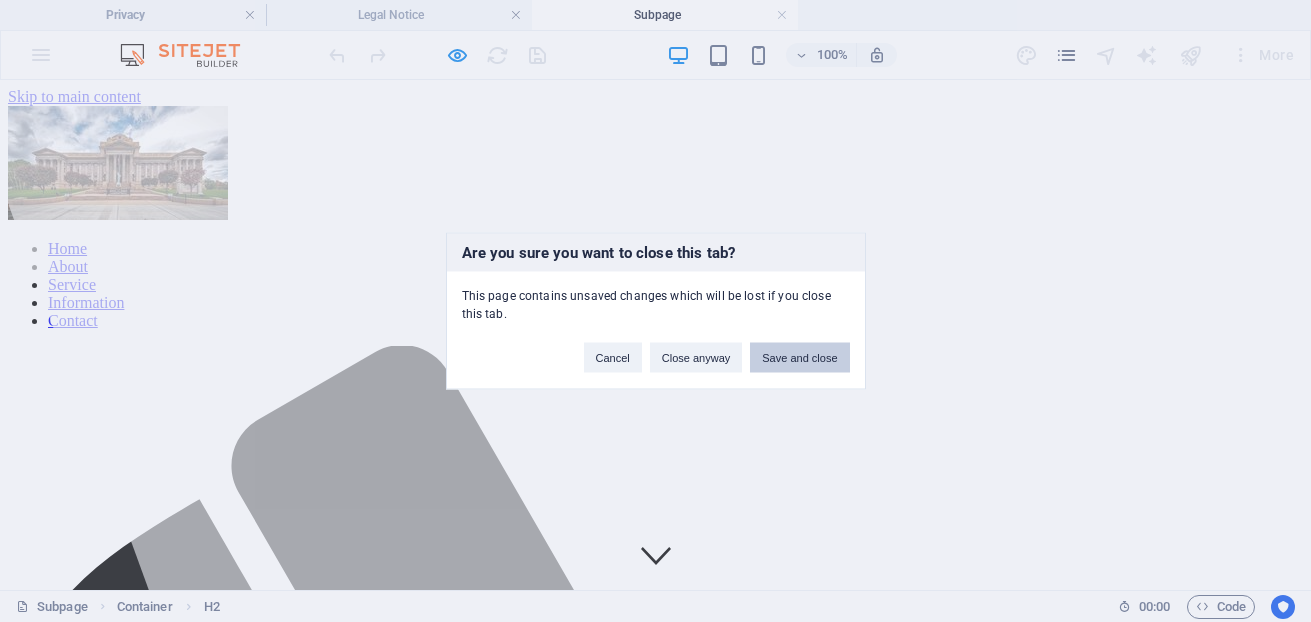 click on "Save and close" at bounding box center (799, 358) 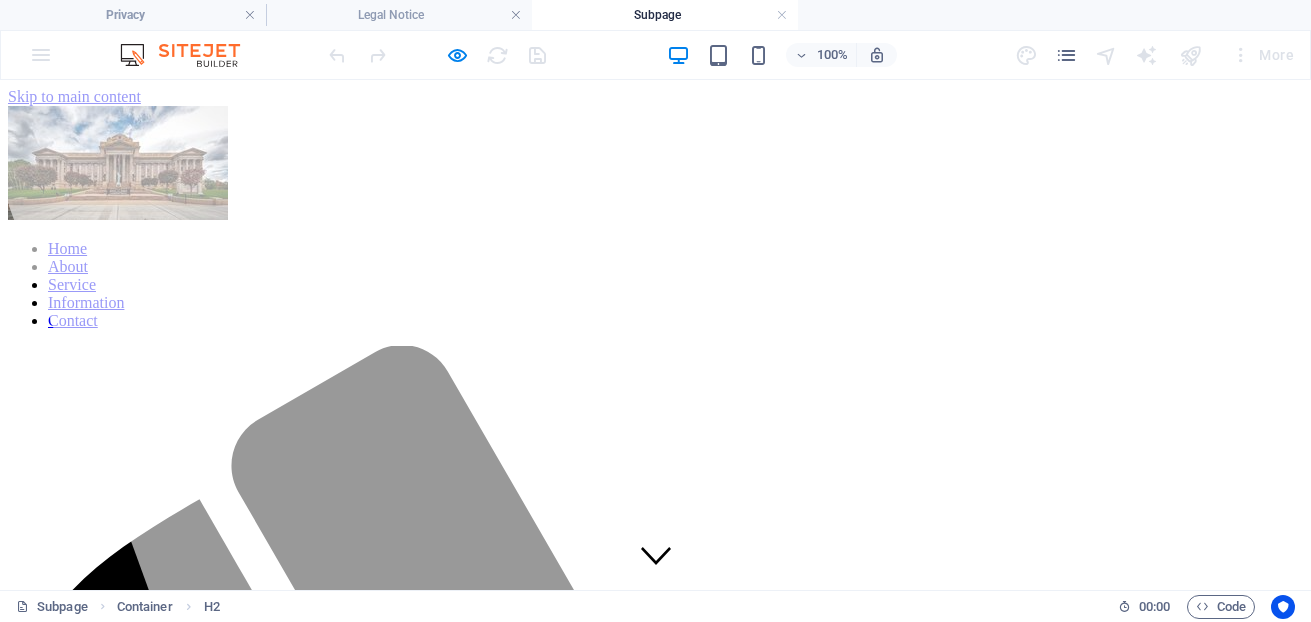 click on "Home About Service Information Contact" at bounding box center [655, 1086] 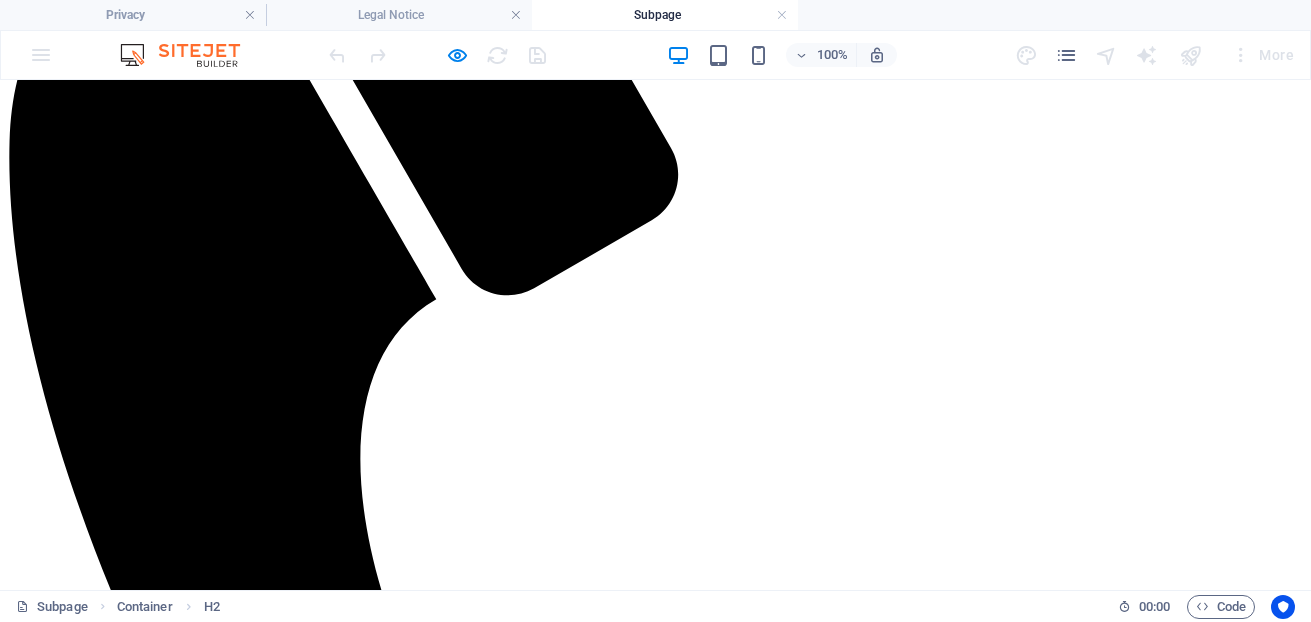 scroll, scrollTop: 626, scrollLeft: 0, axis: vertical 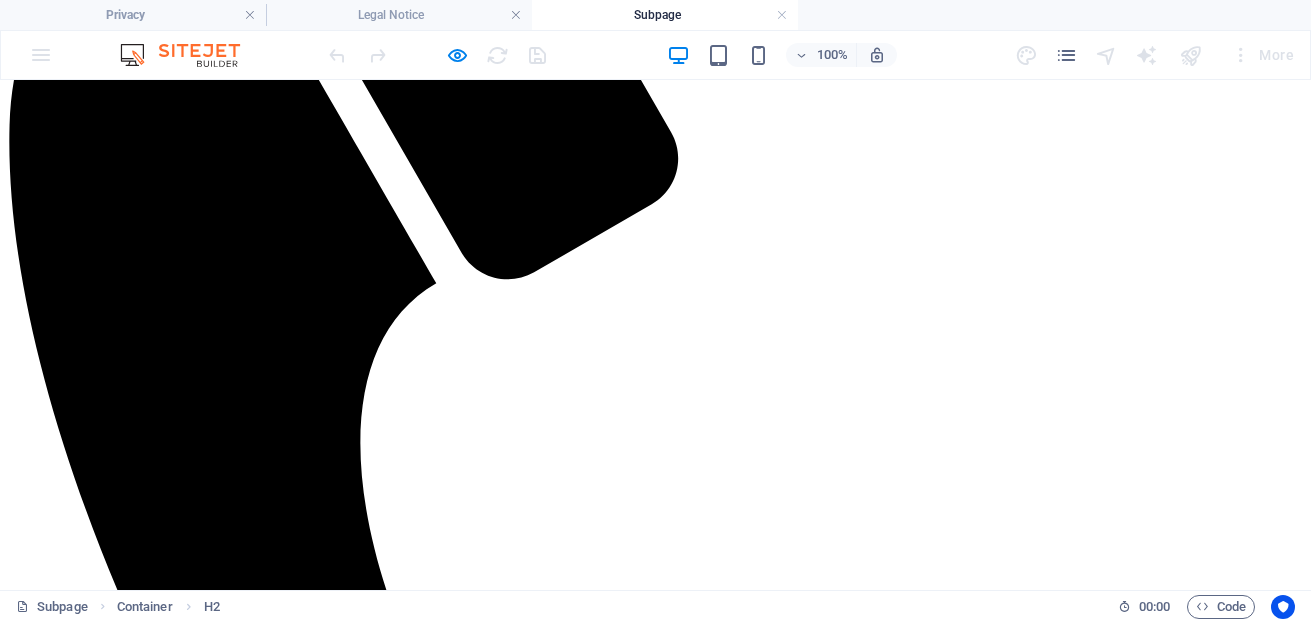 click on "Privacy Policy" at bounding box center (141, 11428) 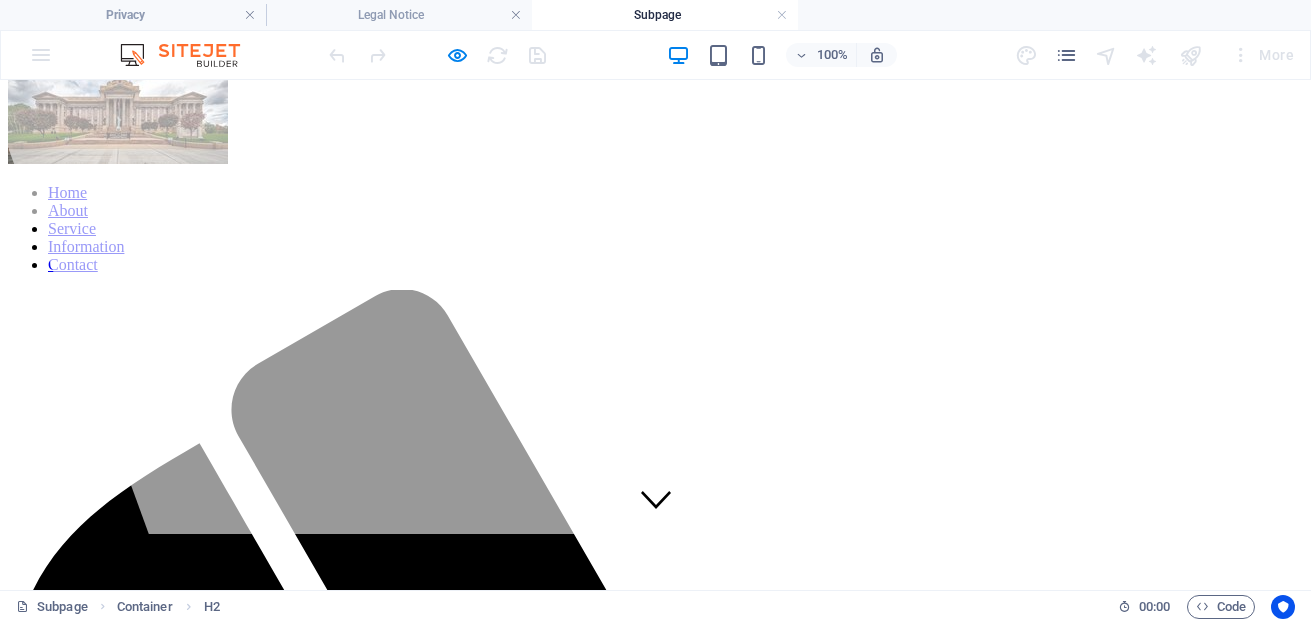 scroll, scrollTop: 0, scrollLeft: 0, axis: both 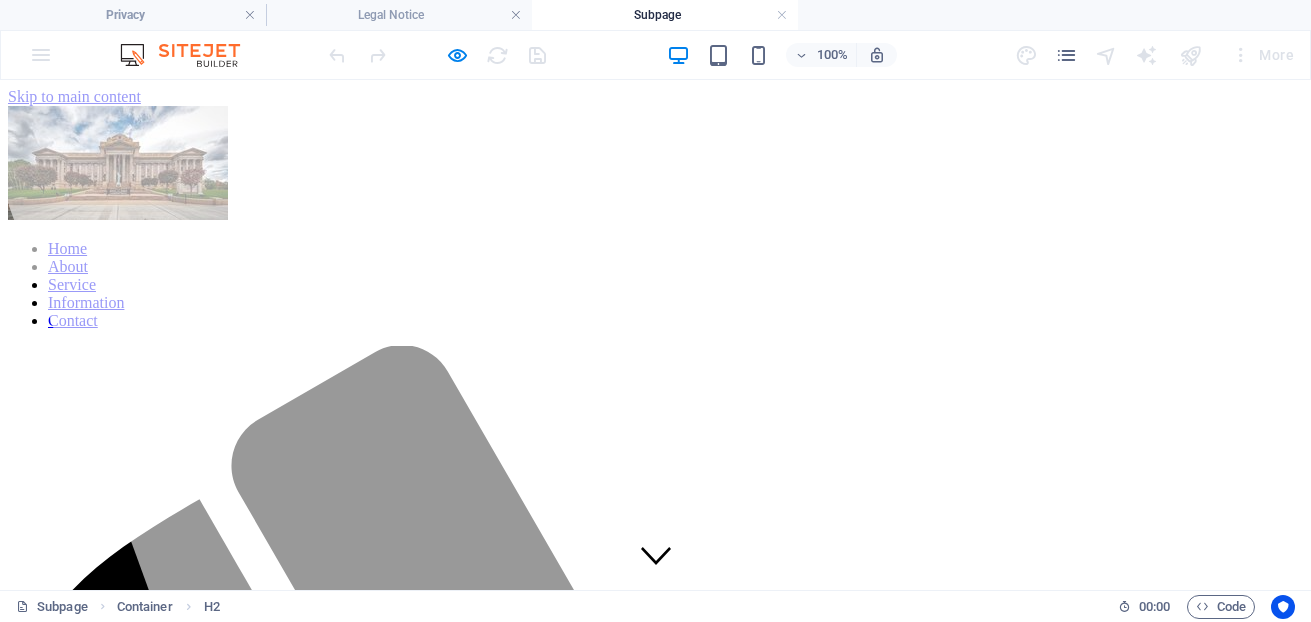click at bounding box center (190, 55) 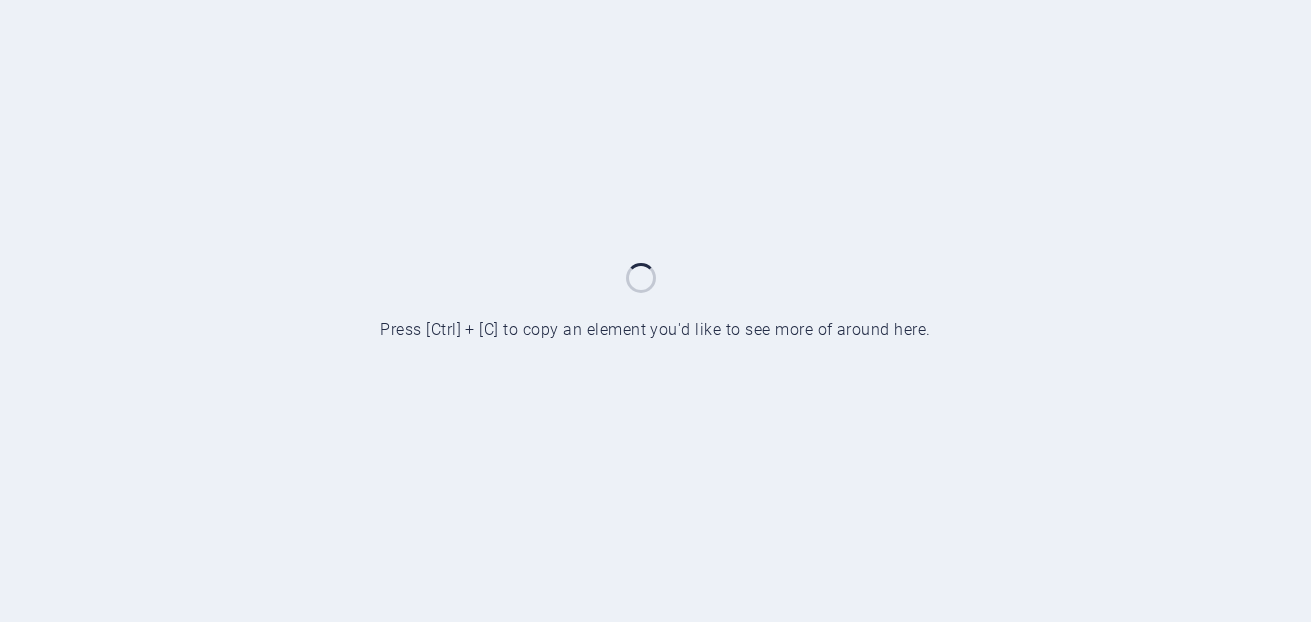 scroll, scrollTop: 0, scrollLeft: 0, axis: both 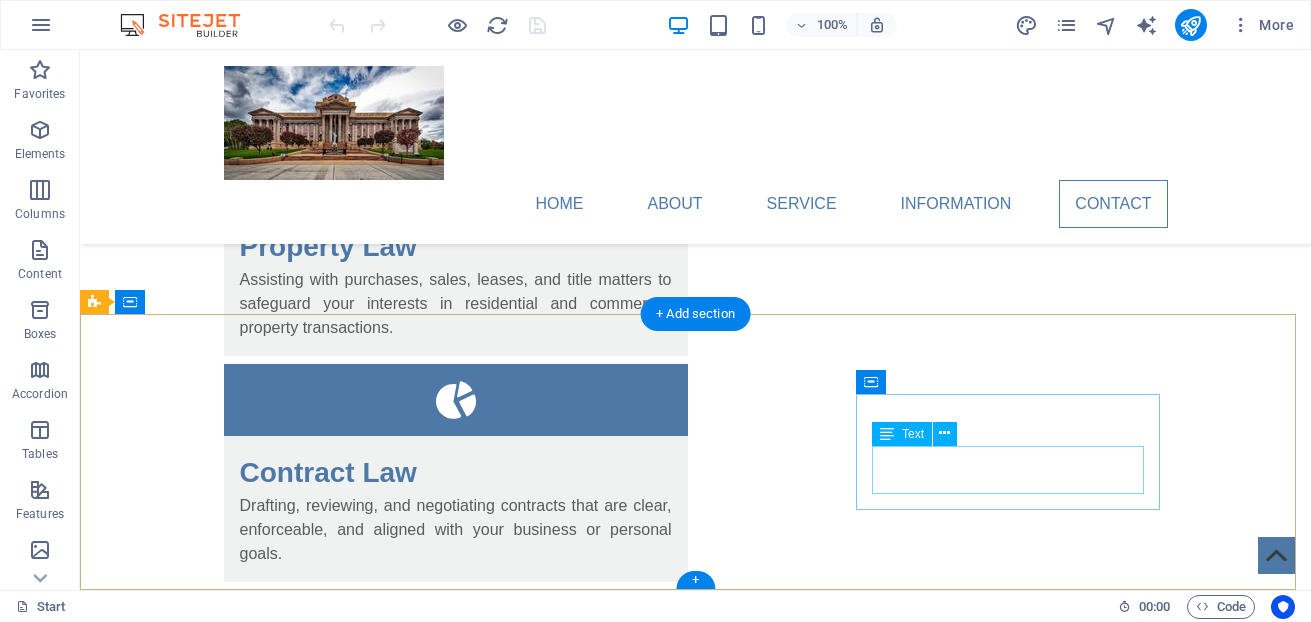 click on "info@lsplawyers.com.au Legal Notice  |  Privacy Policy" at bounding box center (248, 3542) 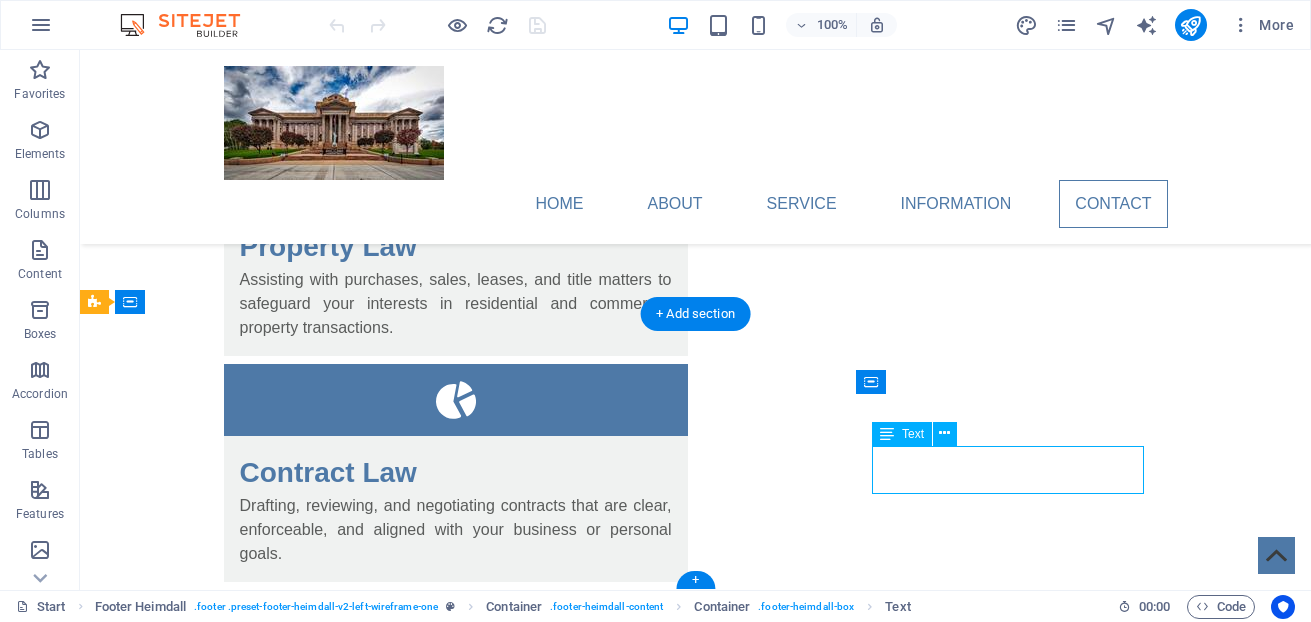 click on "info@lsplawyers.com.au Legal Notice  |  Privacy Policy" at bounding box center [248, 3542] 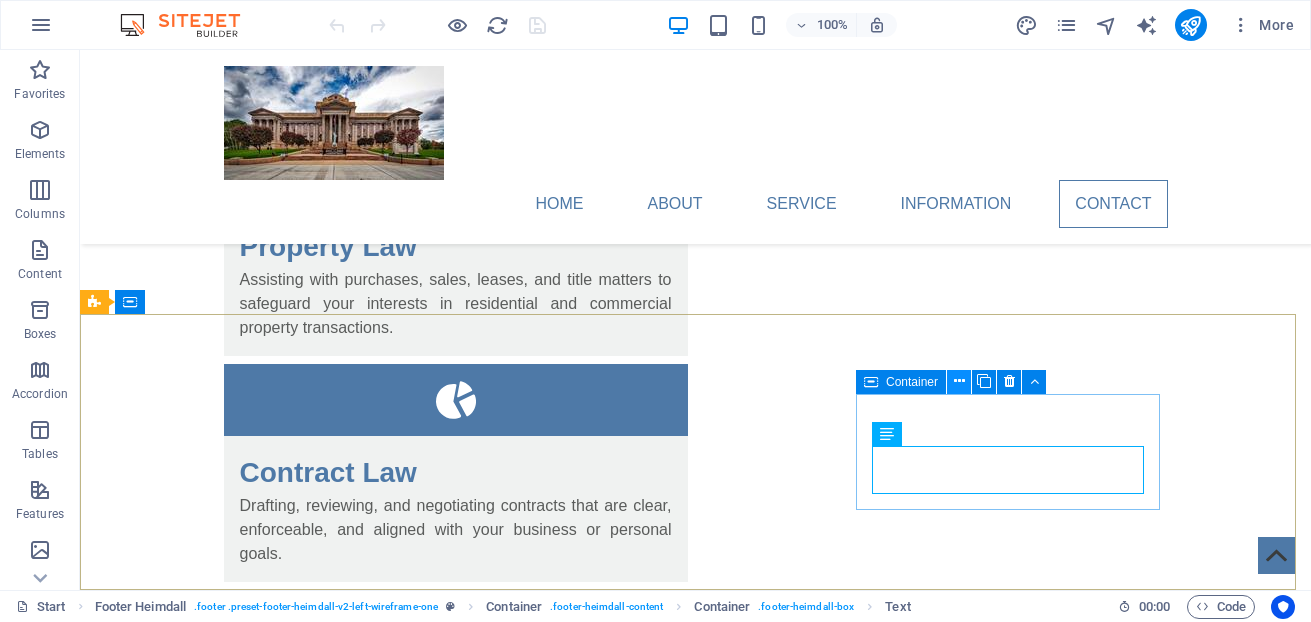 click at bounding box center [959, 381] 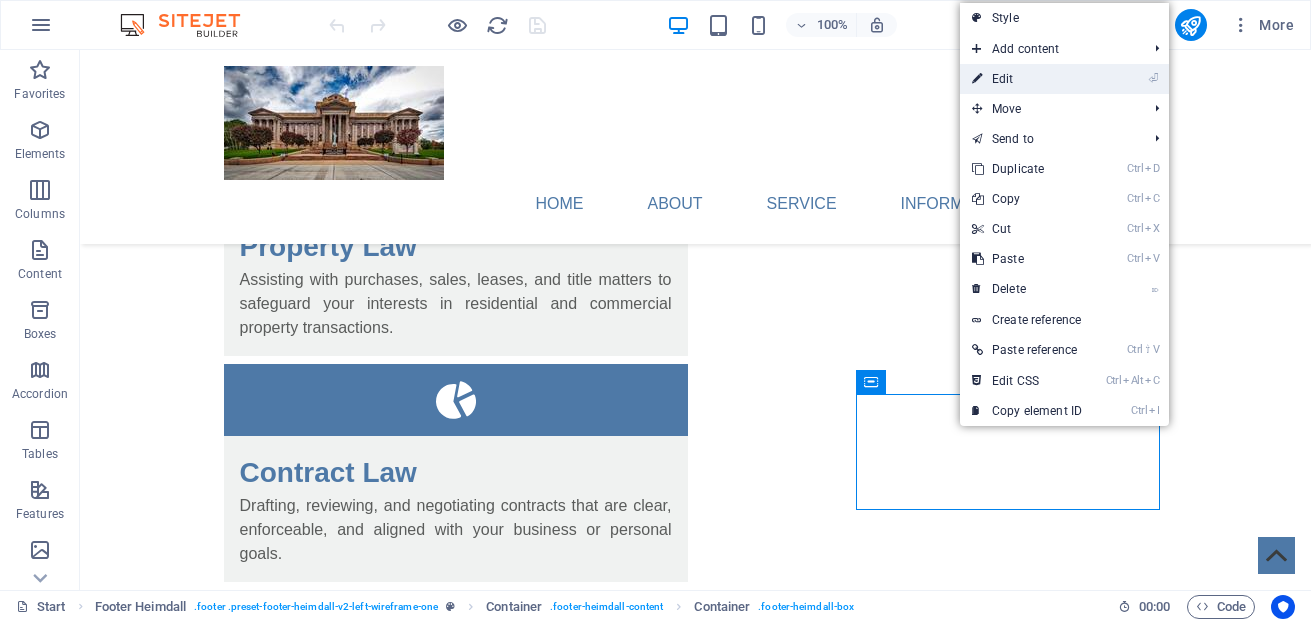 click on "⏎  Edit" at bounding box center [1027, 79] 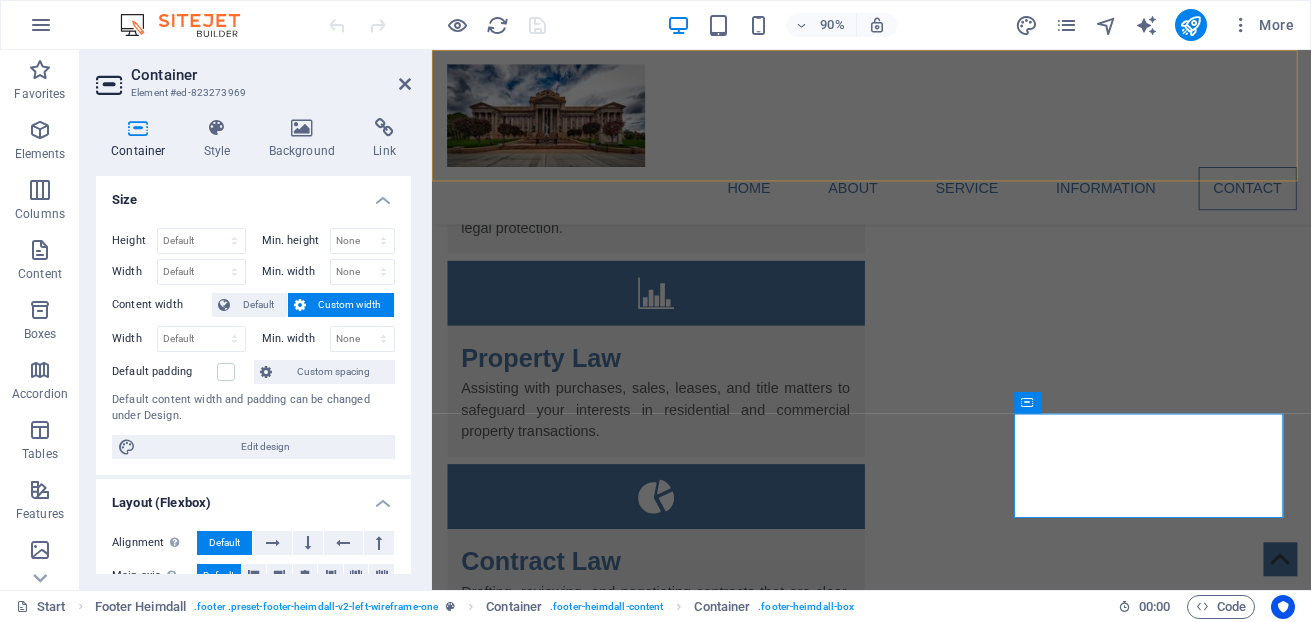 scroll, scrollTop: 4170, scrollLeft: 0, axis: vertical 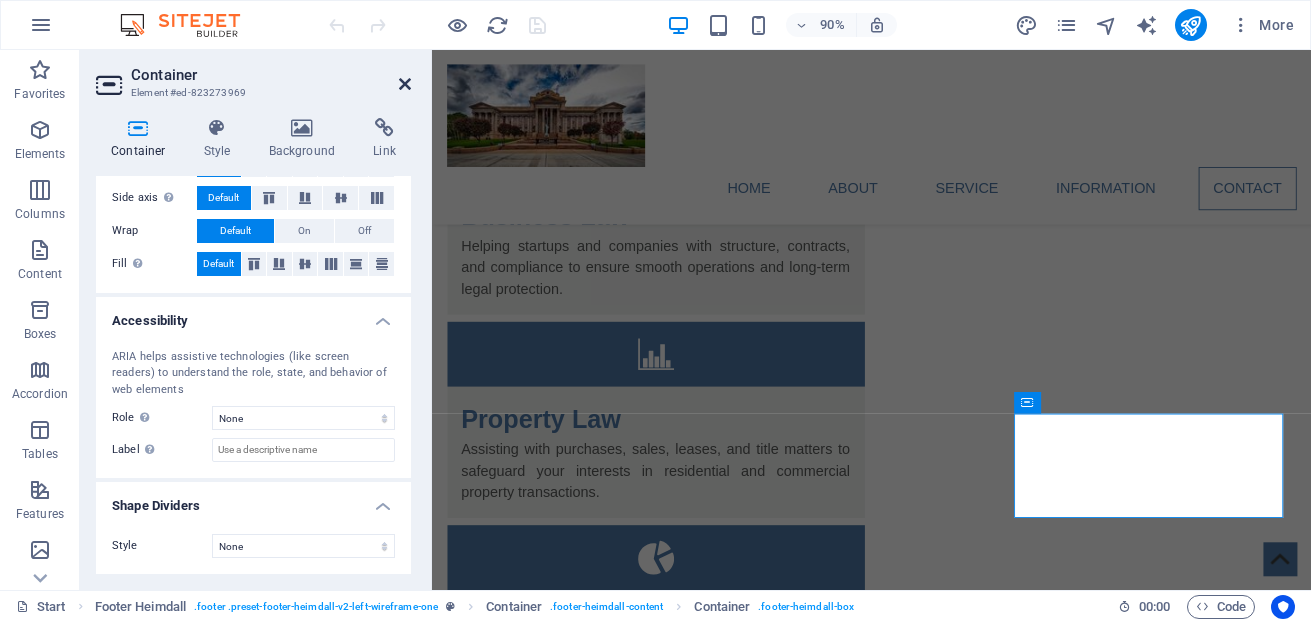 click at bounding box center (405, 84) 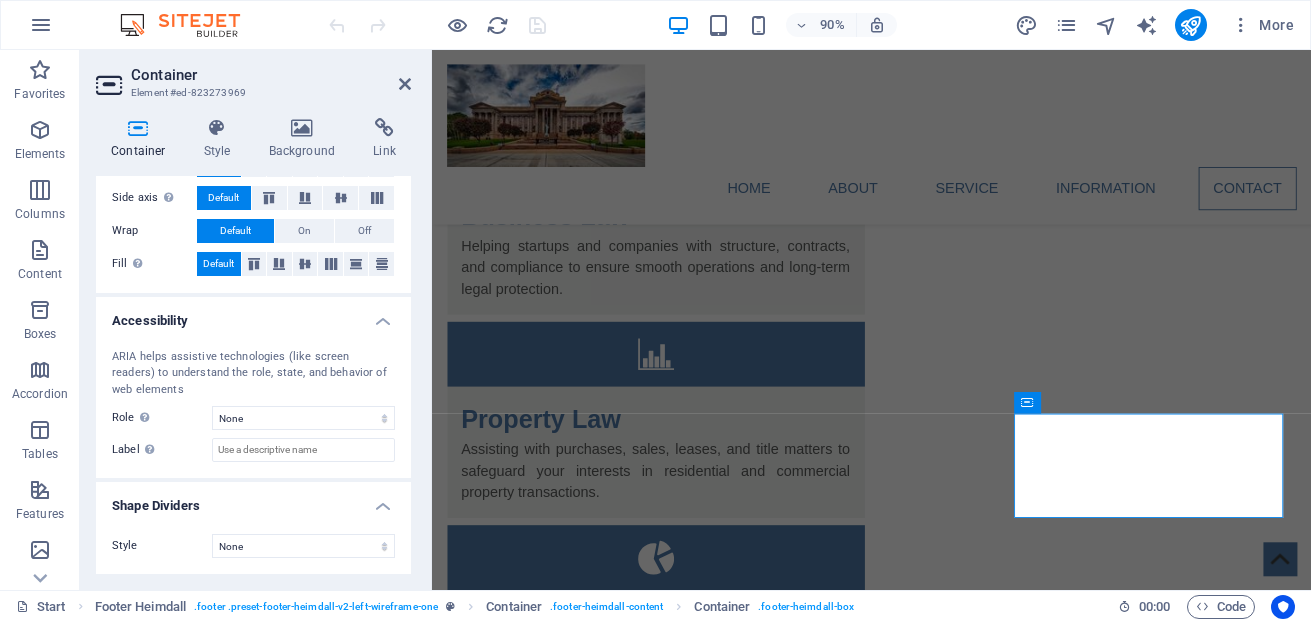 scroll, scrollTop: 4238, scrollLeft: 0, axis: vertical 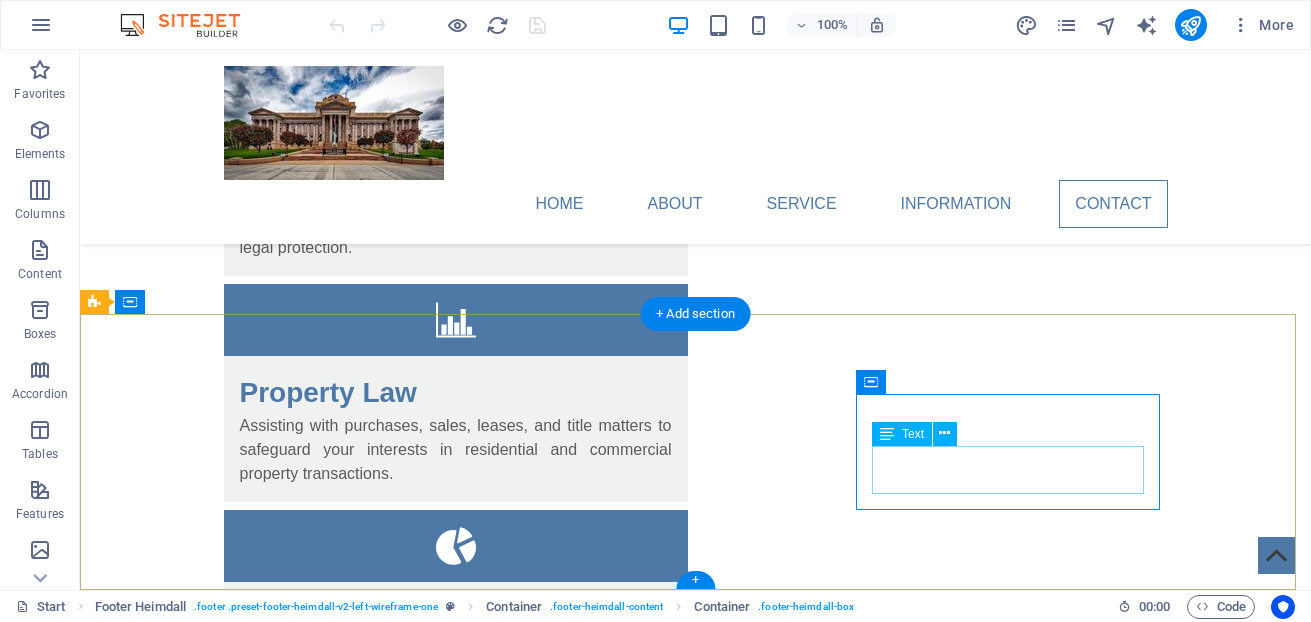 click on "info@lsplawyers.com.au Legal Notice  |  Privacy Policy" at bounding box center [248, 3688] 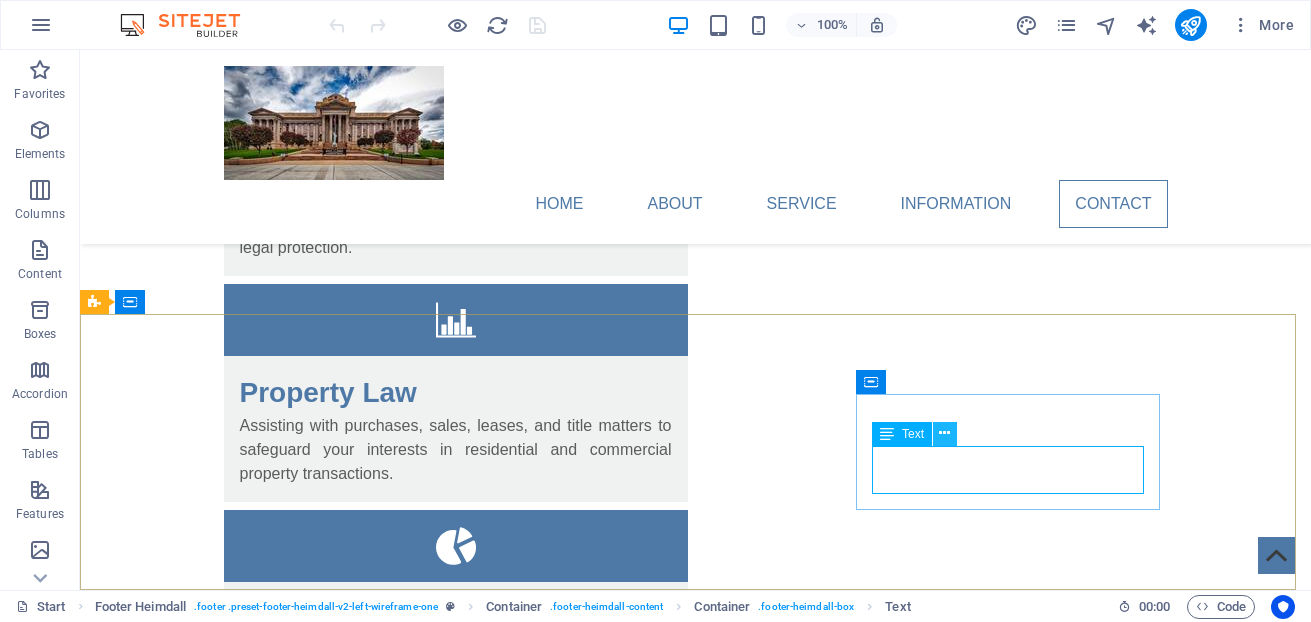 click at bounding box center [944, 433] 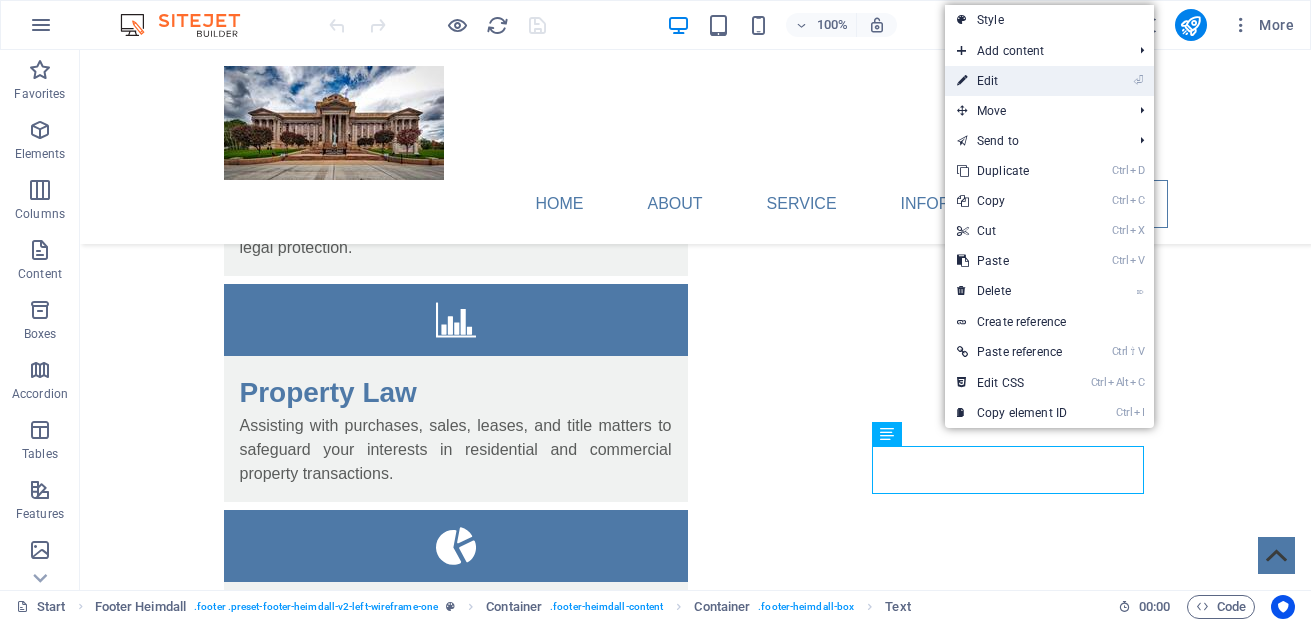 click on "⏎  Edit" at bounding box center (1012, 81) 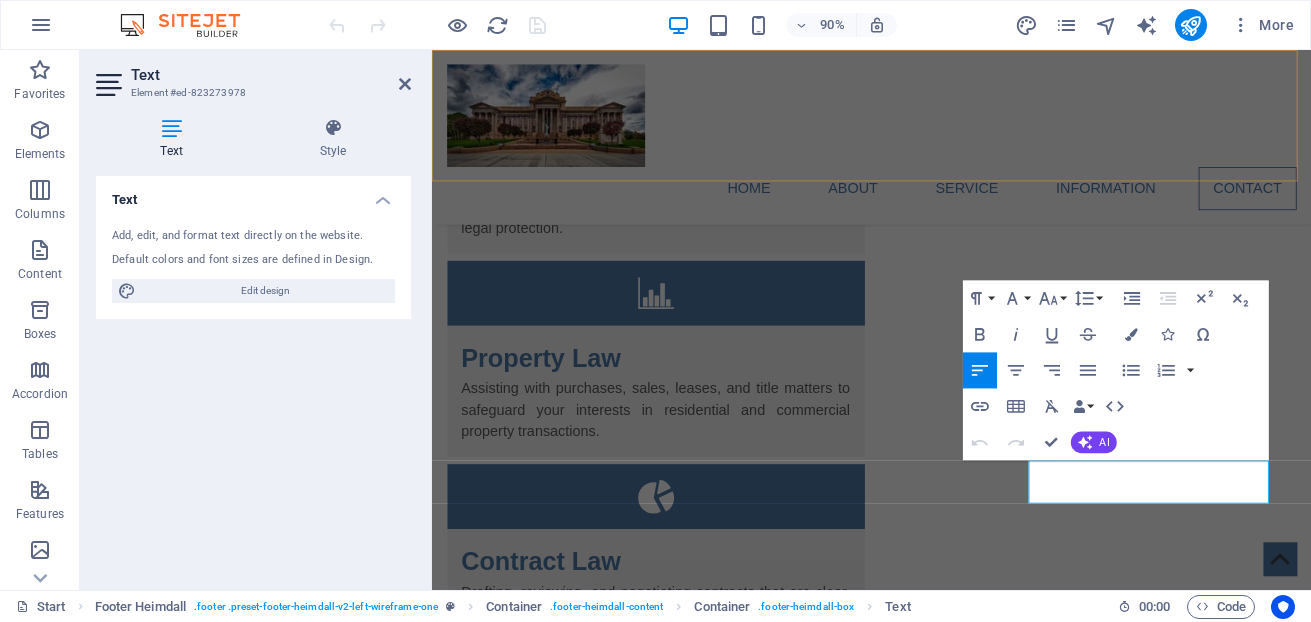 scroll, scrollTop: 4170, scrollLeft: 0, axis: vertical 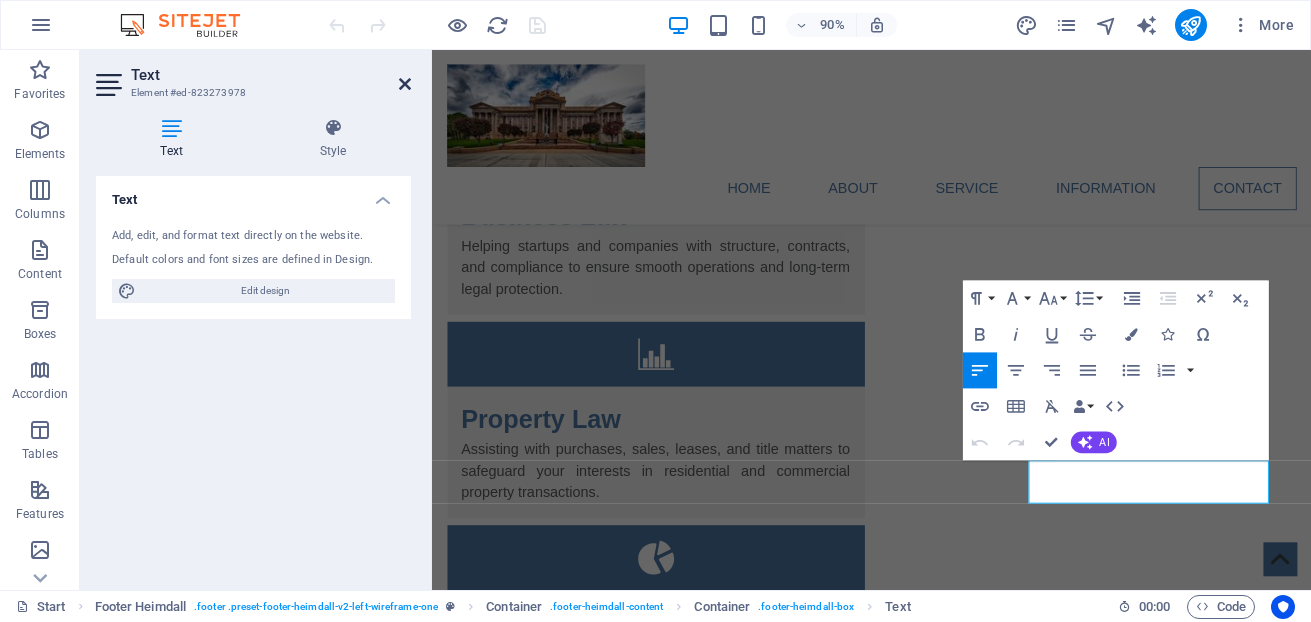 click at bounding box center (405, 84) 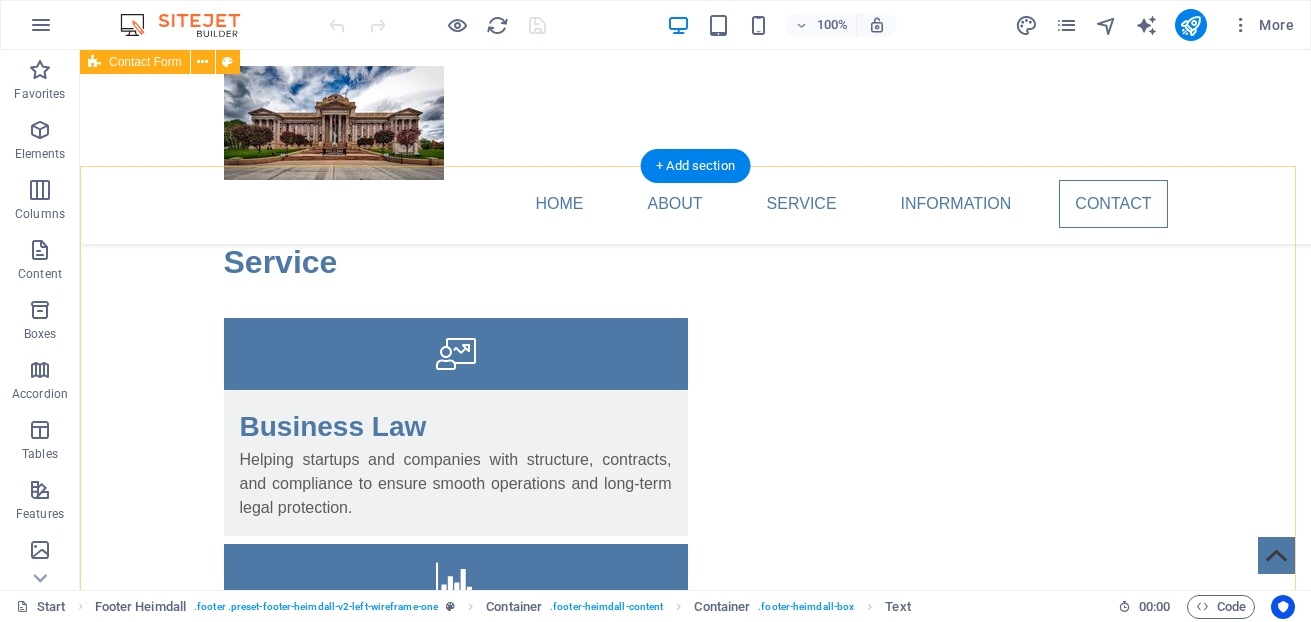 scroll, scrollTop: 3838, scrollLeft: 0, axis: vertical 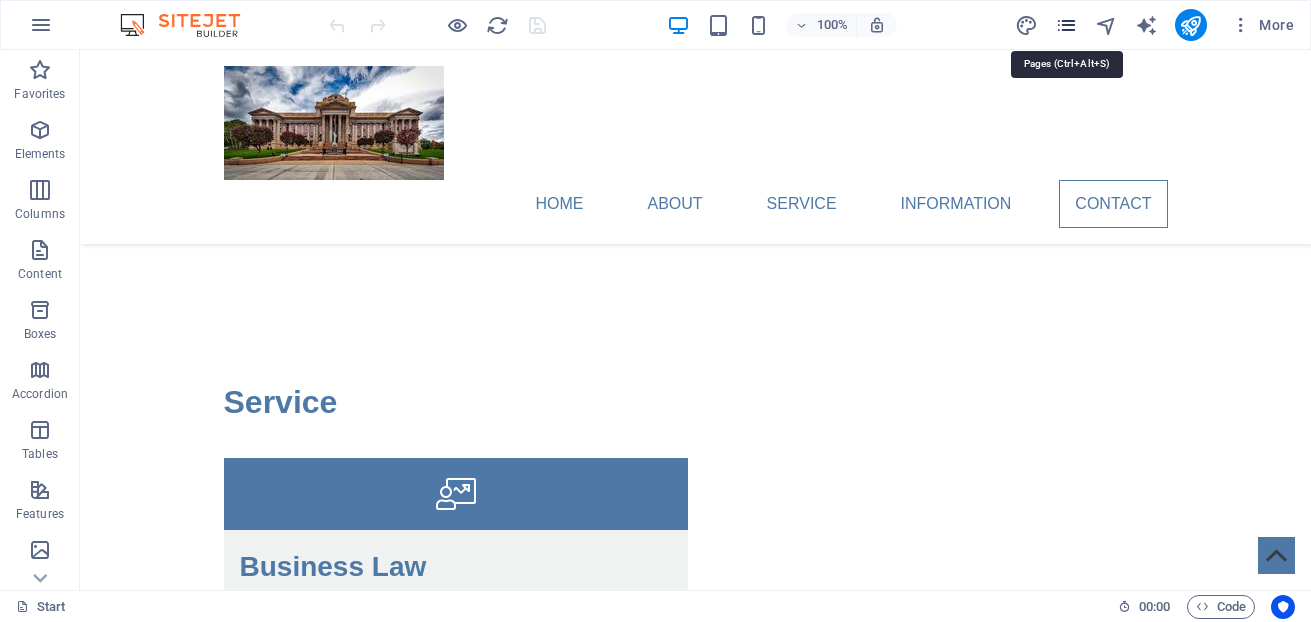 click at bounding box center (1066, 25) 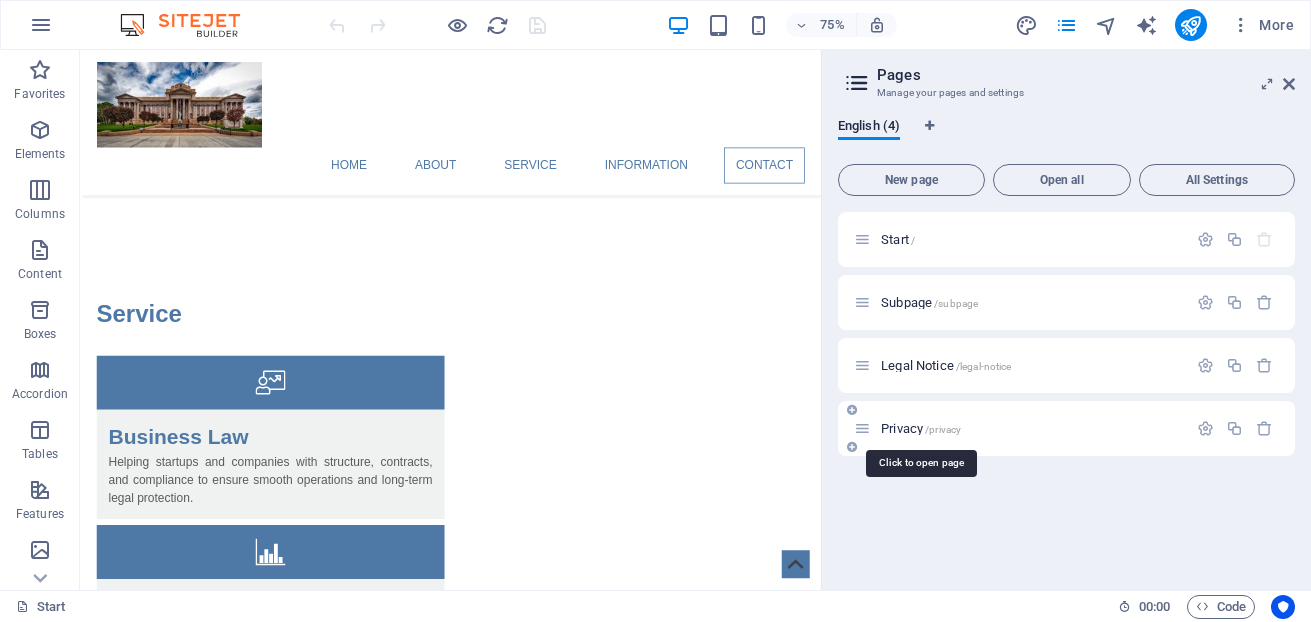 click on "/privacy" at bounding box center (943, 429) 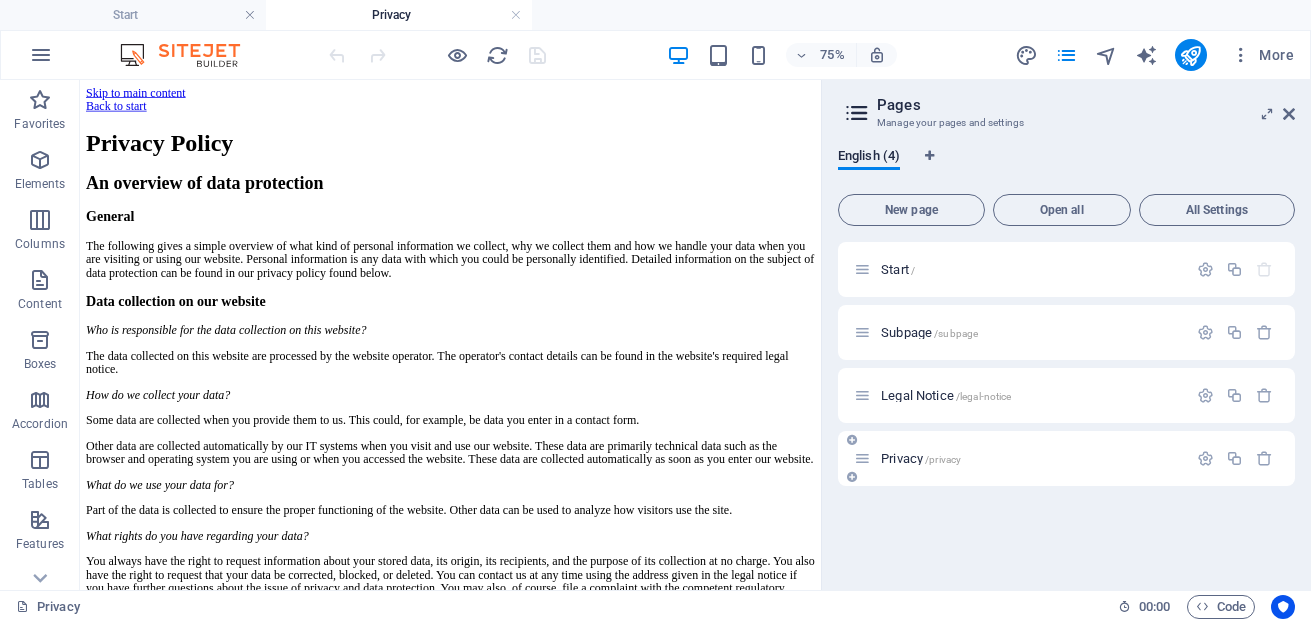 scroll, scrollTop: 0, scrollLeft: 0, axis: both 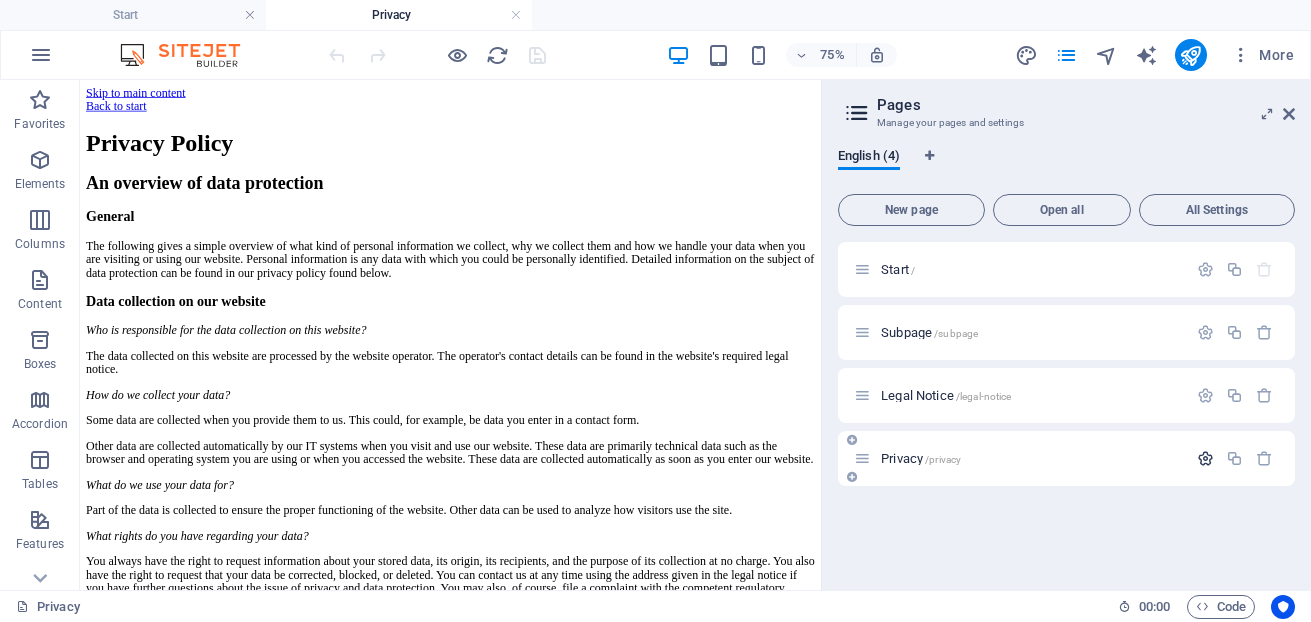 click at bounding box center [1205, 458] 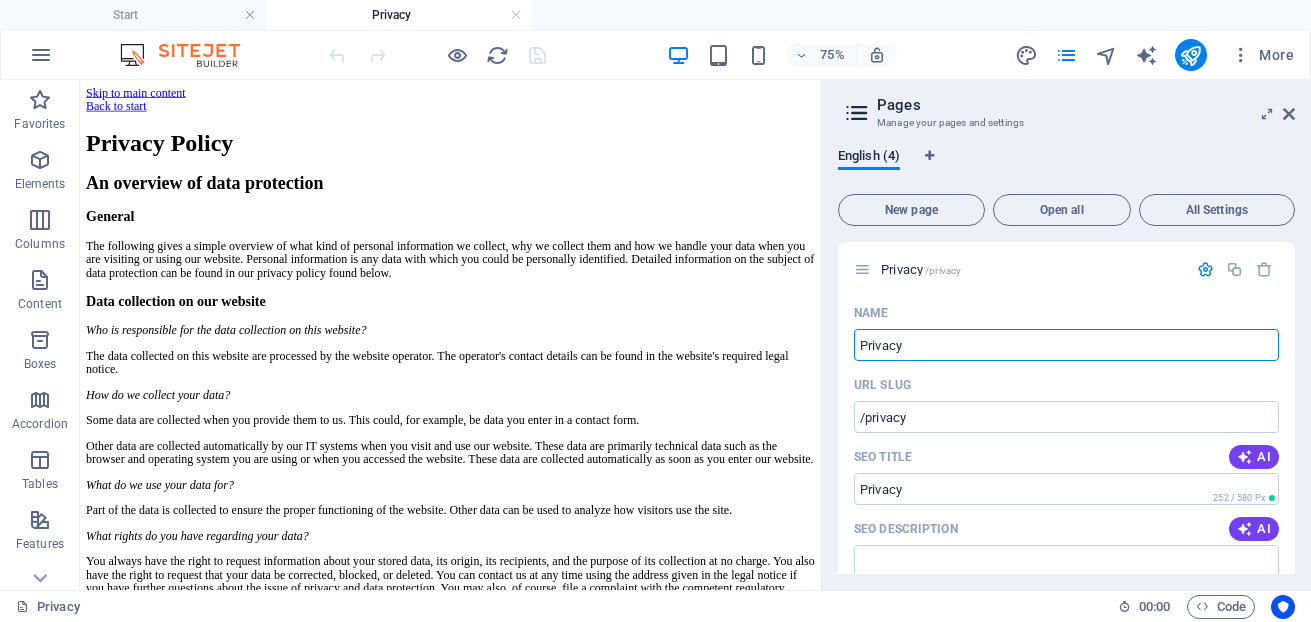 scroll, scrollTop: 200, scrollLeft: 0, axis: vertical 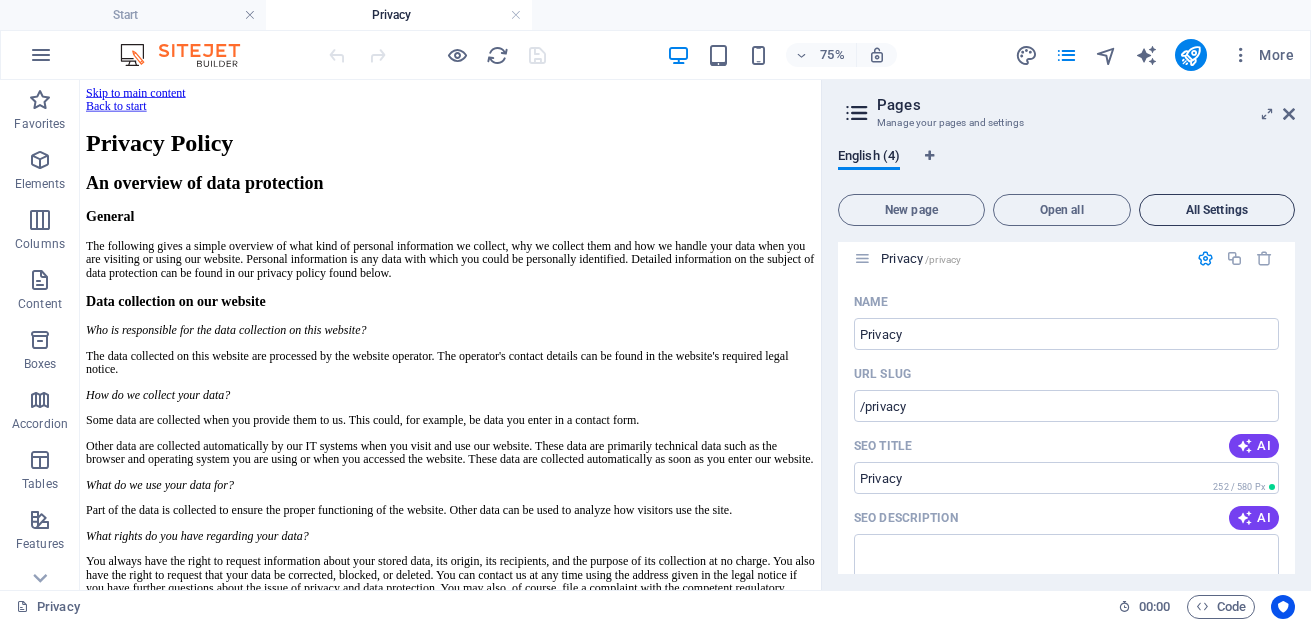 click on "All Settings" at bounding box center [1217, 210] 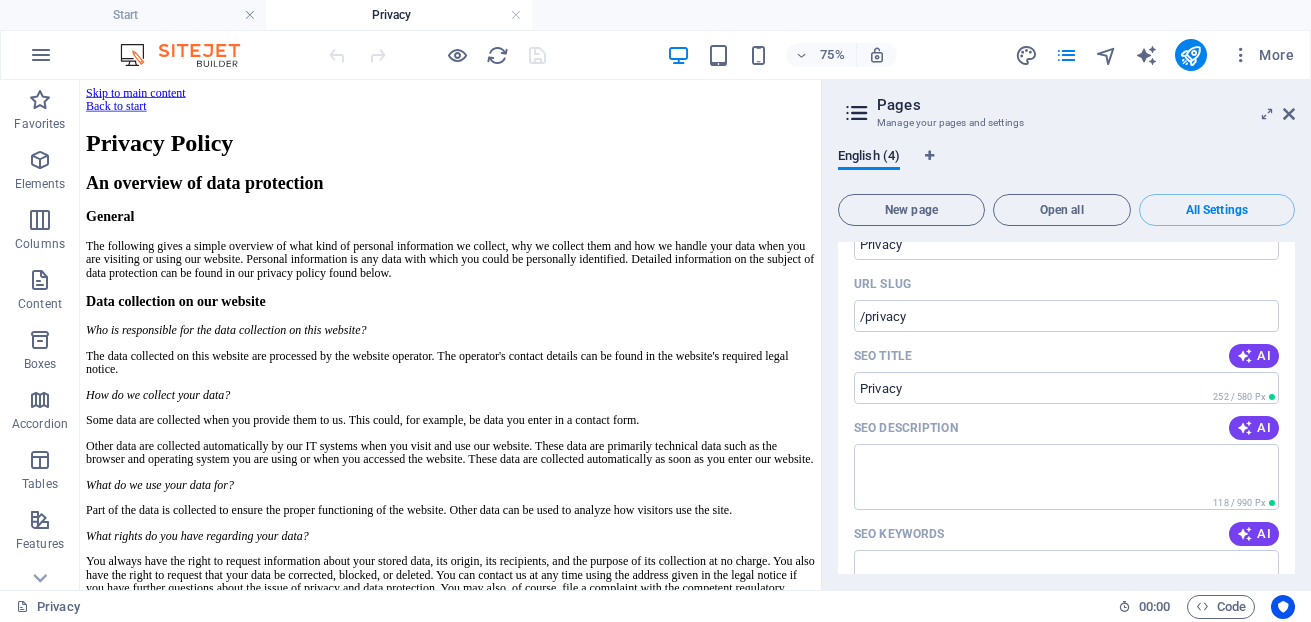 scroll, scrollTop: 2482, scrollLeft: 0, axis: vertical 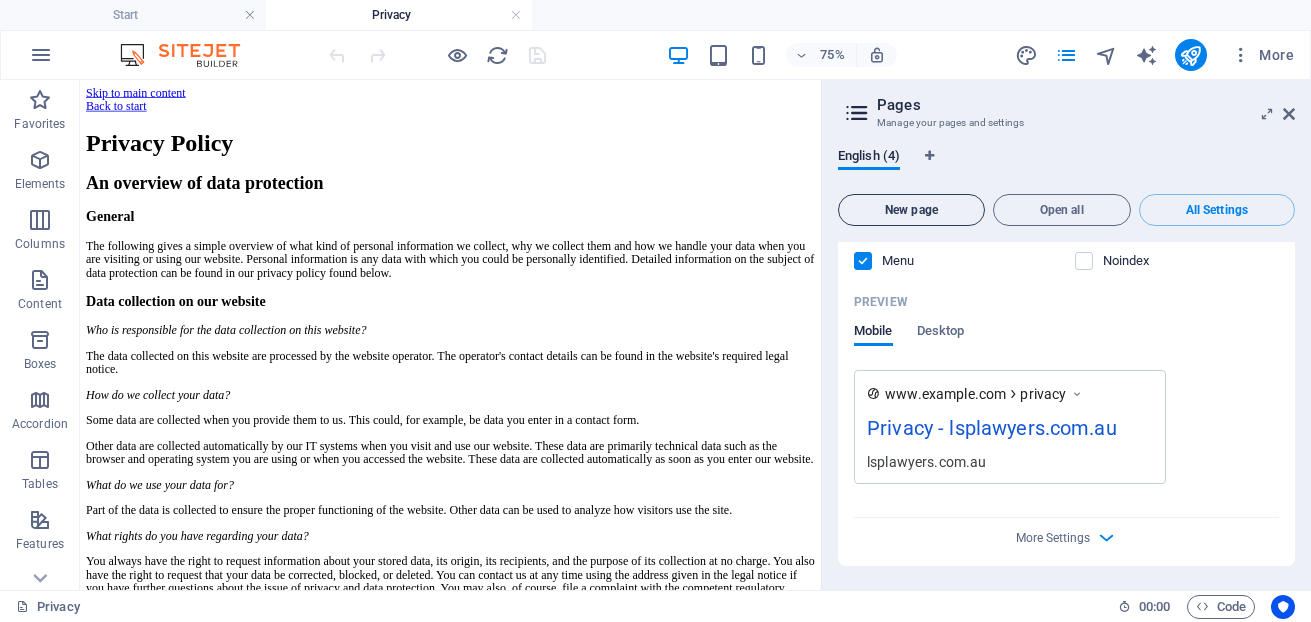 click on "New page" at bounding box center (911, 210) 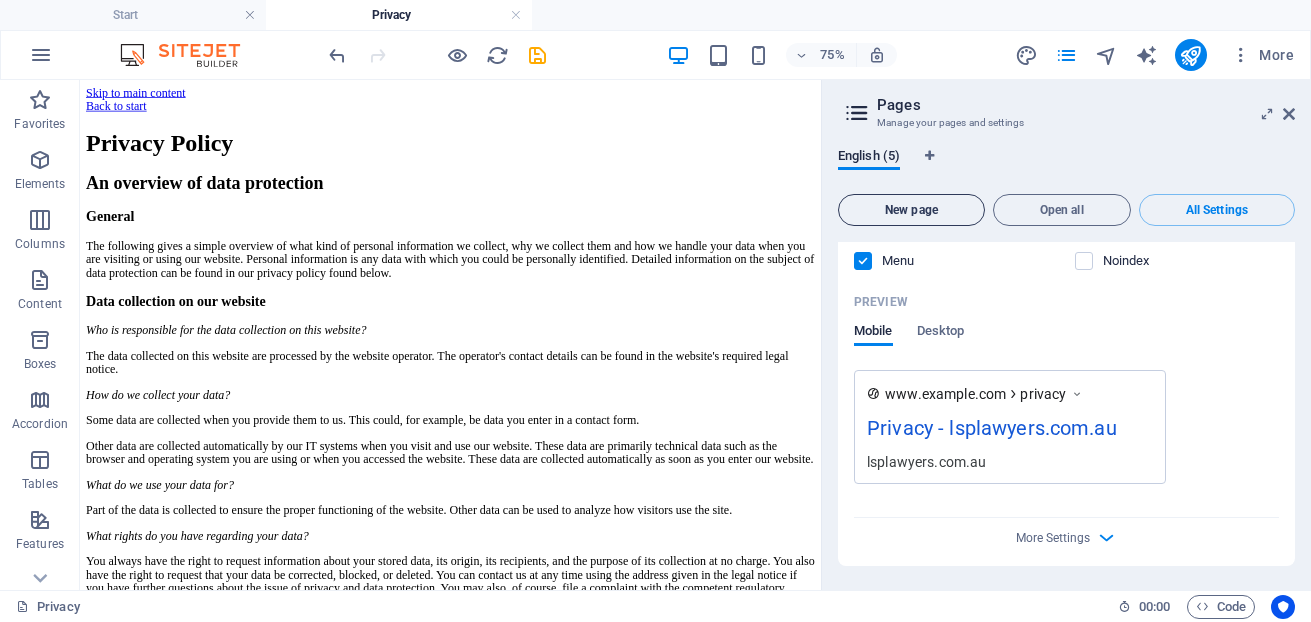 scroll, scrollTop: 3227, scrollLeft: 0, axis: vertical 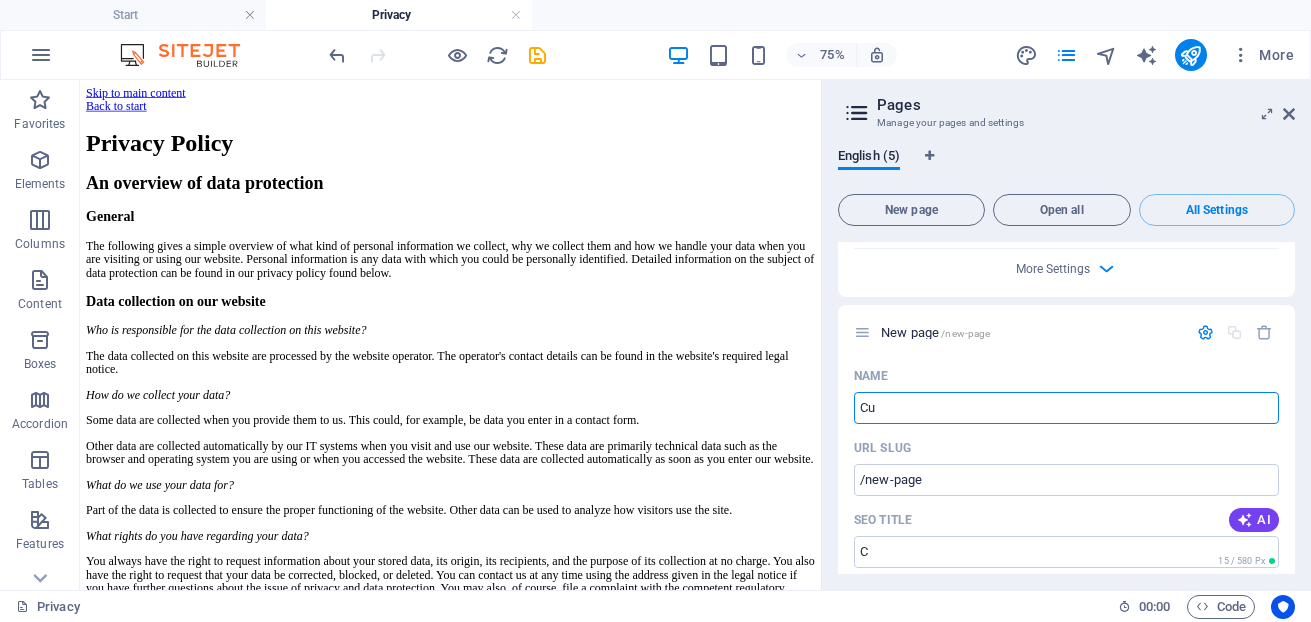 type on "Cus" 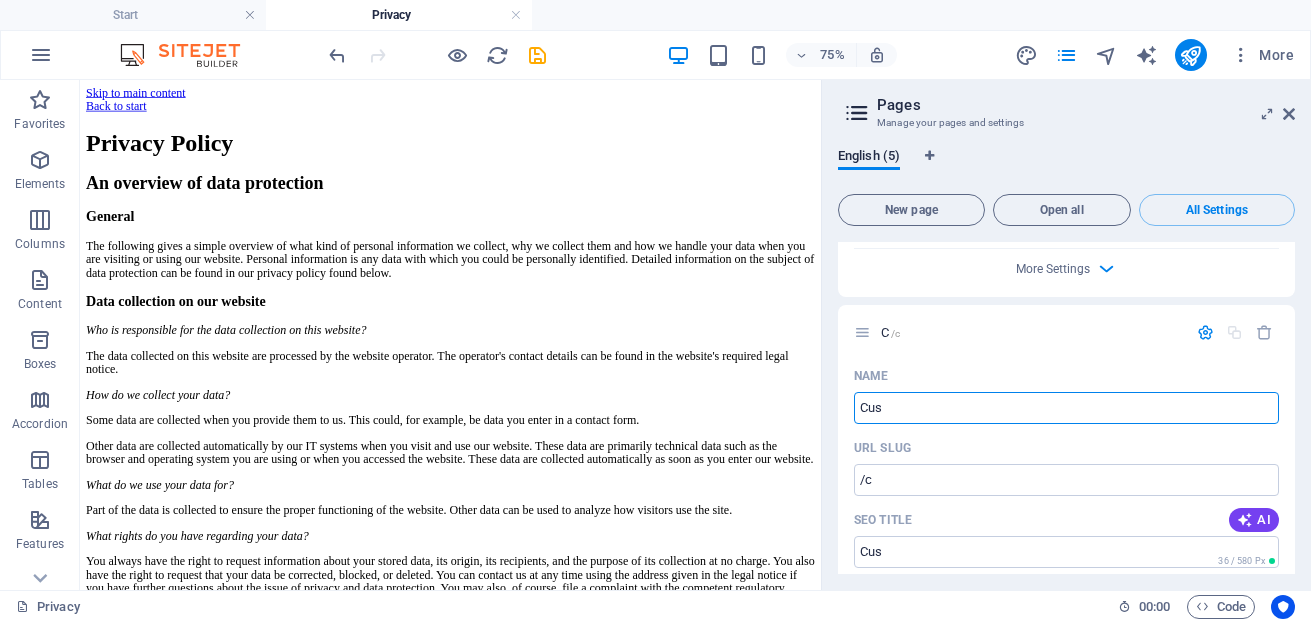 type on "/c" 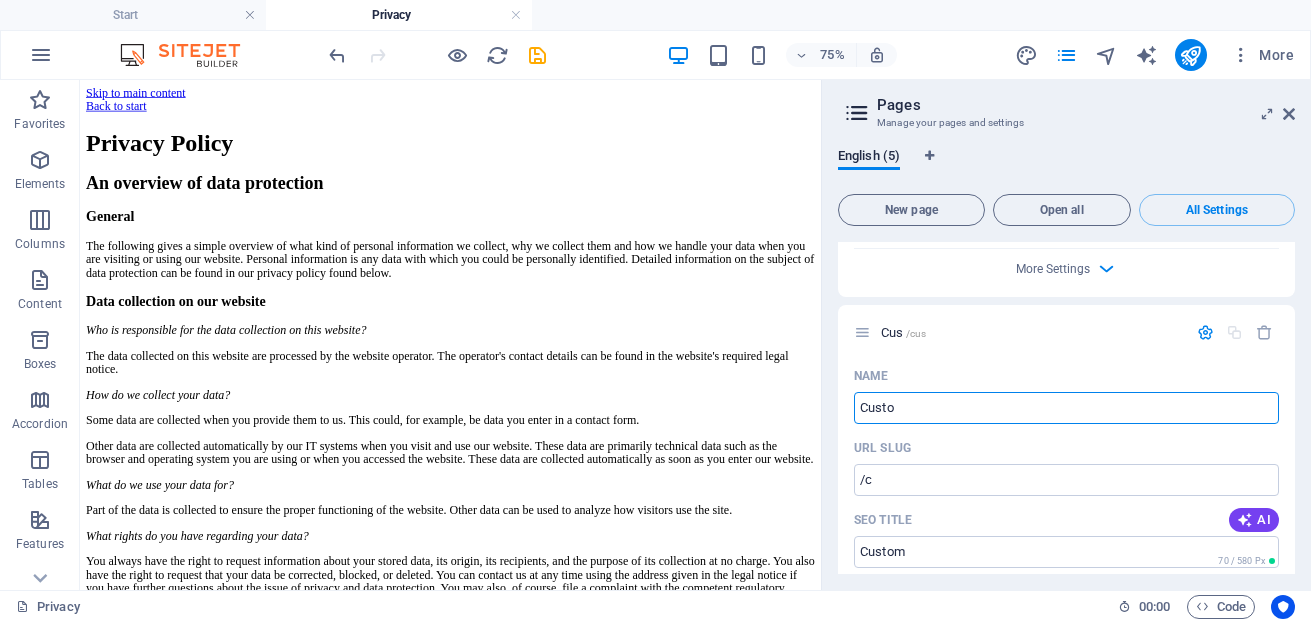 type on "Custom" 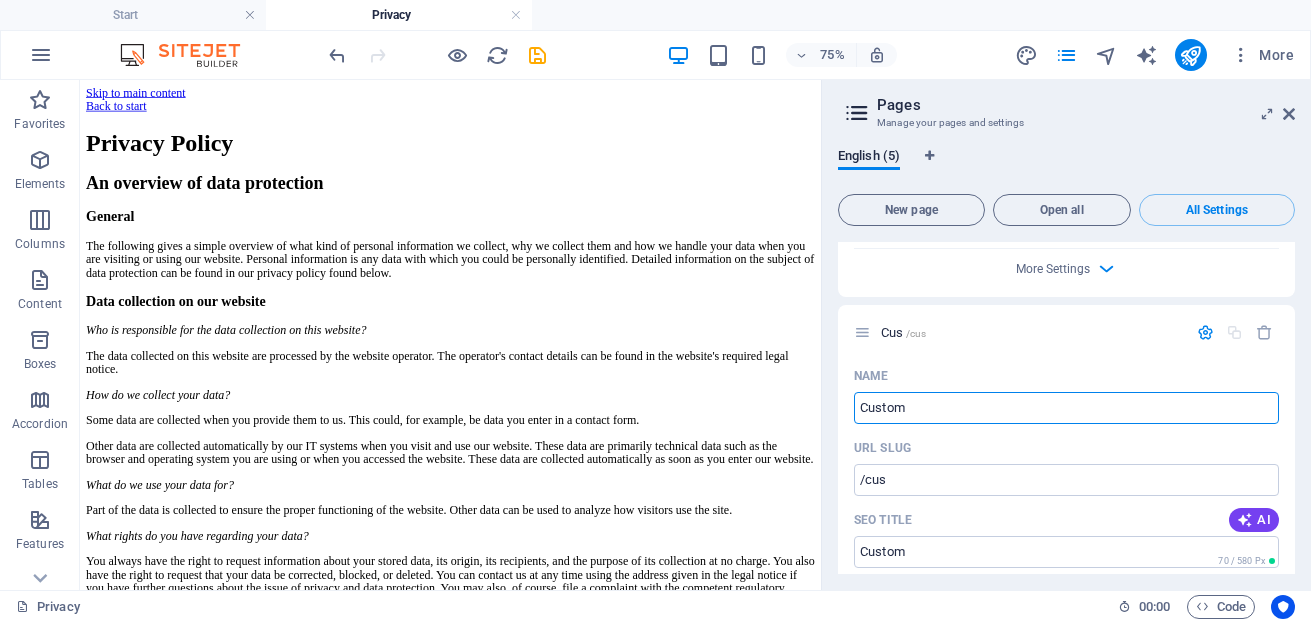 type on "Custom" 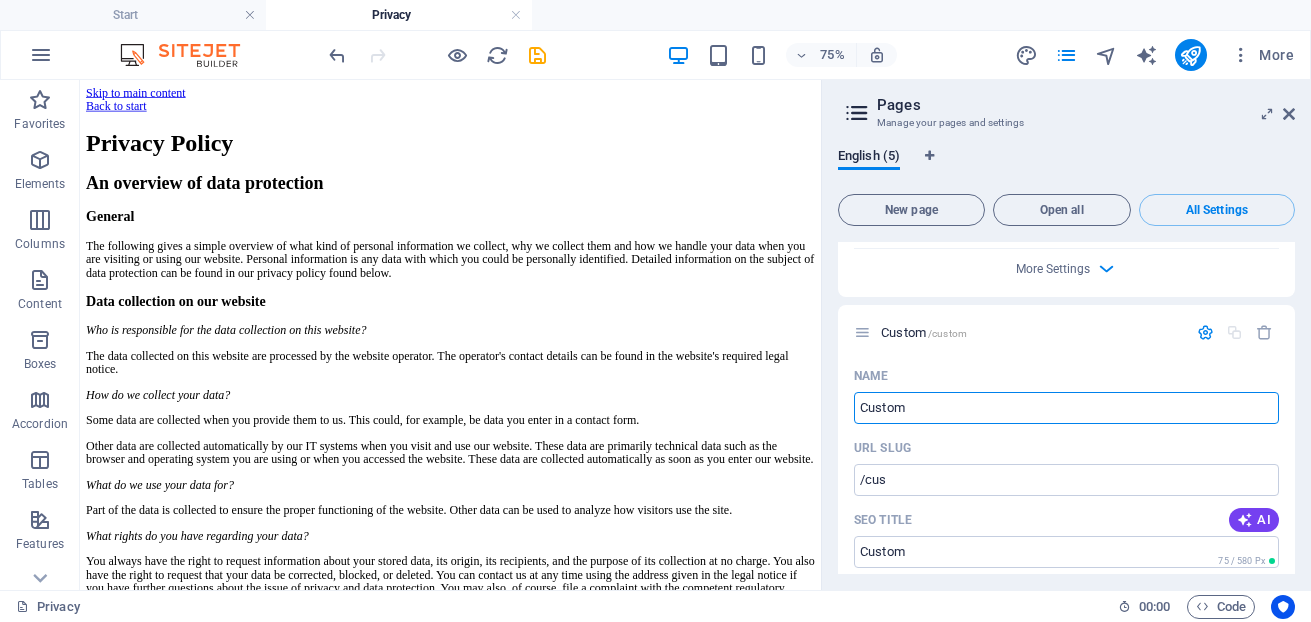 type on "/custom" 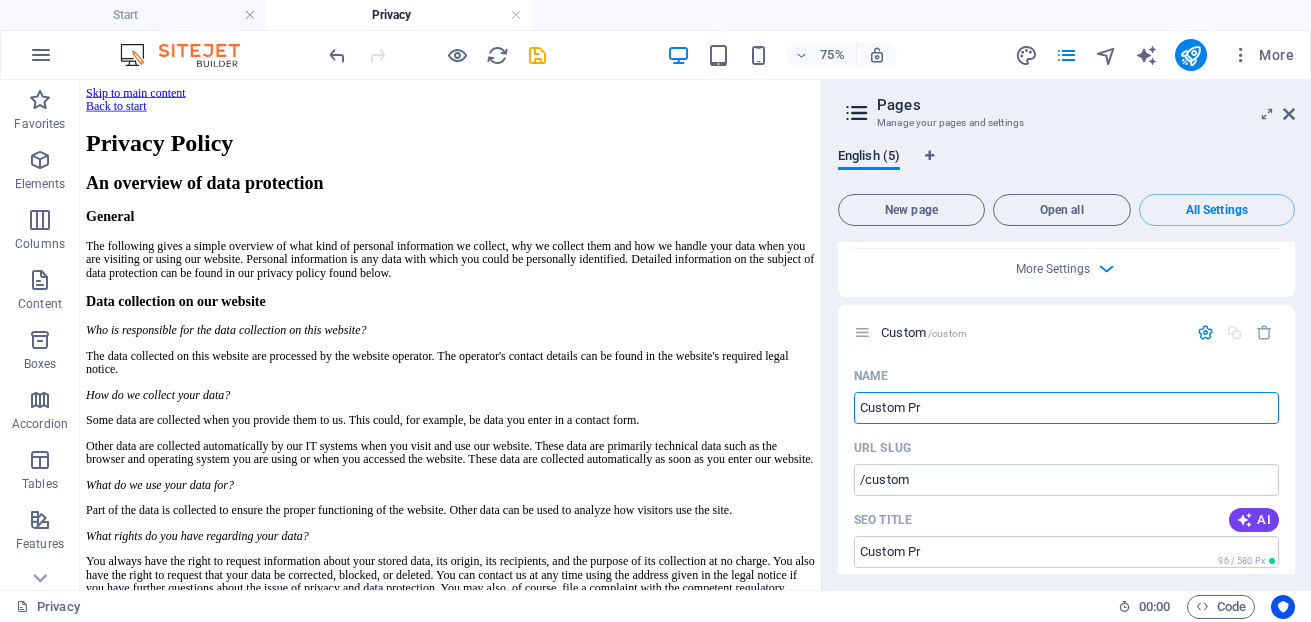 type on "Custom Pri" 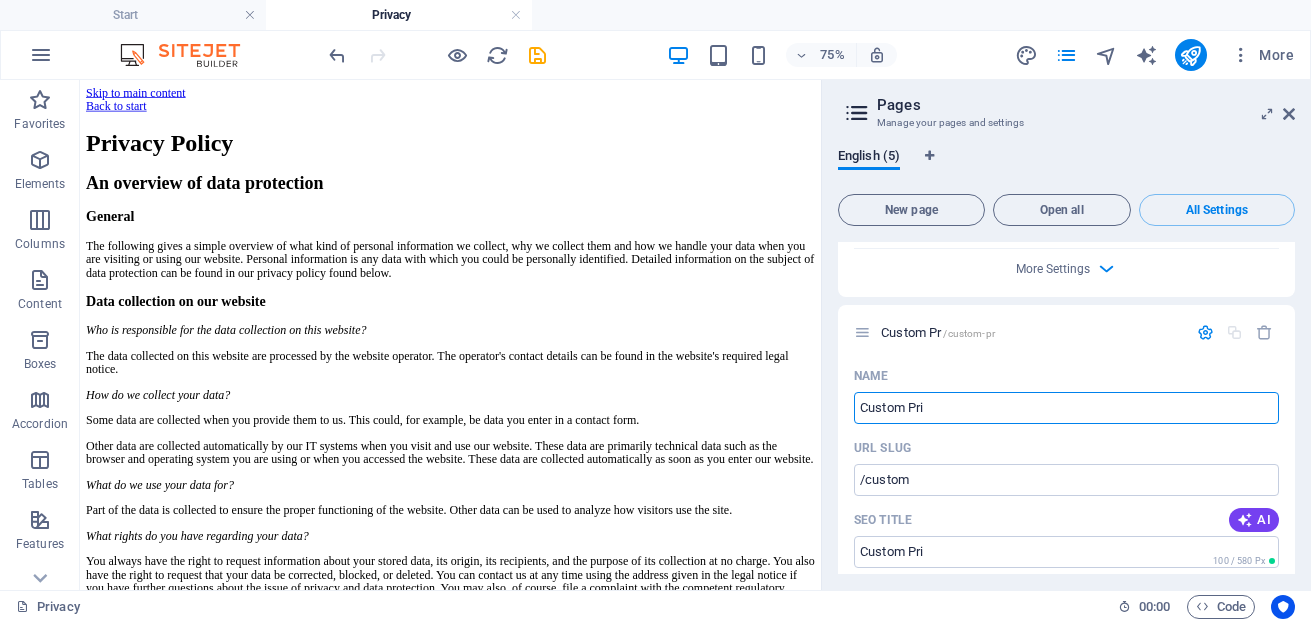 type on "/custom-pr" 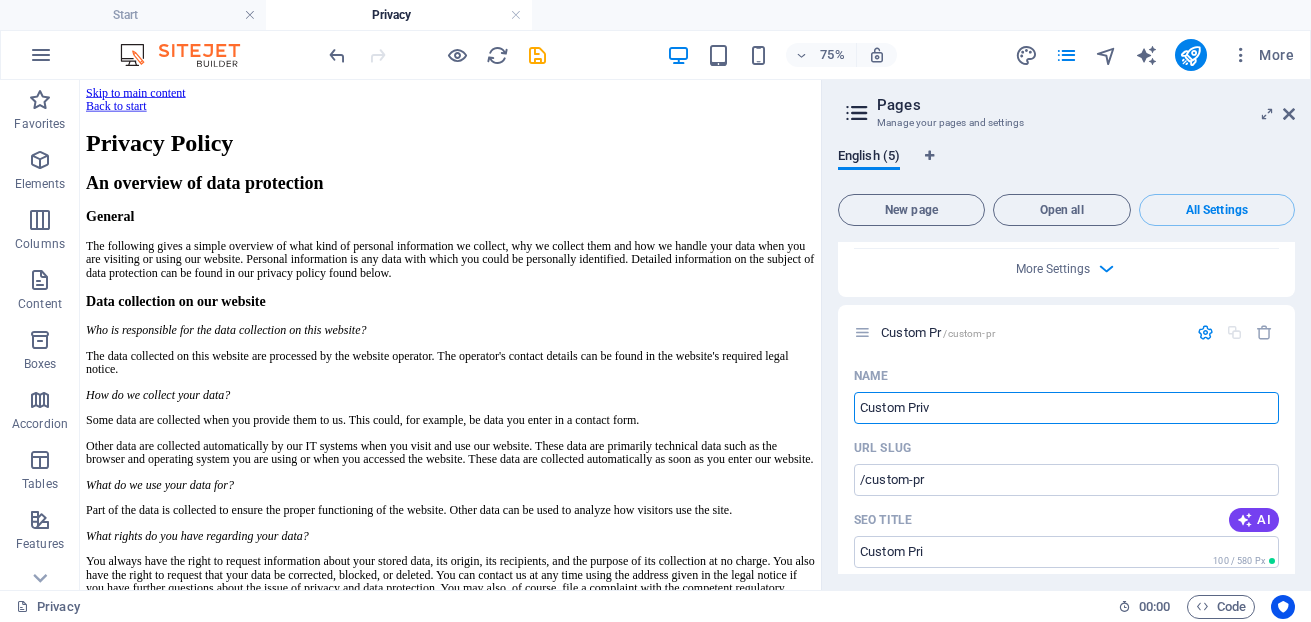 type on "Custom Priva" 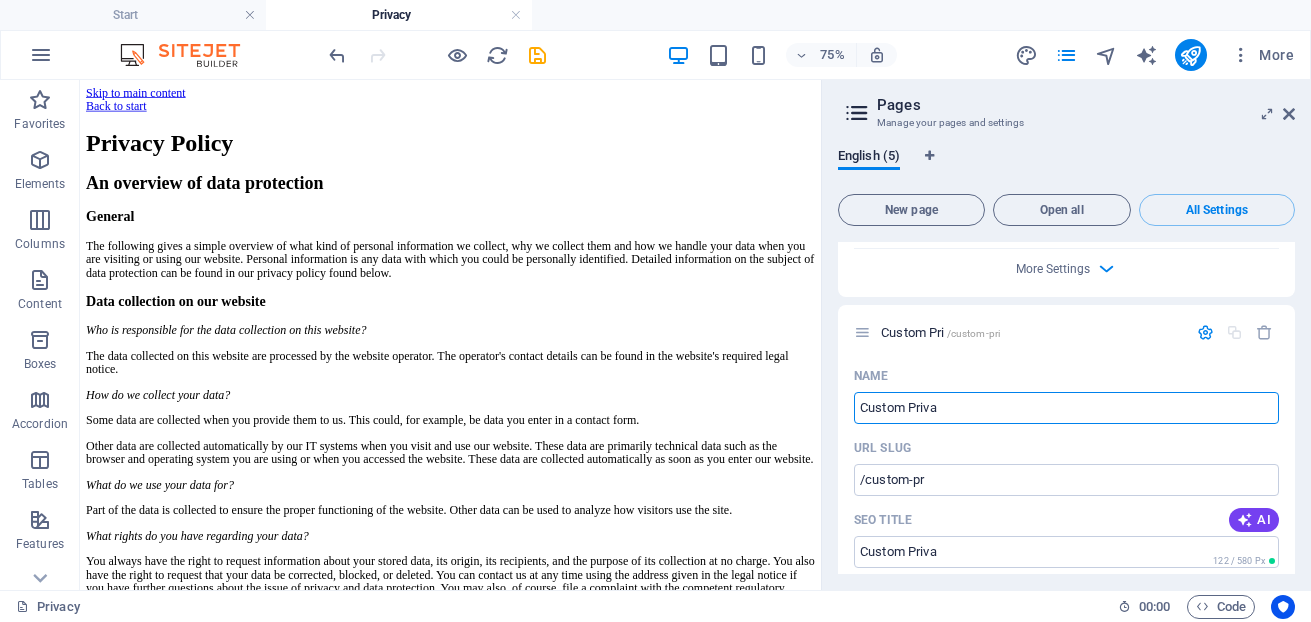type on "/custom-pri" 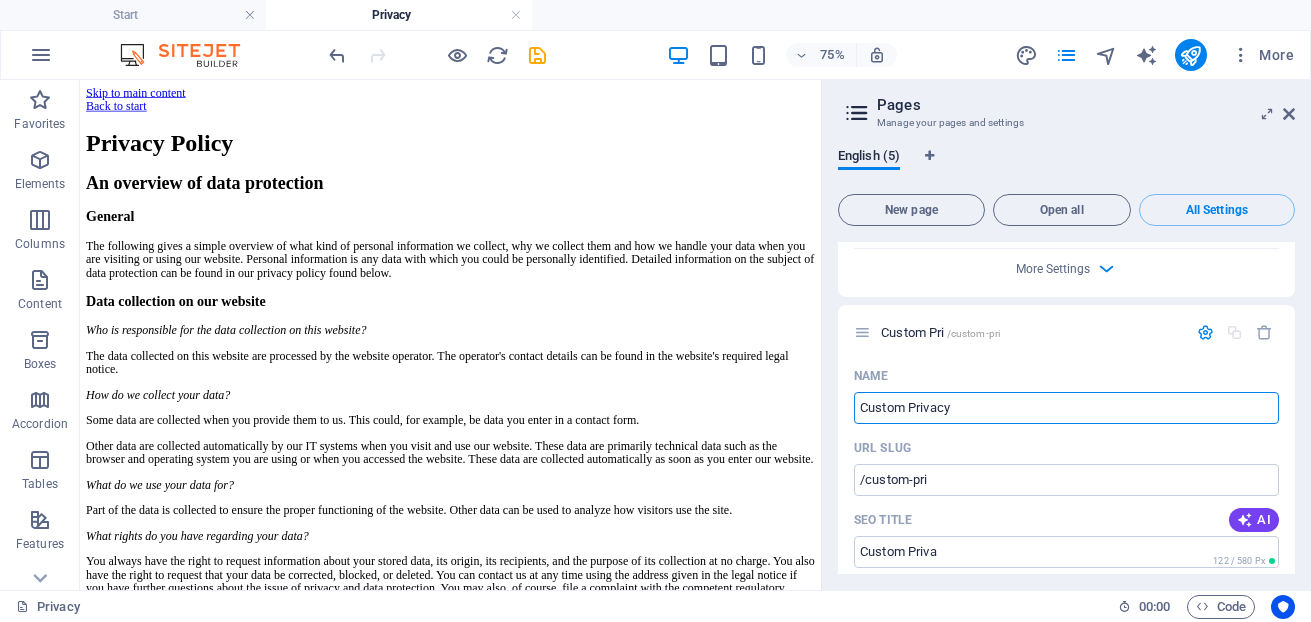 type on "Custom Privacy" 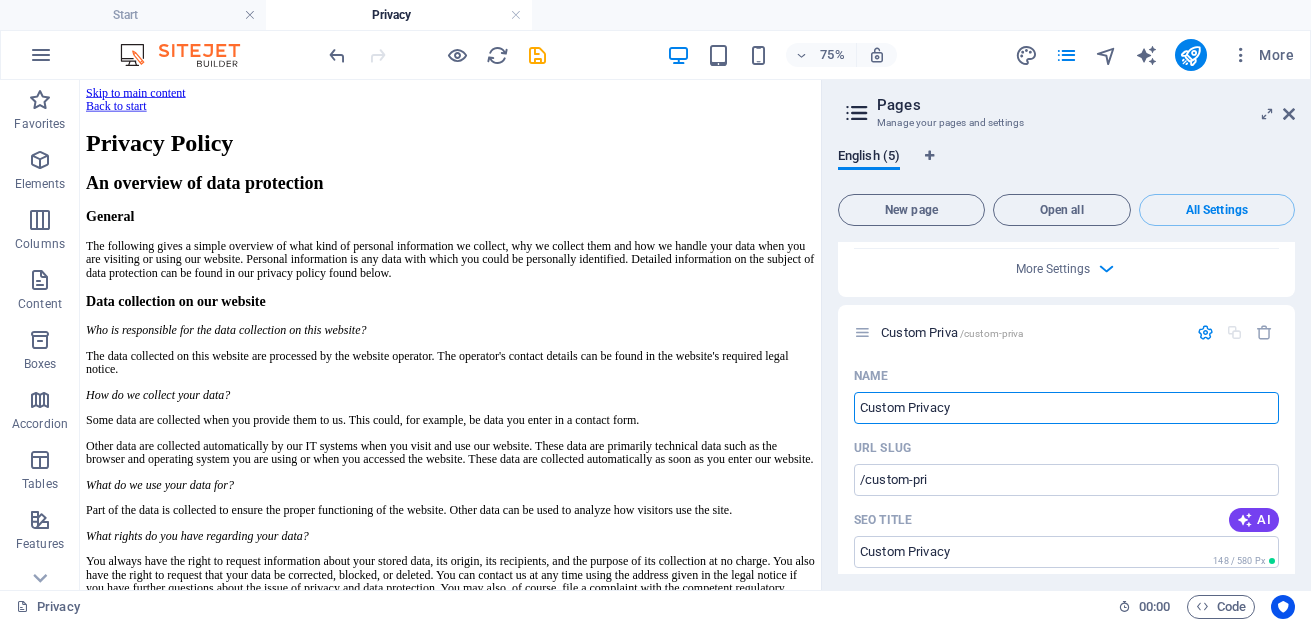 type on "/custom-priva" 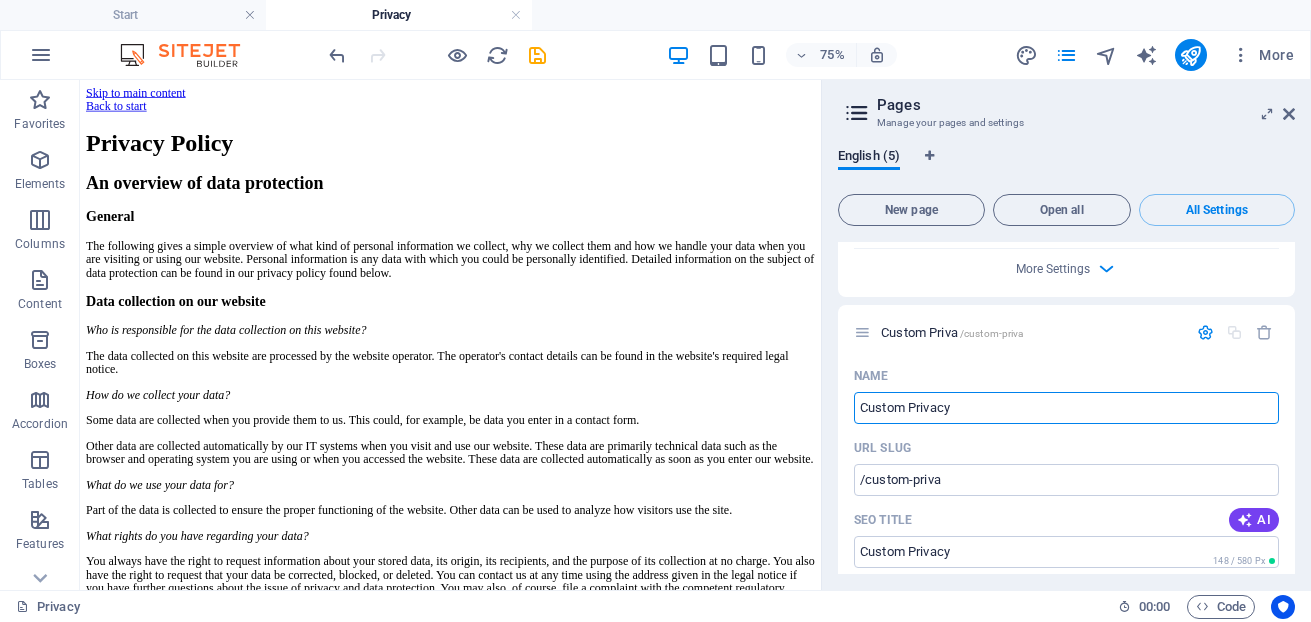 type on "Custom Privacy P" 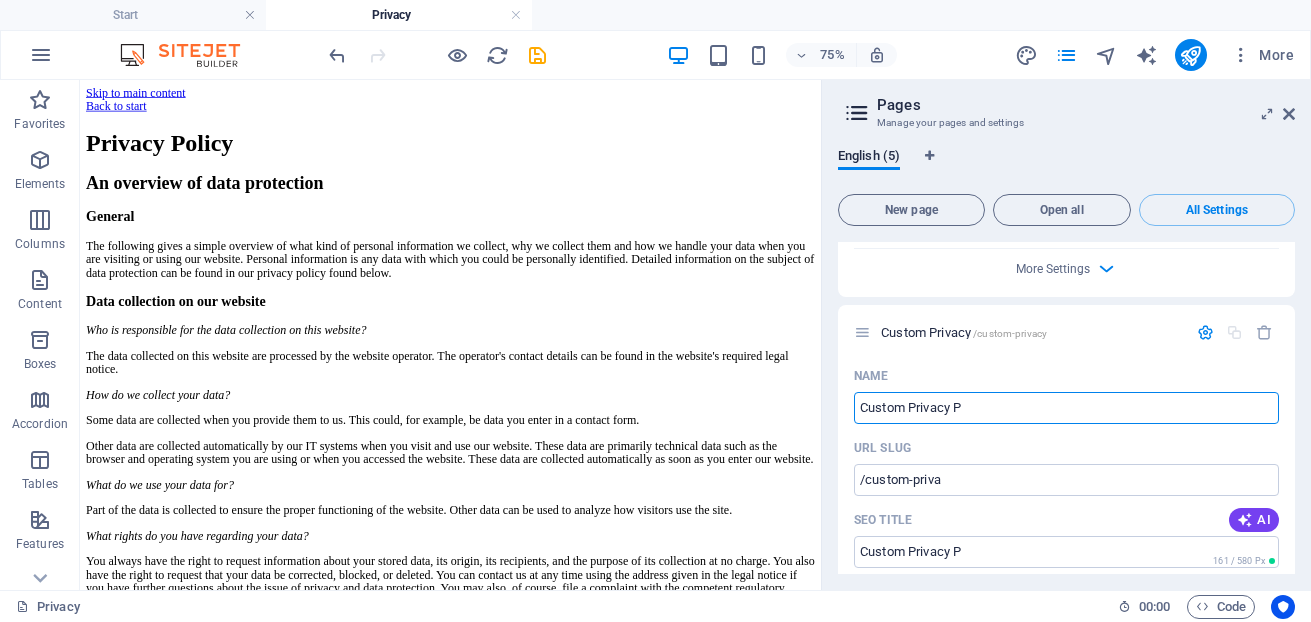 type on "/custom-privacy" 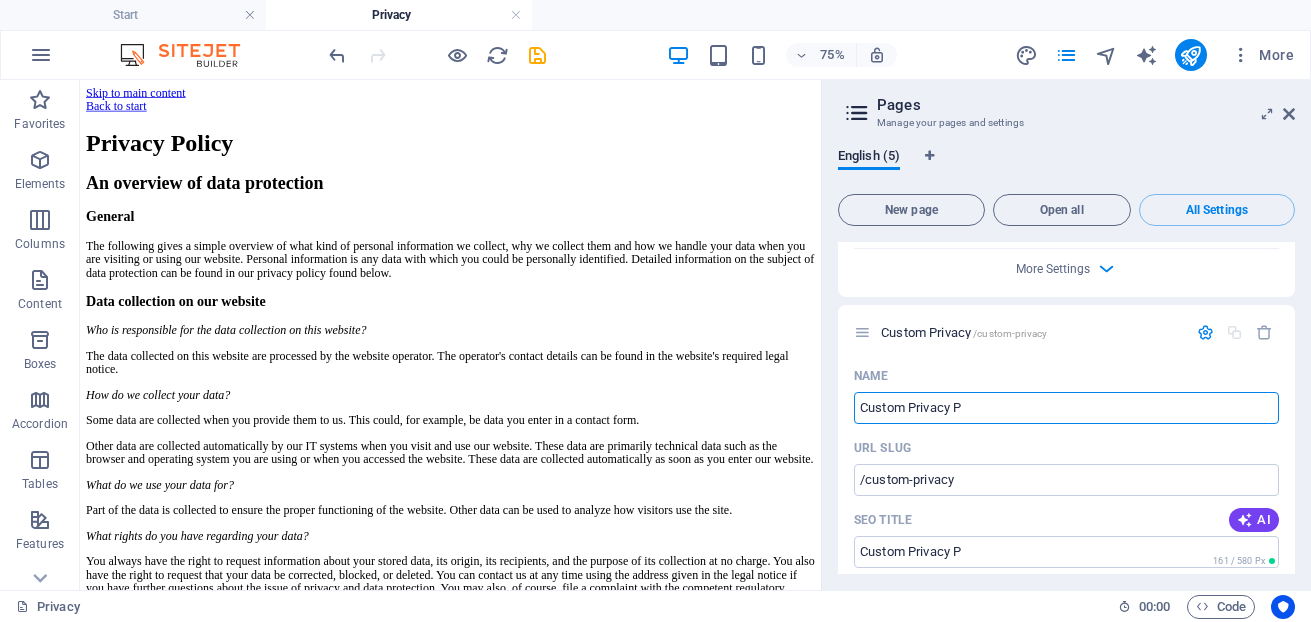 type on "Custom Privacy Po" 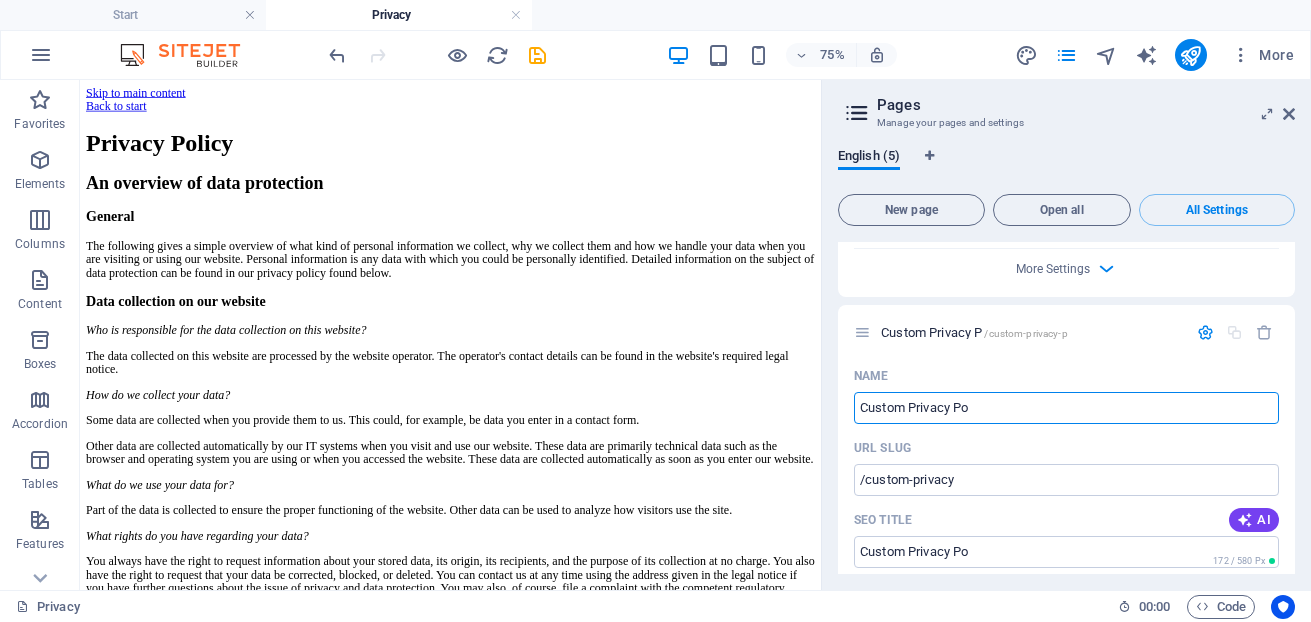 type on "/custom-privacy-p" 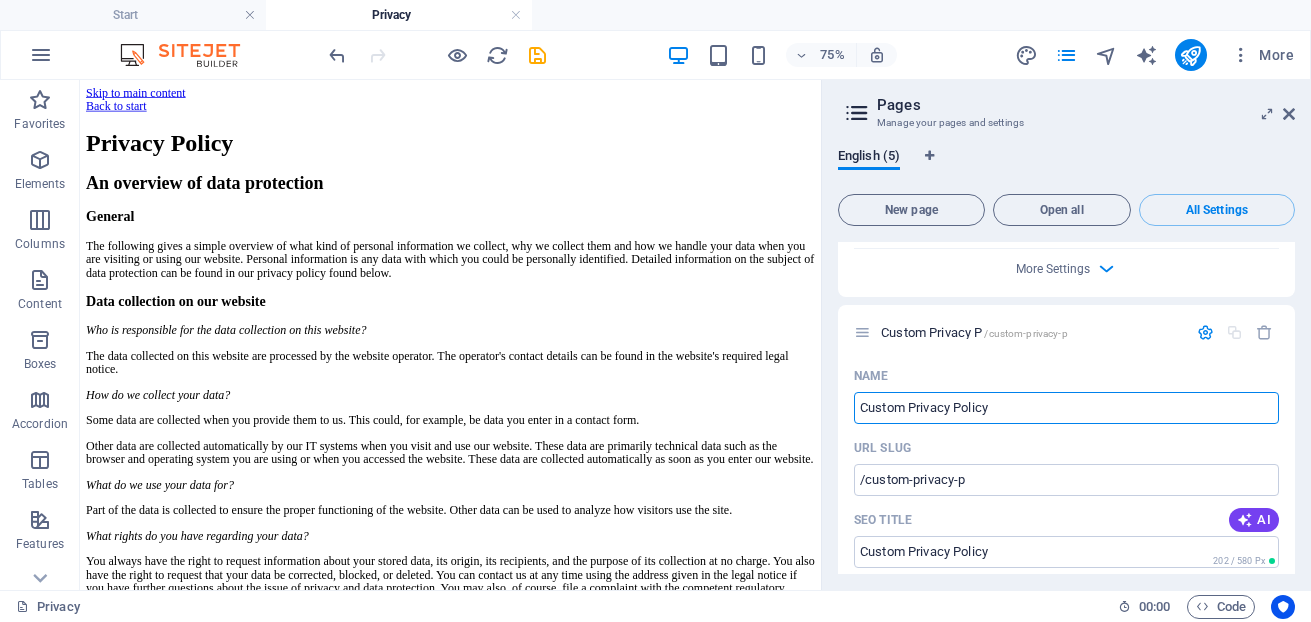 type on "Custom Privacy Policy" 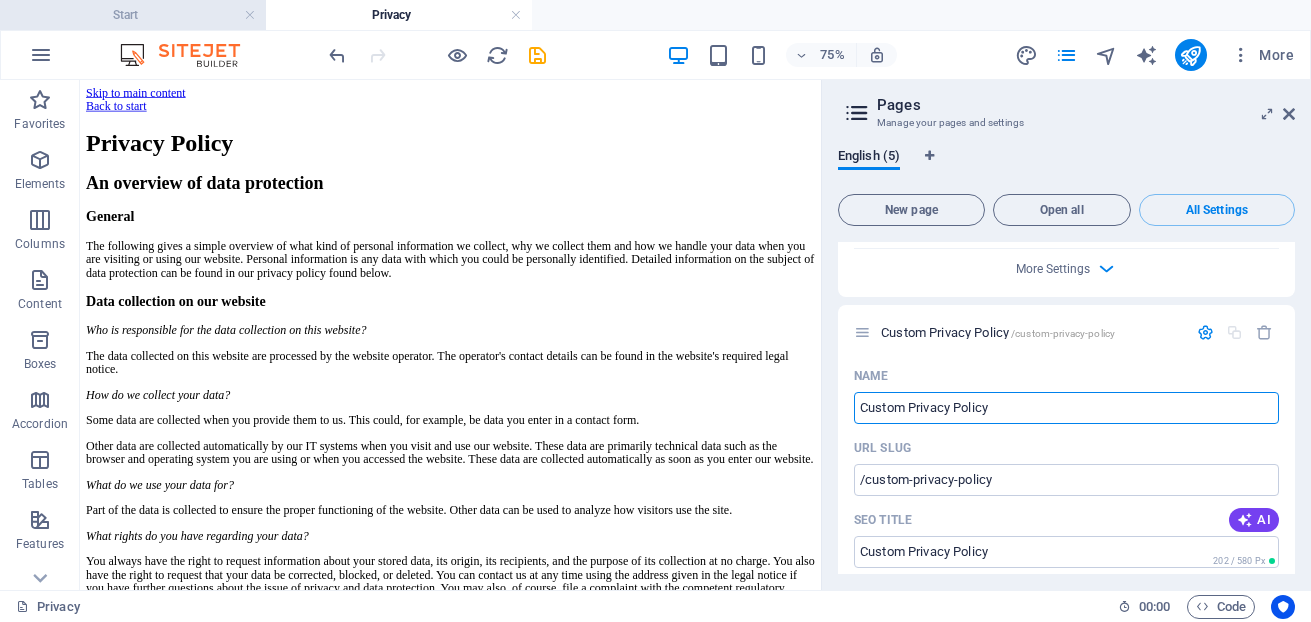 type on "Custom Privacy Policy" 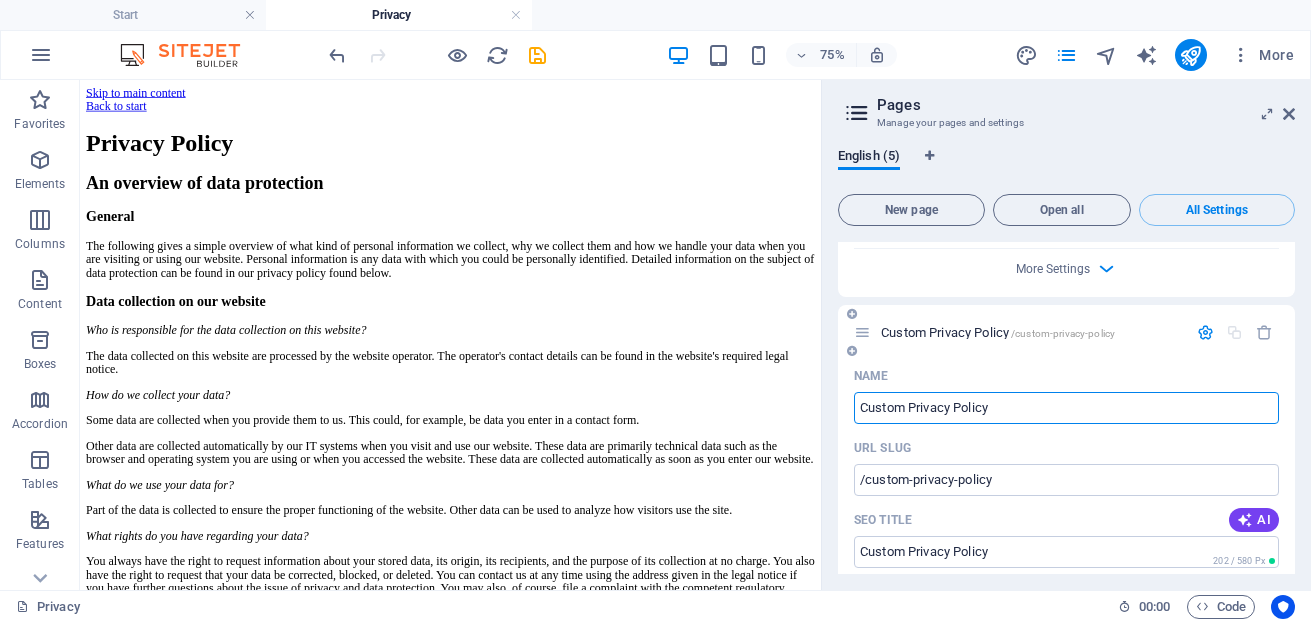 click on "Custom Privacy Policy" at bounding box center (1066, 408) 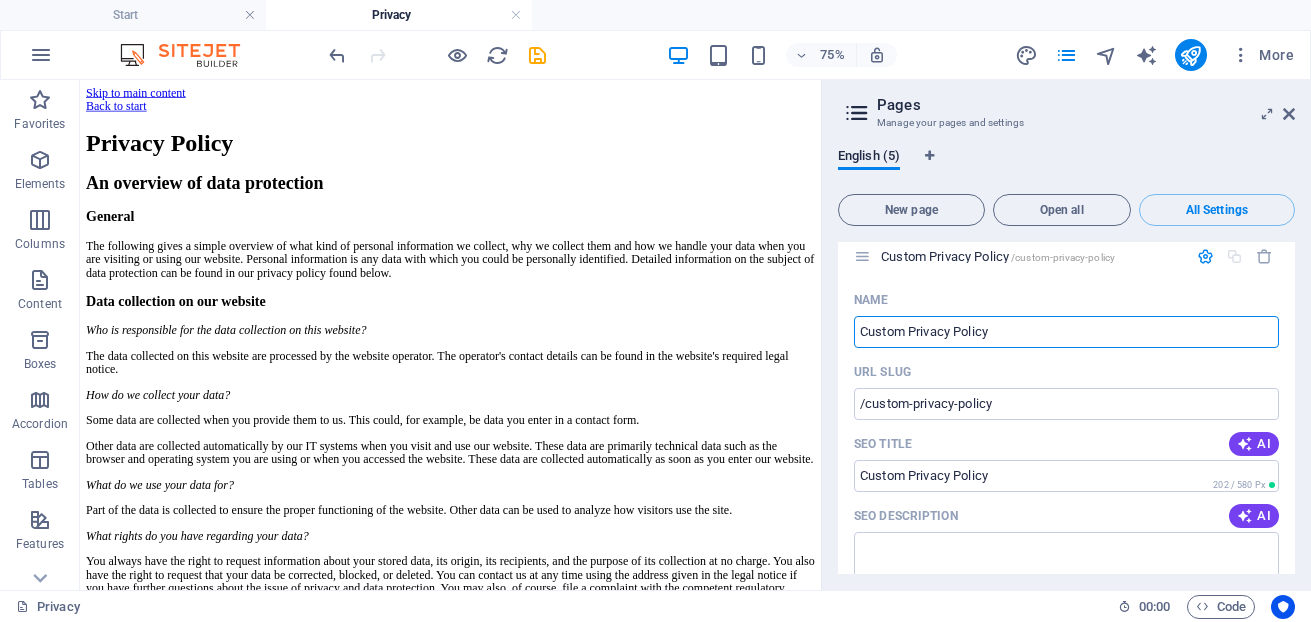 scroll, scrollTop: 3318, scrollLeft: 0, axis: vertical 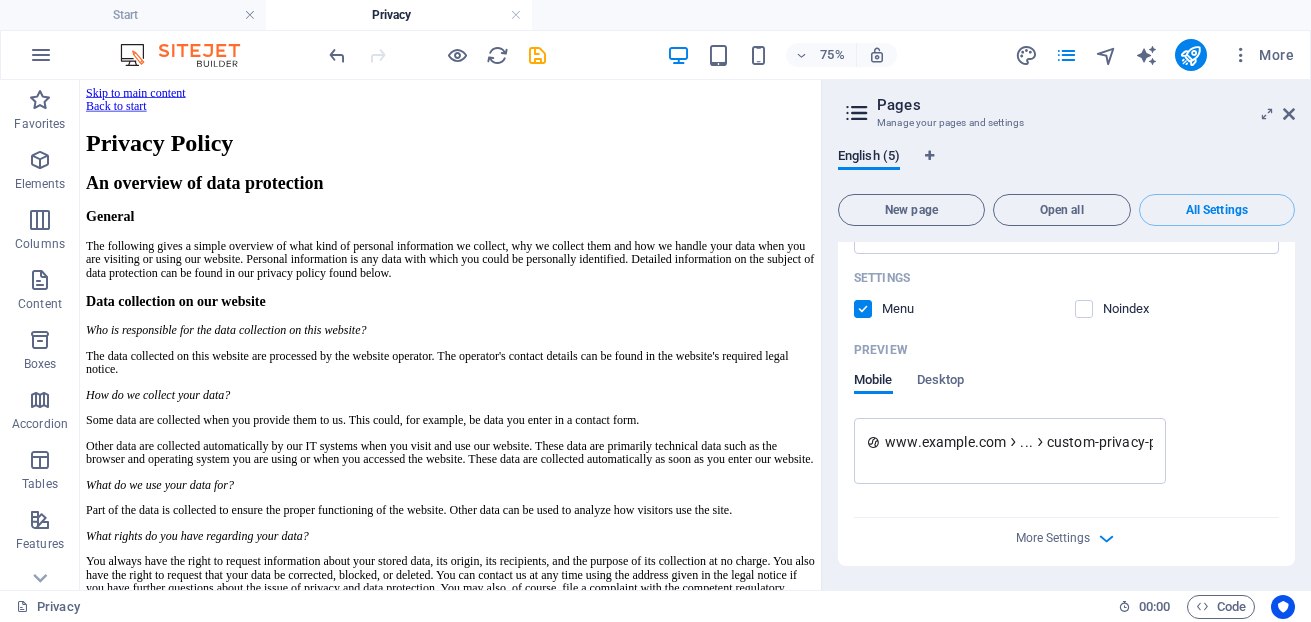 click at bounding box center (863, 309) 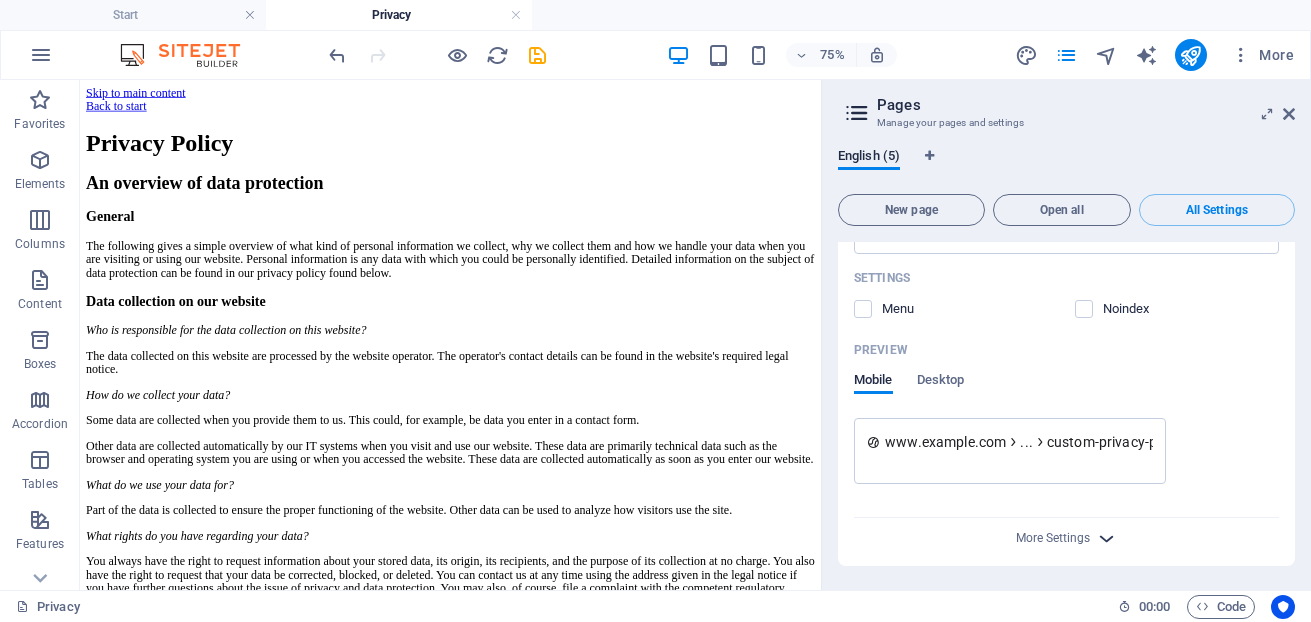 click at bounding box center [1106, 538] 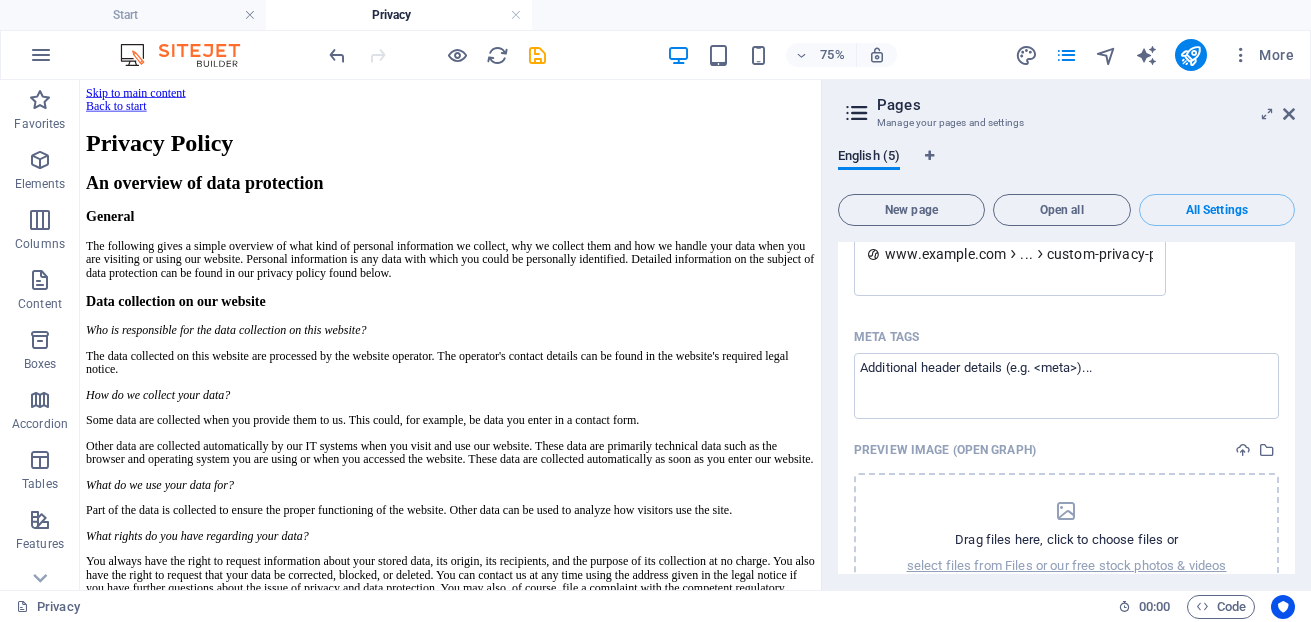 scroll, scrollTop: 3806, scrollLeft: 0, axis: vertical 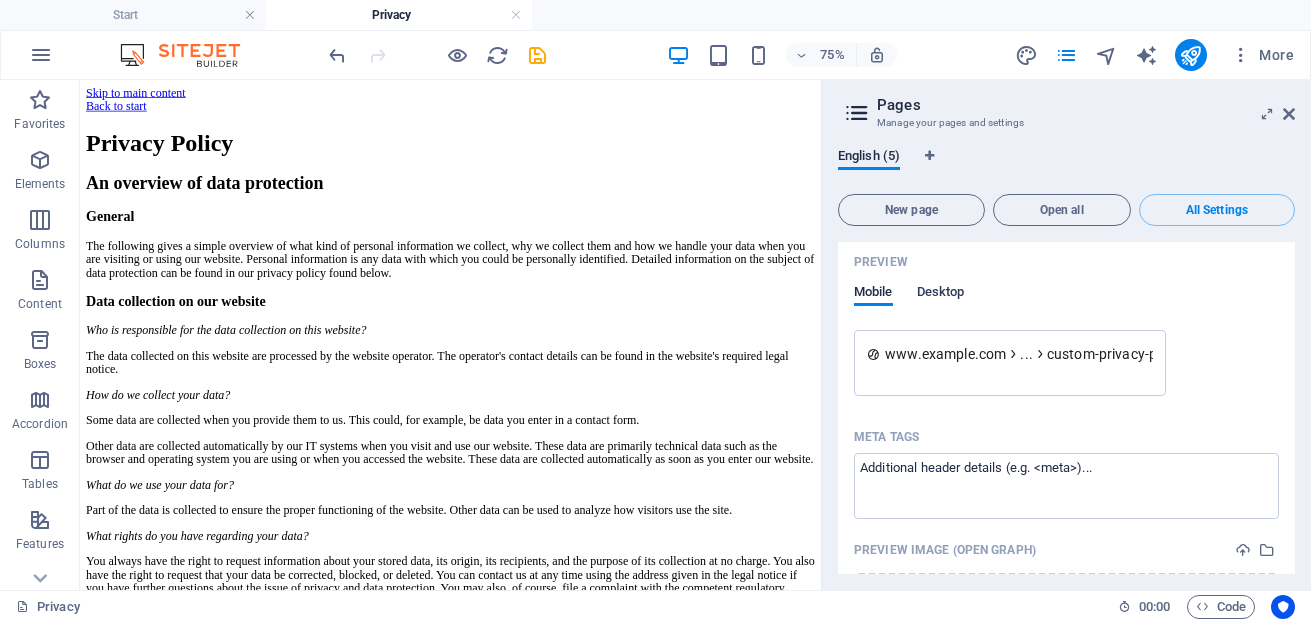 click on "Desktop" at bounding box center [941, 294] 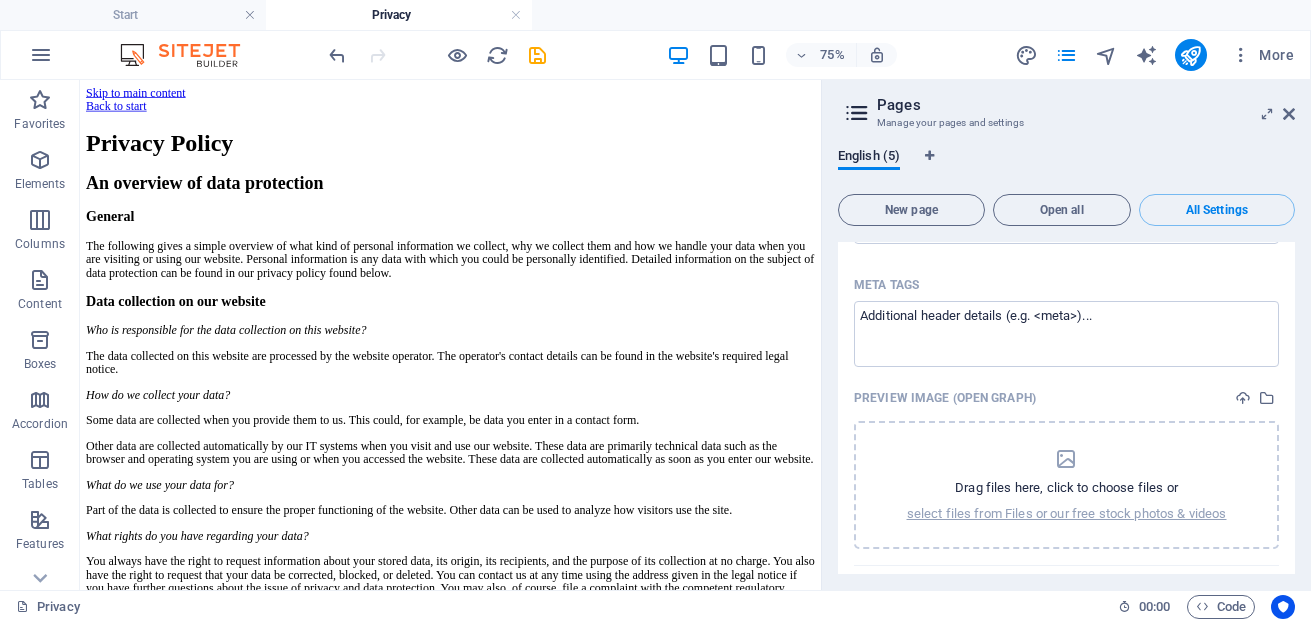 scroll, scrollTop: 3986, scrollLeft: 0, axis: vertical 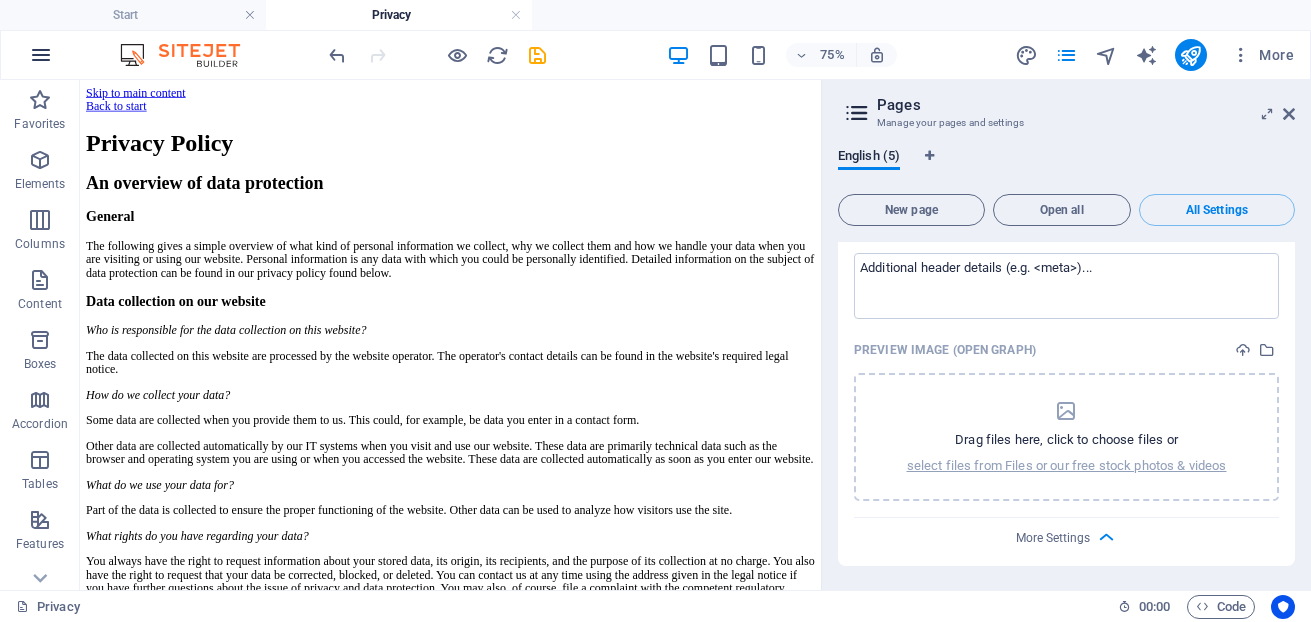 click at bounding box center [41, 55] 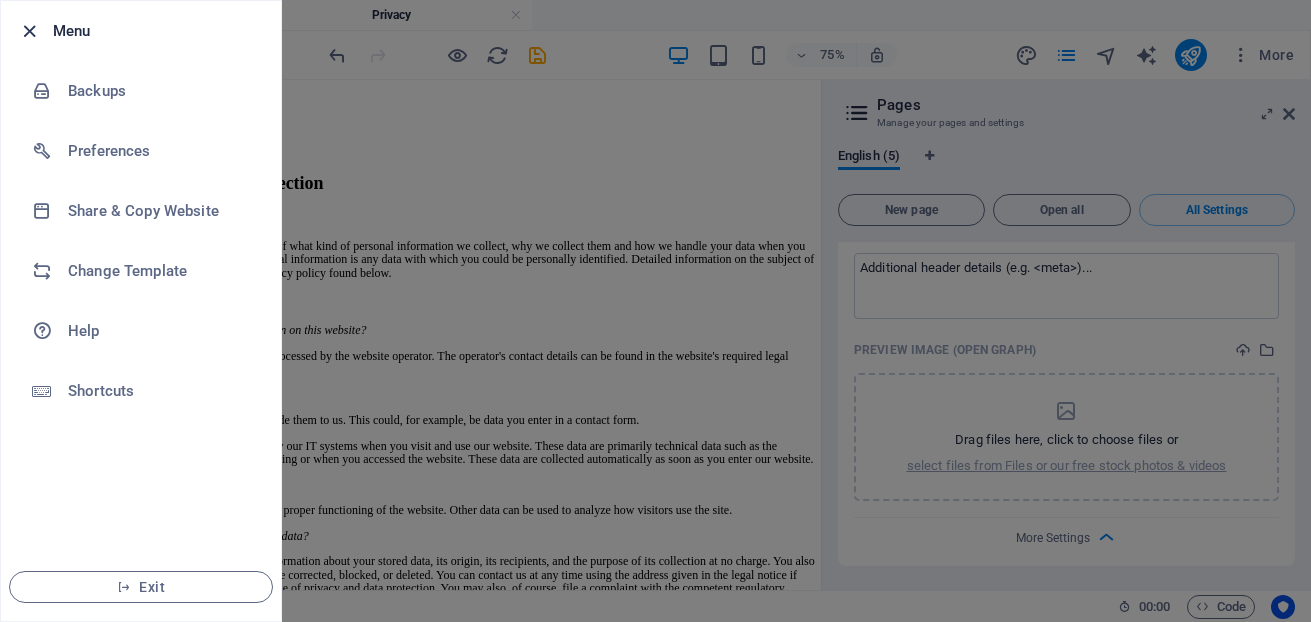 click at bounding box center (29, 31) 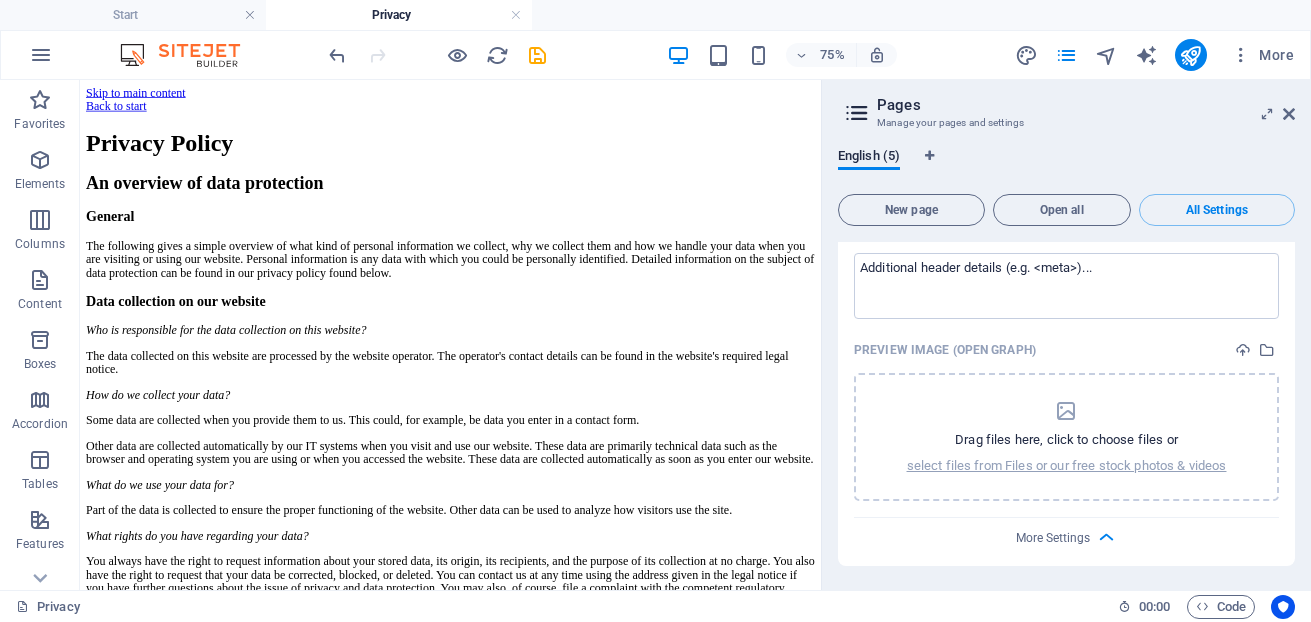 click at bounding box center [857, 113] 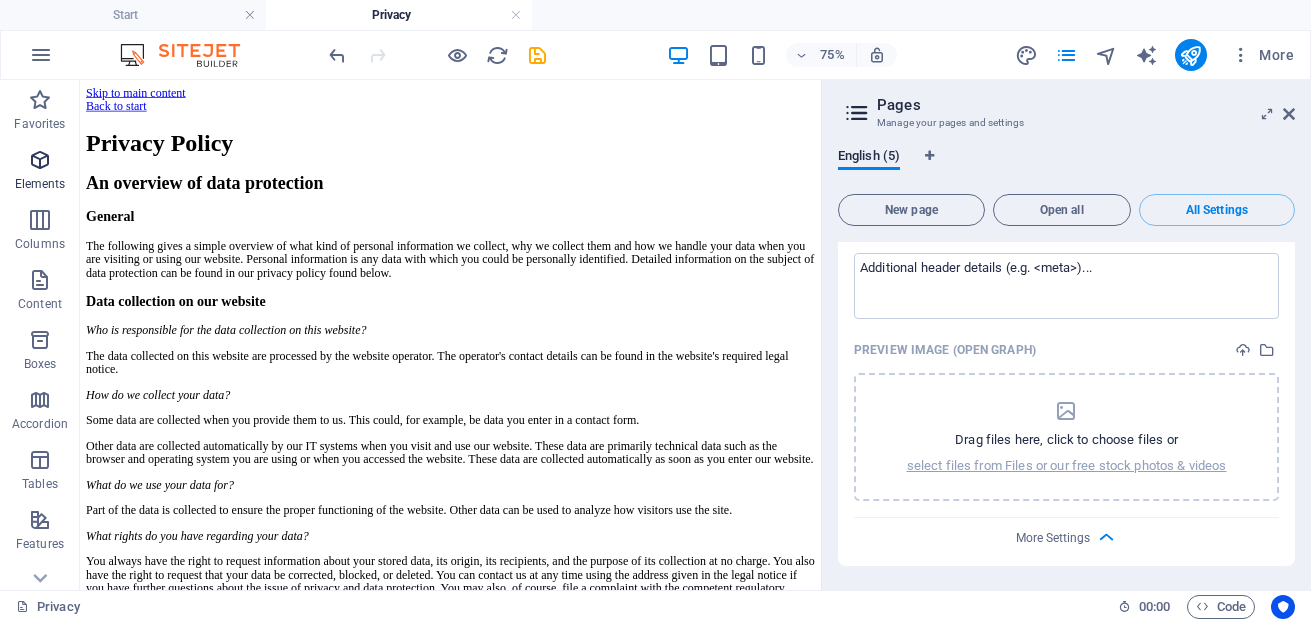 click at bounding box center (40, 160) 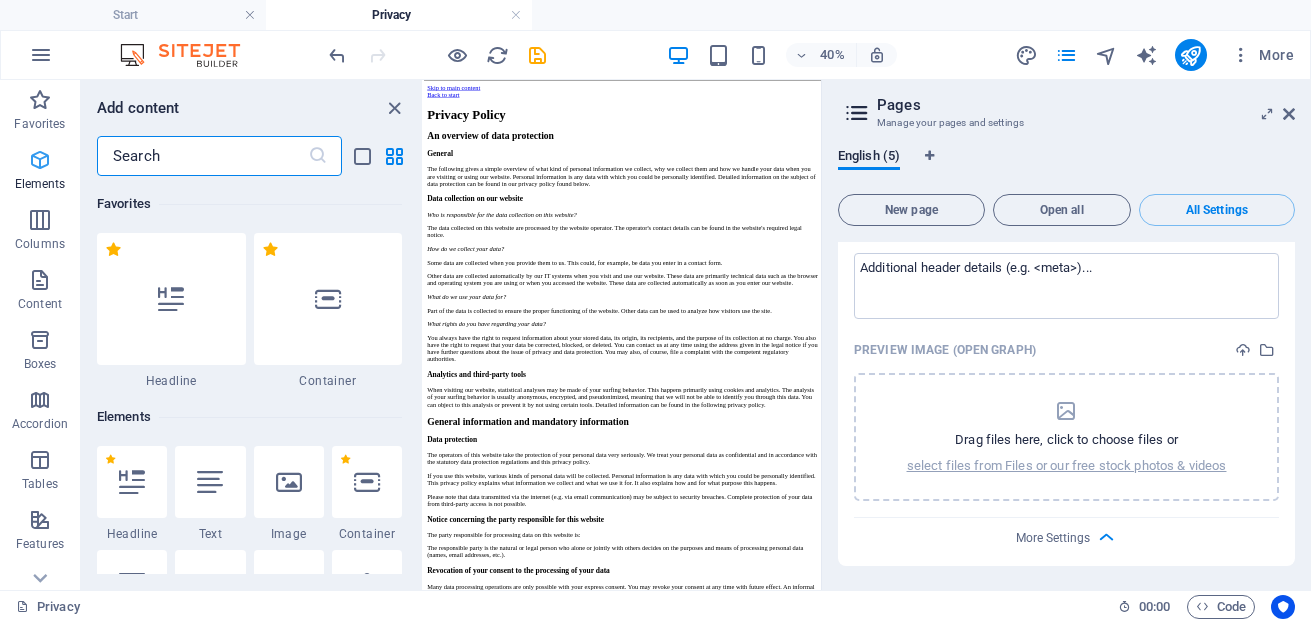 scroll, scrollTop: 213, scrollLeft: 0, axis: vertical 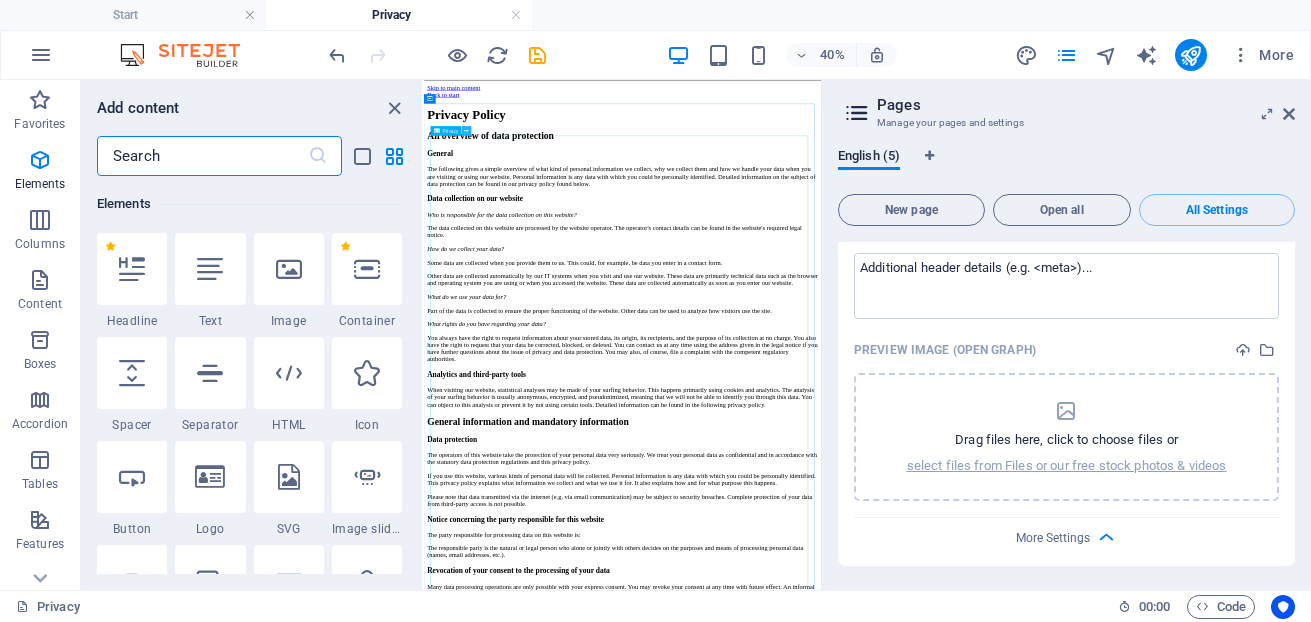 click at bounding box center (467, 130) 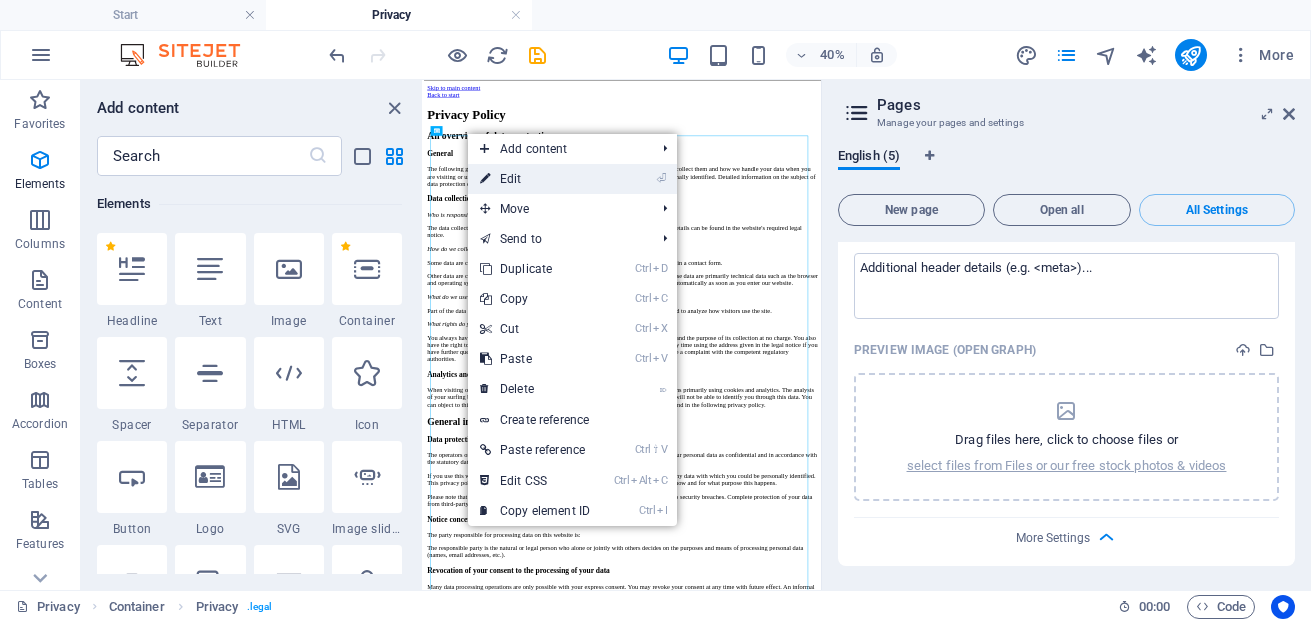 click on "⏎  Edit" at bounding box center [535, 179] 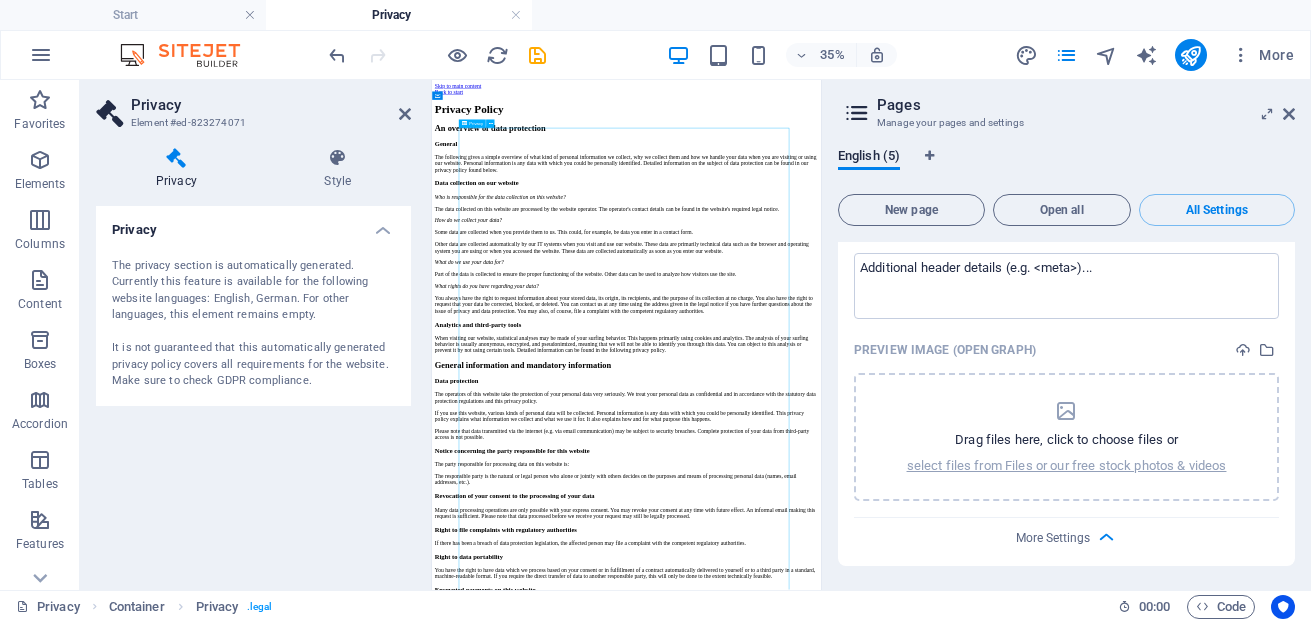 drag, startPoint x: 1086, startPoint y: 677, endPoint x: 1069, endPoint y: 851, distance: 174.82849 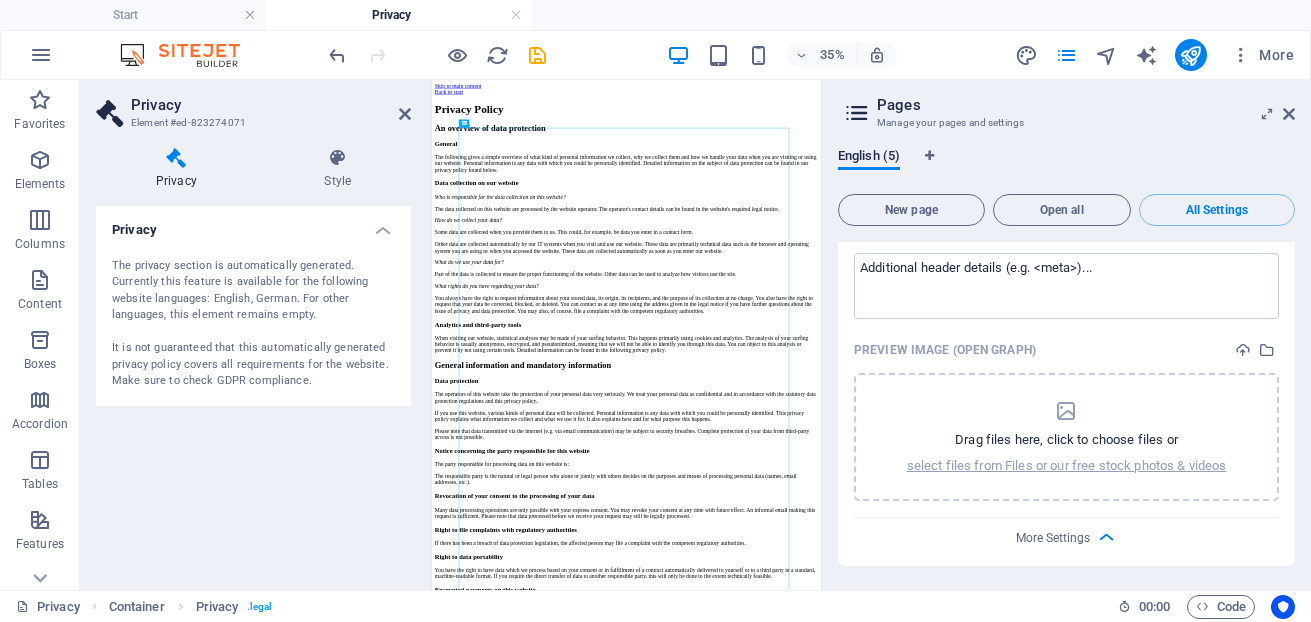 click on "The privacy section is automatically generated. Currently this feature is available for the following website languages: English, German. For other languages, this element remains empty. It is not guaranteed that this automatically generated privacy policy covers all requirements for the website. Make sure to check GDPR compliance." at bounding box center [253, 324] 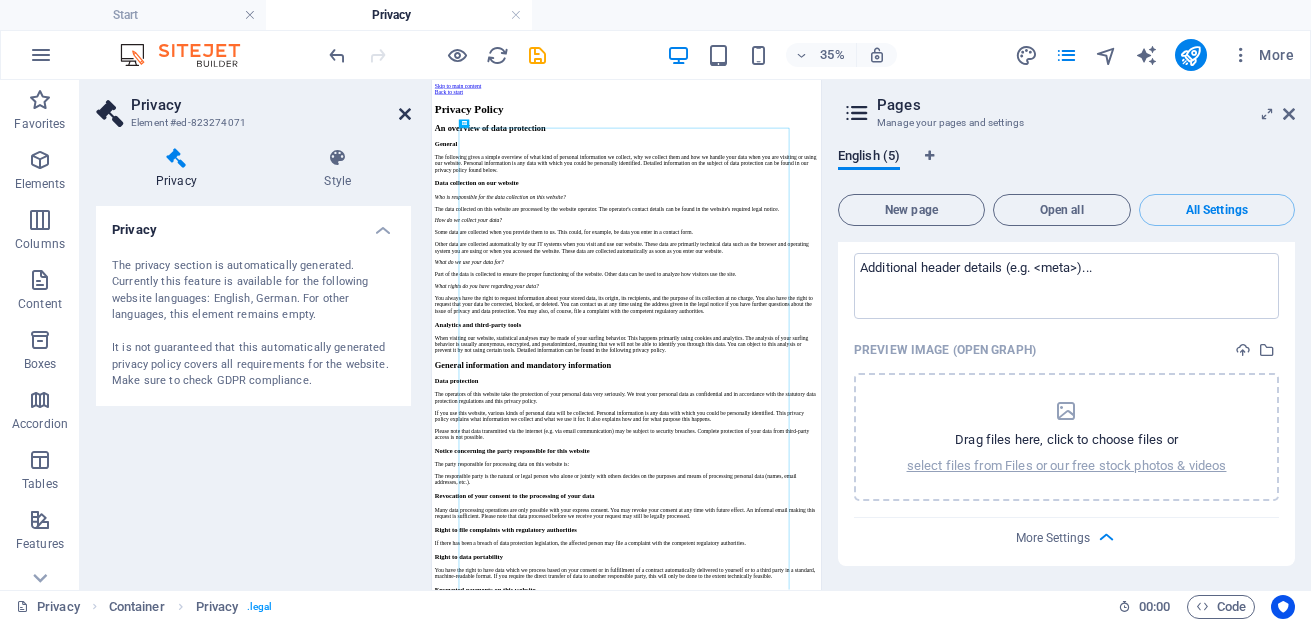 click at bounding box center (405, 114) 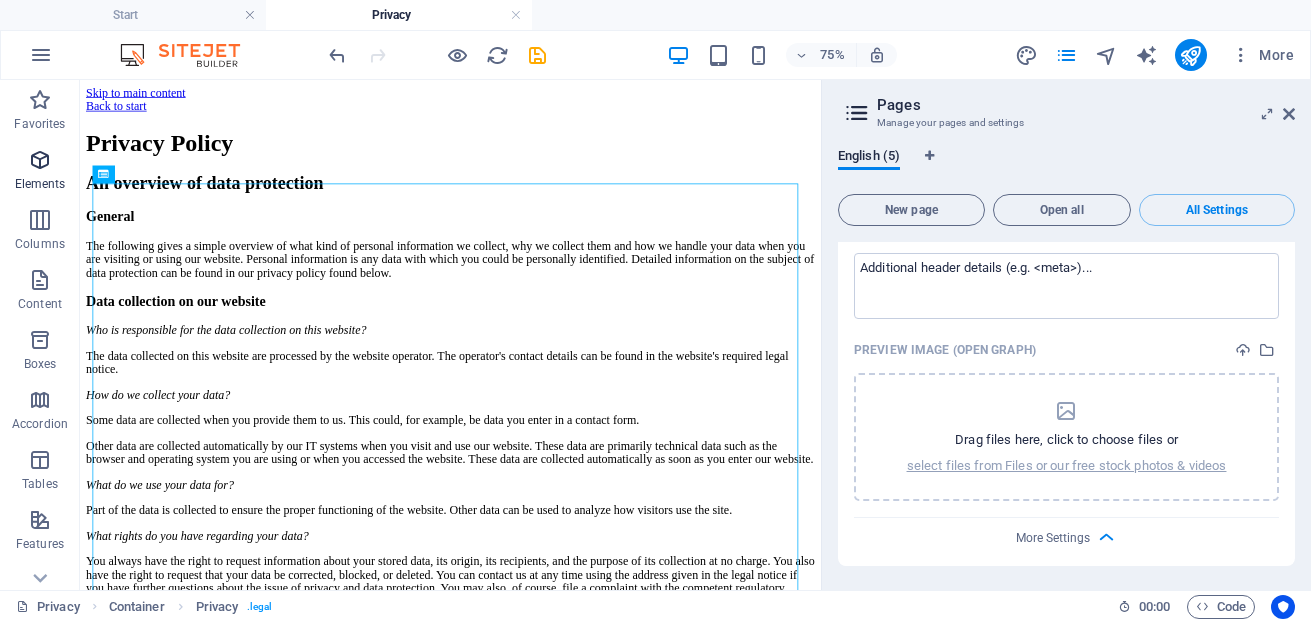 click at bounding box center [40, 160] 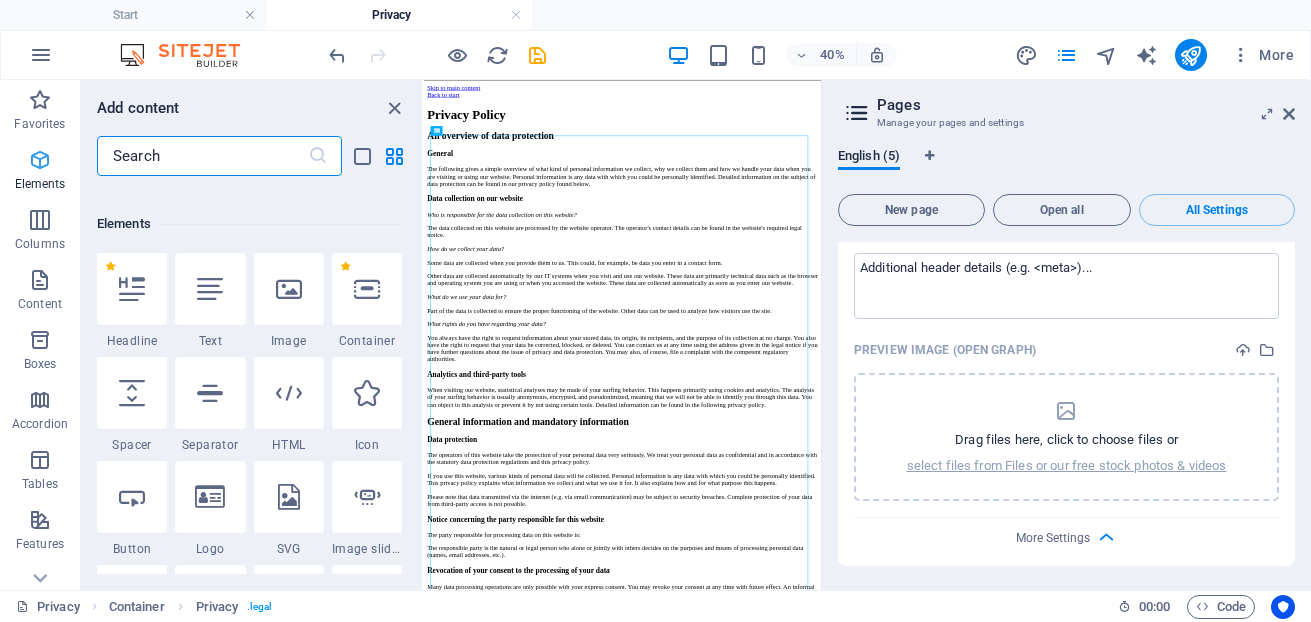 scroll, scrollTop: 213, scrollLeft: 0, axis: vertical 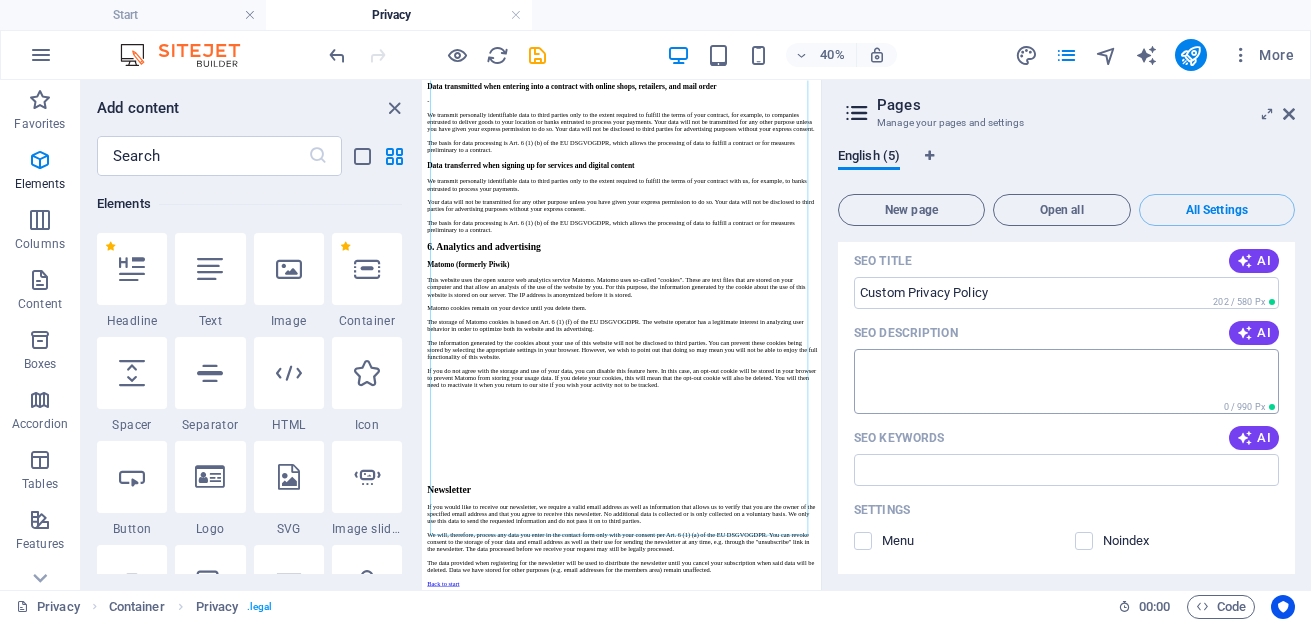 click on "SEO Description" at bounding box center (1066, 381) 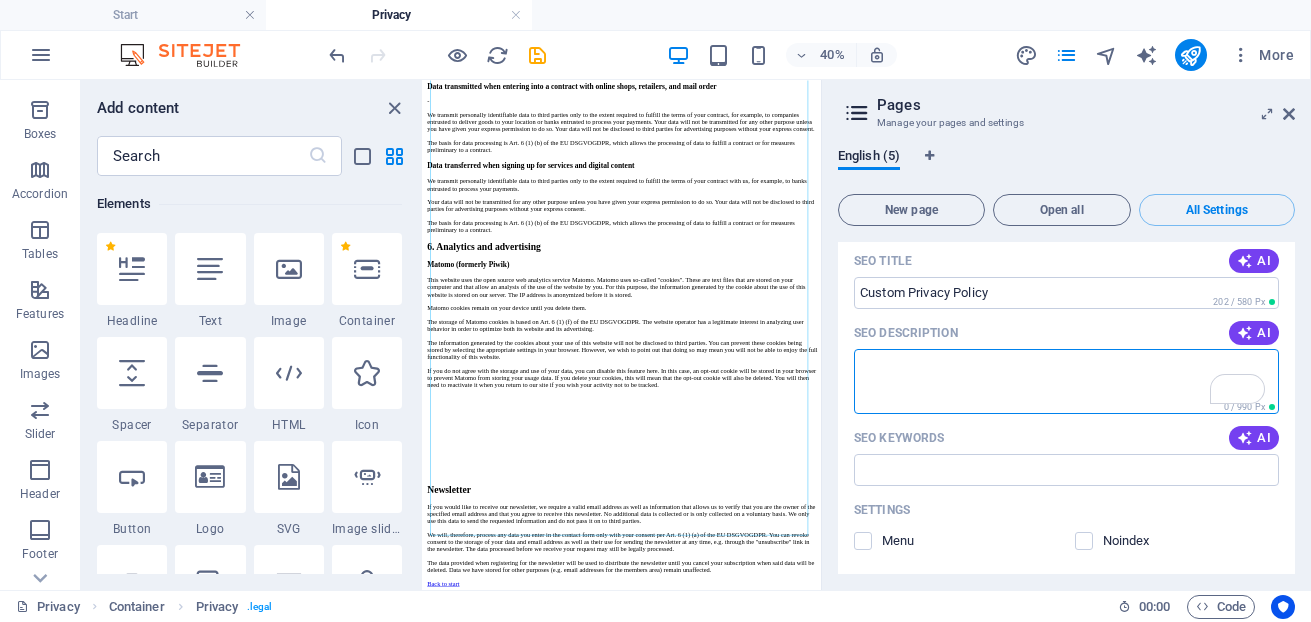 scroll, scrollTop: 390, scrollLeft: 0, axis: vertical 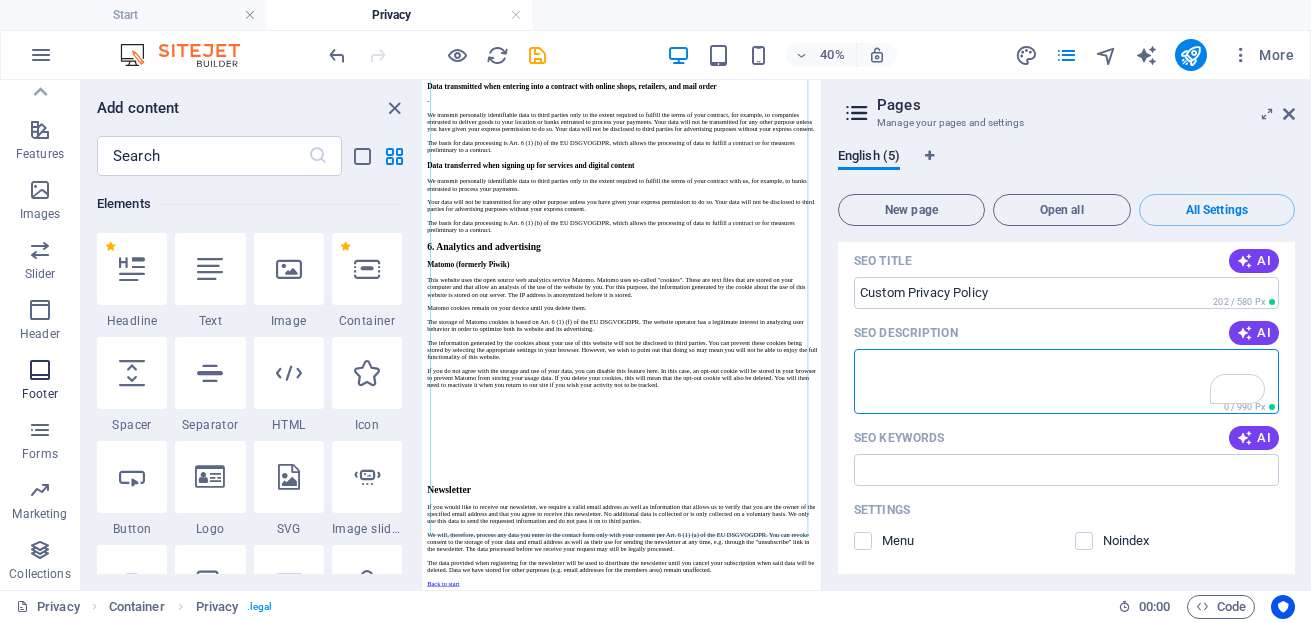 click at bounding box center (40, 370) 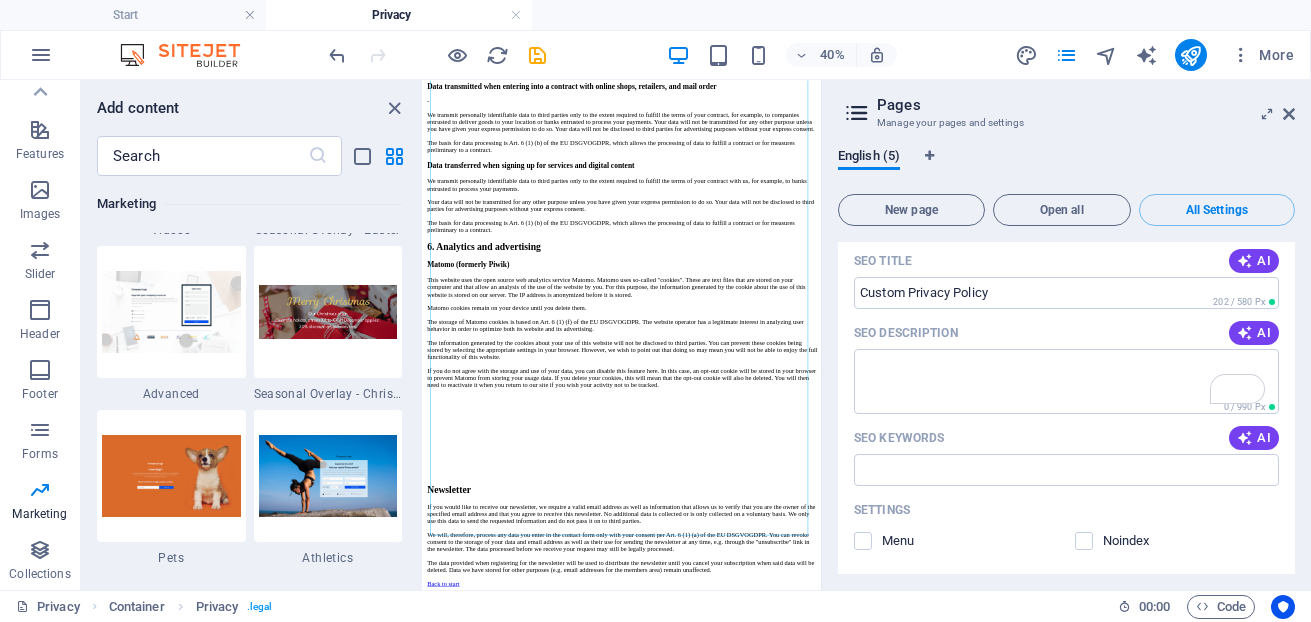 scroll, scrollTop: 16939, scrollLeft: 0, axis: vertical 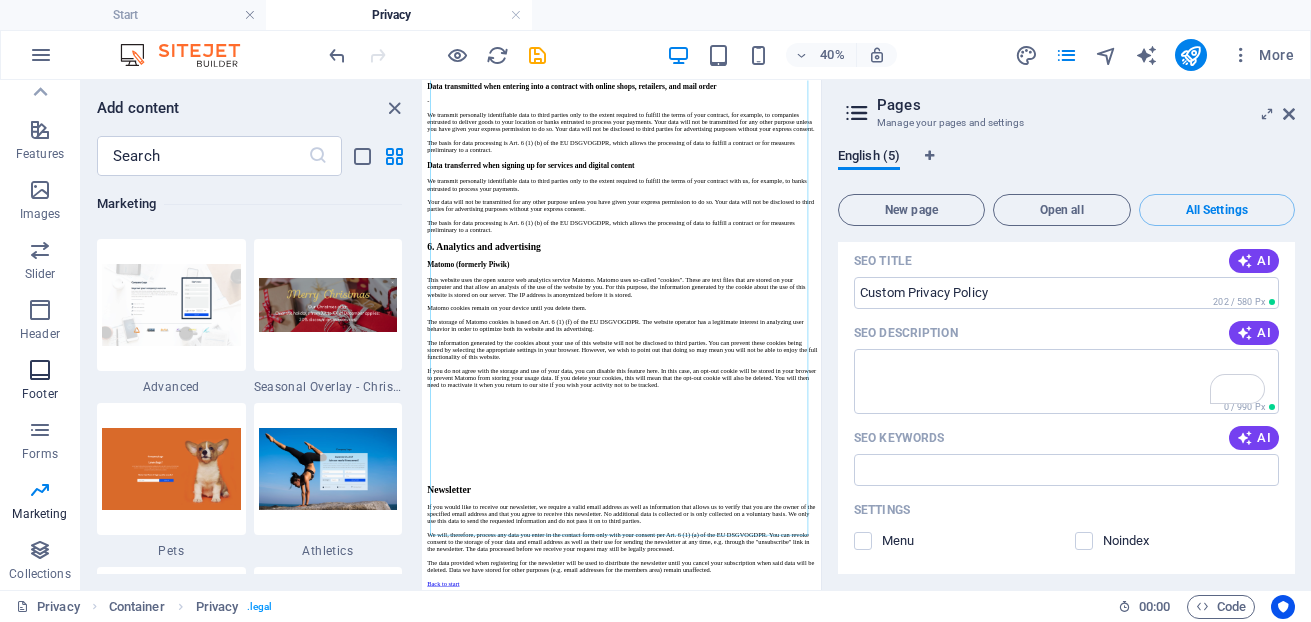 click at bounding box center [40, 370] 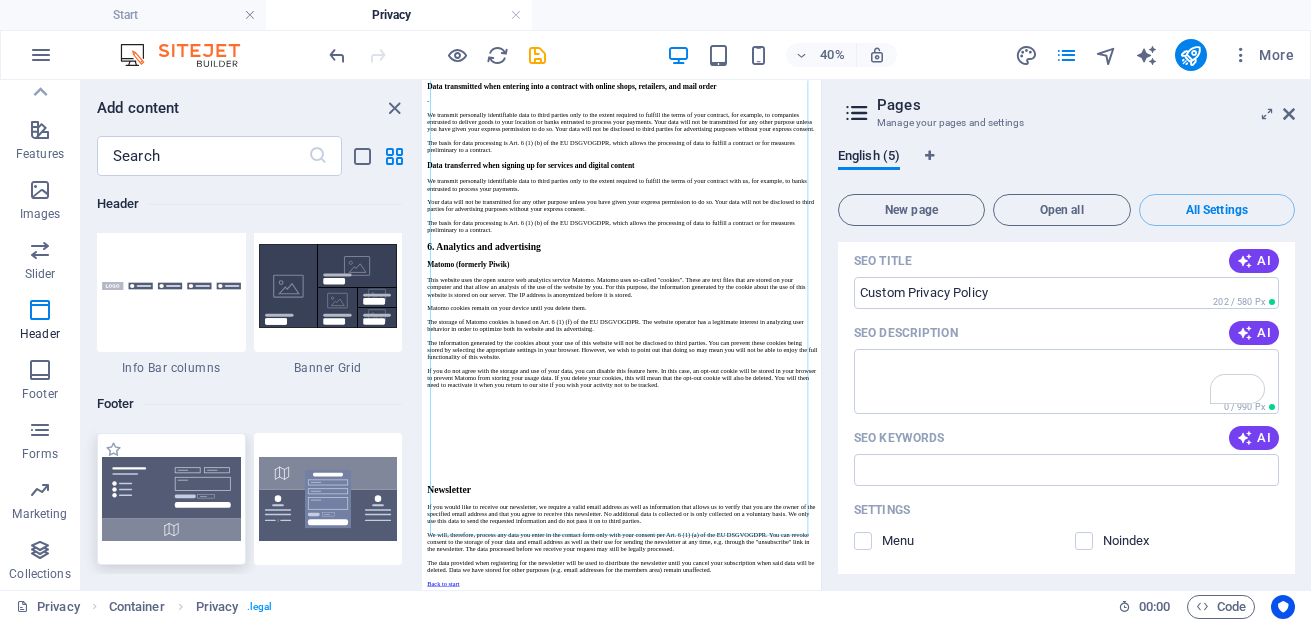 scroll, scrollTop: 13139, scrollLeft: 0, axis: vertical 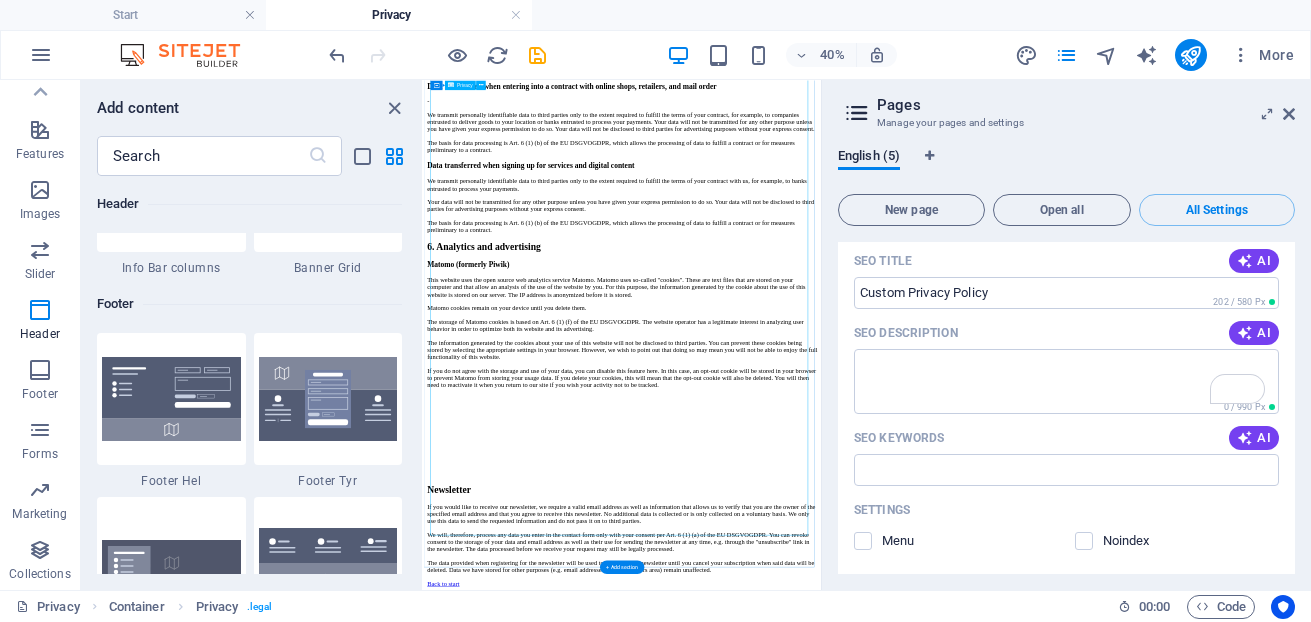 click on "Privacy Policy
An overview of data protection
General
The following gives a simple overview of what kind of personal information we collect, why we collect them and how we handle your data when you are visiting or using our website. Personal information is any data with which you could be personally identified. Detailed information on the subject of data protection can be found in our privacy policy found below.
Data collection on our website
Who is responsible for the data collection on this website?
The data collected on this website are processed by the website operator. The operator's contact details can be found in the website's required legal notice.
How do we collect your data?
Some data are collected when you provide them to us. This could, for example, be data you enter in a contact form.
What do we use your data for?
Part of the data is collected to ensure the proper functioning of the website. Other data can be used to analyze how visitors use the site." at bounding box center (920, -763) 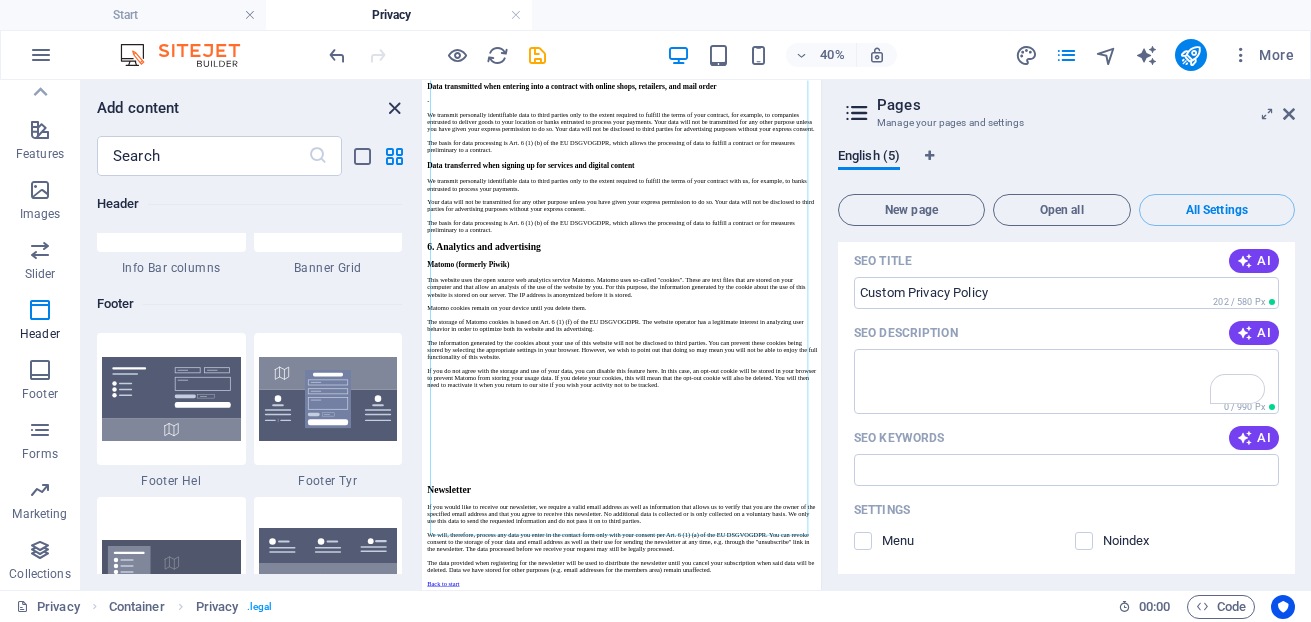 click at bounding box center (394, 108) 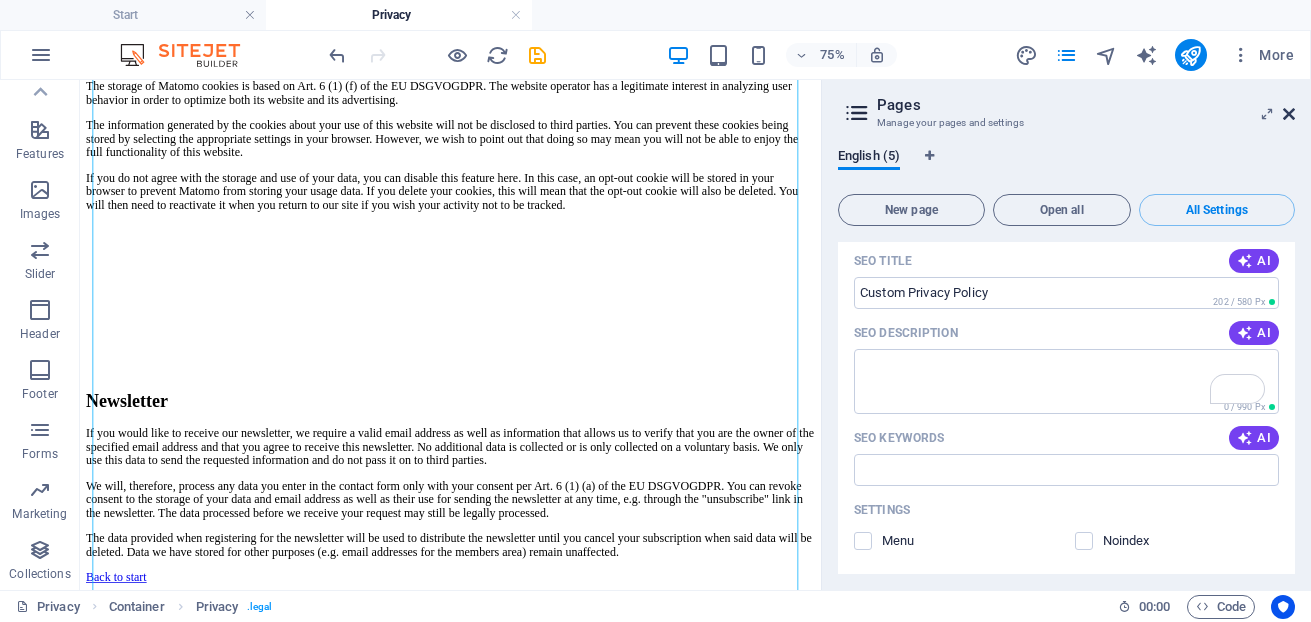 click at bounding box center (1289, 114) 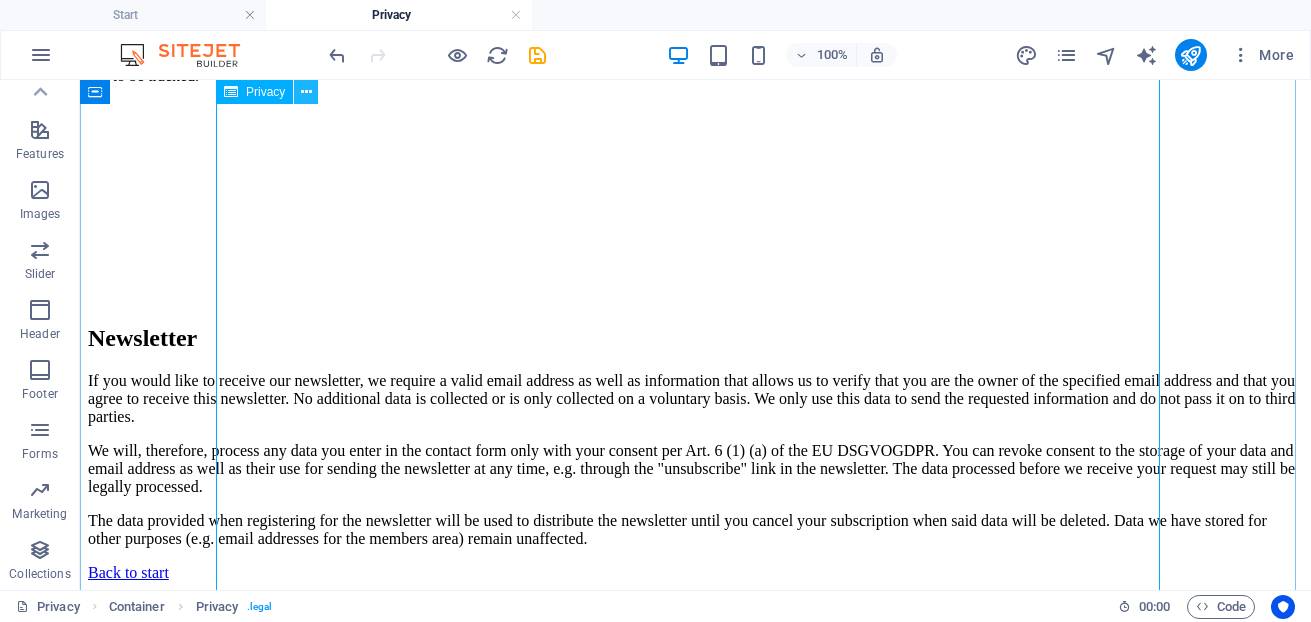 click at bounding box center [306, 92] 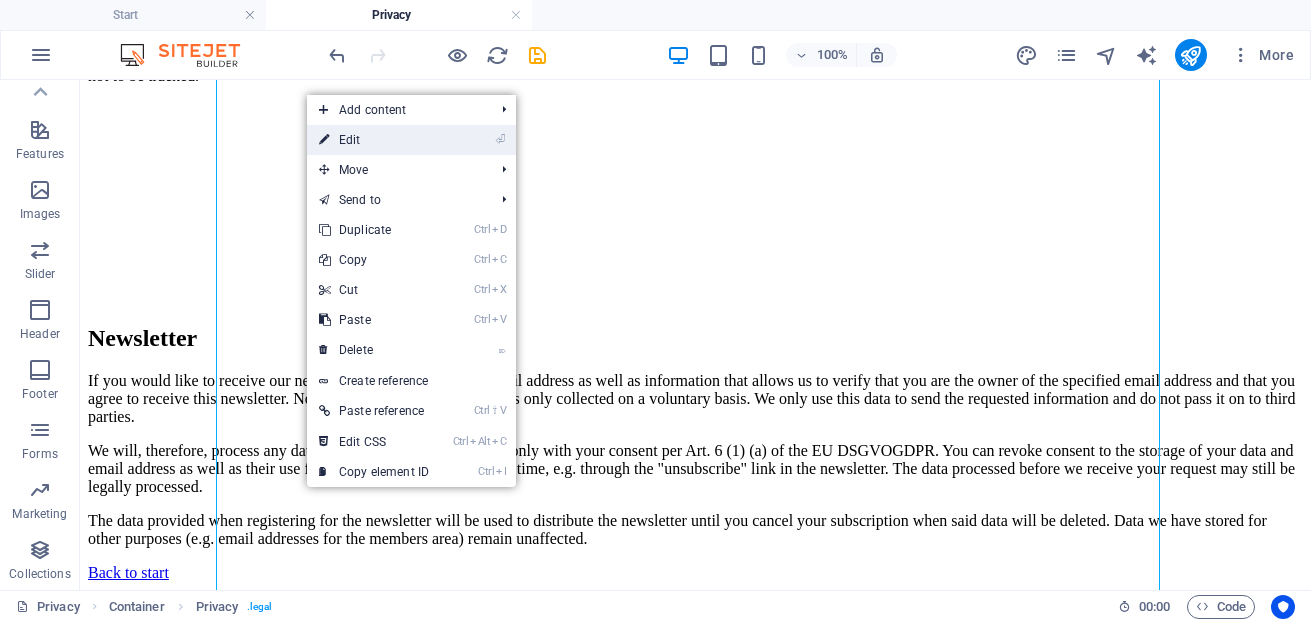 click on "⏎  Edit" at bounding box center [374, 140] 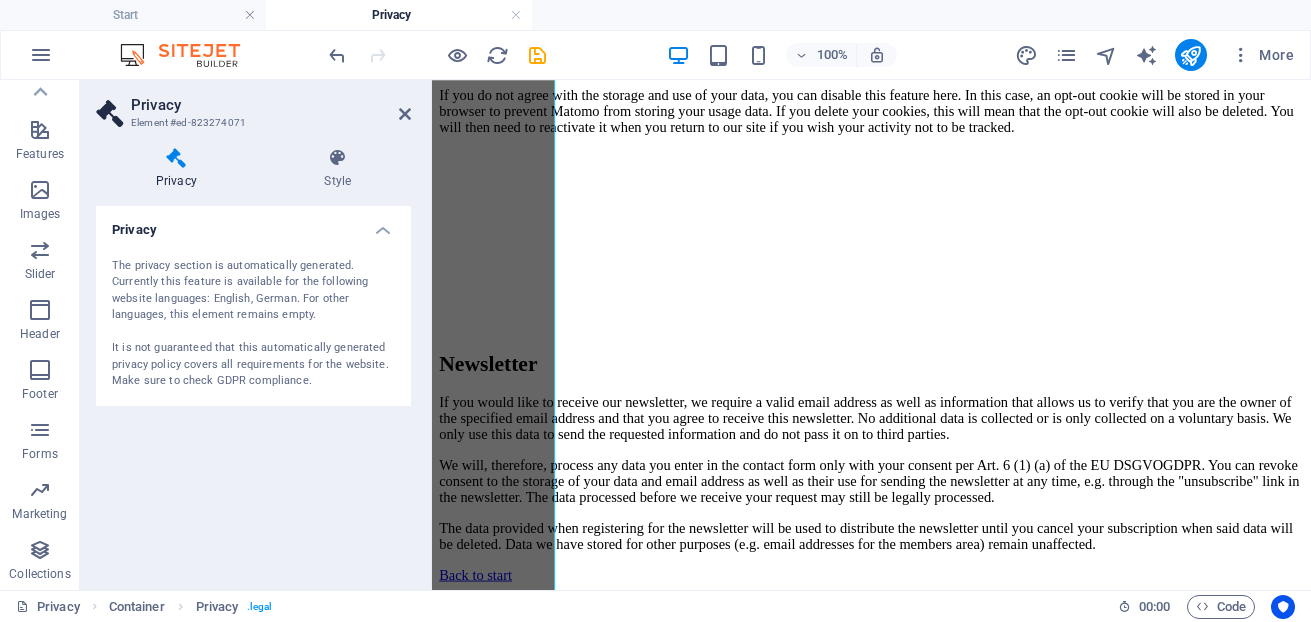 scroll, scrollTop: 4296, scrollLeft: 0, axis: vertical 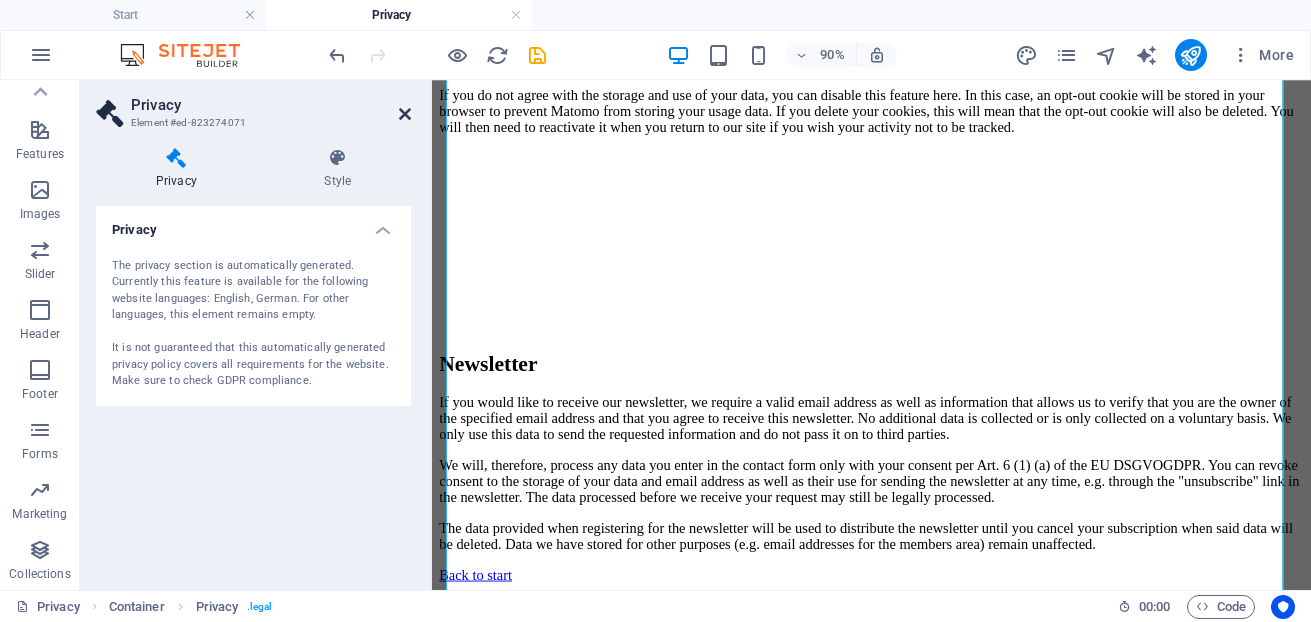 click at bounding box center [405, 114] 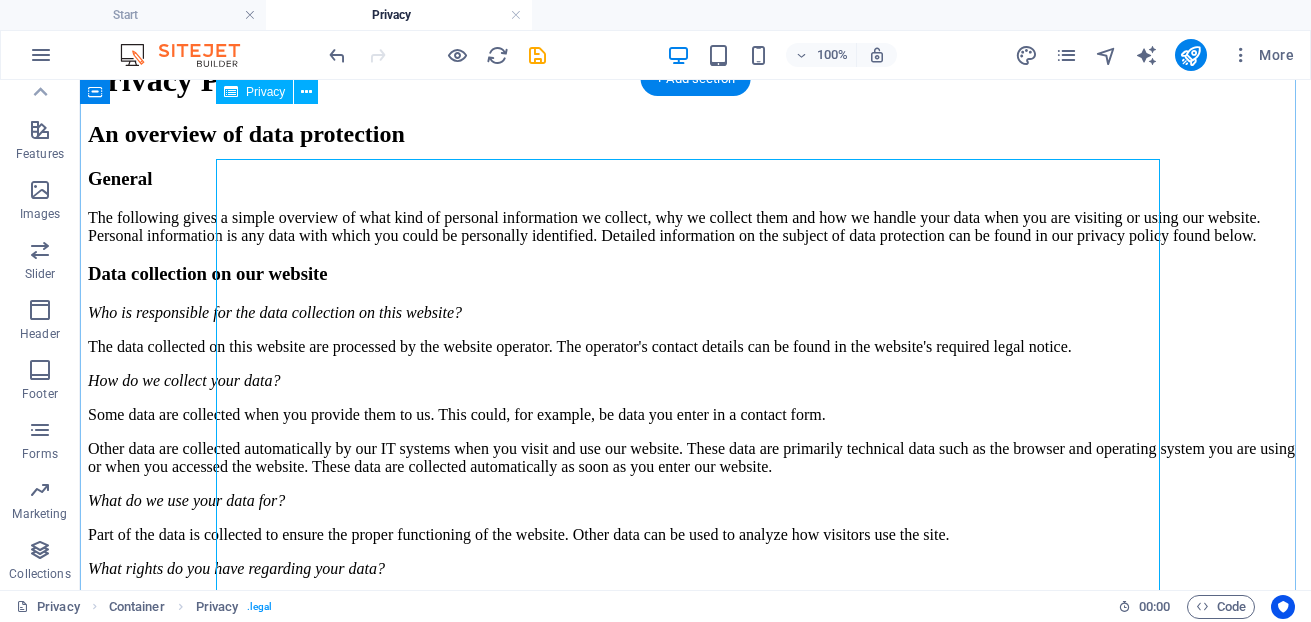 scroll, scrollTop: 0, scrollLeft: 0, axis: both 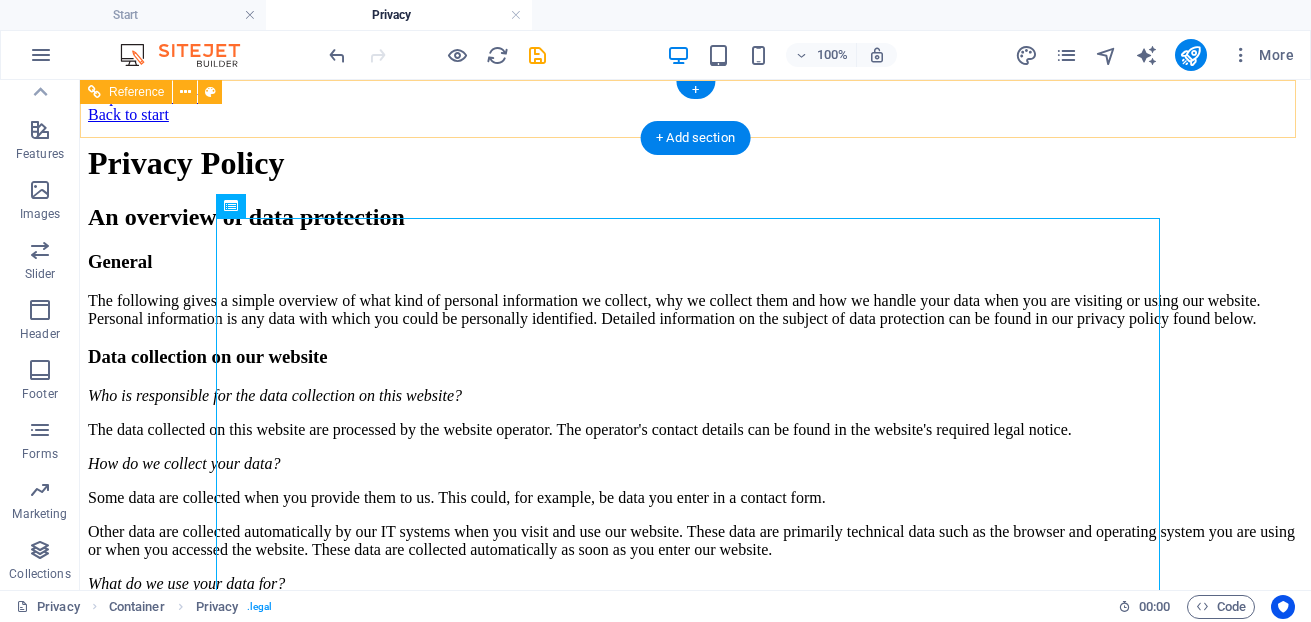 click on "Back to start" at bounding box center [695, 115] 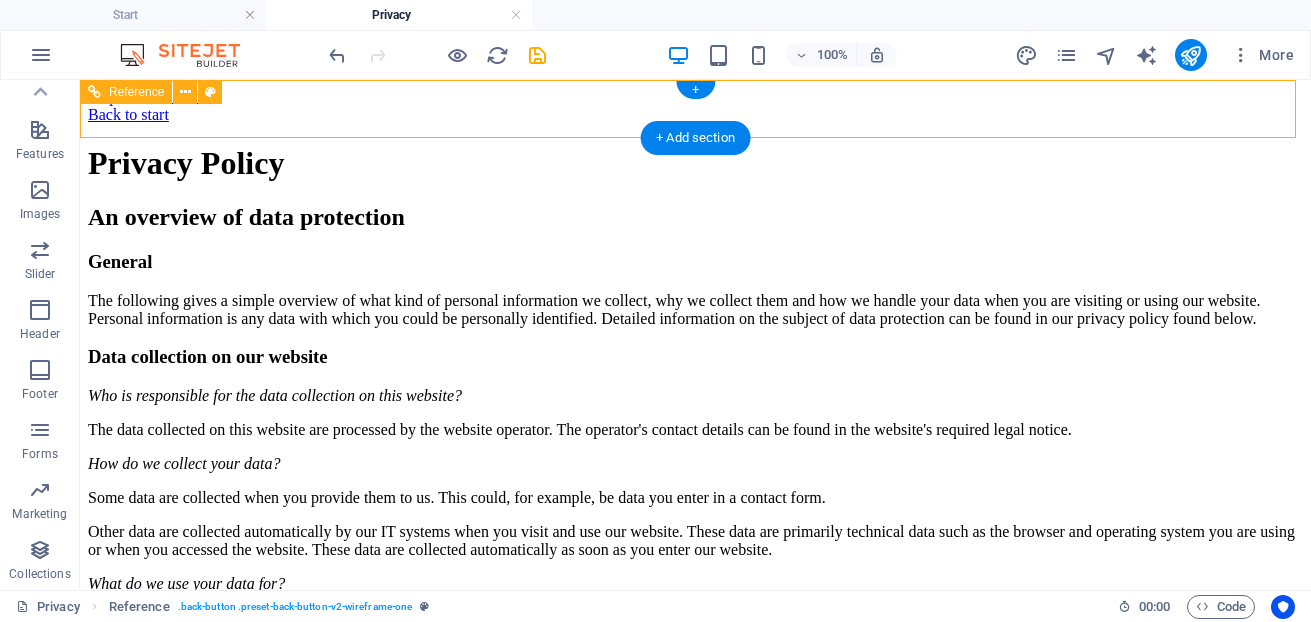 click on "Back to start" at bounding box center [695, 115] 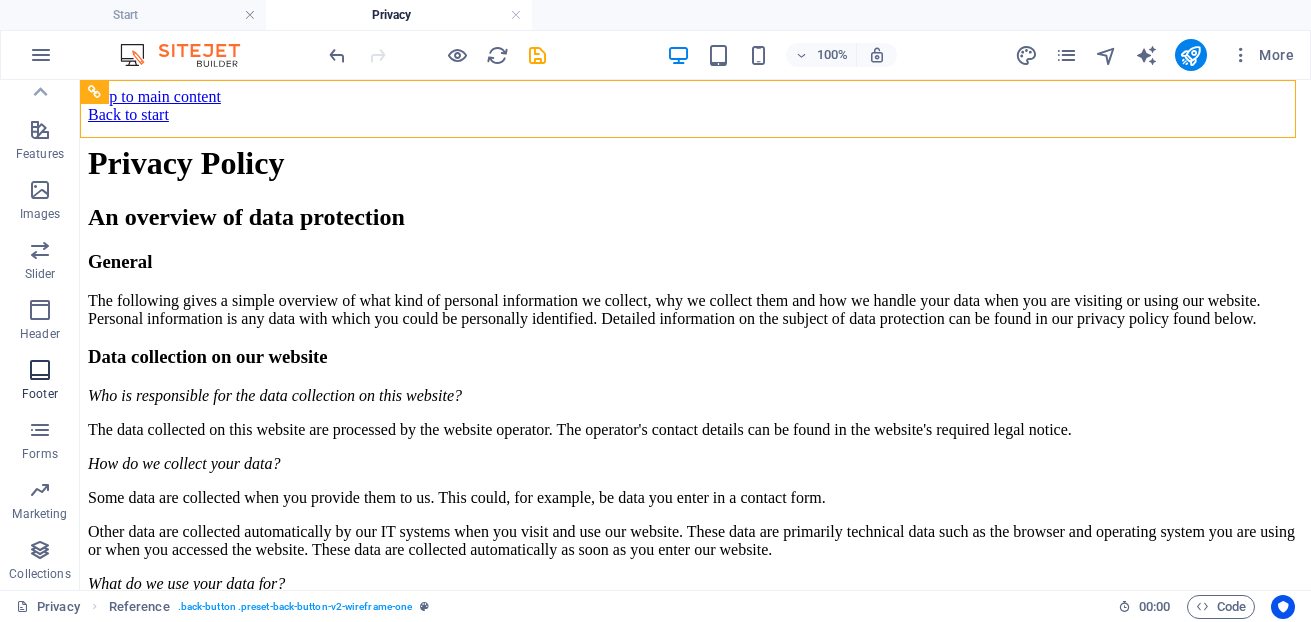 click at bounding box center (40, 370) 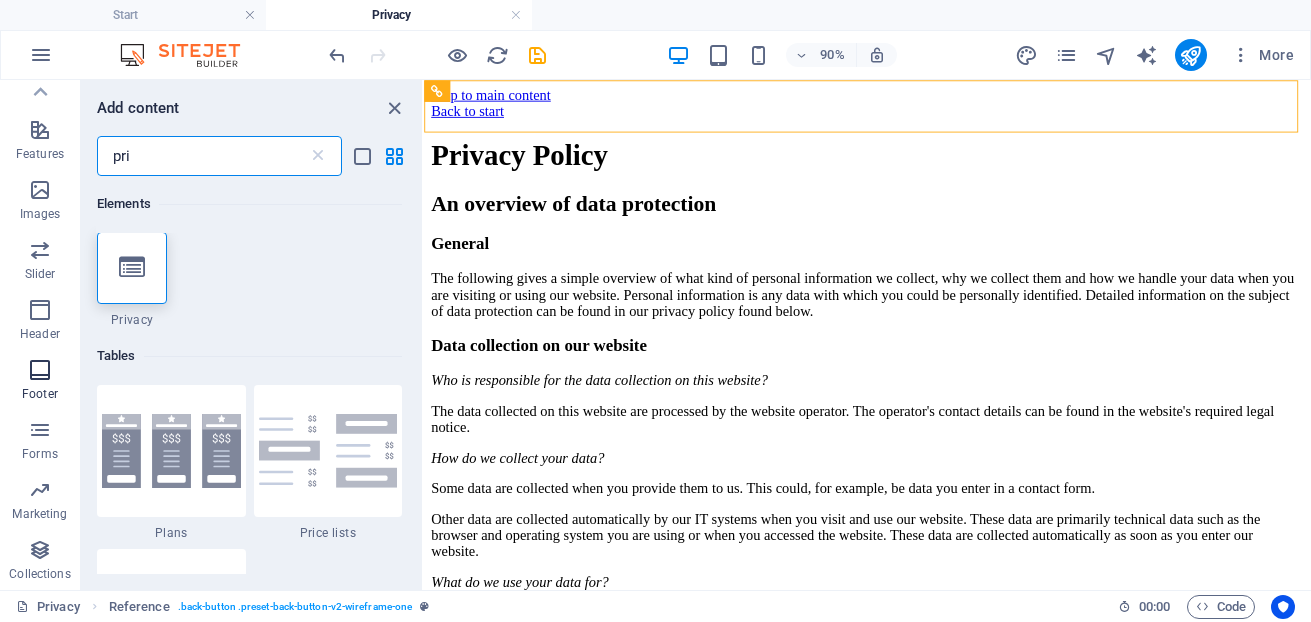 scroll, scrollTop: 0, scrollLeft: 0, axis: both 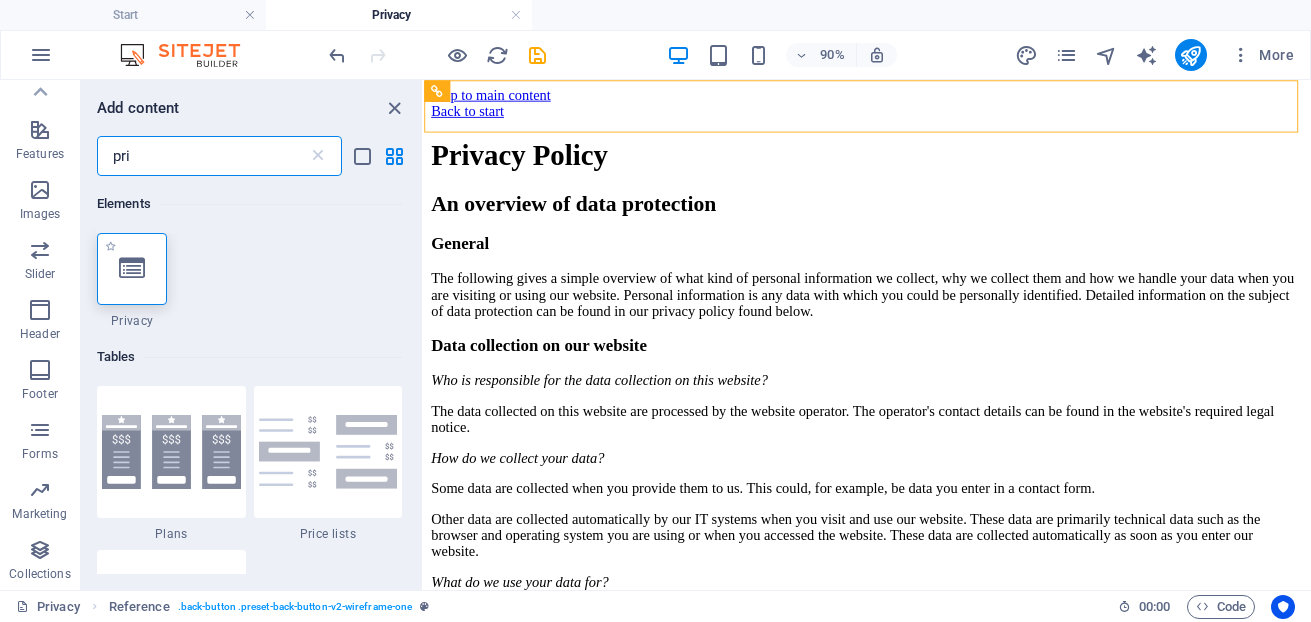 type on "pri" 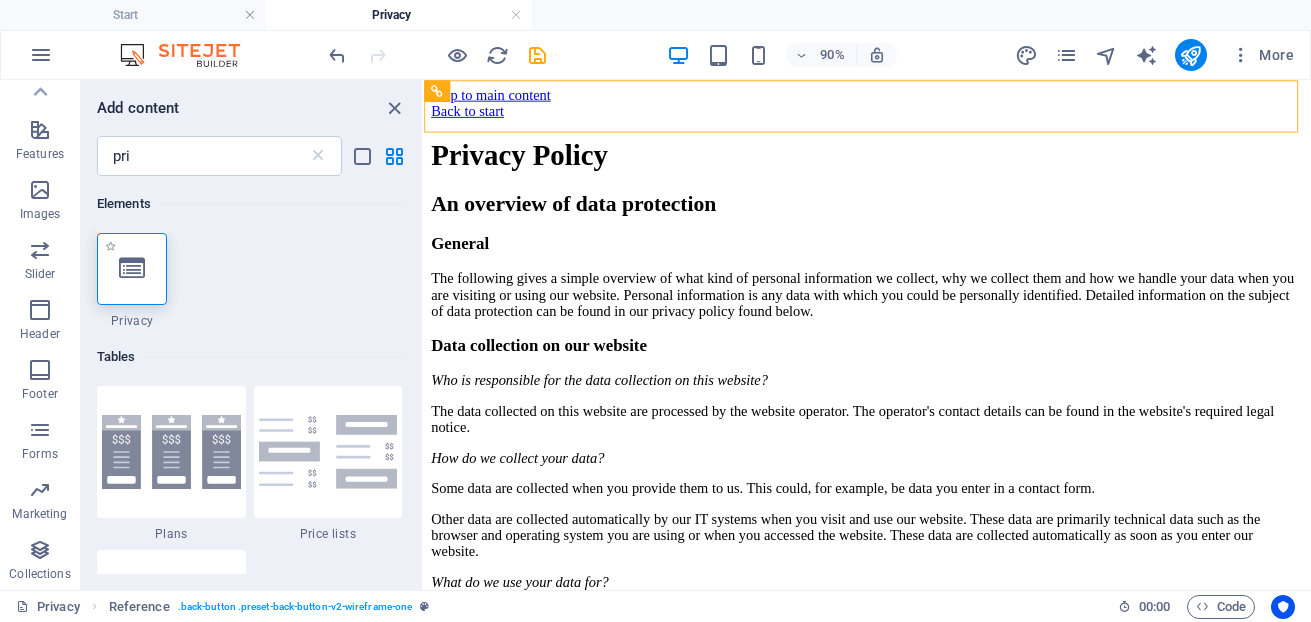 click at bounding box center [132, 269] 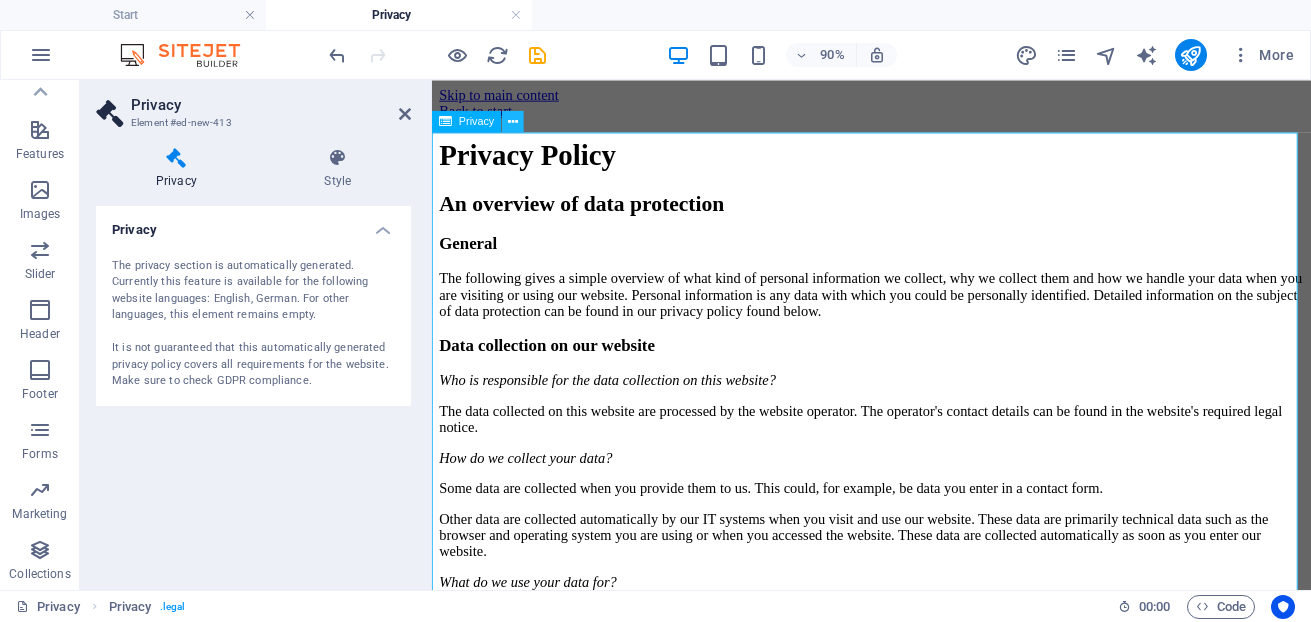 click at bounding box center [513, 121] 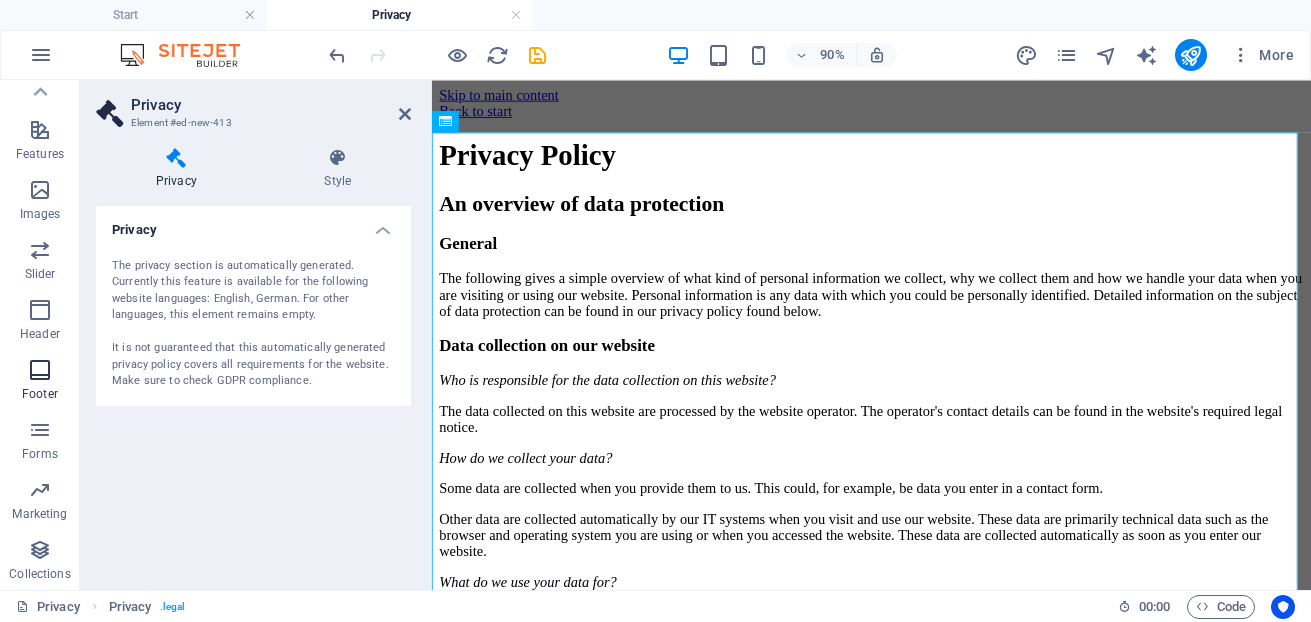 click at bounding box center [40, 370] 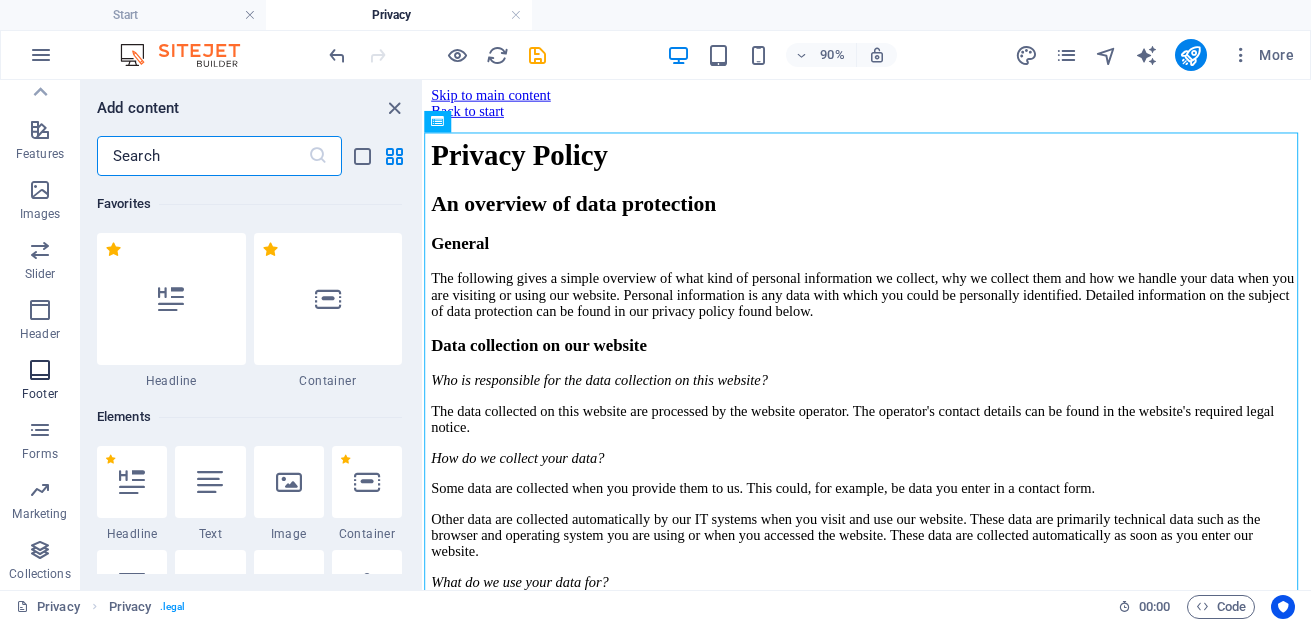 scroll, scrollTop: 13239, scrollLeft: 0, axis: vertical 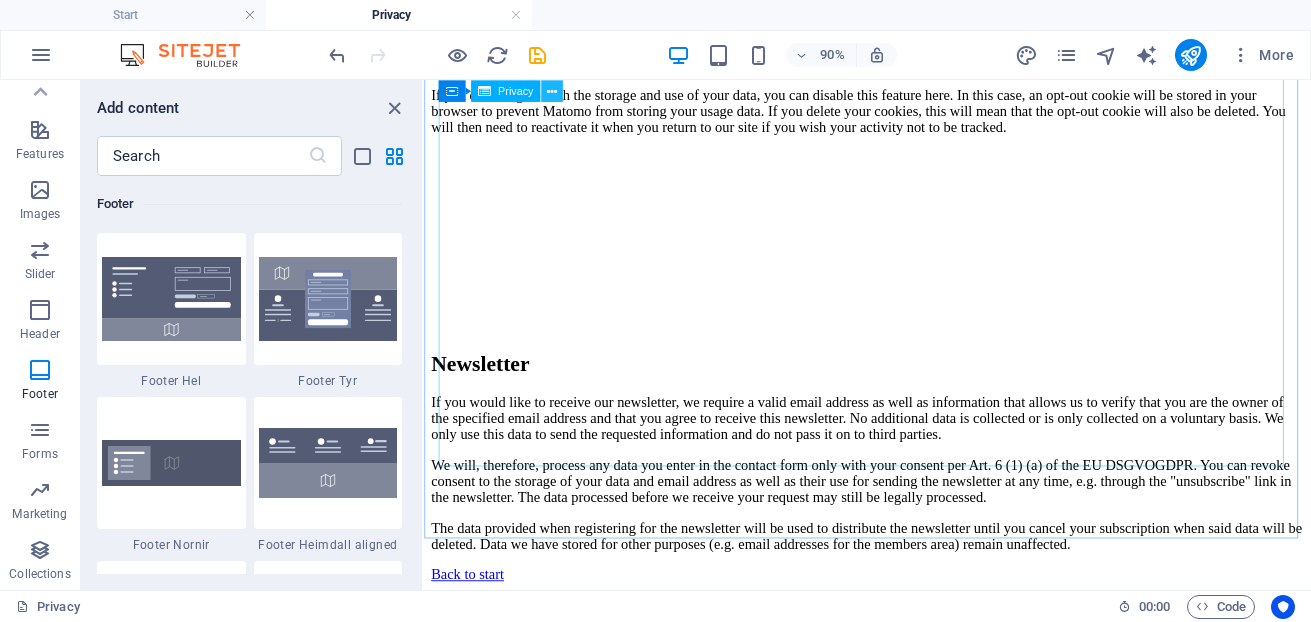 click at bounding box center (552, 90) 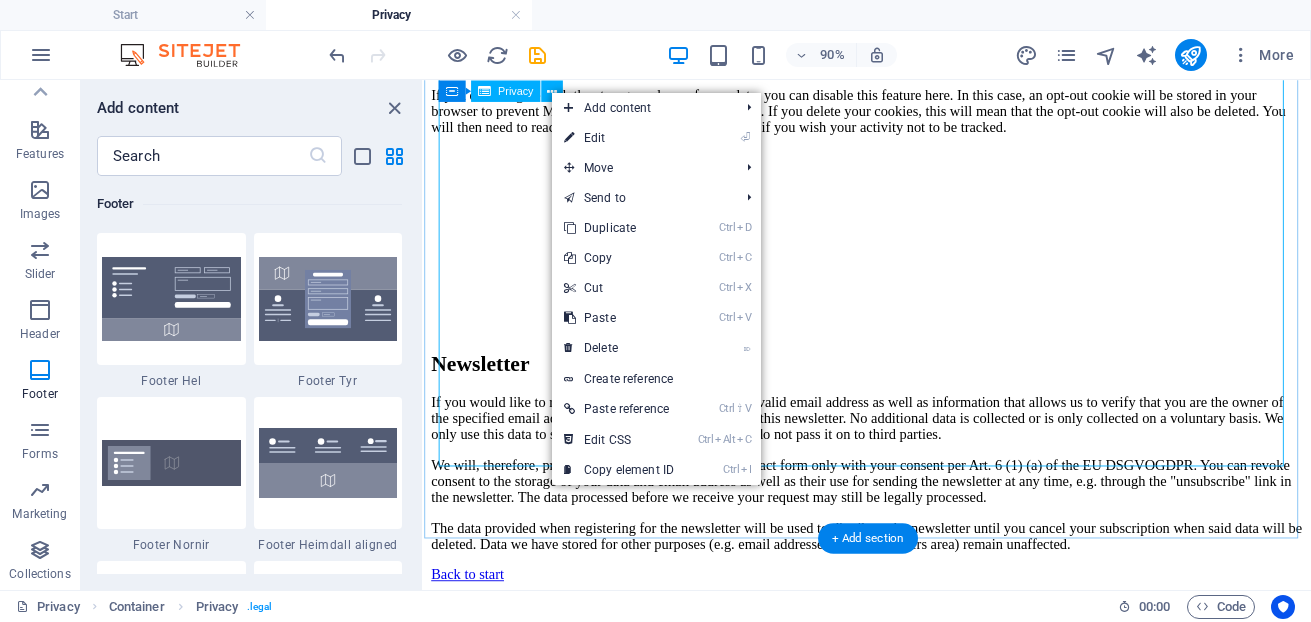click on "Privacy Policy
An overview of data protection
General
The following gives a simple overview of what kind of personal information we collect, why we collect them and how we handle your data when you are visiting or using our website. Personal information is any data with which you could be personally identified. Detailed information on the subject of data protection can be found in our privacy policy found below.
Data collection on our website
Who is responsible for the data collection on this website?
The data collected on this website are processed by the website operator. The operator's contact details can be found in the website's required legal notice.
How do we collect your data?
Some data are collected when you provide them to us. This could, for example, be data you enter in a contact form.
What do we use your data for?
Part of the data is collected to ensure the proper functioning of the website. Other data can be used to analyze how visitors use the site." at bounding box center (917, -1480) 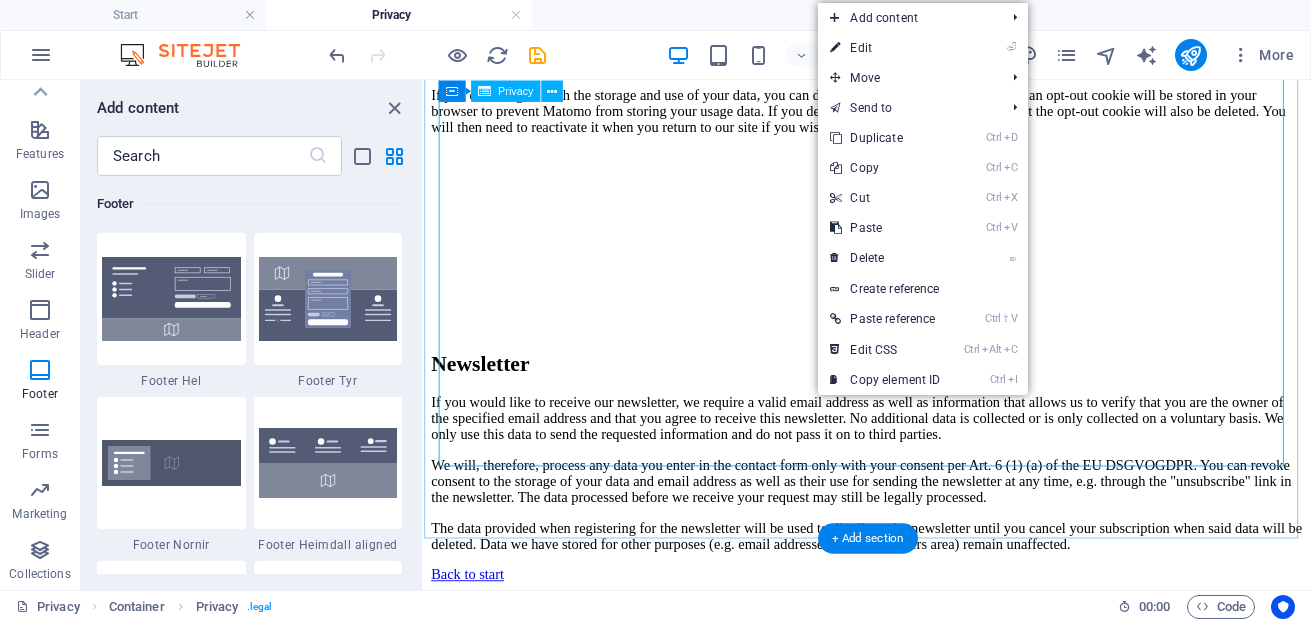 click on "Privacy Policy
An overview of data protection
General
The following gives a simple overview of what kind of personal information we collect, why we collect them and how we handle your data when you are visiting or using our website. Personal information is any data with which you could be personally identified. Detailed information on the subject of data protection can be found in our privacy policy found below.
Data collection on our website
Who is responsible for the data collection on this website?
The data collected on this website are processed by the website operator. The operator's contact details can be found in the website's required legal notice.
How do we collect your data?
Some data are collected when you provide them to us. This could, for example, be data you enter in a contact form.
What do we use your data for?
Part of the data is collected to ensure the proper functioning of the website. Other data can be used to analyze how visitors use the site." at bounding box center [917, -1480] 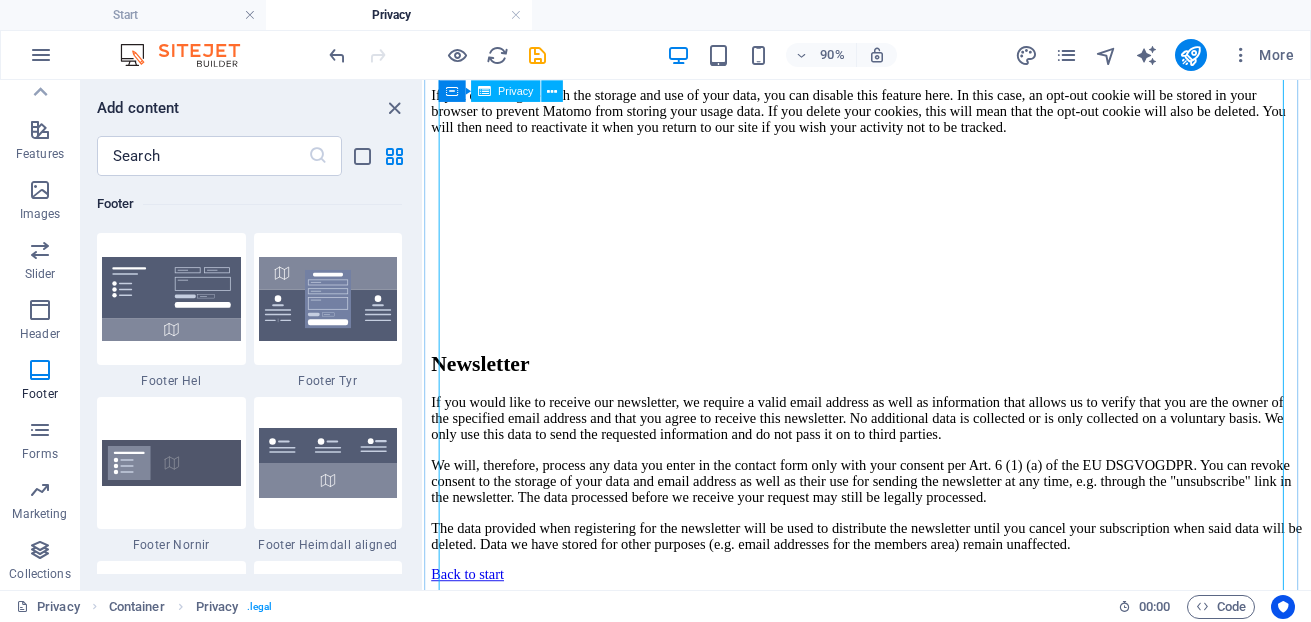 scroll, scrollTop: 10203, scrollLeft: 0, axis: vertical 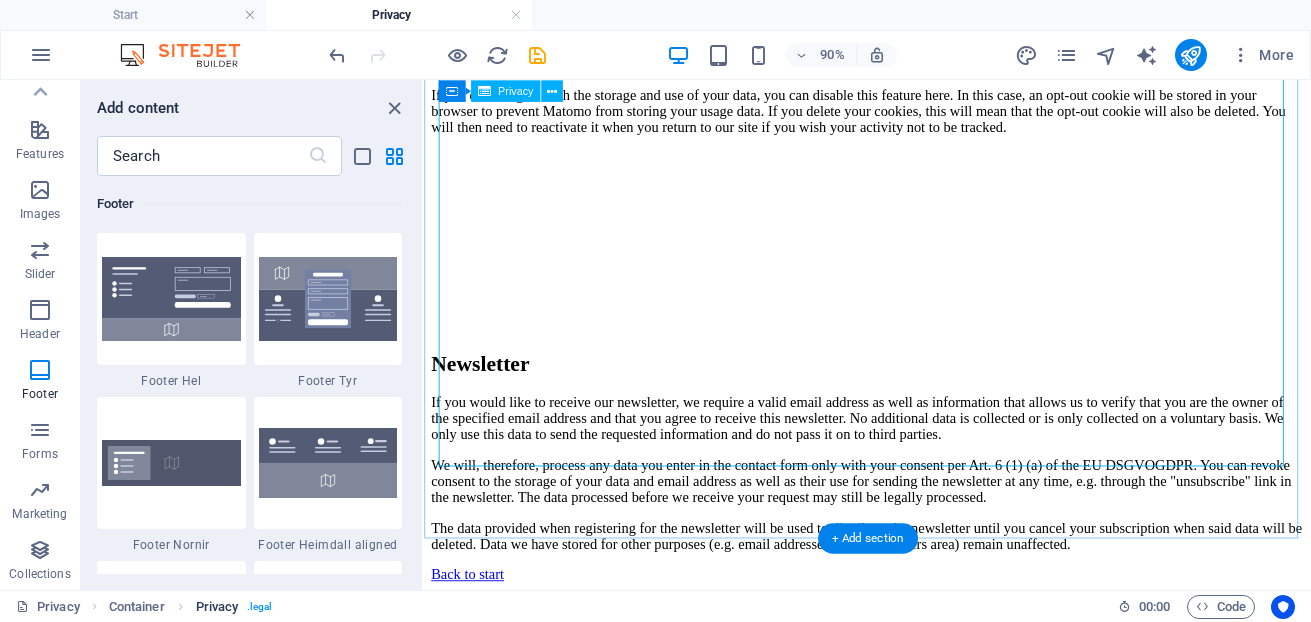 click on ". legal" at bounding box center (260, 607) 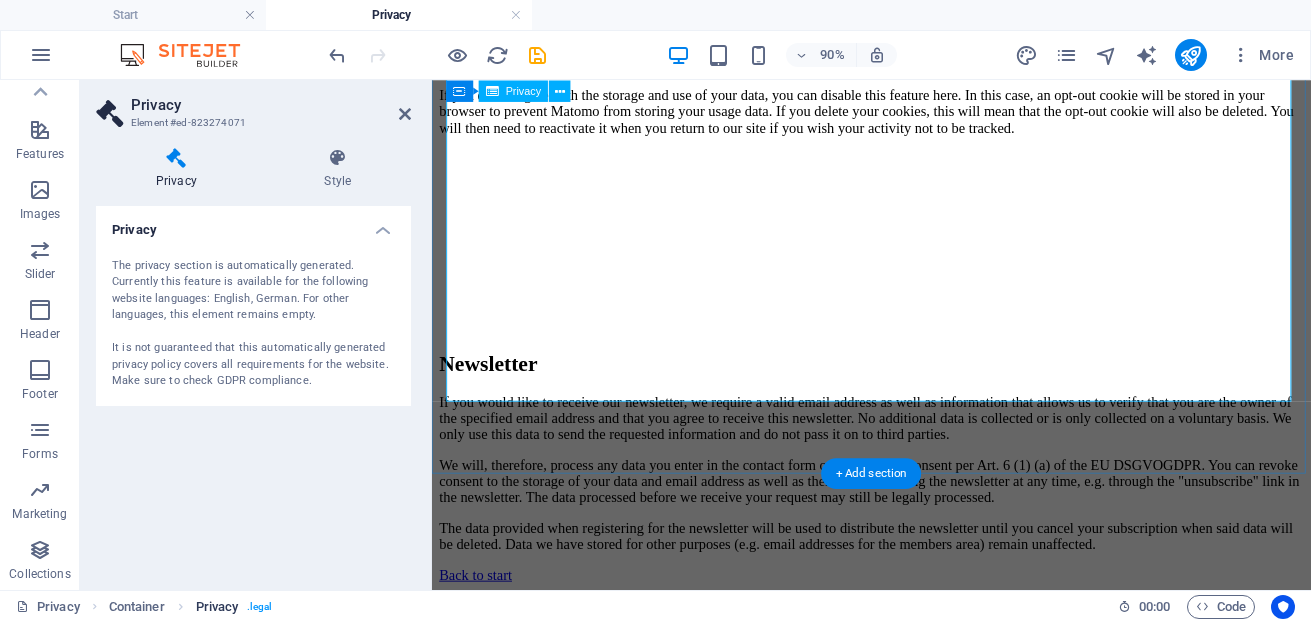 scroll, scrollTop: 10275, scrollLeft: 0, axis: vertical 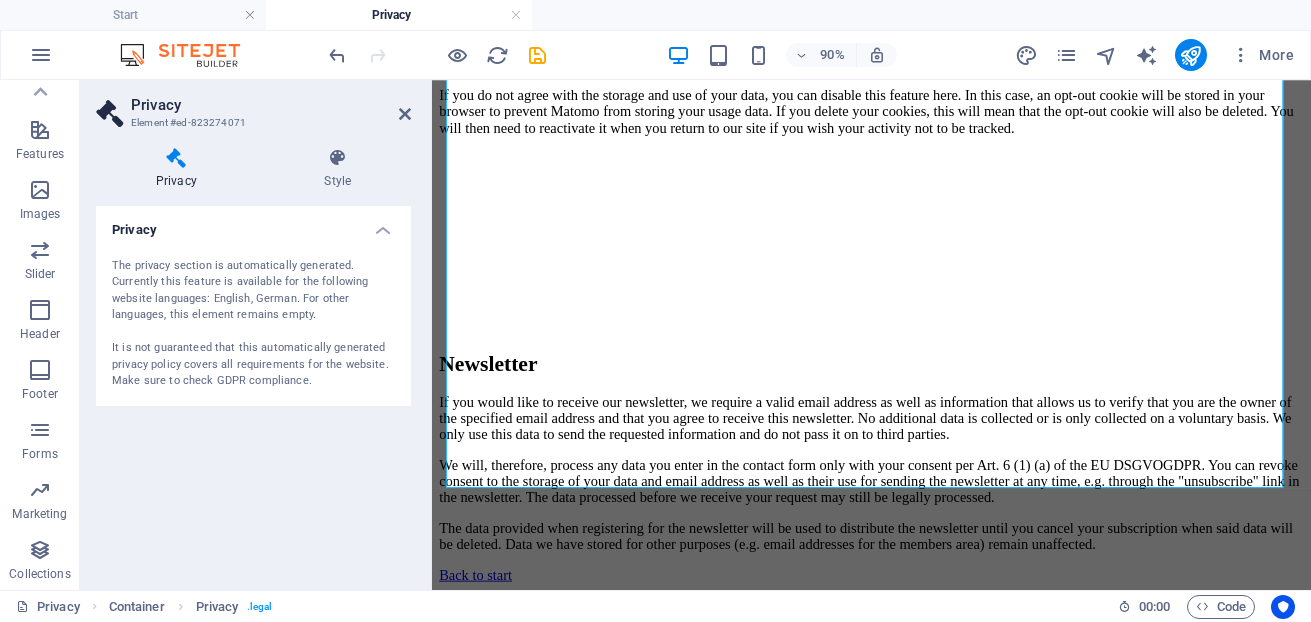 click at bounding box center (176, 158) 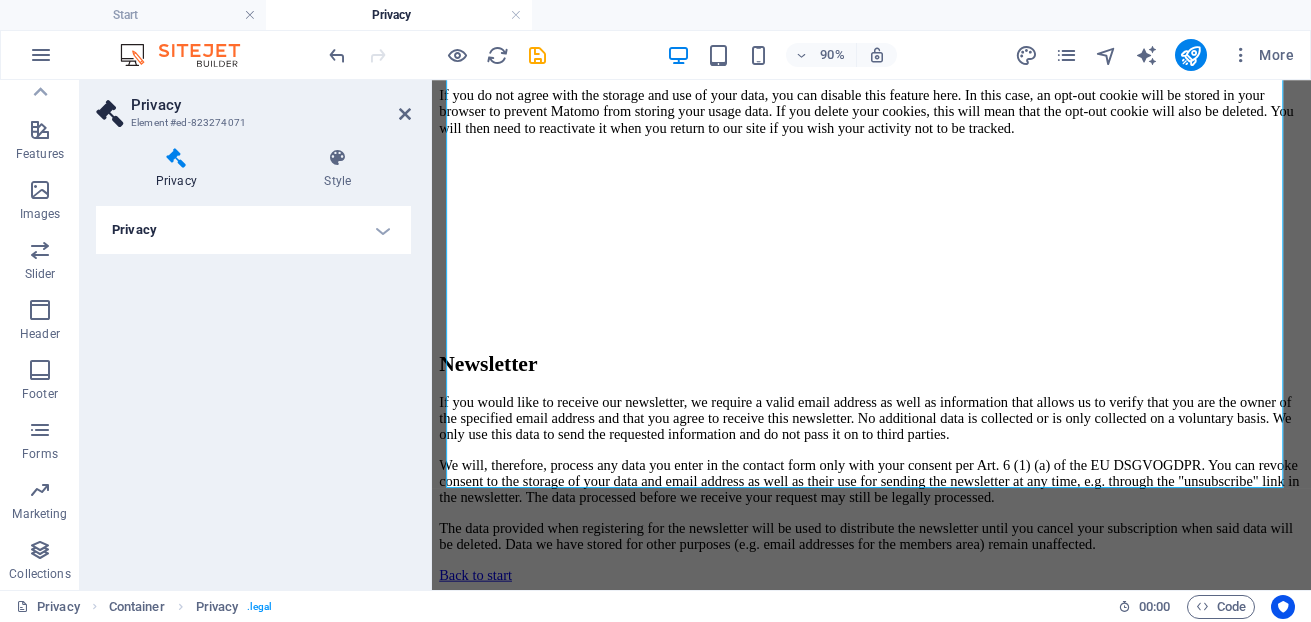 click on "Privacy" at bounding box center [253, 230] 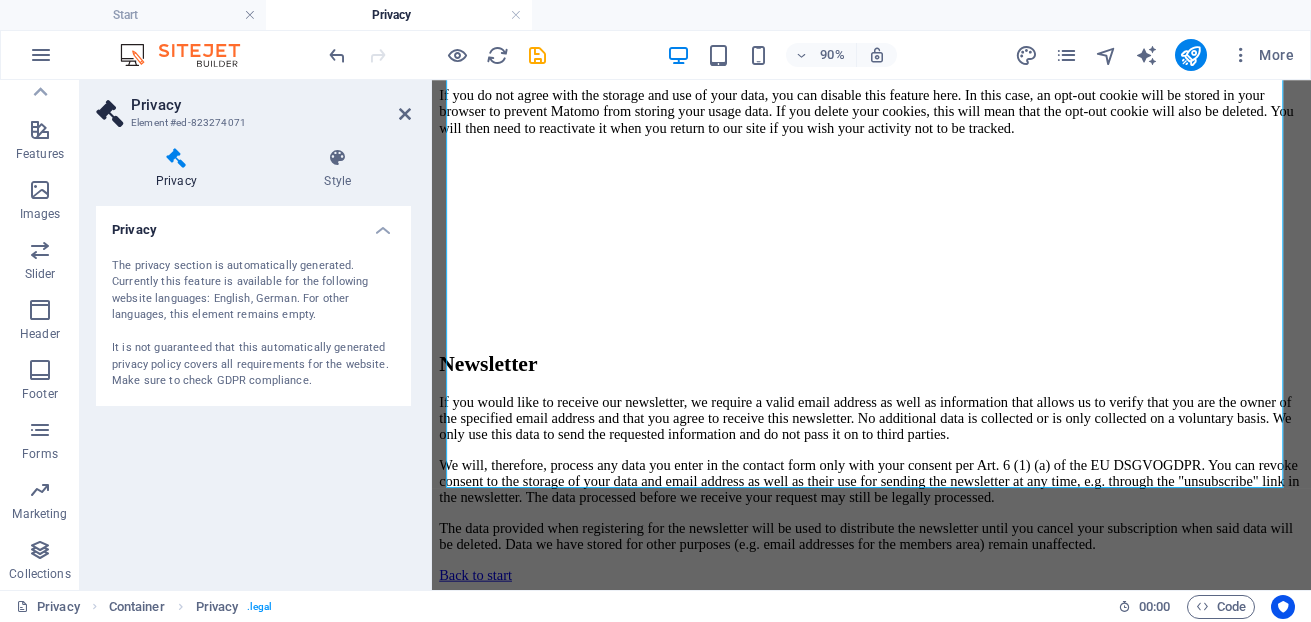 click on "Privacy Element #ed-823274071 Privacy Style Privacy The privacy section is automatically generated. Currently this feature is available for the following website languages: English, German. For other languages, this element remains empty. It is not guaranteed that this automatically generated privacy policy covers all requirements for the website. Make sure to check GDPR compliance. Preset Element Layout How this element expands within the layout (Flexbox). Size Default auto px % 1/1 1/2 1/3 1/4 1/5 1/6 1/7 1/8 1/9 1/10 Grow Shrink Order Container layout Visible Visible Opacity 100 % Overflow Spacing Margin Default auto px % rem vw vh Custom Custom auto px % rem vw vh auto px % rem vw vh auto px % rem vw vh auto px % rem vw vh Padding Default px rem % vh vw Custom Custom px rem % vh vw px rem % vh vw px rem % vh vw px rem % vh vw Border Style              - Width 1 auto px rem % vh vw Custom Custom 1 auto px rem % vh vw 1 auto px rem % vh vw 1 auto px rem % vh vw 1 auto px rem % vh vw  - Color px %" at bounding box center (256, 335) 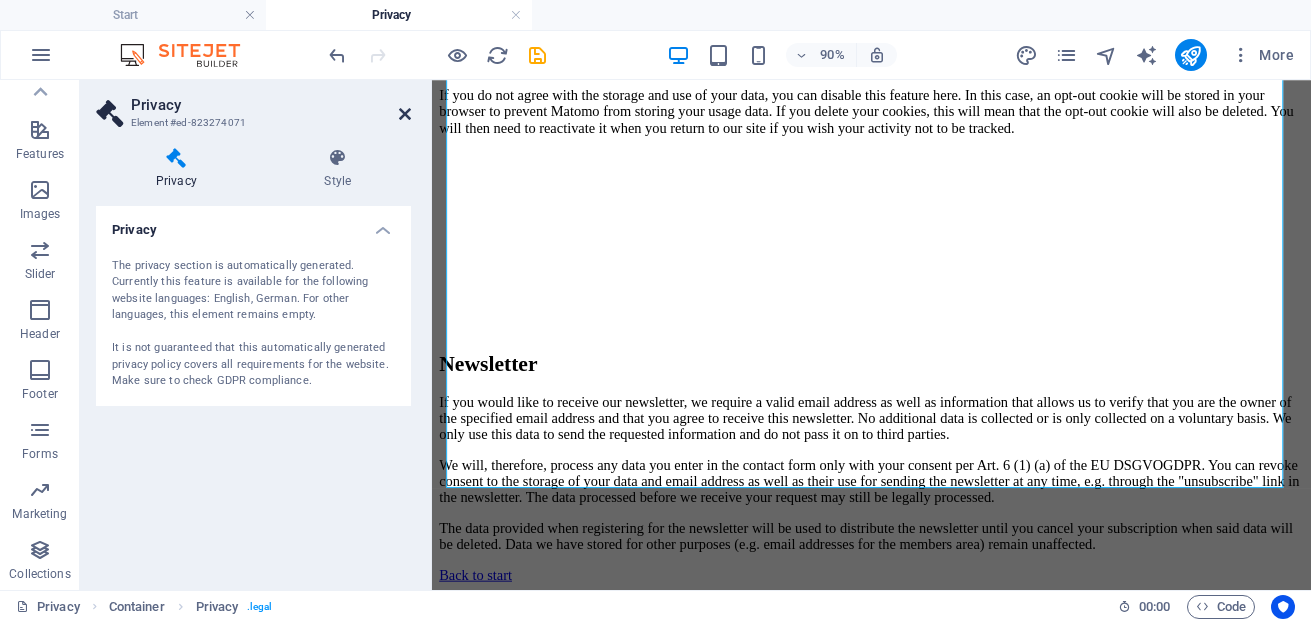 click at bounding box center (405, 114) 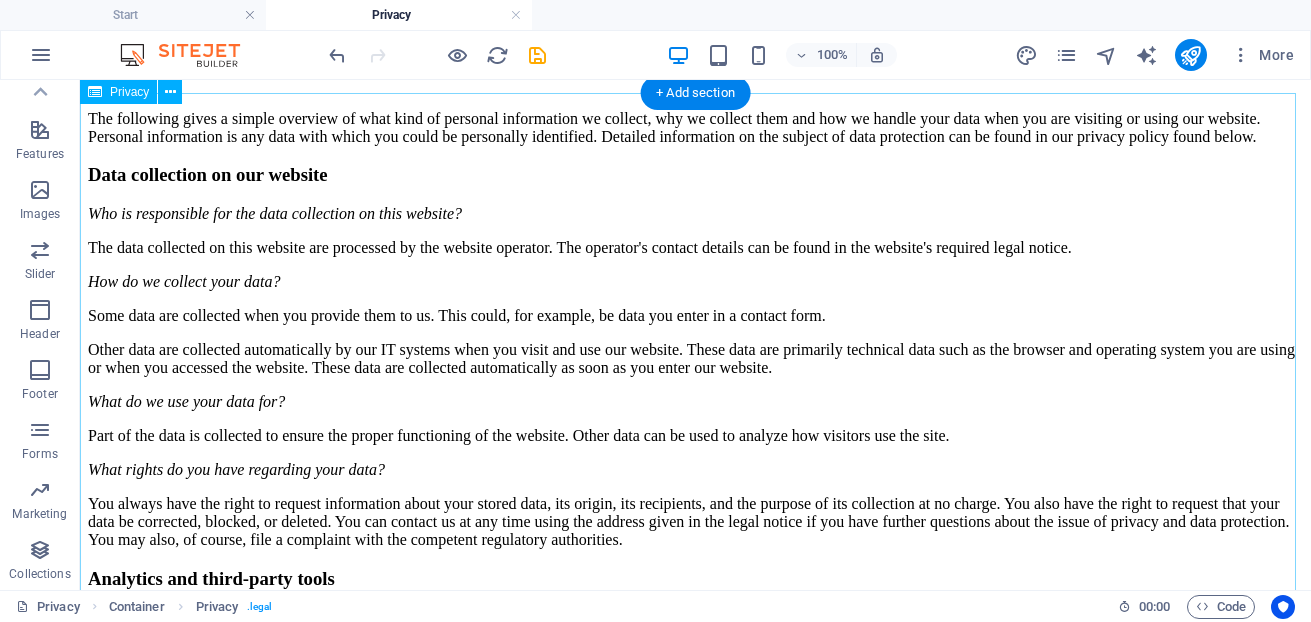 scroll, scrollTop: 0, scrollLeft: 0, axis: both 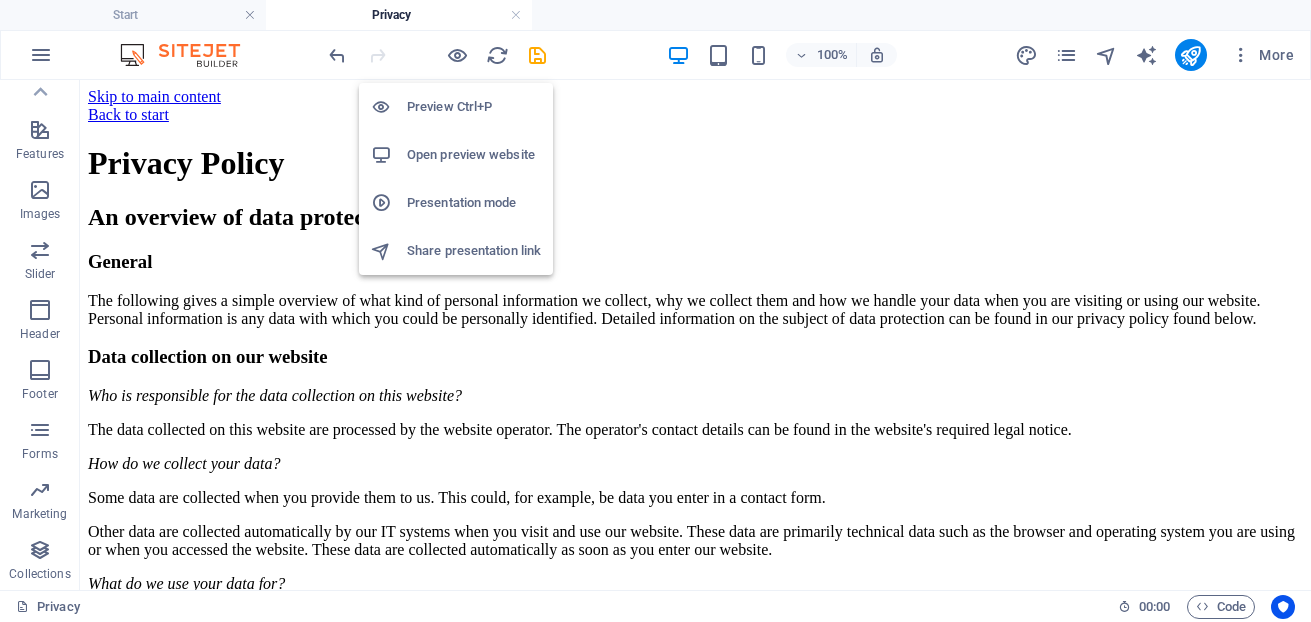 click on "Preview Ctrl+P" at bounding box center [474, 107] 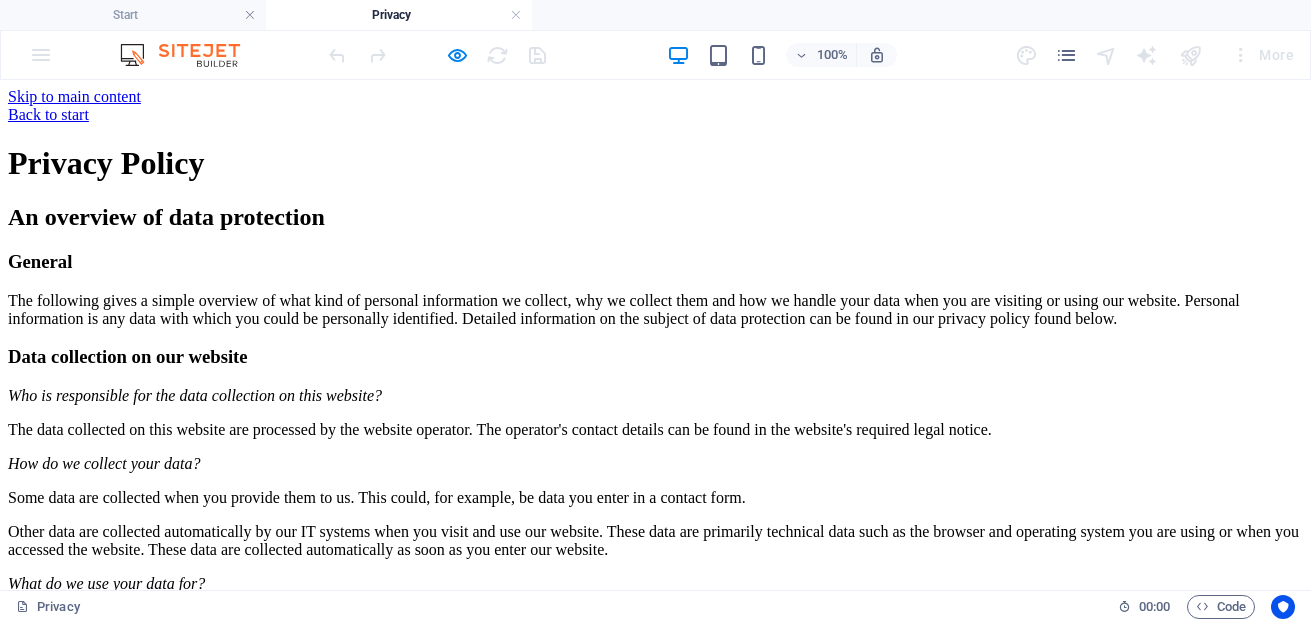 click on "100% More" at bounding box center [813, 55] 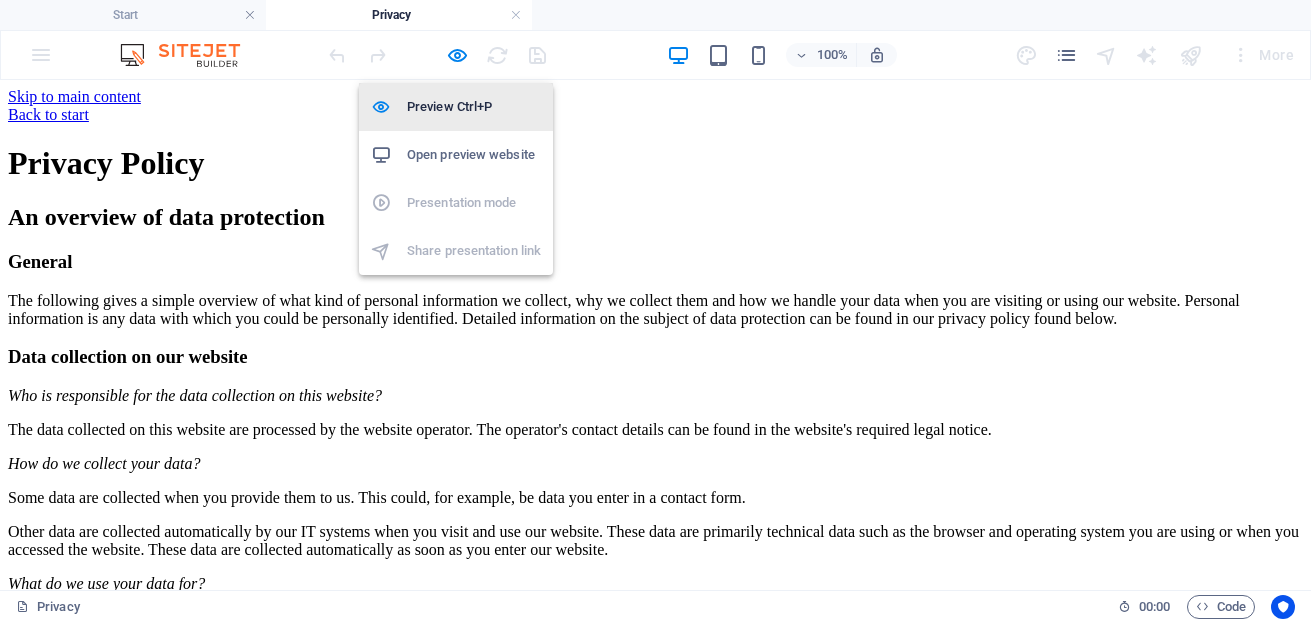 click on "Preview Ctrl+P" at bounding box center (474, 107) 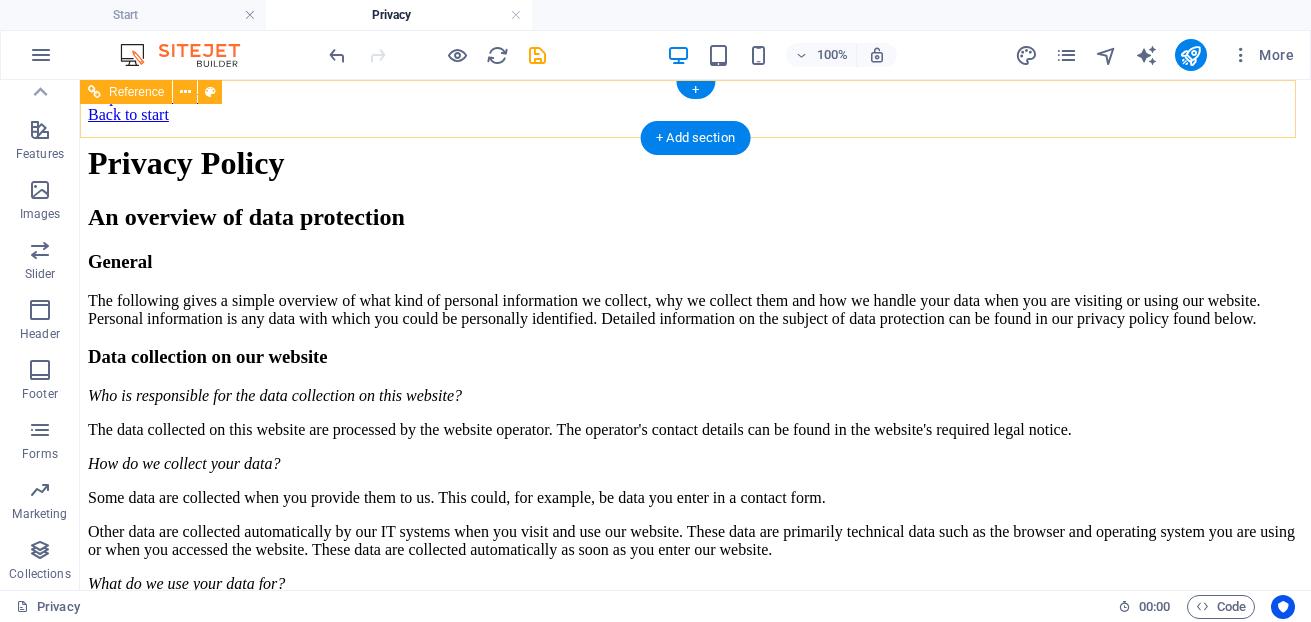 click on "Back to start" at bounding box center [695, 115] 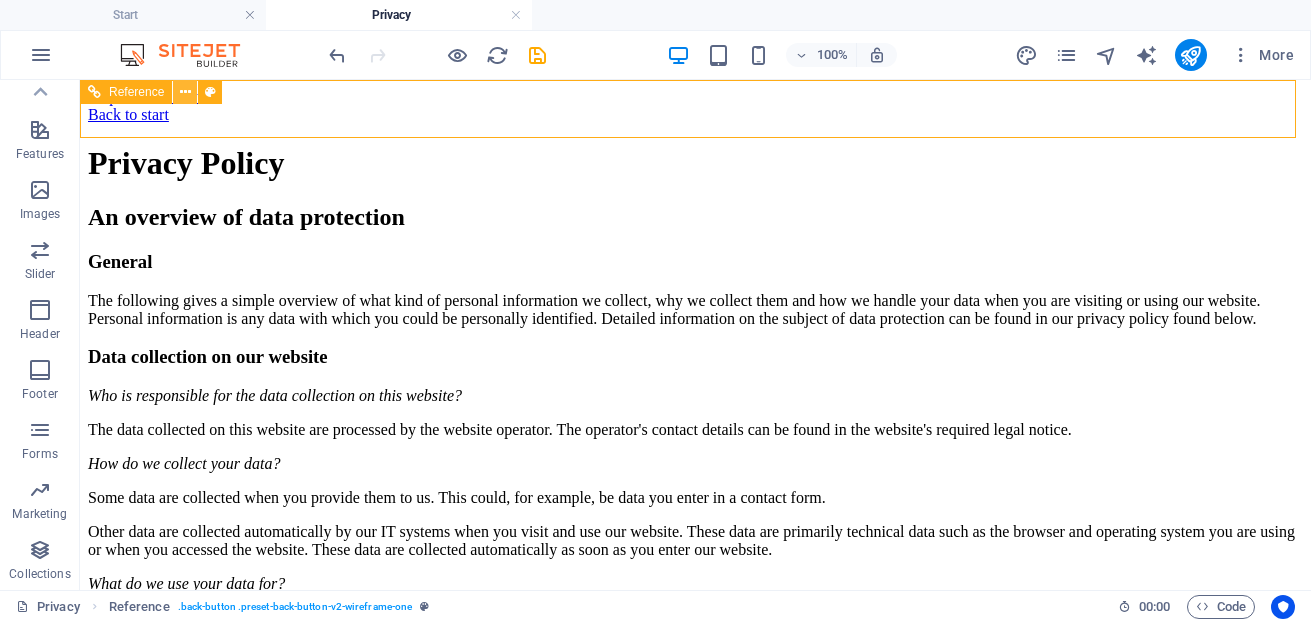 click at bounding box center (185, 92) 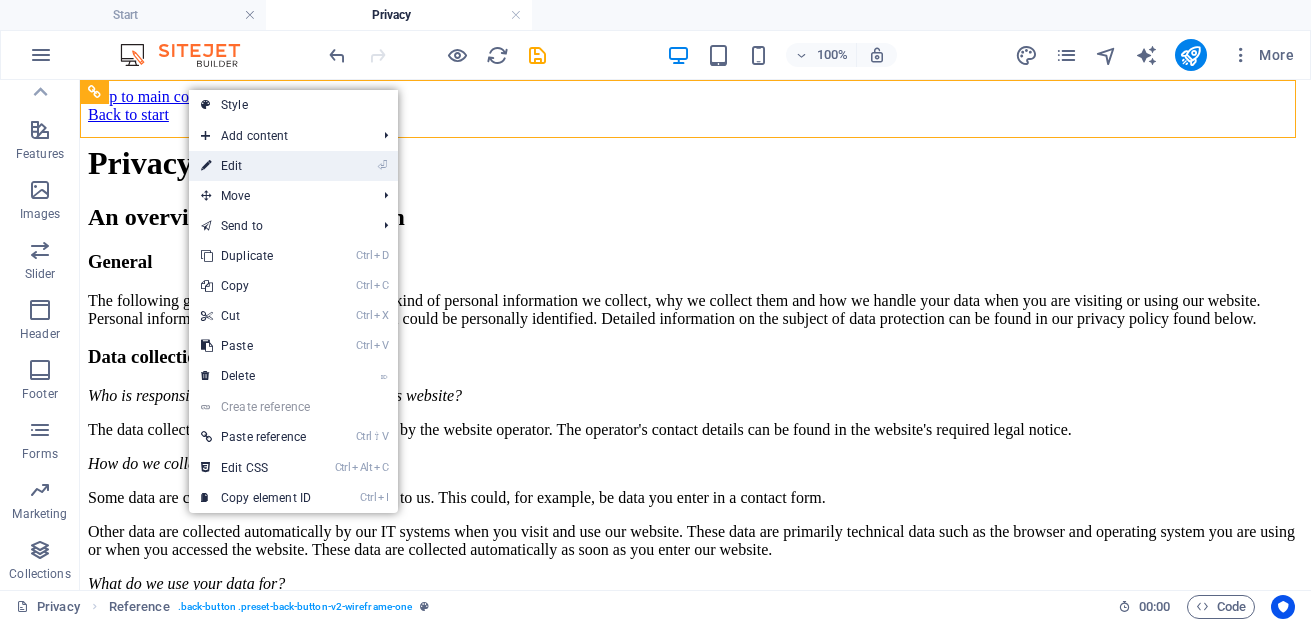 click on "⏎  Edit" at bounding box center (256, 166) 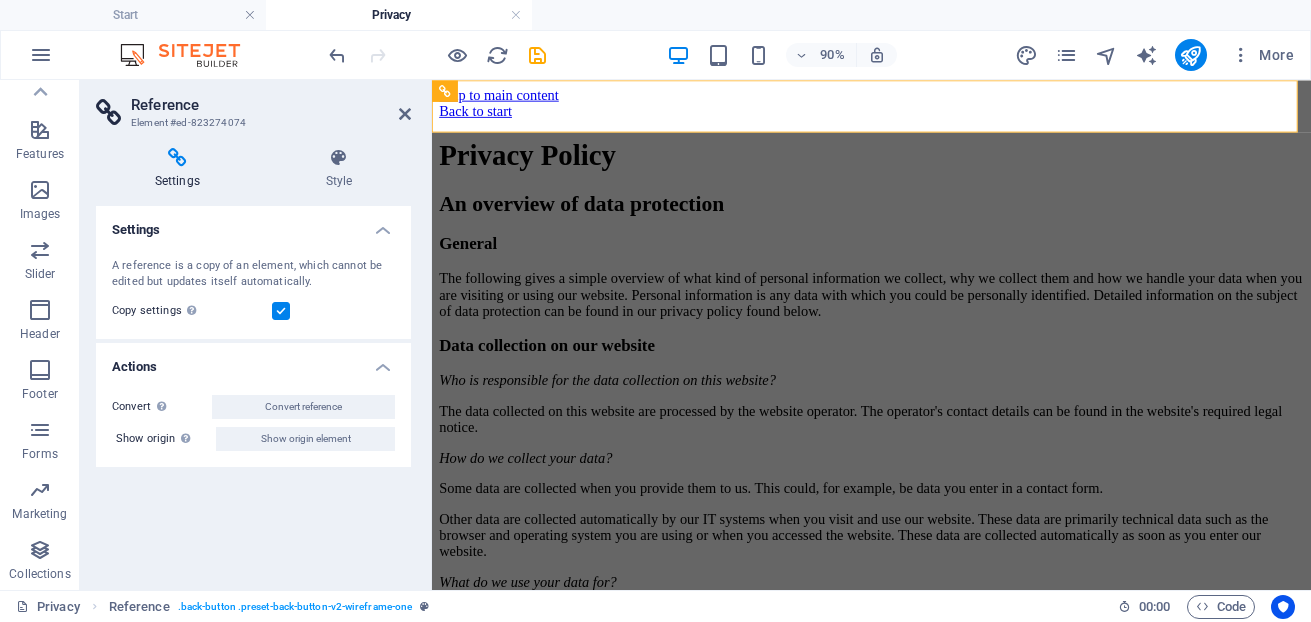 click at bounding box center [177, 158] 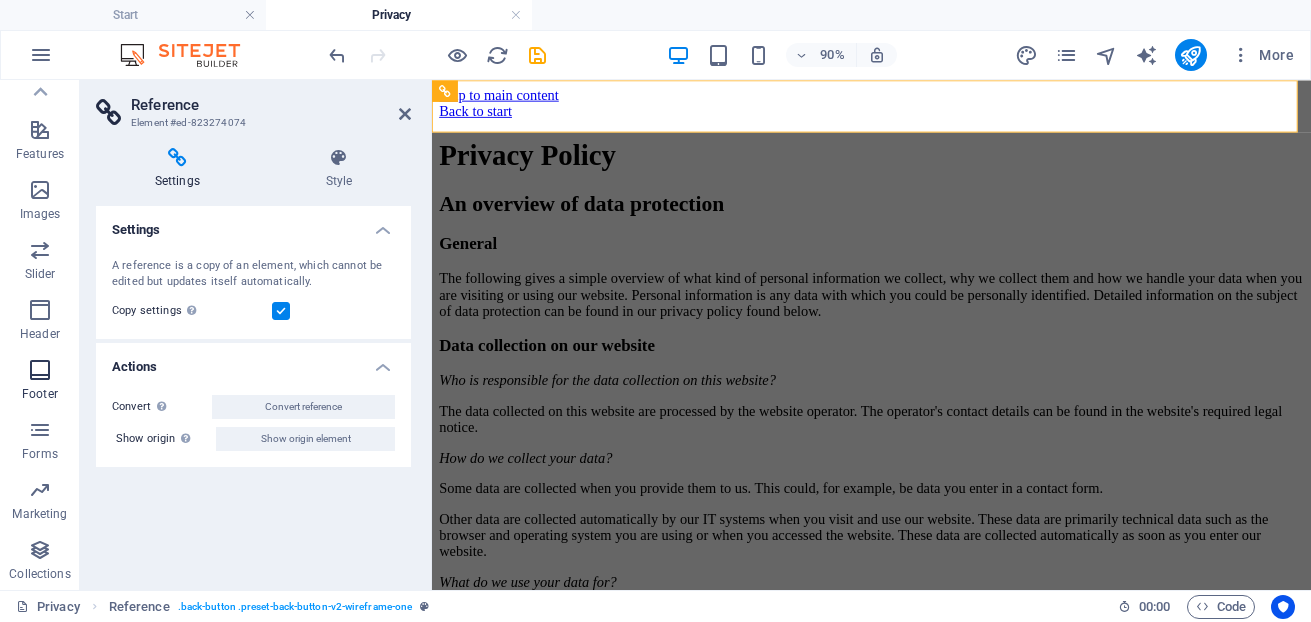 click at bounding box center [40, 370] 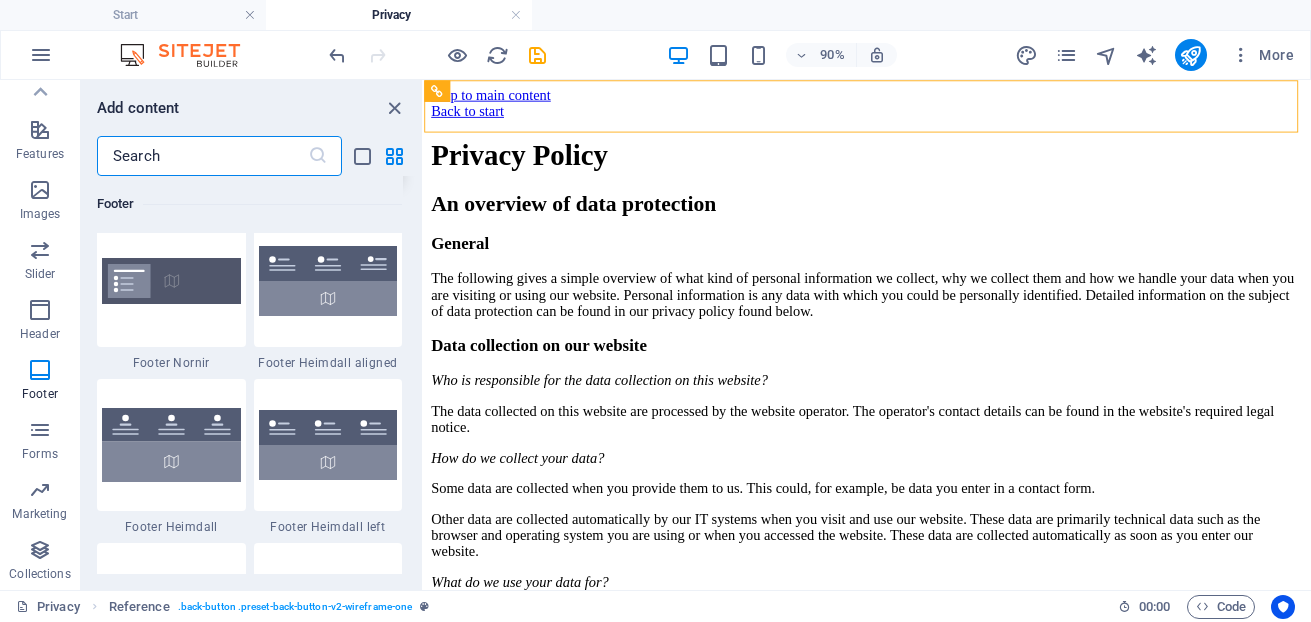 scroll, scrollTop: 13639, scrollLeft: 0, axis: vertical 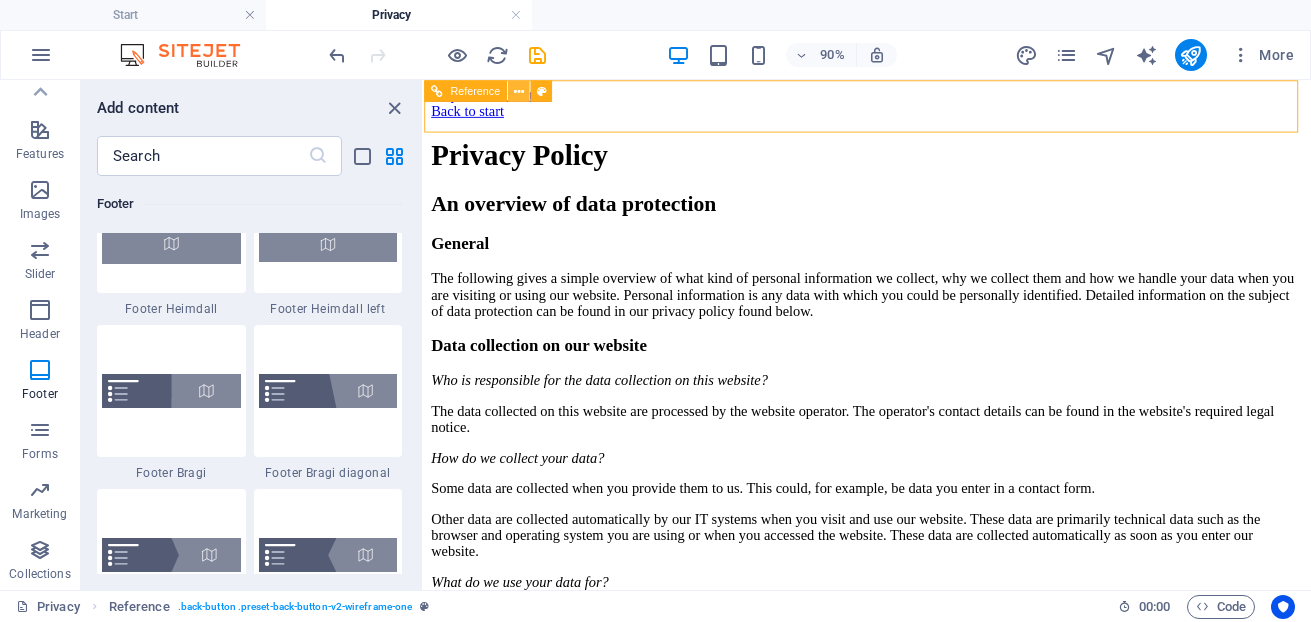 click at bounding box center [519, 90] 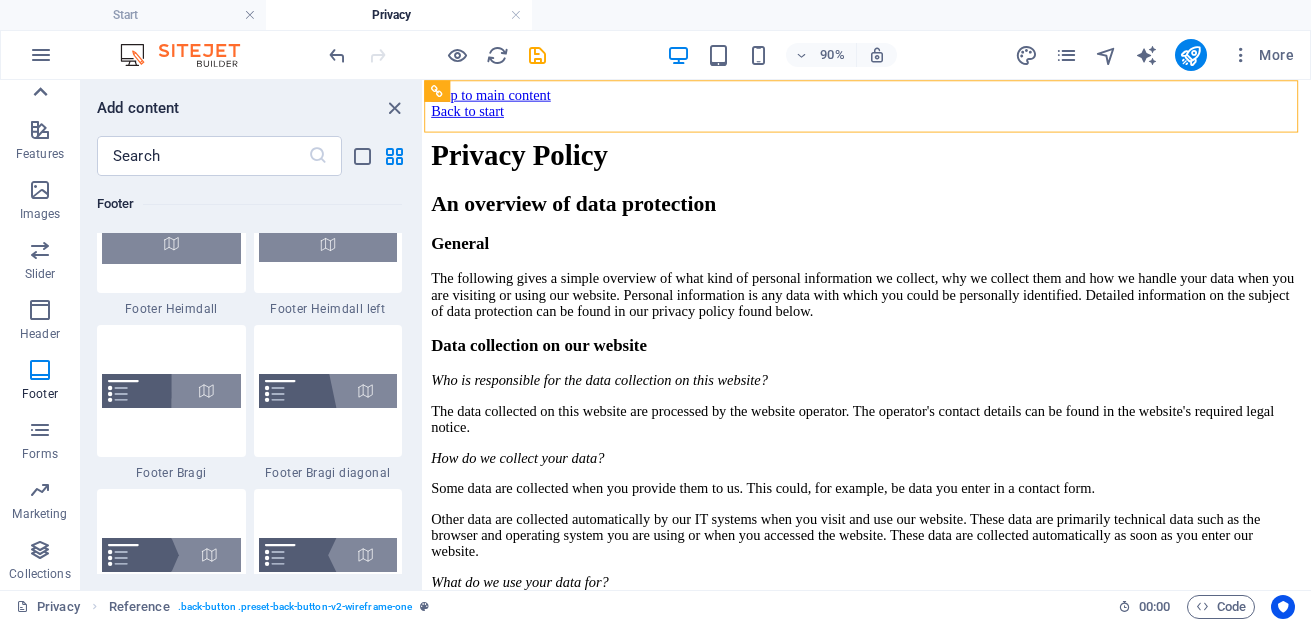 click 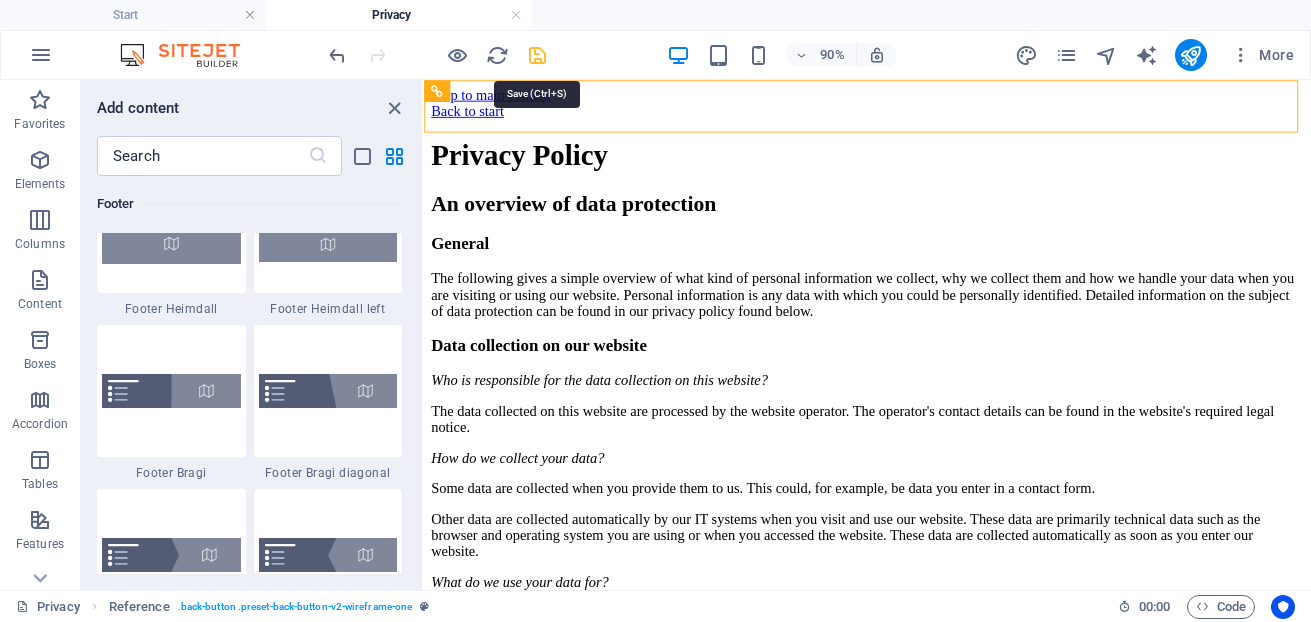 click at bounding box center [537, 55] 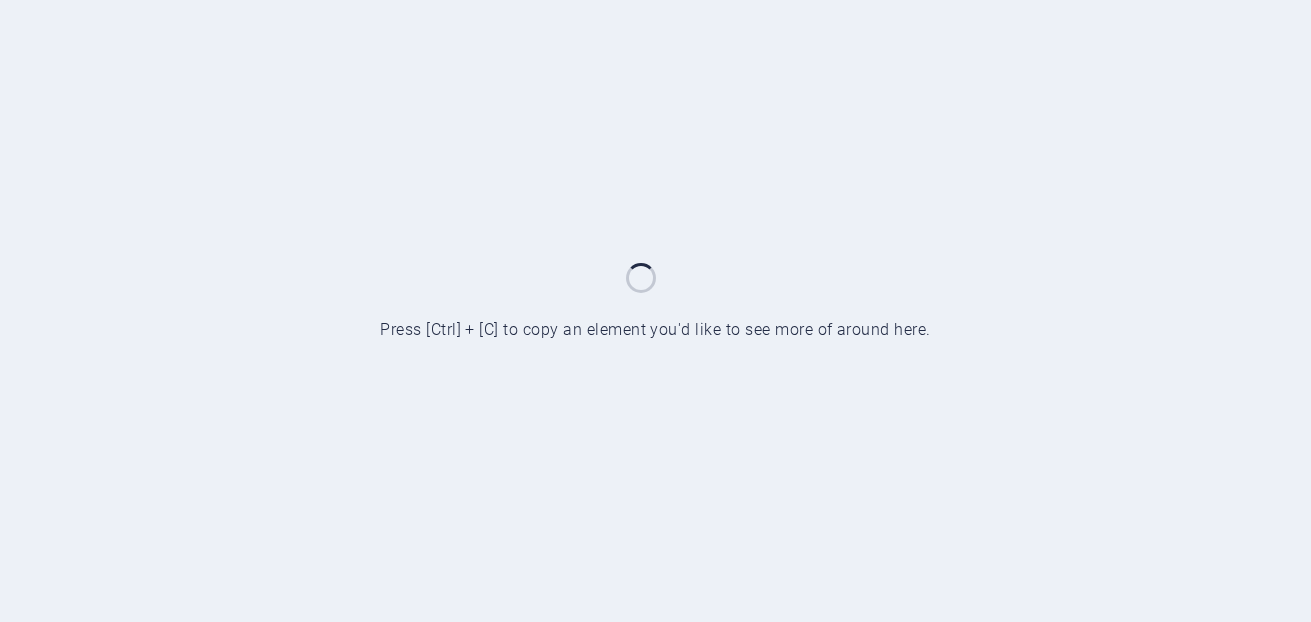 scroll, scrollTop: 0, scrollLeft: 0, axis: both 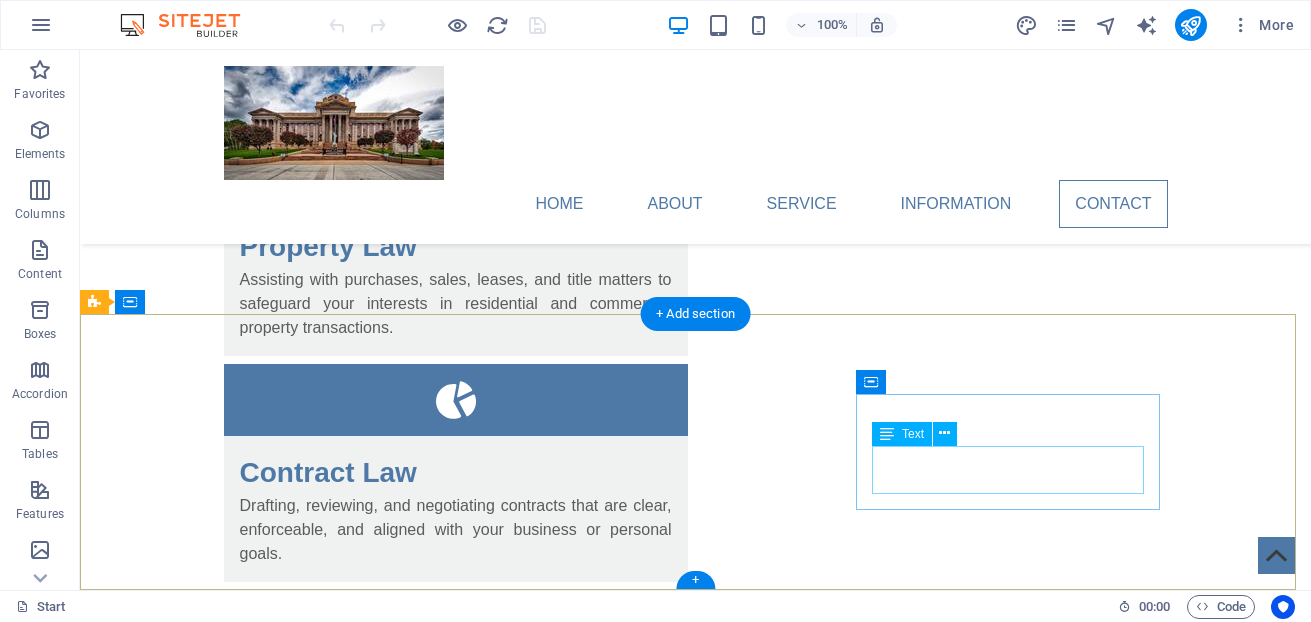 click on "info@lsplawyers.com.au Legal Notice  |  Privacy Policy" at bounding box center [248, 3566] 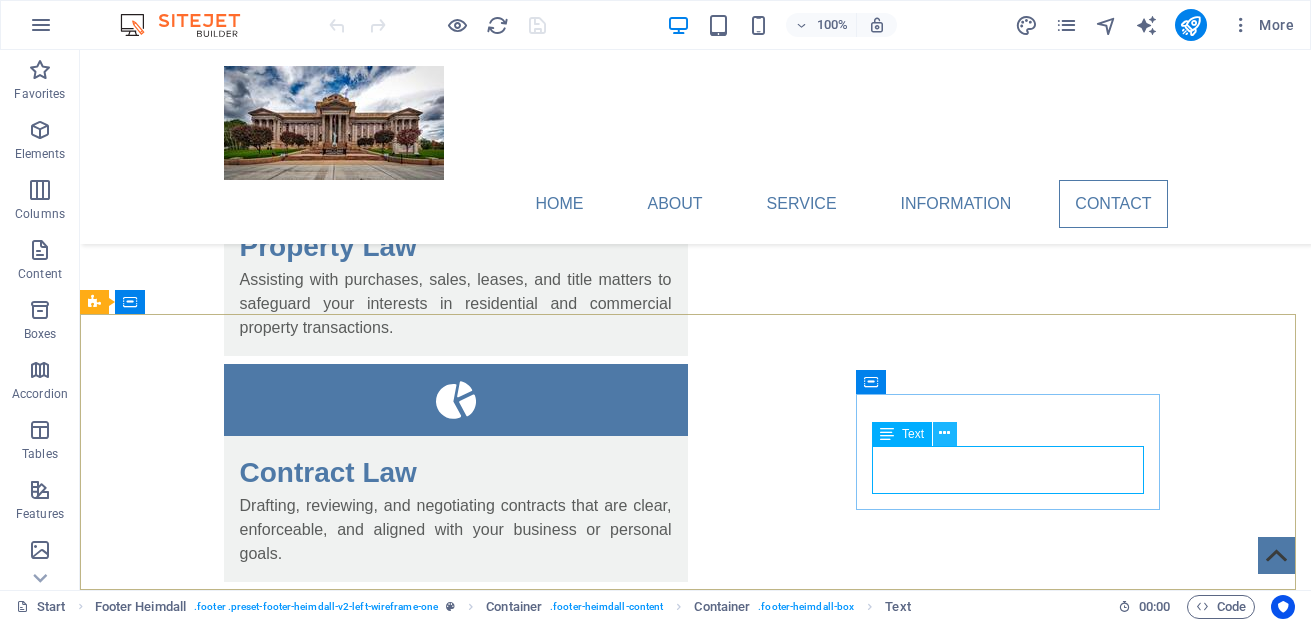 click at bounding box center [944, 433] 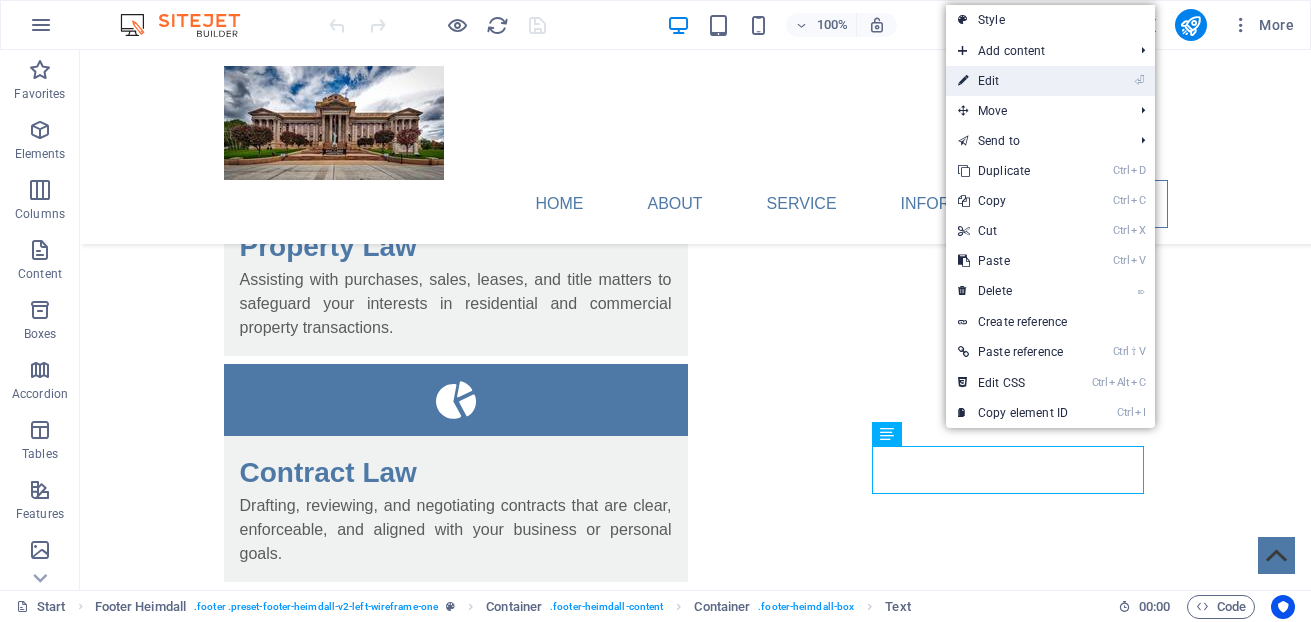 click on "⏎  Edit" at bounding box center (1013, 81) 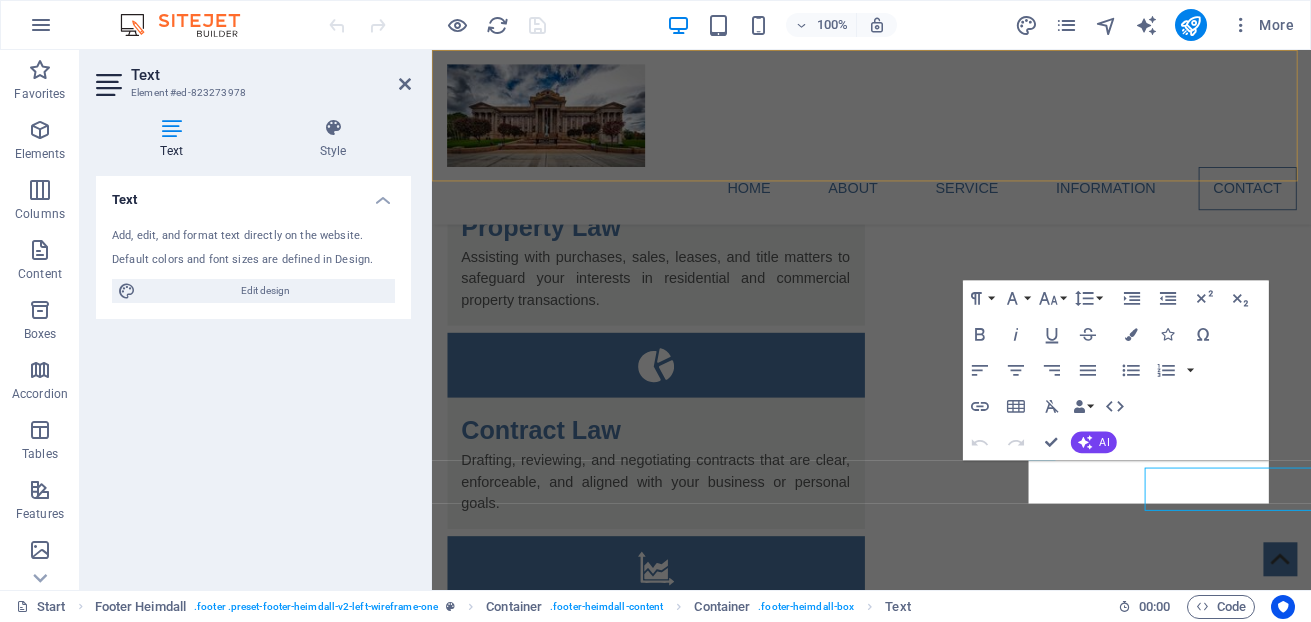 scroll, scrollTop: 4170, scrollLeft: 0, axis: vertical 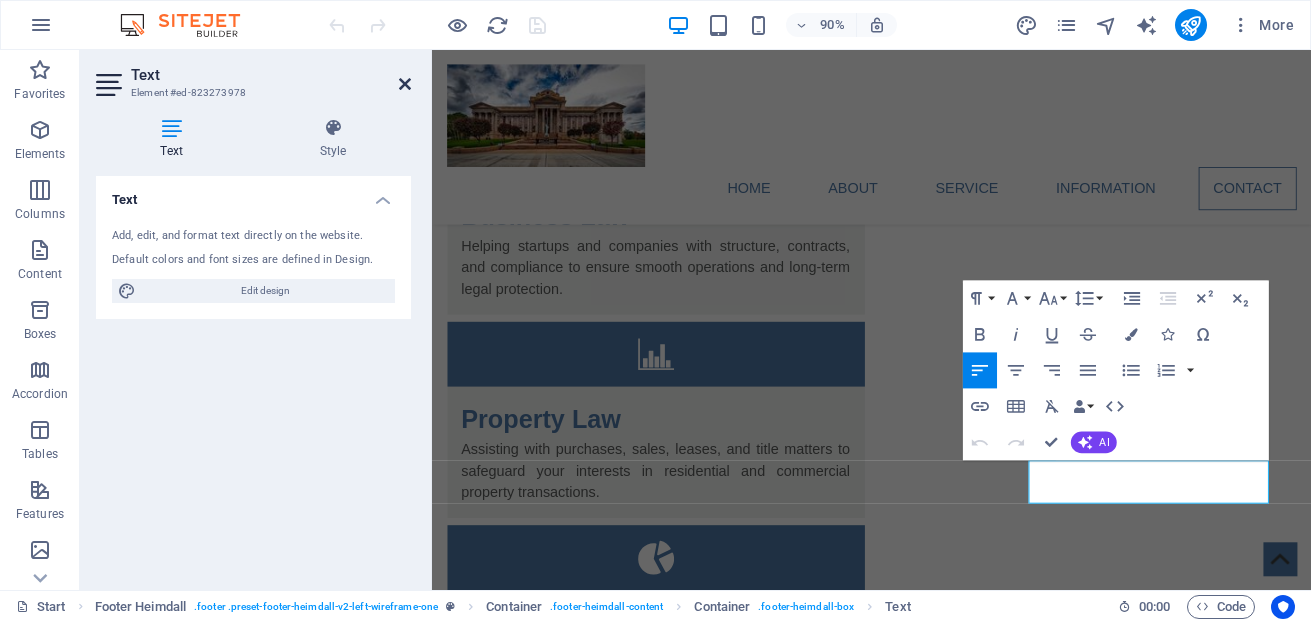 click at bounding box center (405, 84) 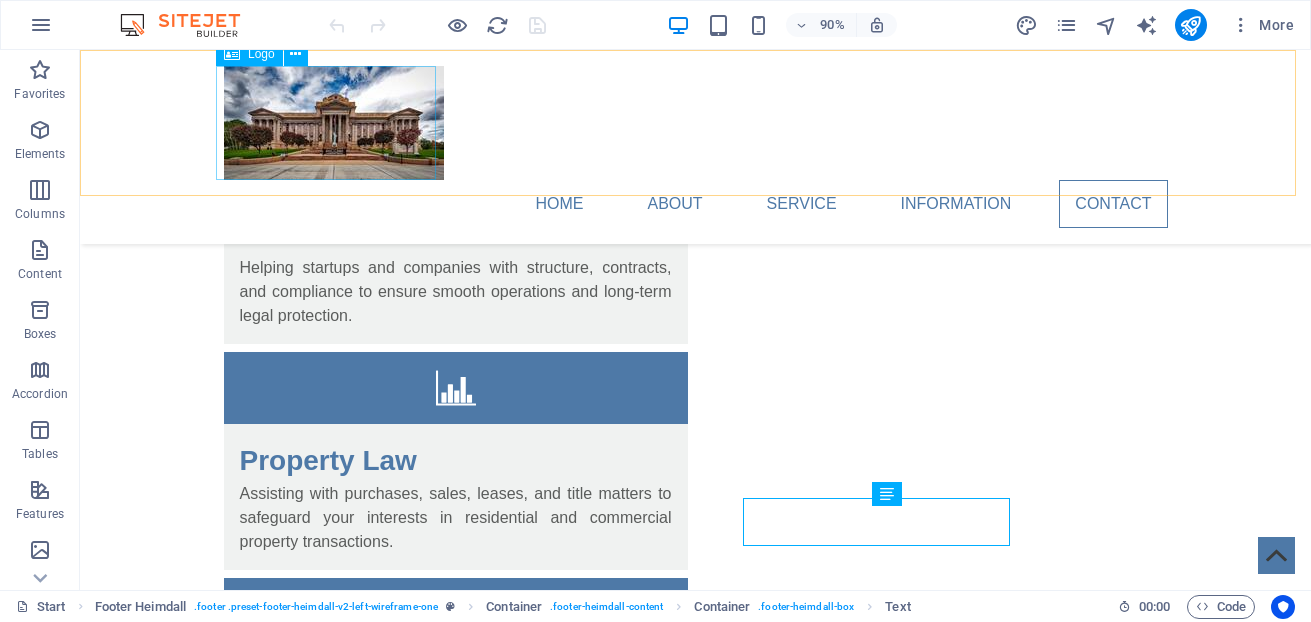 scroll, scrollTop: 4178, scrollLeft: 0, axis: vertical 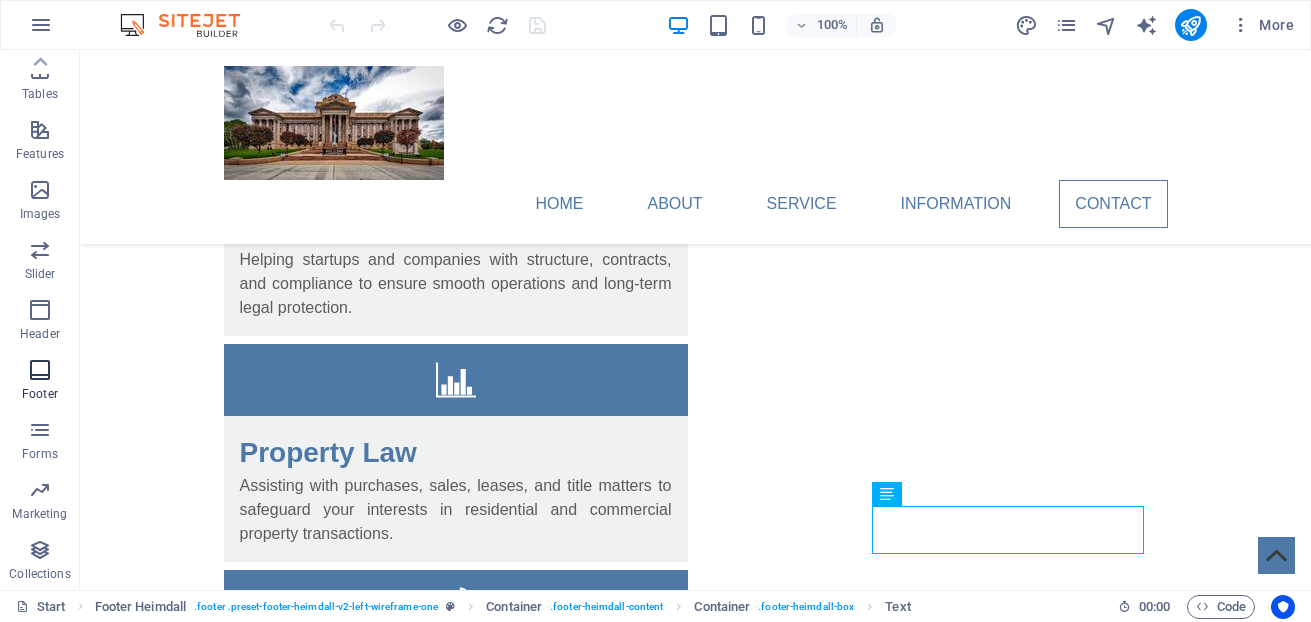 click at bounding box center (40, 370) 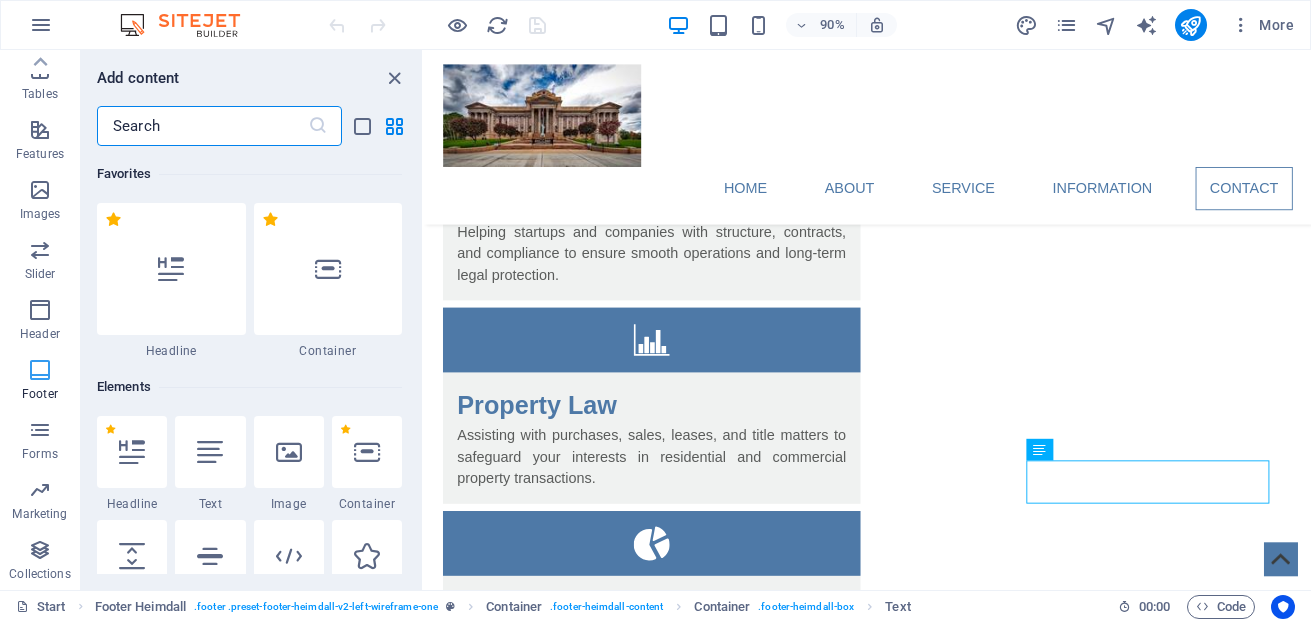 scroll, scrollTop: 4175, scrollLeft: 0, axis: vertical 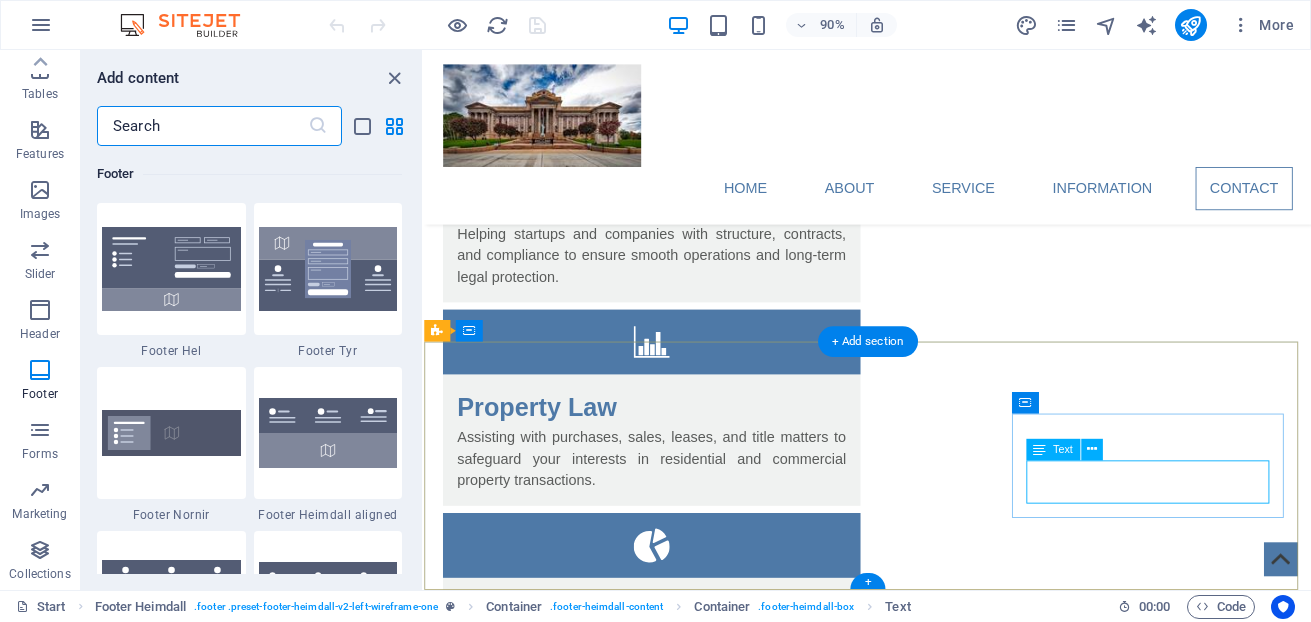 click on "info@lsplawyers.com.au Legal Notice  |  Privacy Policy" at bounding box center (592, 3779) 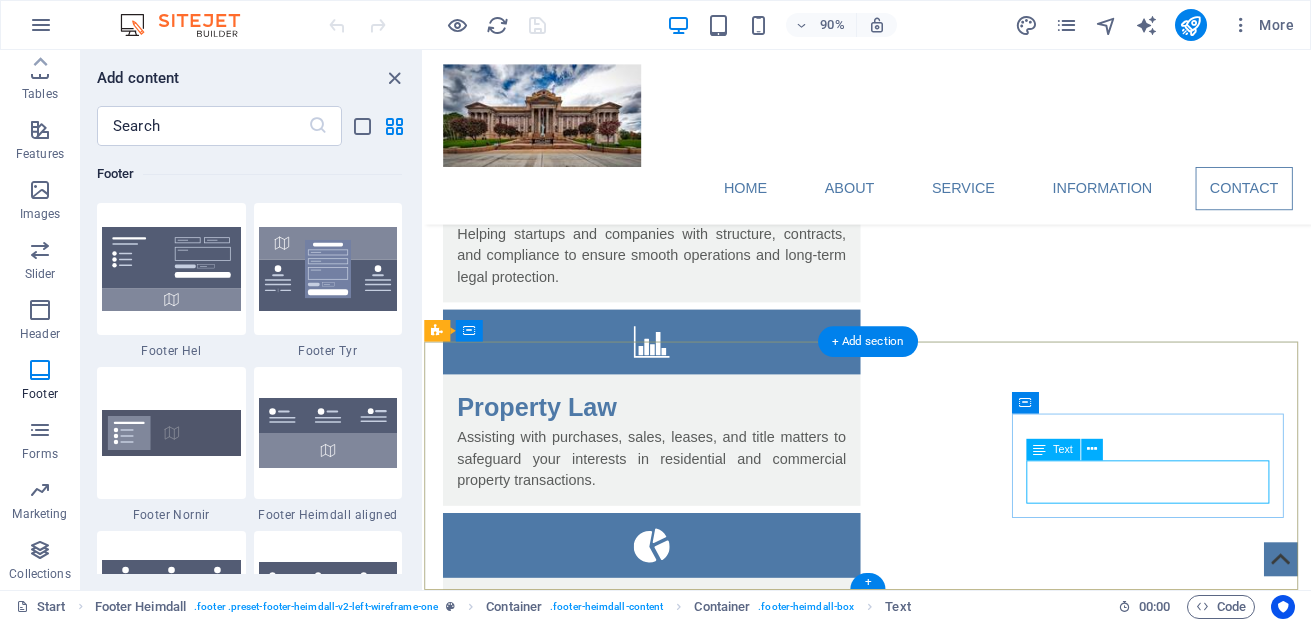 click on "info@lsplawyers.com.au Legal Notice  |  Privacy Policy" at bounding box center (592, 3779) 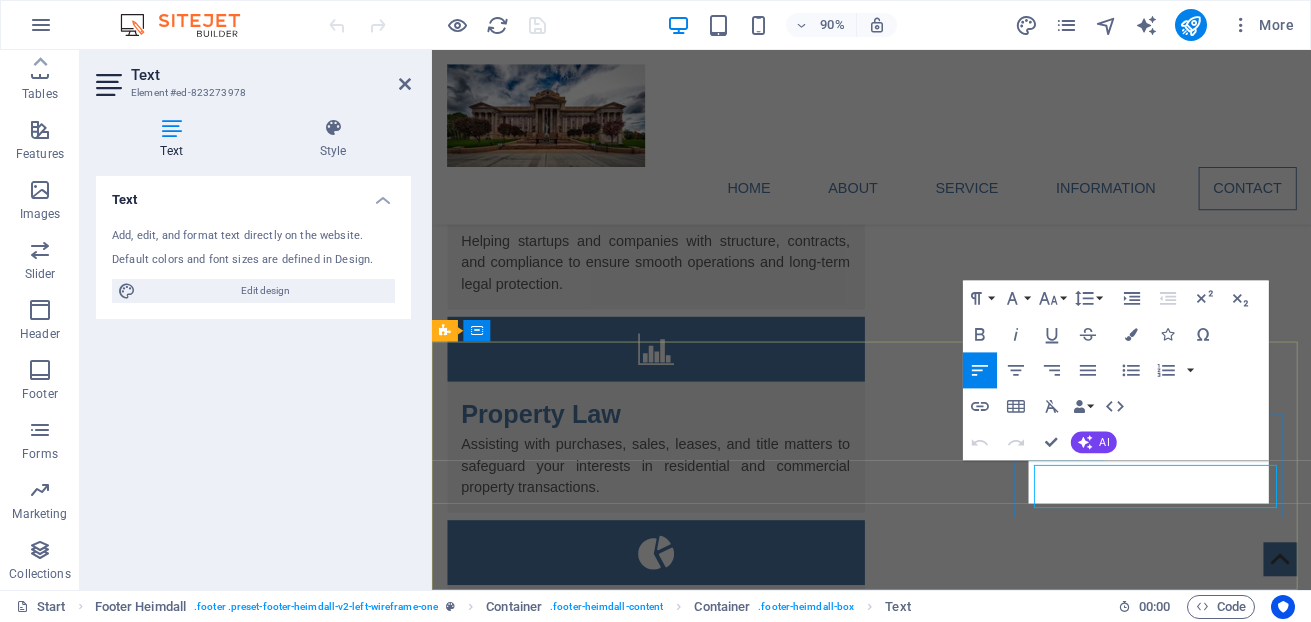 scroll, scrollTop: 4170, scrollLeft: 0, axis: vertical 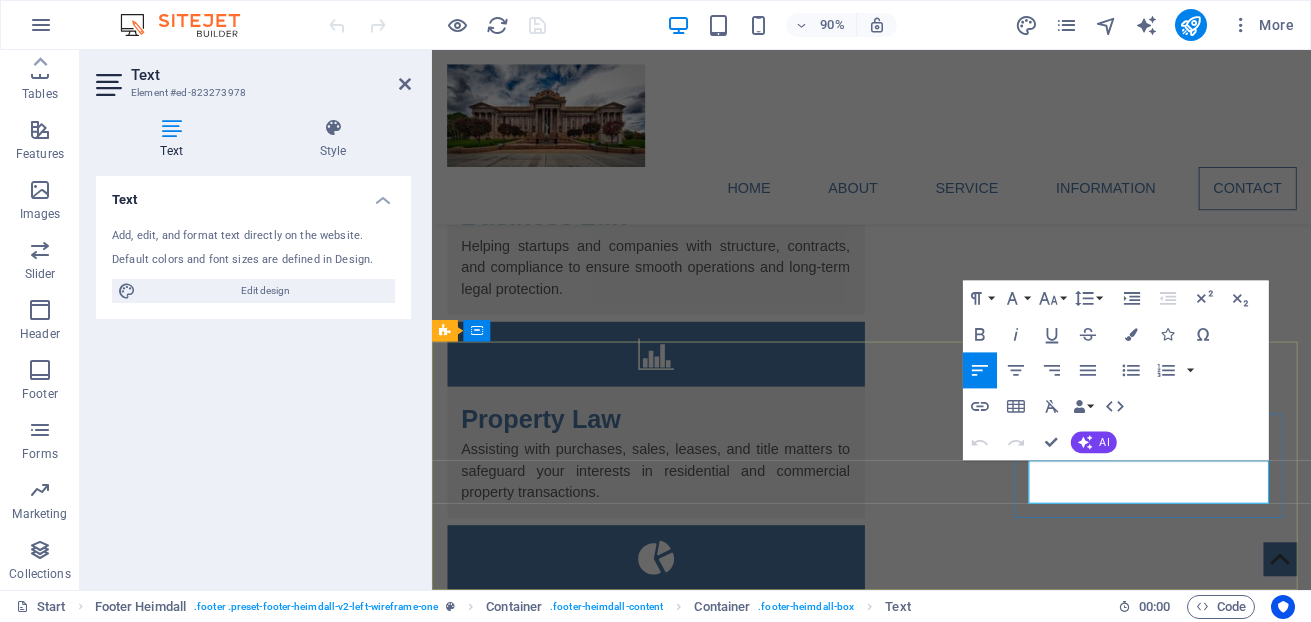 click on "Privacy Policy" at bounding box center [607, 3803] 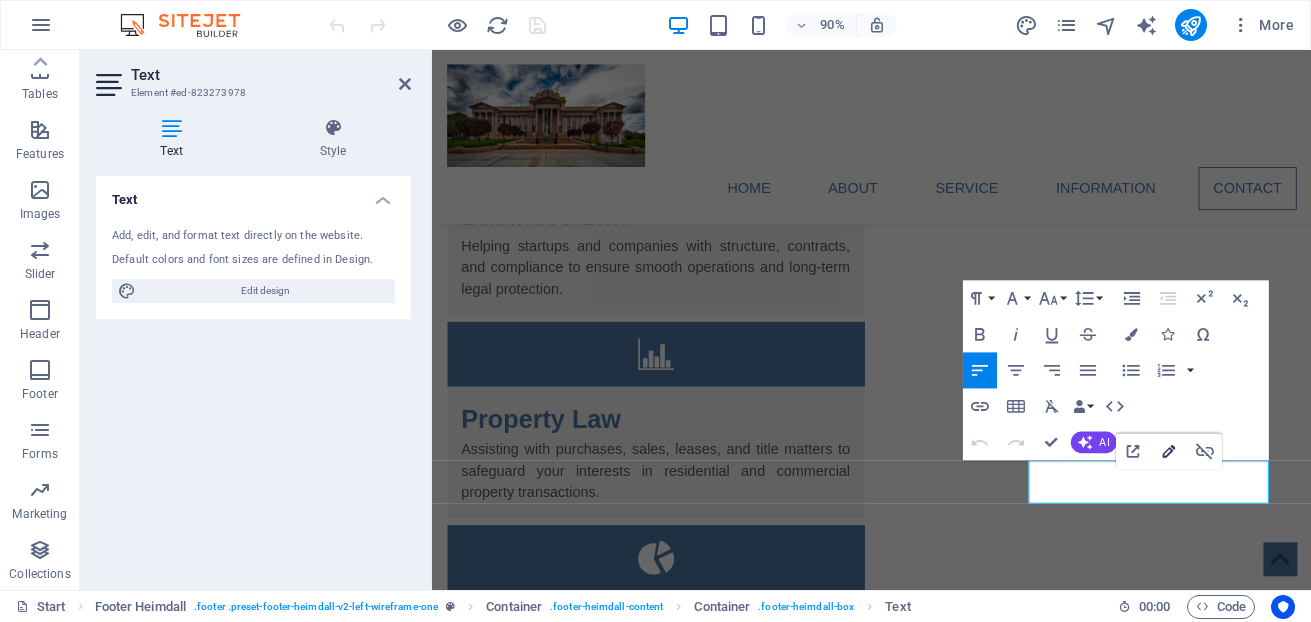 click 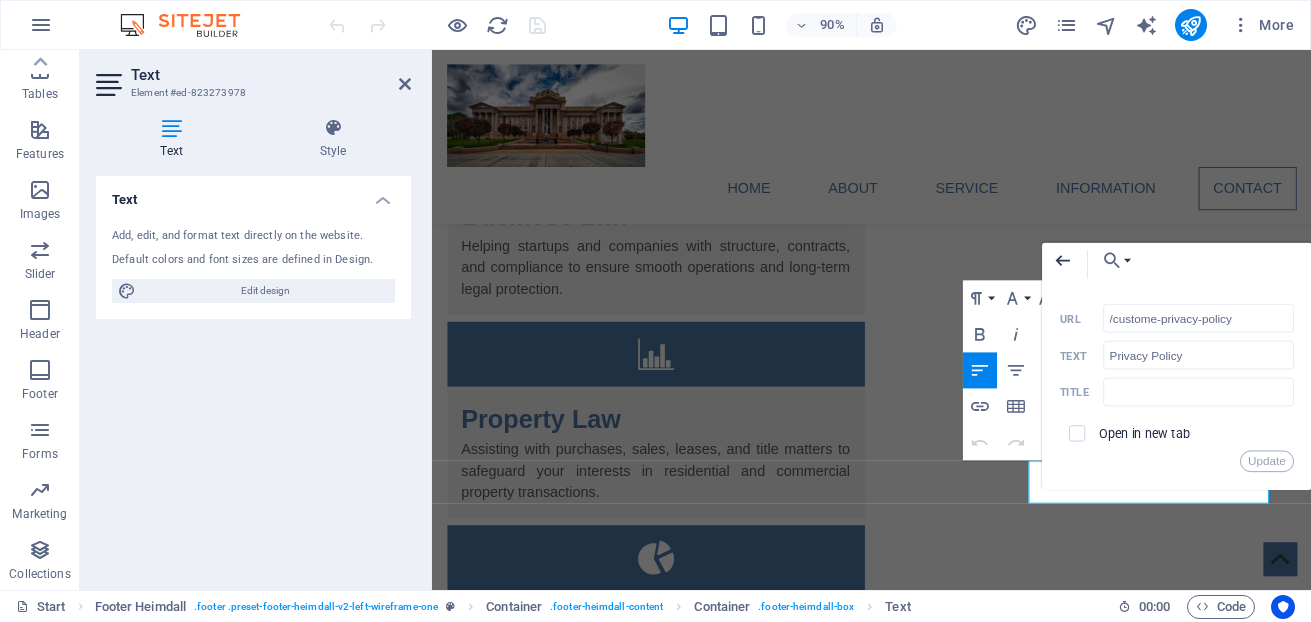 click 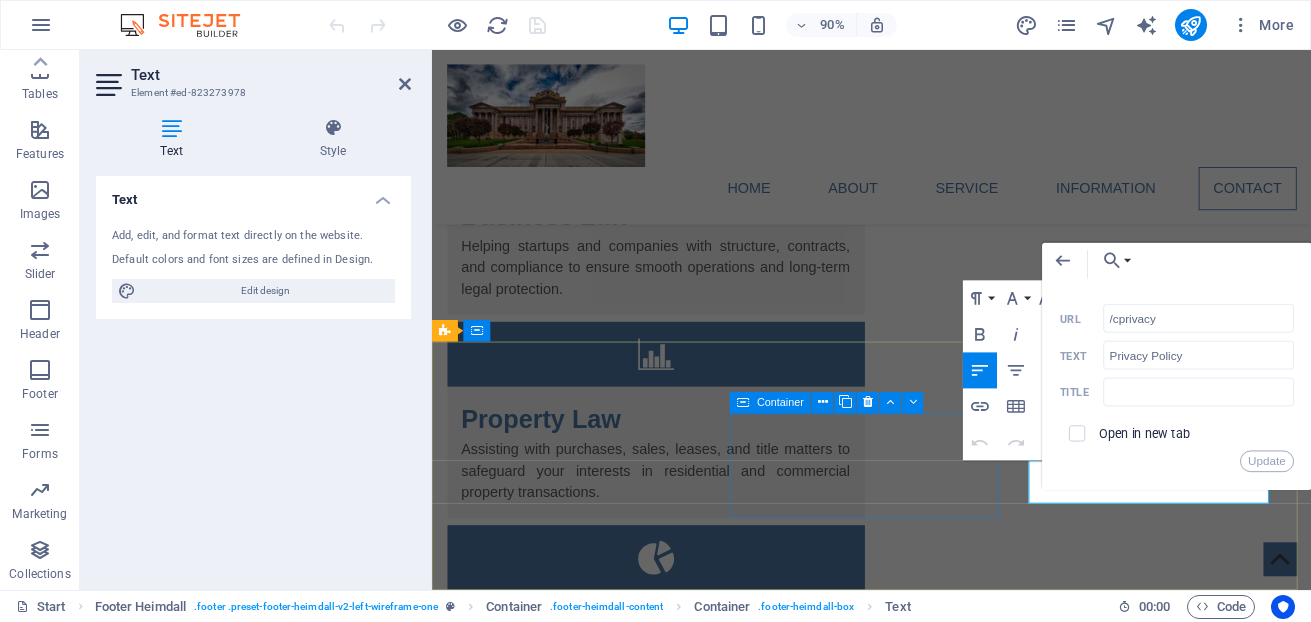 type on "/privacy" 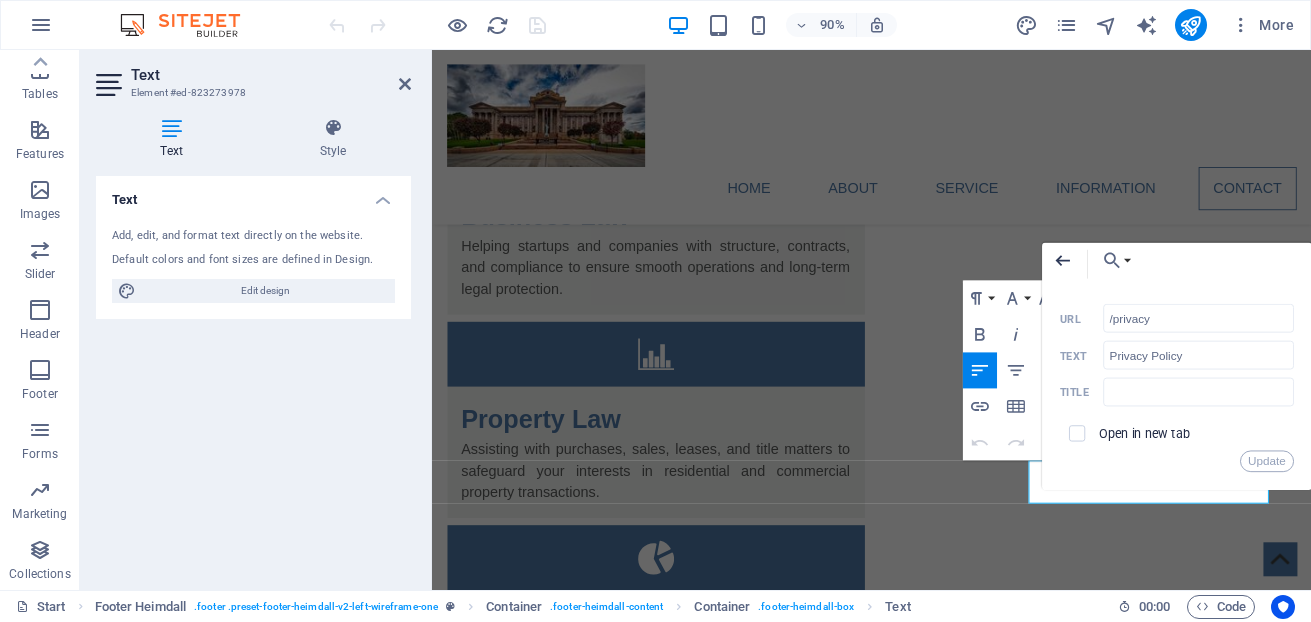 click 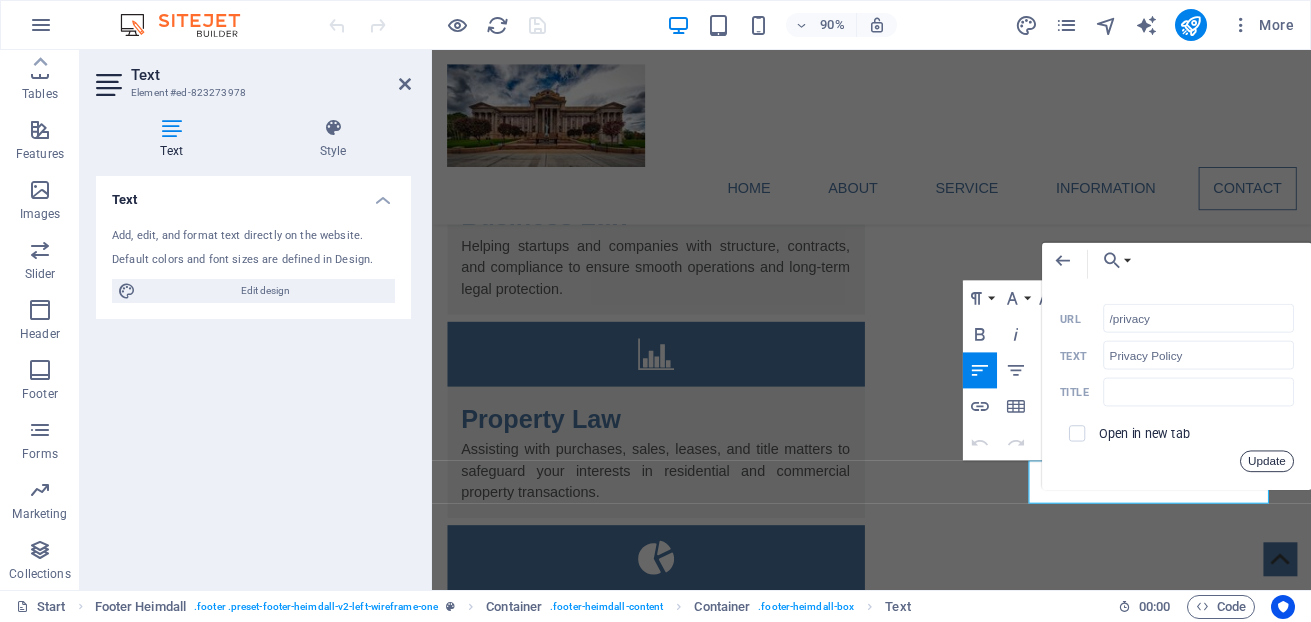 click on "Update" at bounding box center [1267, 462] 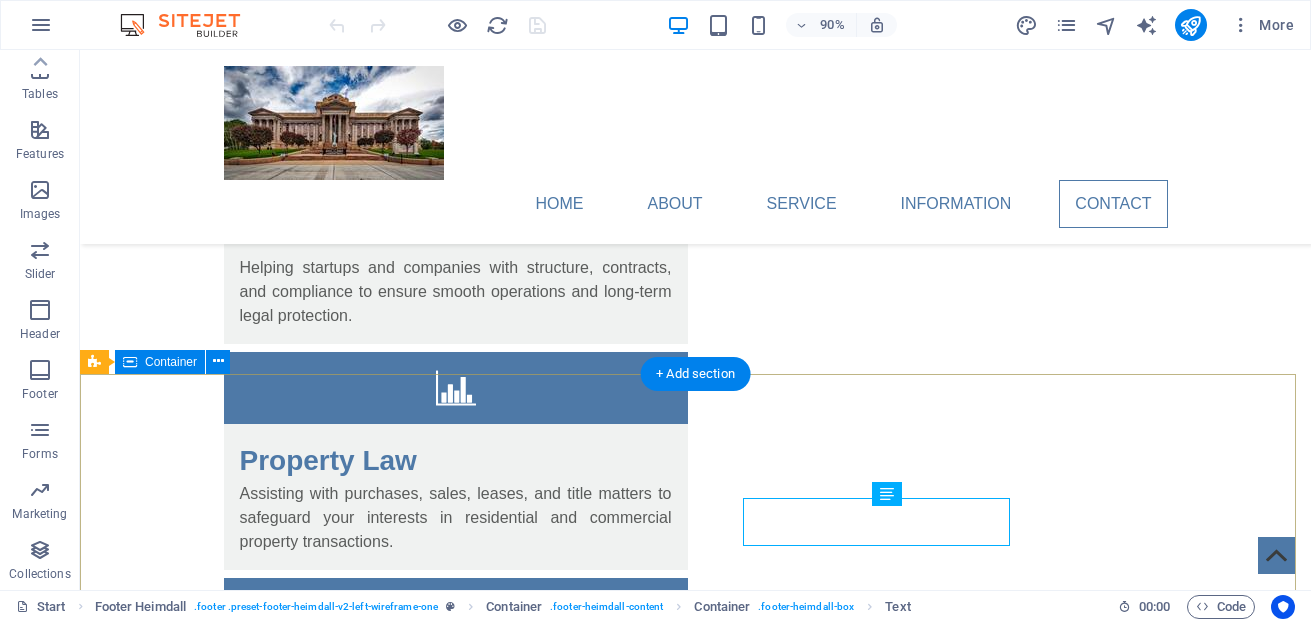 scroll, scrollTop: 4178, scrollLeft: 0, axis: vertical 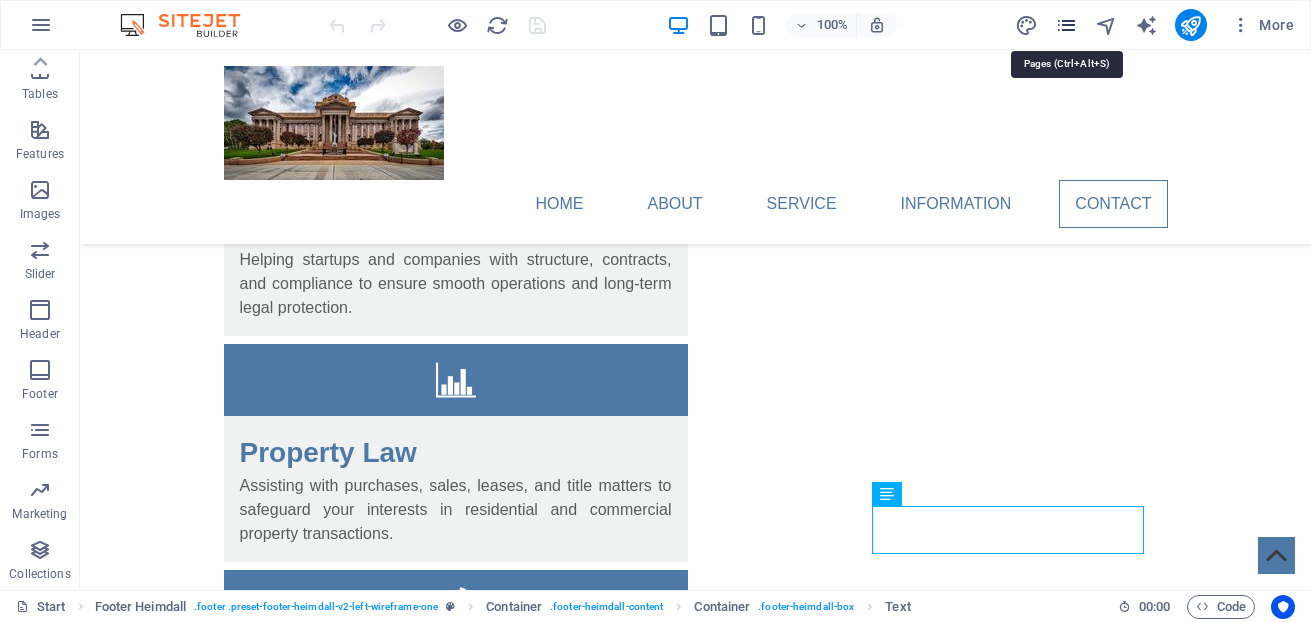 click at bounding box center (1066, 25) 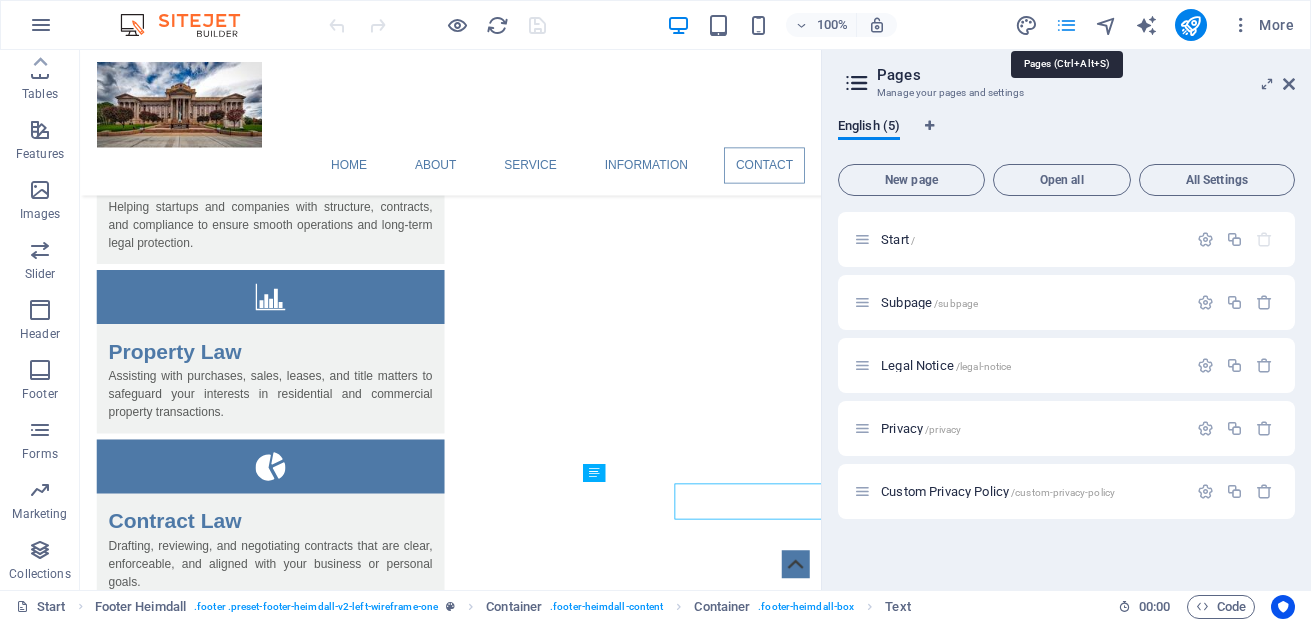 scroll, scrollTop: 4056, scrollLeft: 0, axis: vertical 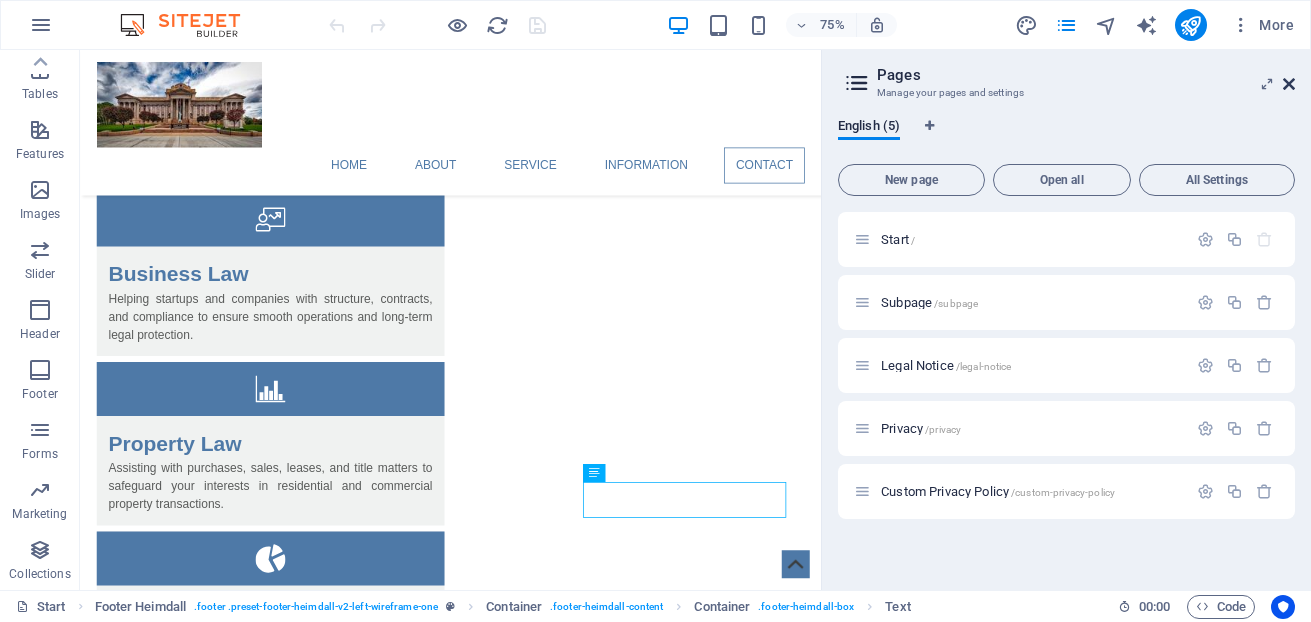 click at bounding box center [1289, 84] 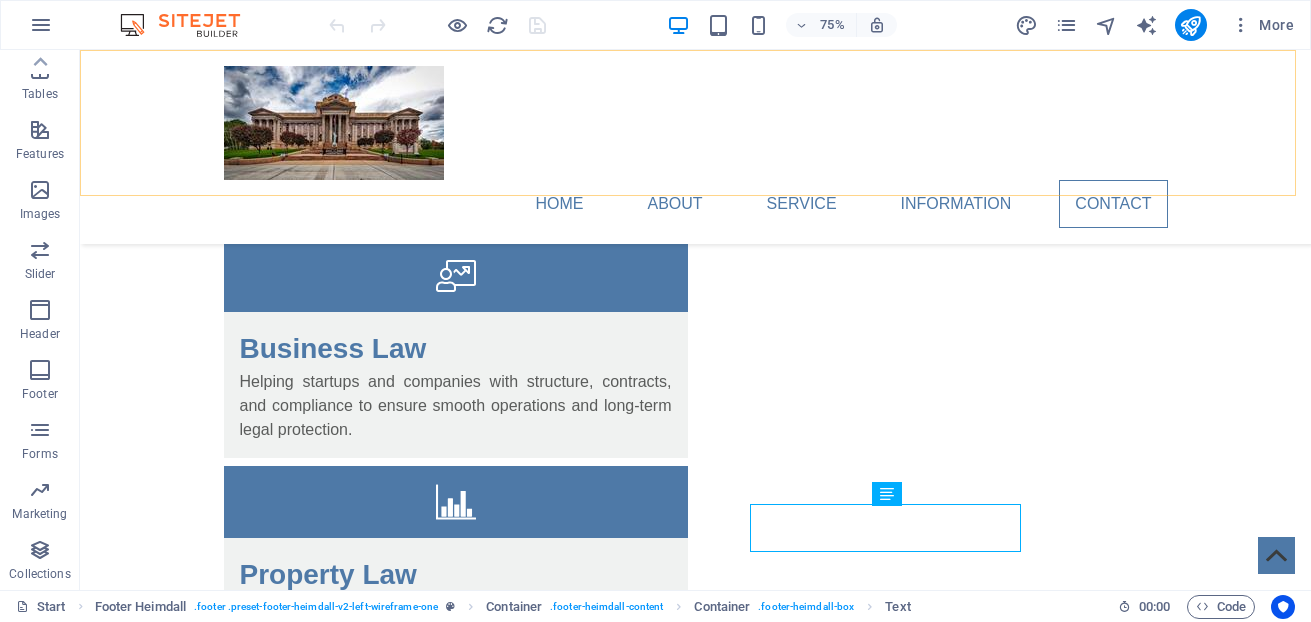 scroll, scrollTop: 4178, scrollLeft: 0, axis: vertical 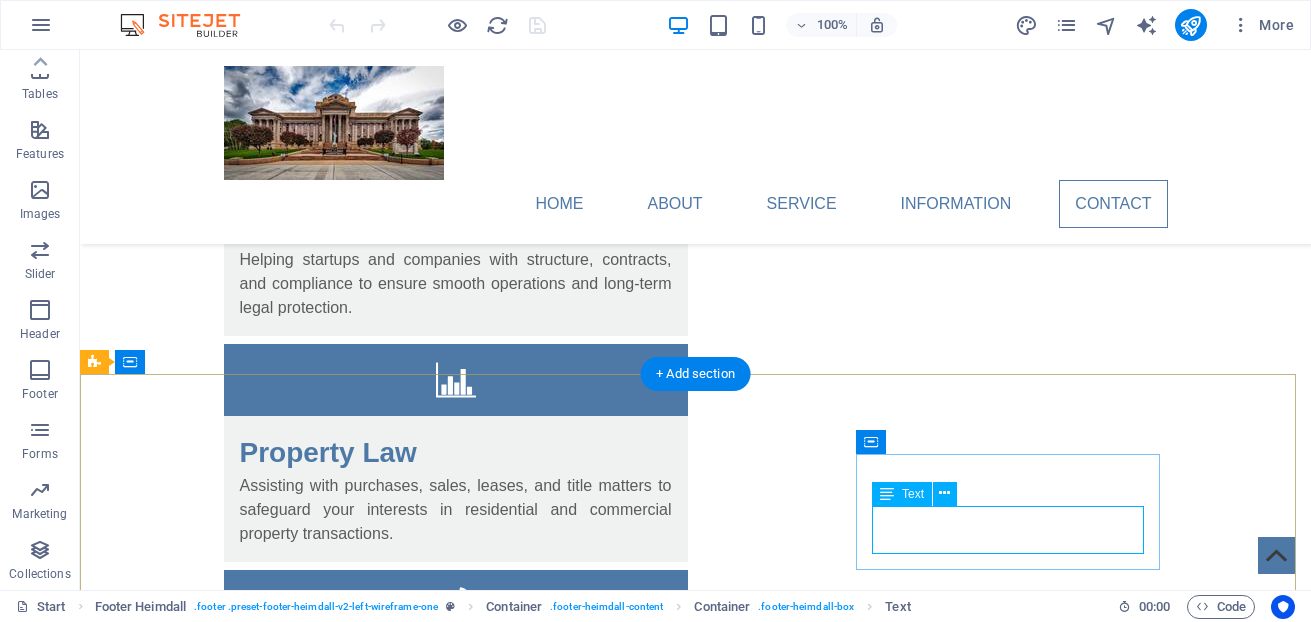 click on "info@lsplawyers.com.au Legal Notice  |  Privacy Policy" at bounding box center (248, 3772) 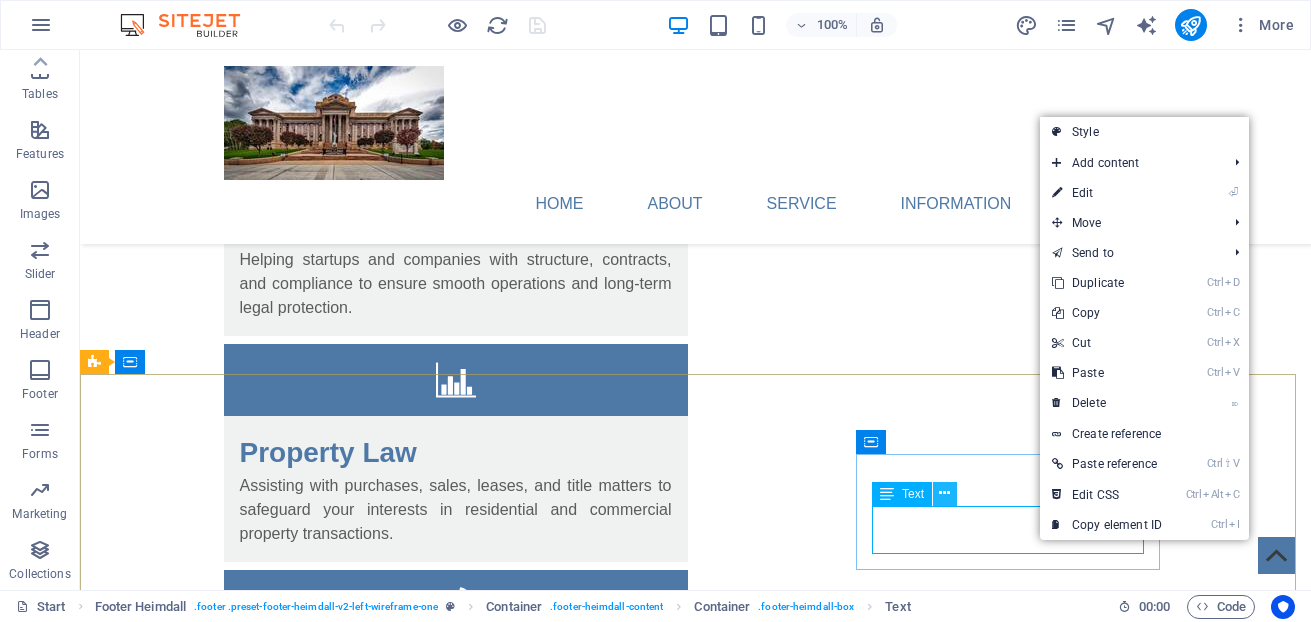 click at bounding box center [944, 493] 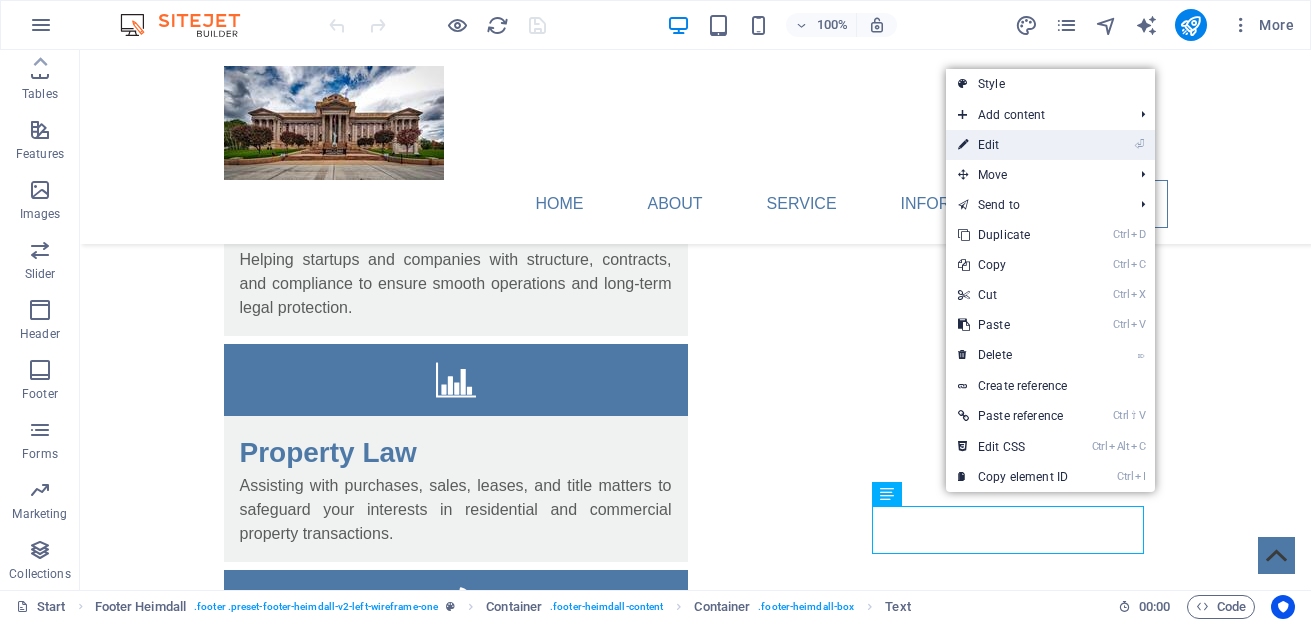 click on "⏎  Edit" at bounding box center (1013, 145) 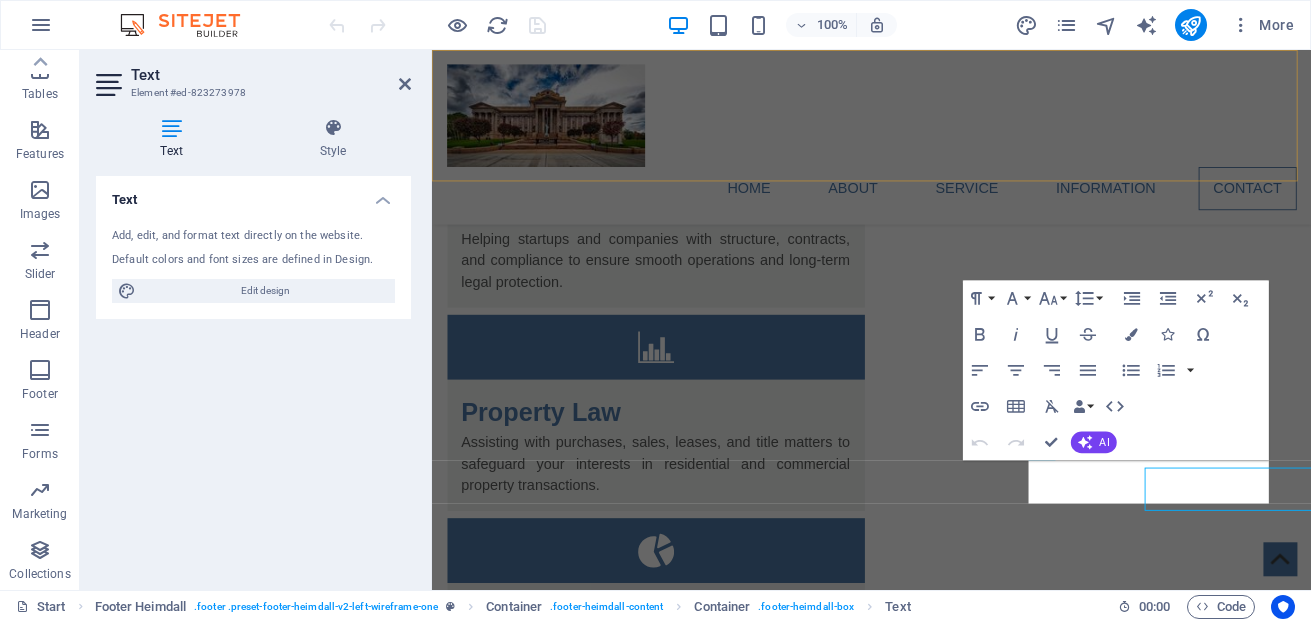 scroll, scrollTop: 4170, scrollLeft: 0, axis: vertical 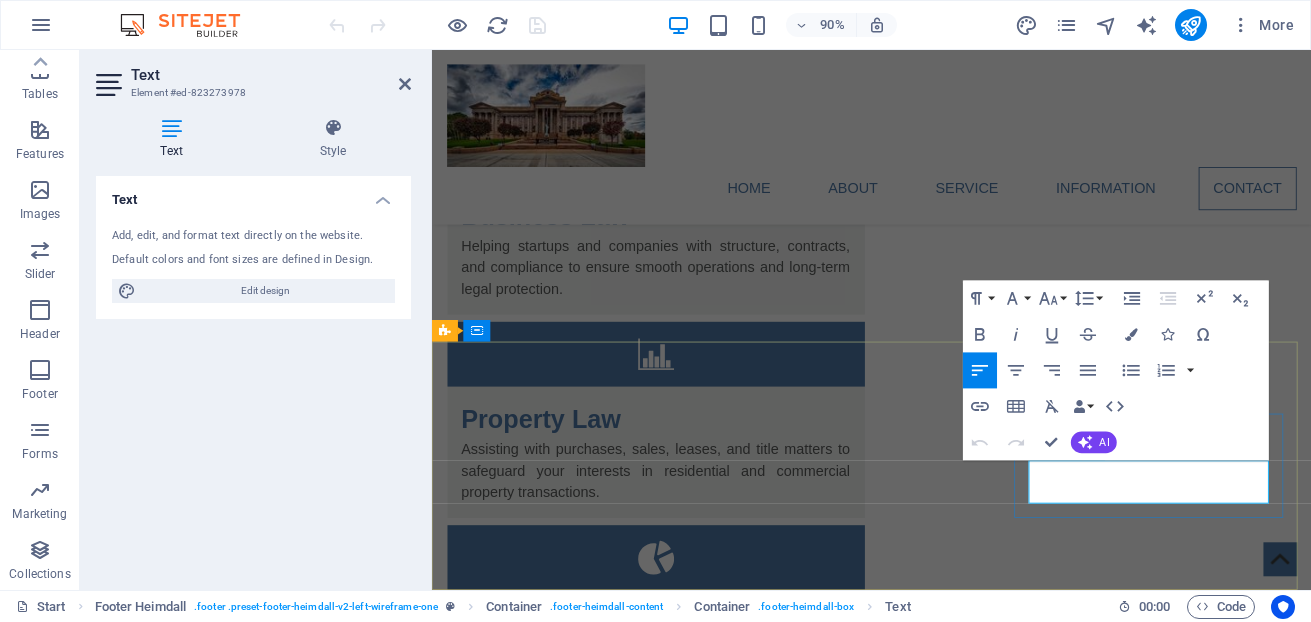 click on "Privacy Policy" at bounding box center [607, 3803] 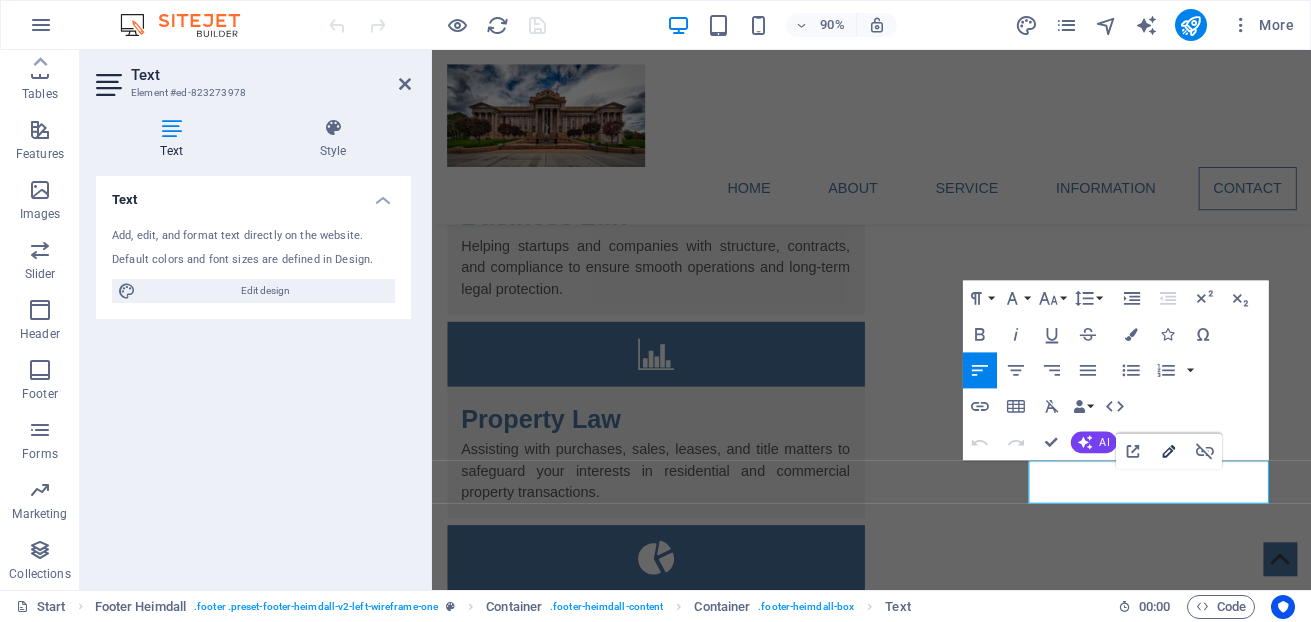 click 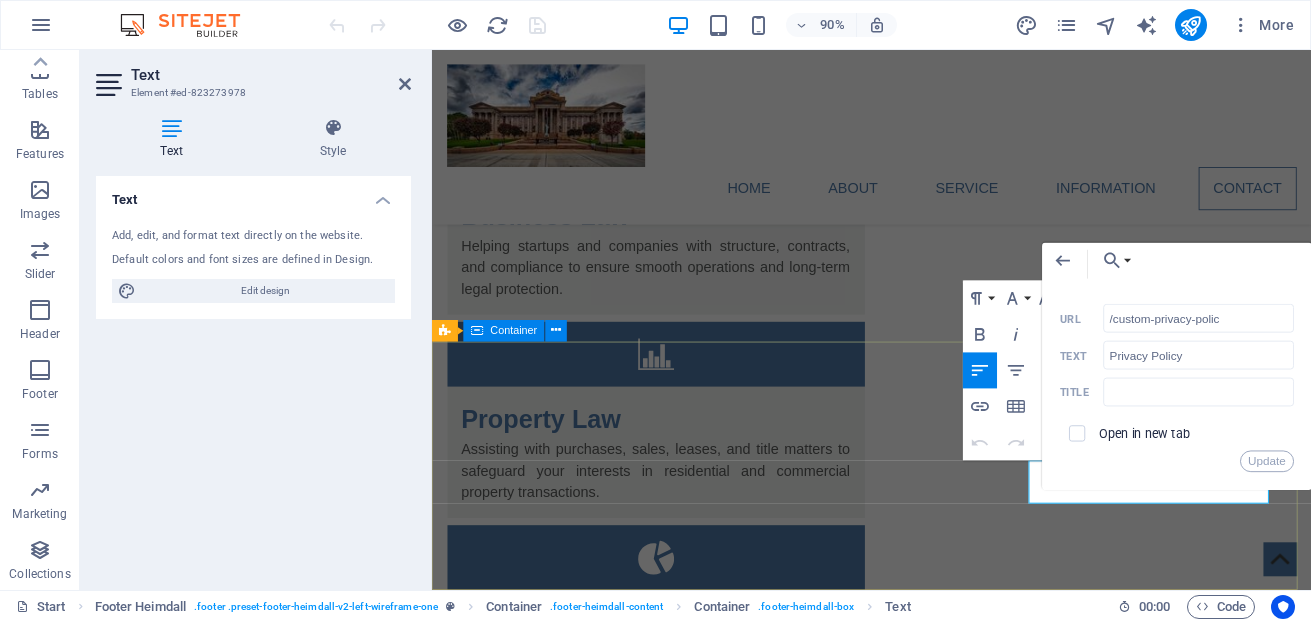 type on "/custom-privacy-policy" 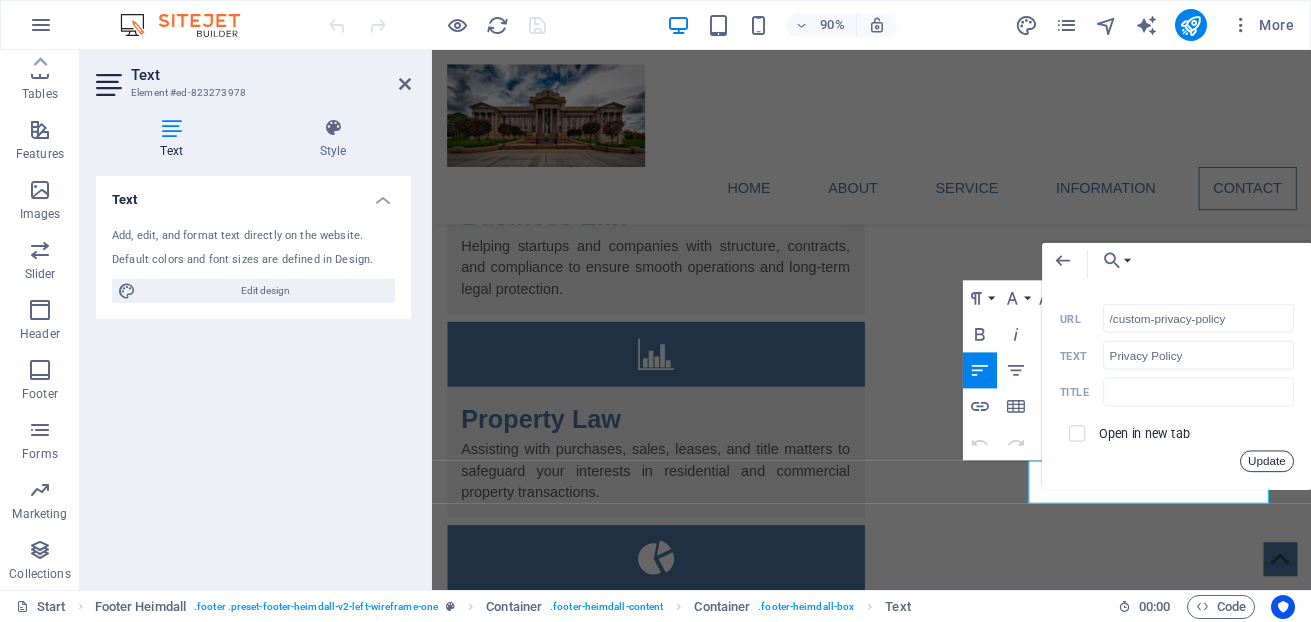 click on "Update" at bounding box center [1267, 462] 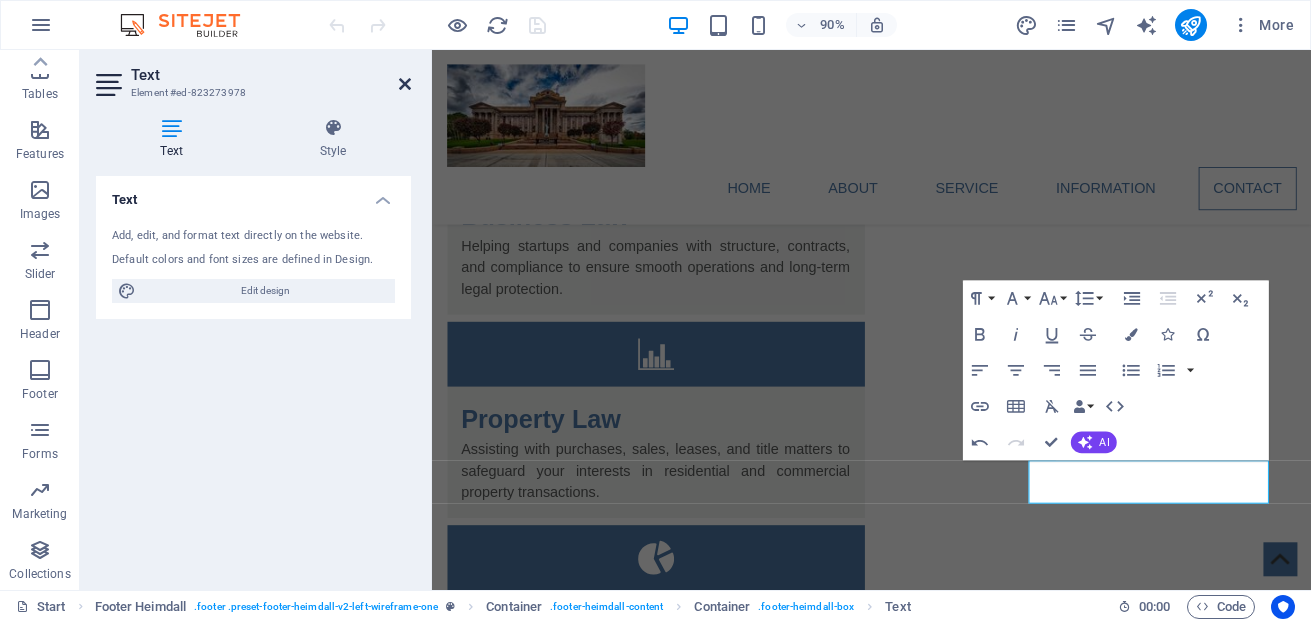 click at bounding box center (405, 84) 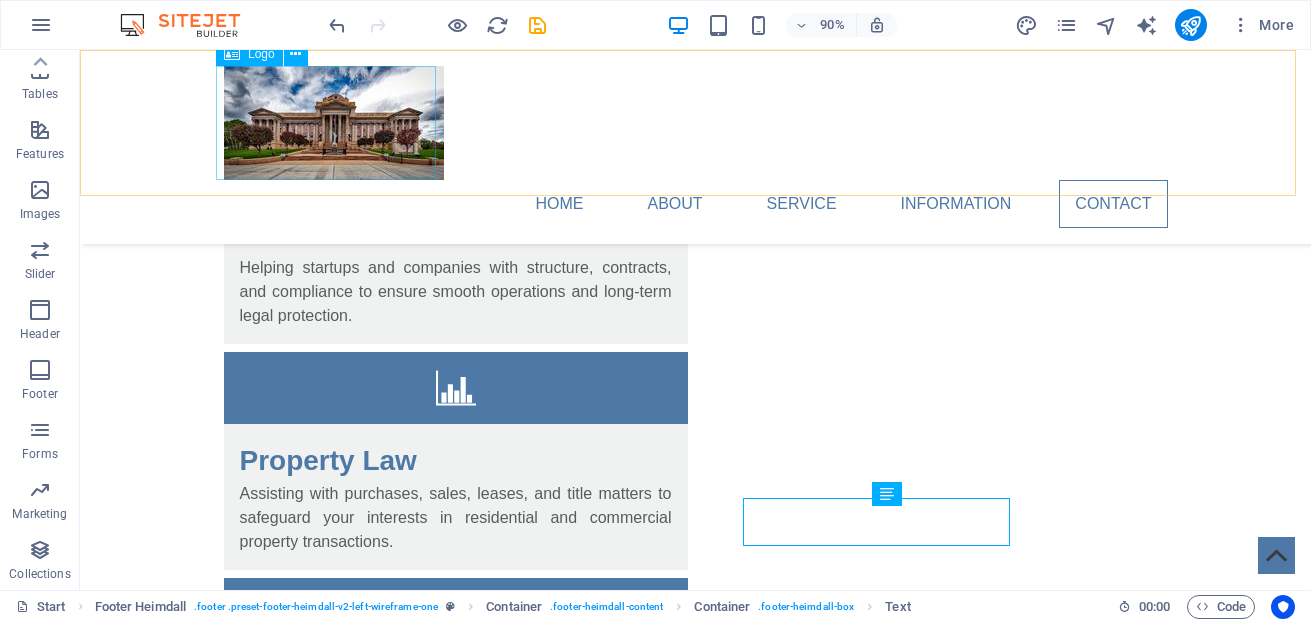 scroll, scrollTop: 4178, scrollLeft: 0, axis: vertical 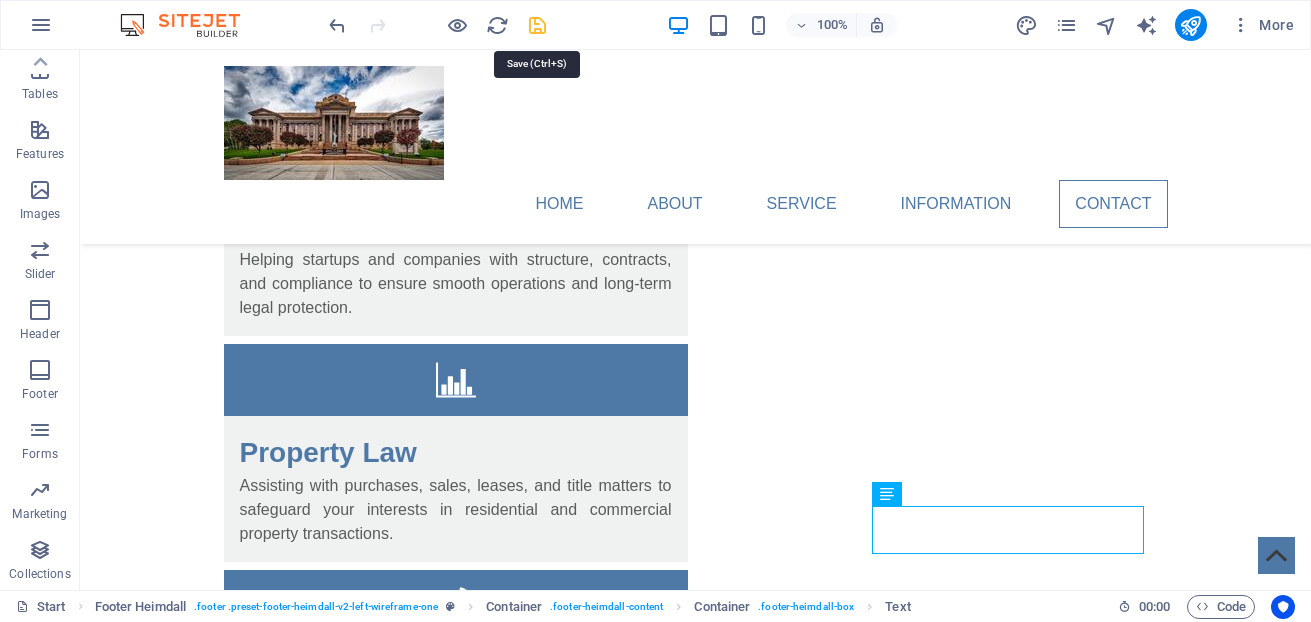 click at bounding box center (537, 25) 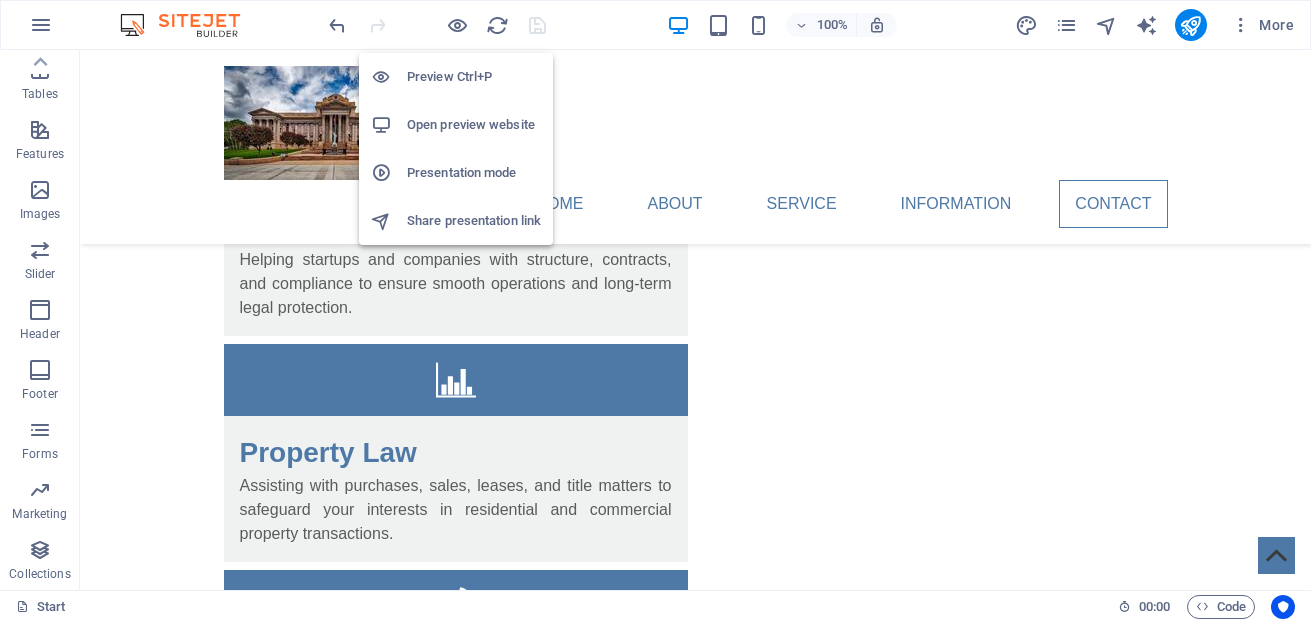 click on "Open preview website" at bounding box center [474, 125] 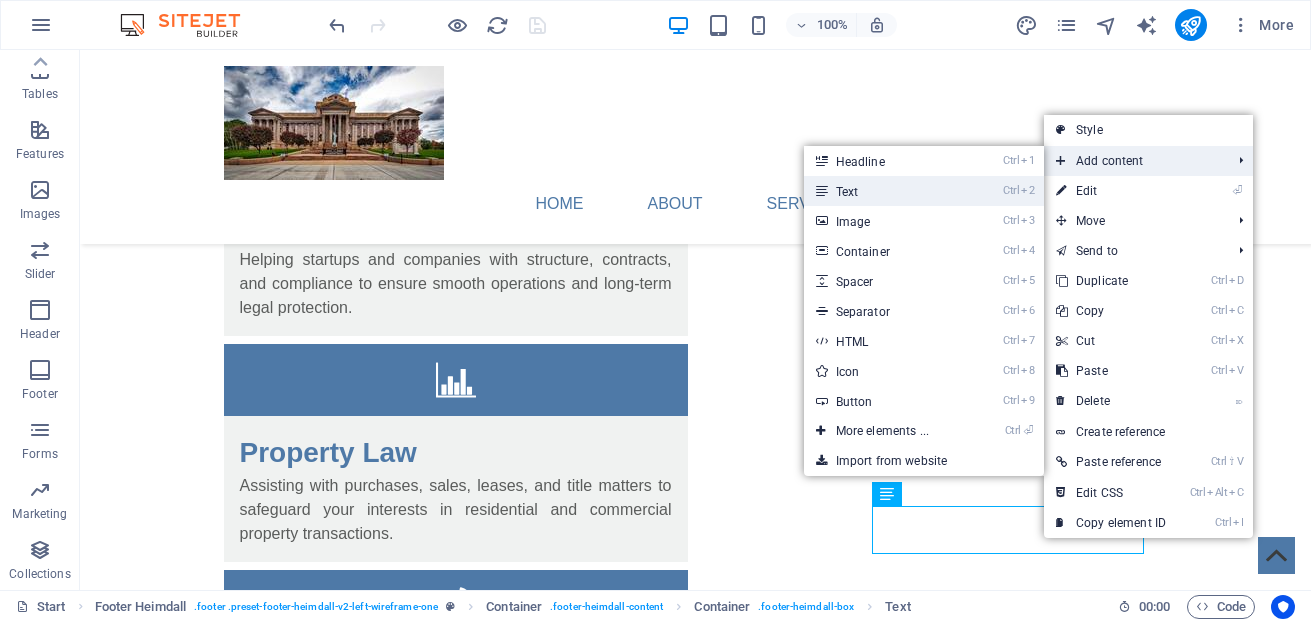 click on "Ctrl 2  Text" at bounding box center [886, 191] 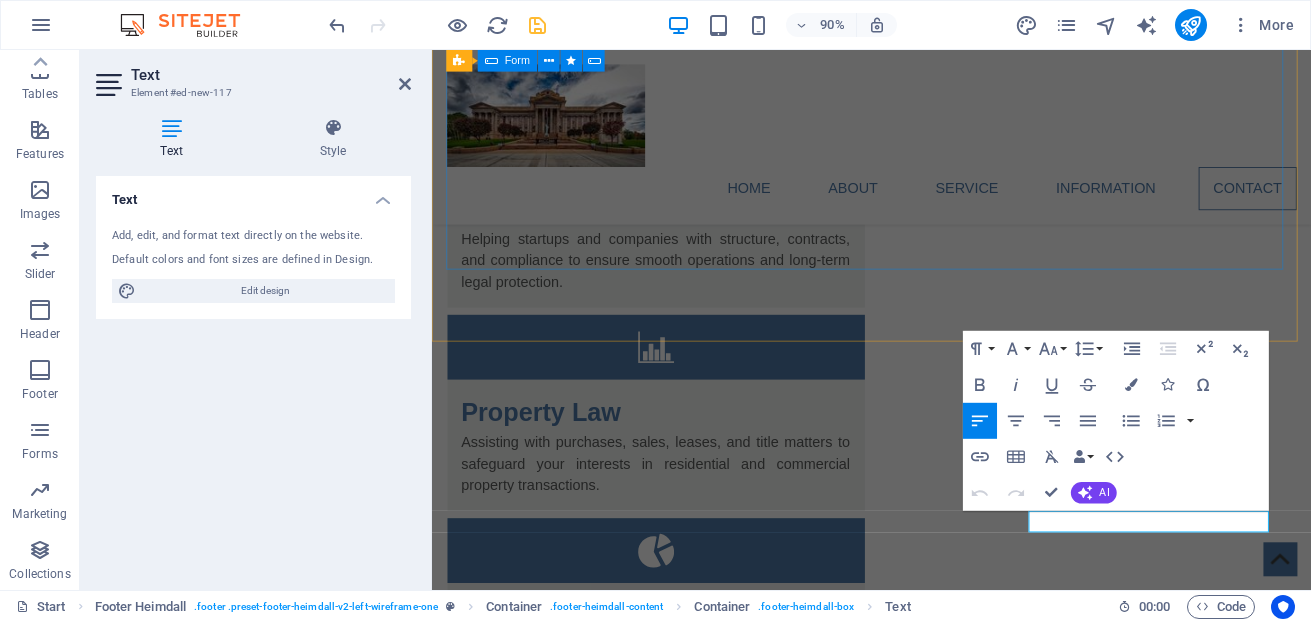 scroll, scrollTop: 4170, scrollLeft: 0, axis: vertical 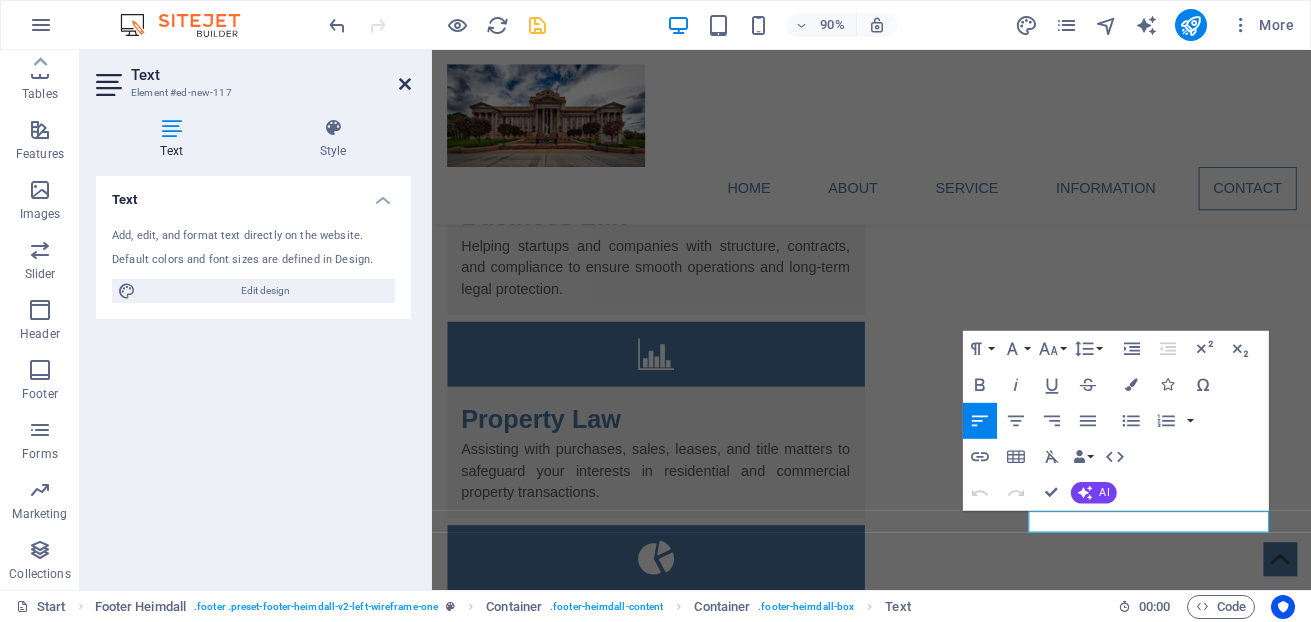 click at bounding box center (405, 84) 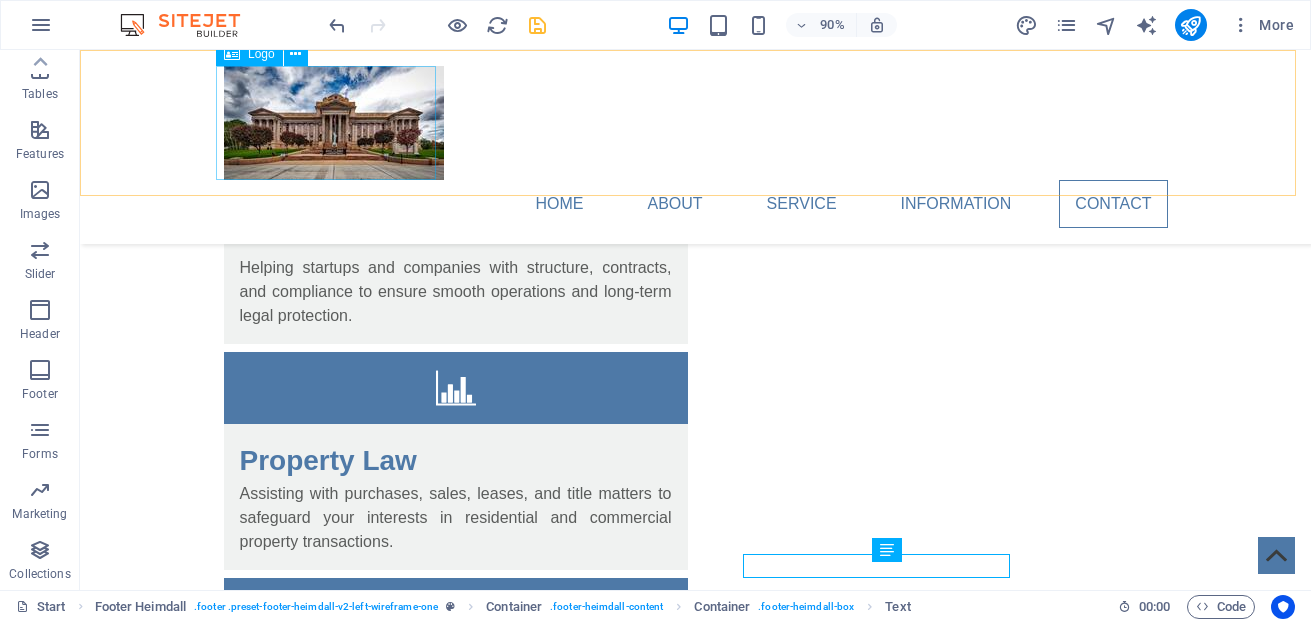 scroll, scrollTop: 4178, scrollLeft: 0, axis: vertical 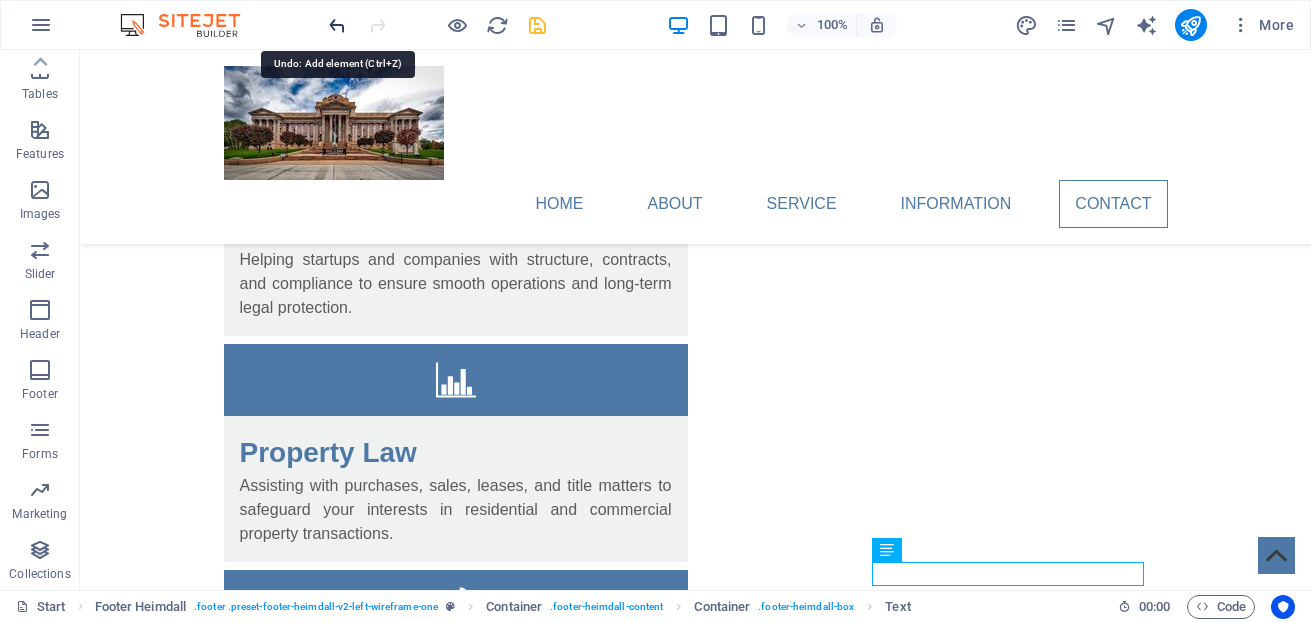 click at bounding box center [337, 25] 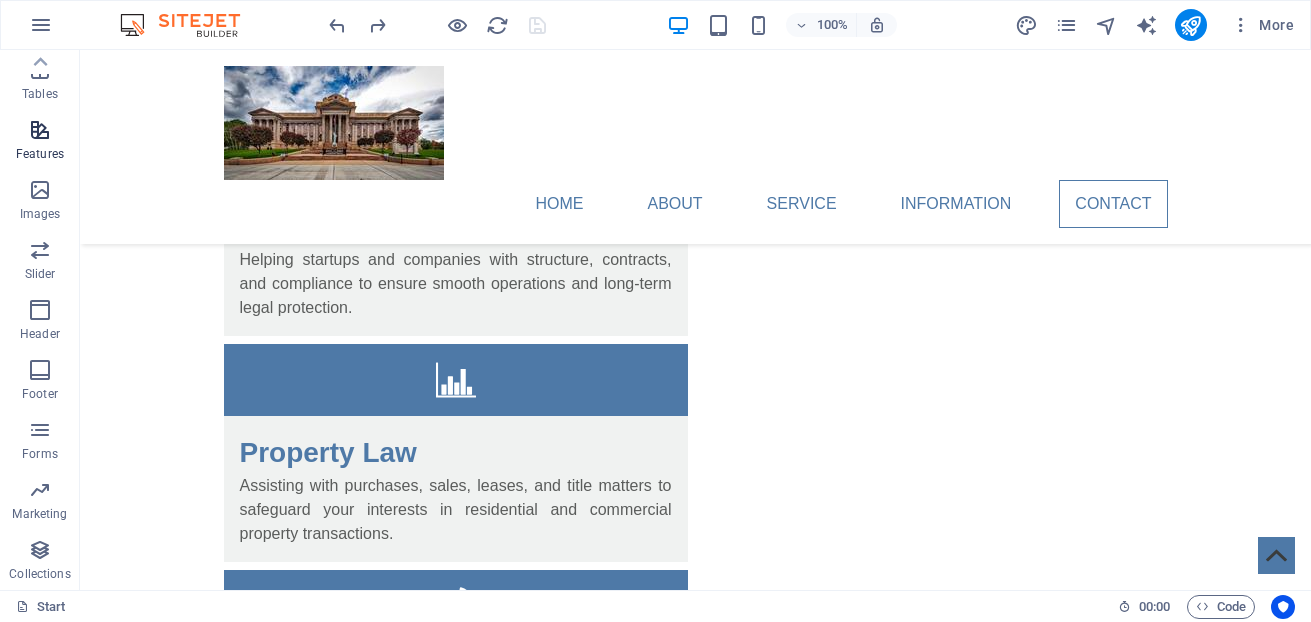 scroll, scrollTop: 0, scrollLeft: 0, axis: both 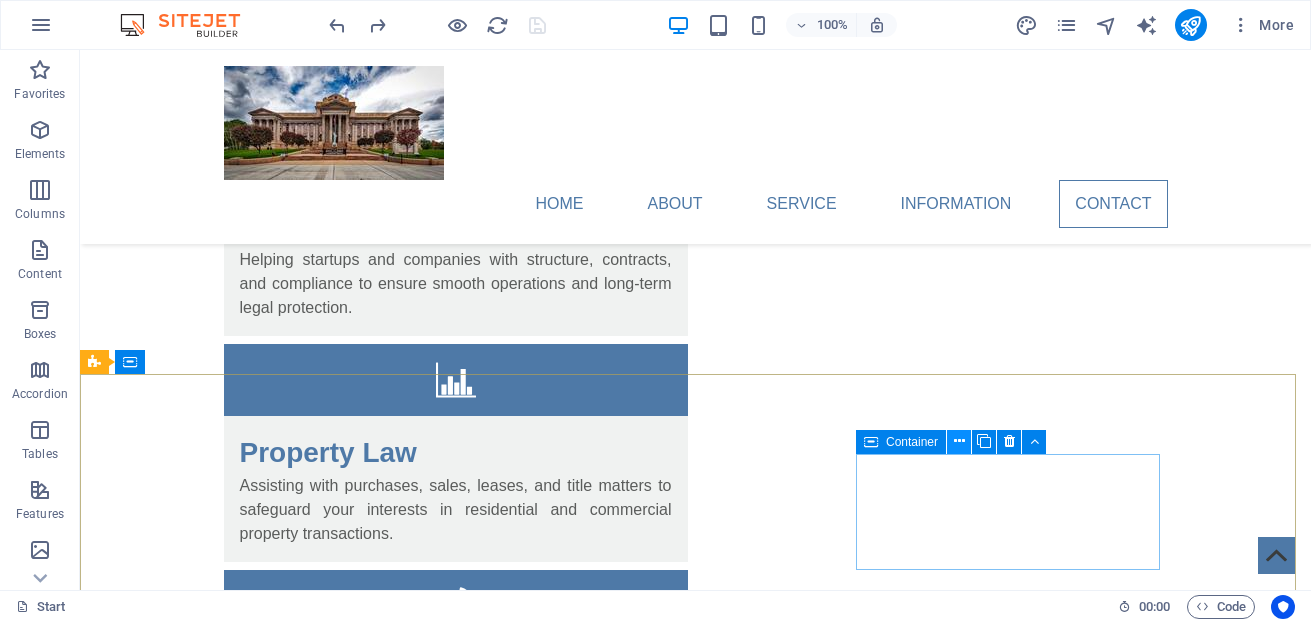 click at bounding box center [959, 441] 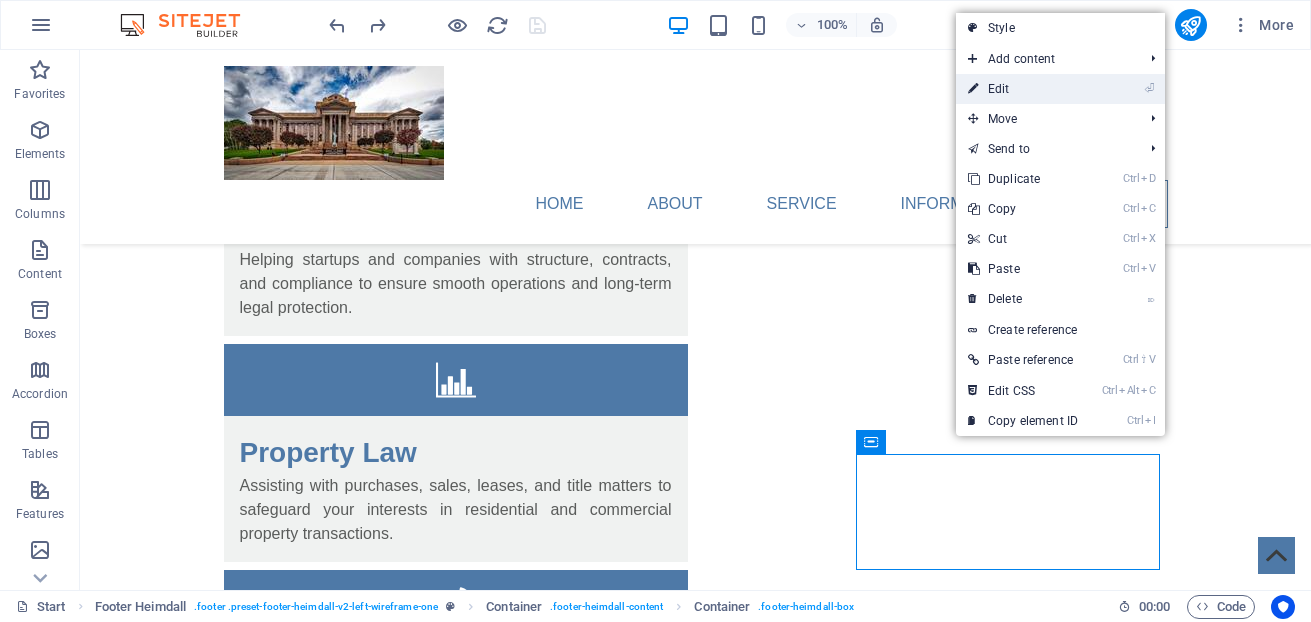 click on "⏎  Edit" at bounding box center [1023, 89] 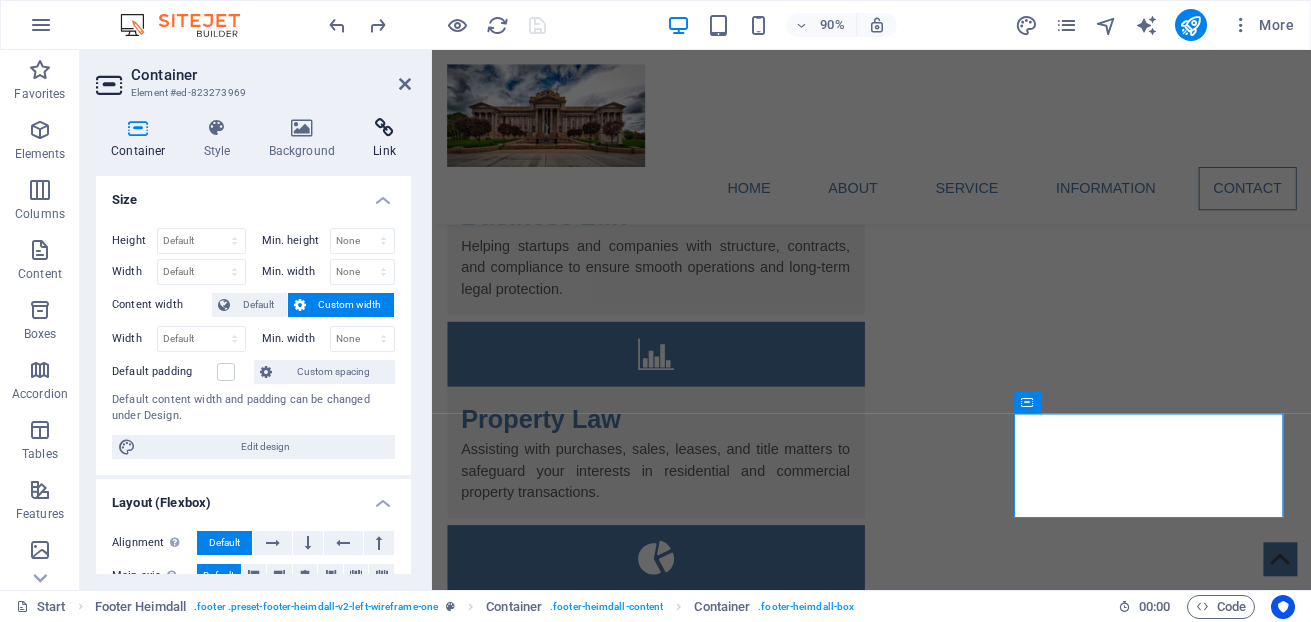 click at bounding box center [384, 128] 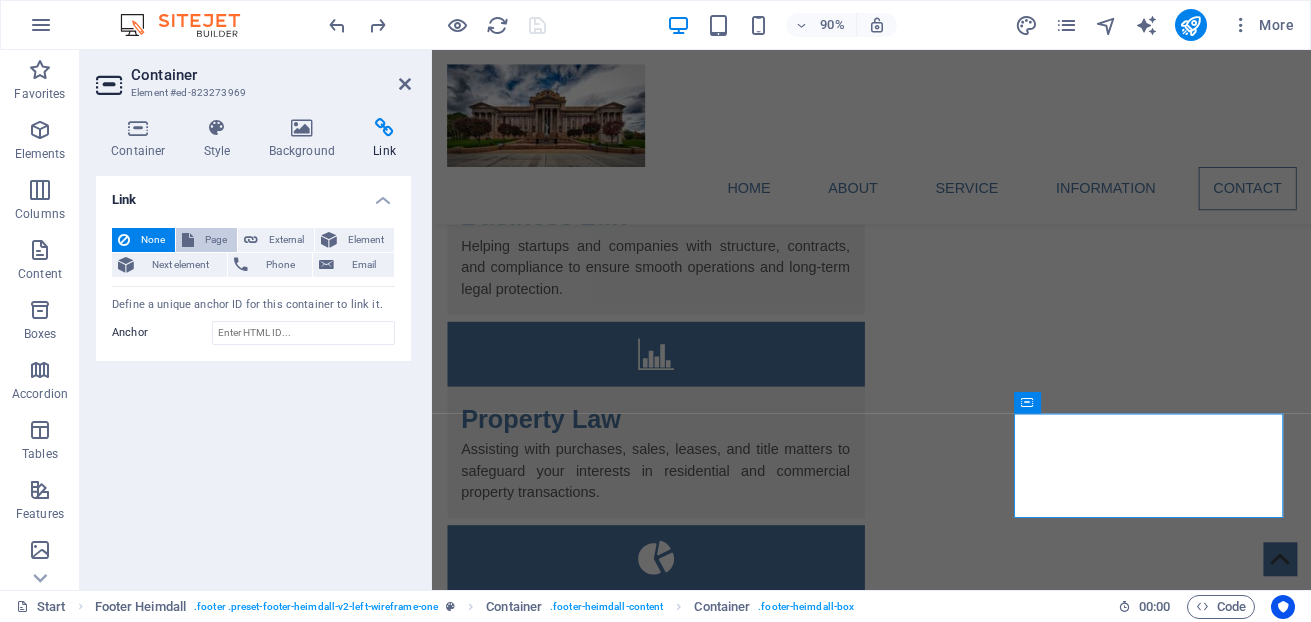 click on "Page" at bounding box center (215, 240) 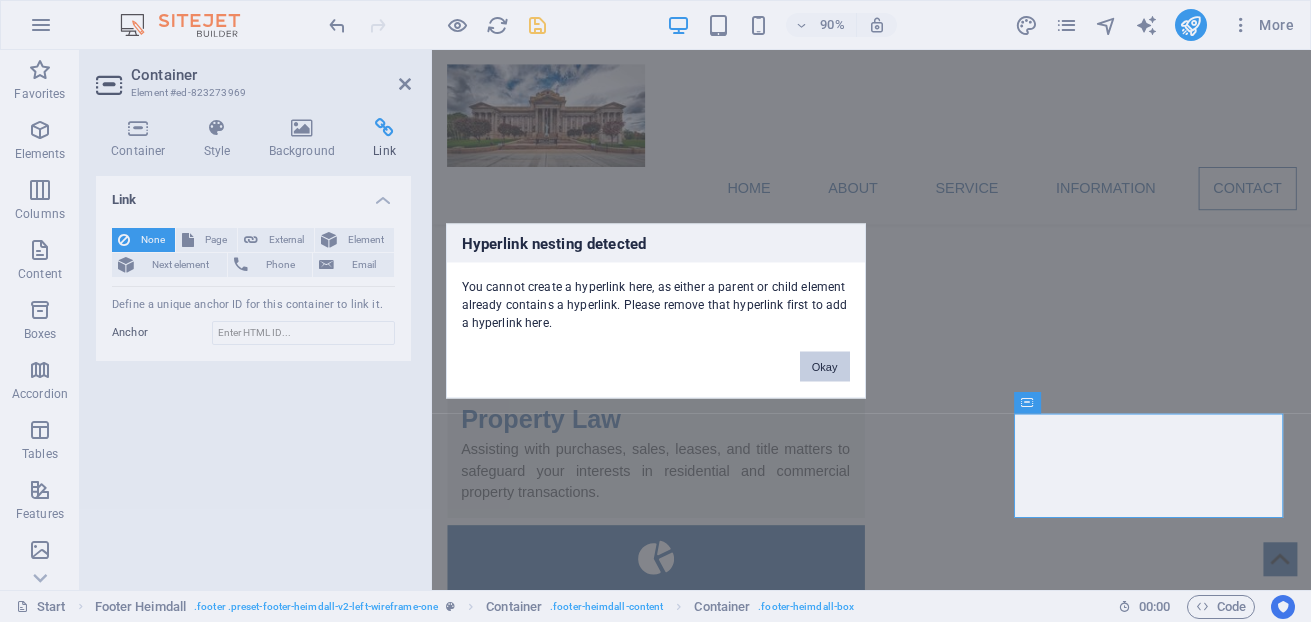 click on "Okay" at bounding box center [825, 367] 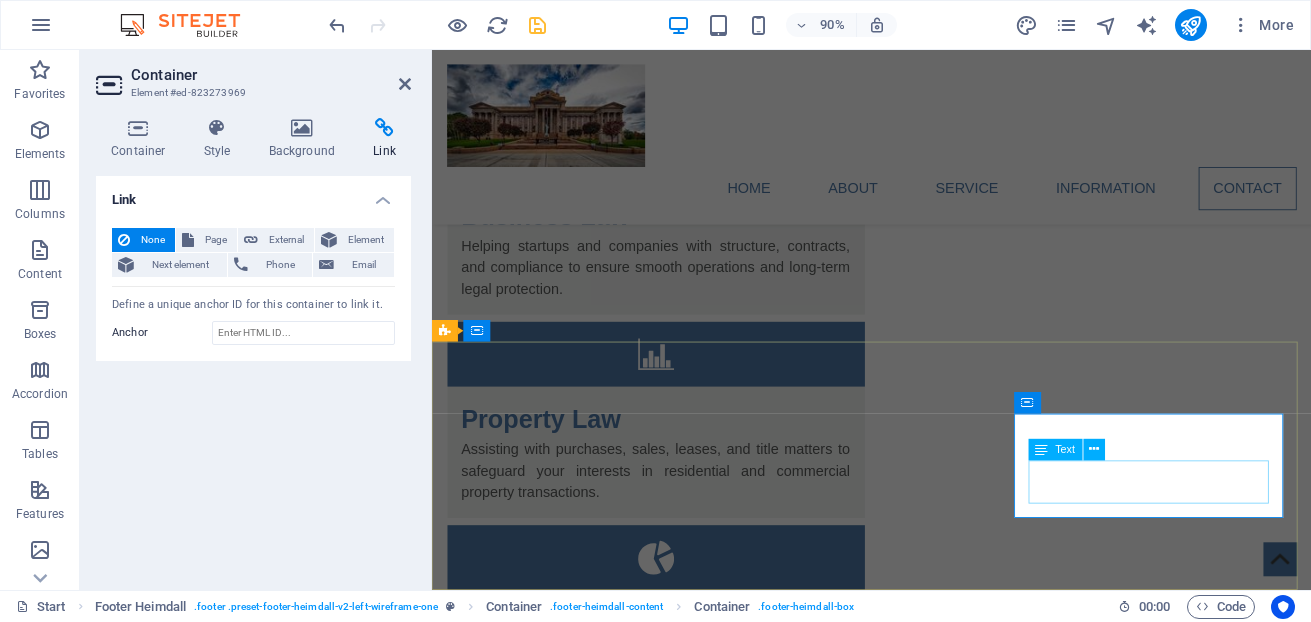 click on "info@lsplawyers.com.au Legal Notice  |  Privacy Policy" at bounding box center [600, 3792] 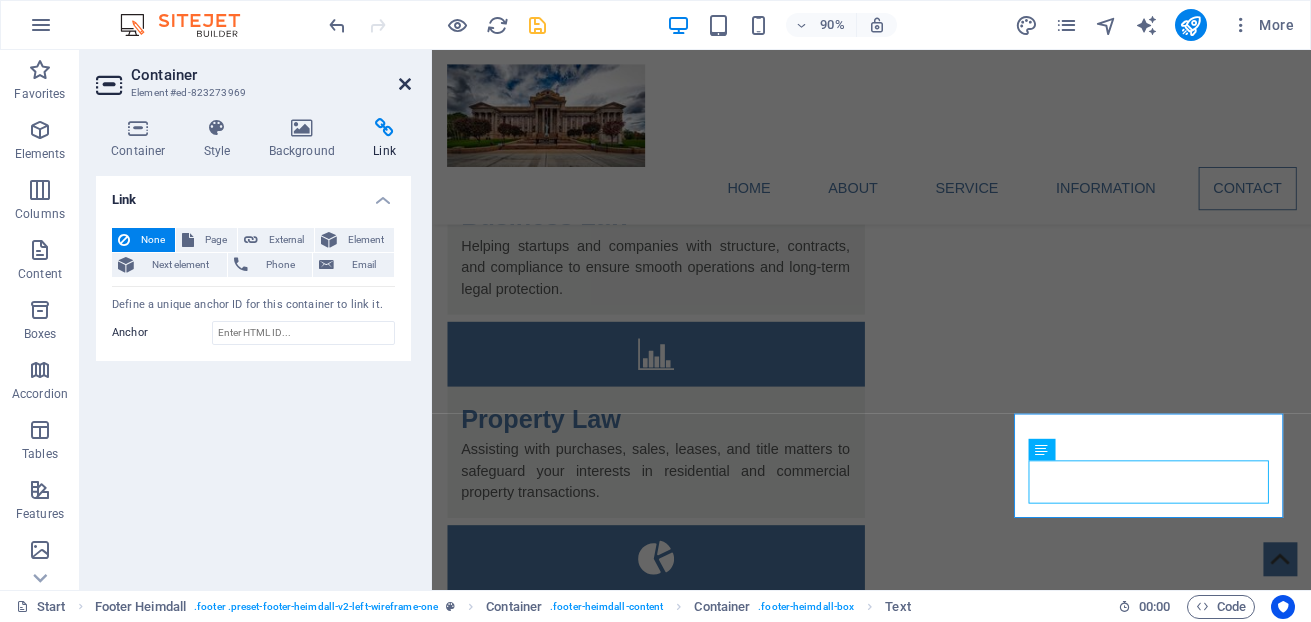 click at bounding box center (405, 84) 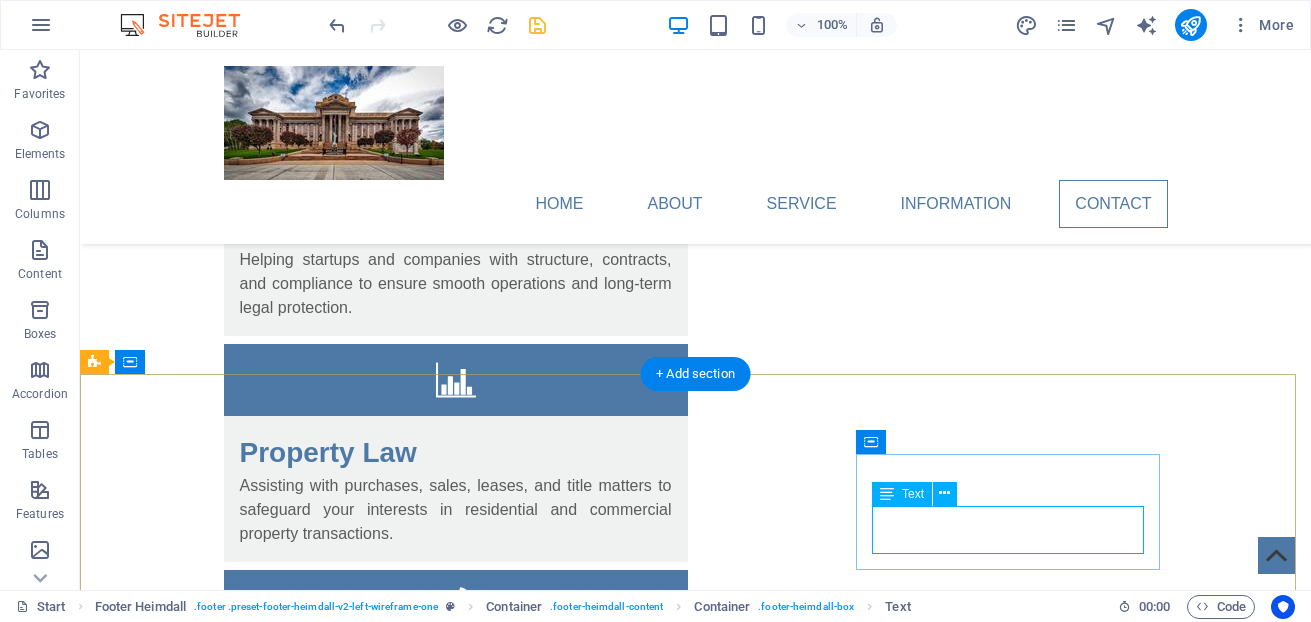 click on "info@lsplawyers.com.au Legal Notice  |  Privacy Policy" at bounding box center [248, 3772] 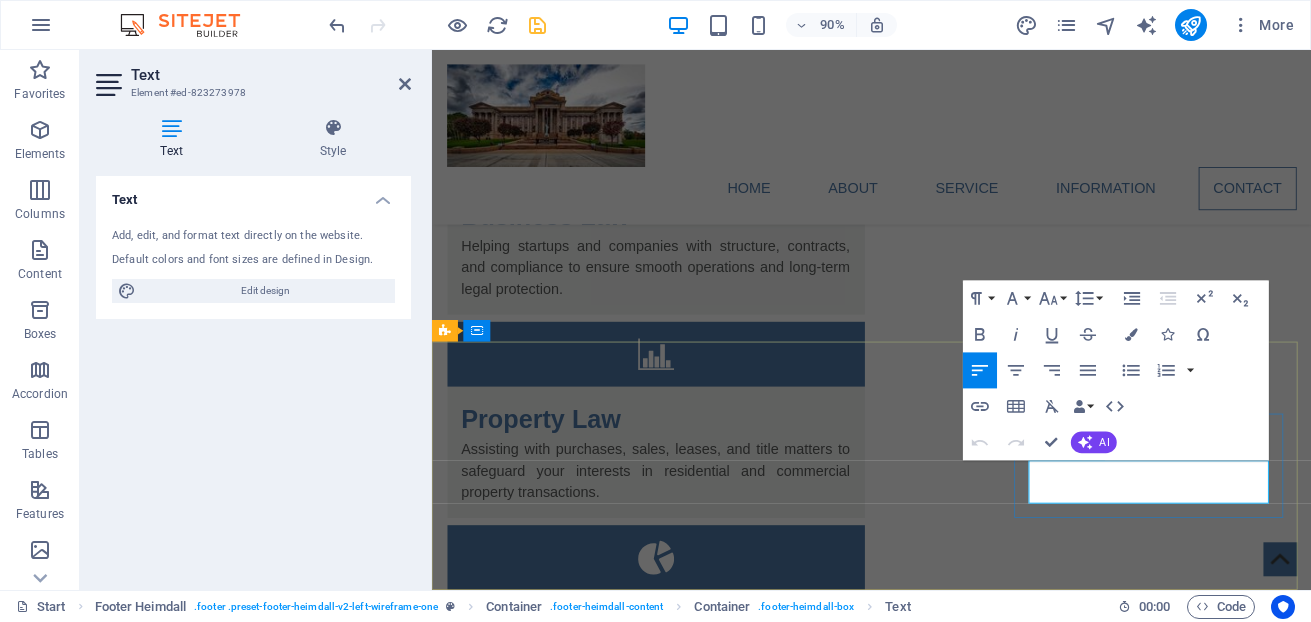 click on "Privacy Policy" at bounding box center [607, 3803] 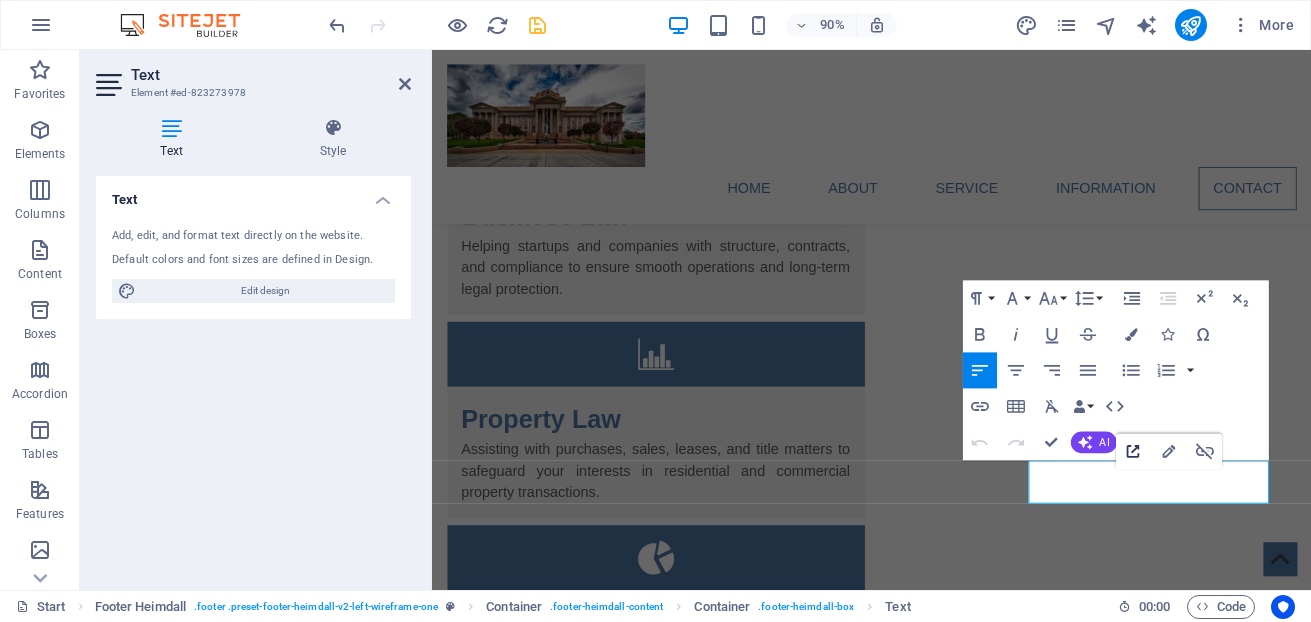 click 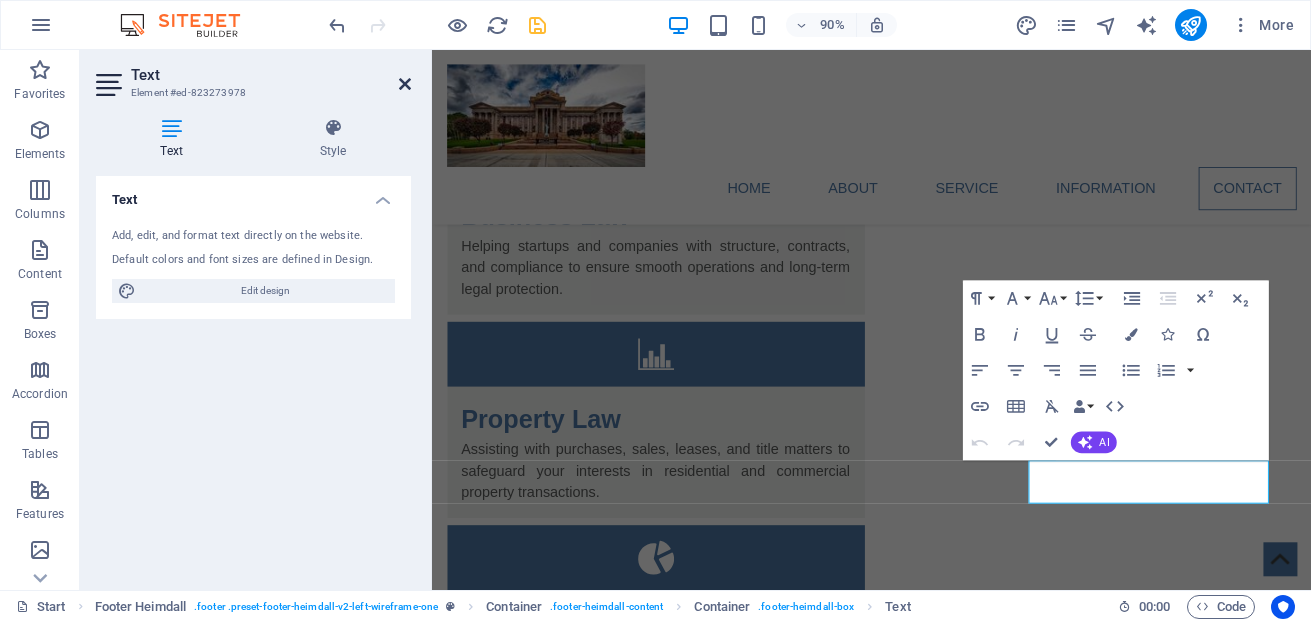 click at bounding box center [405, 84] 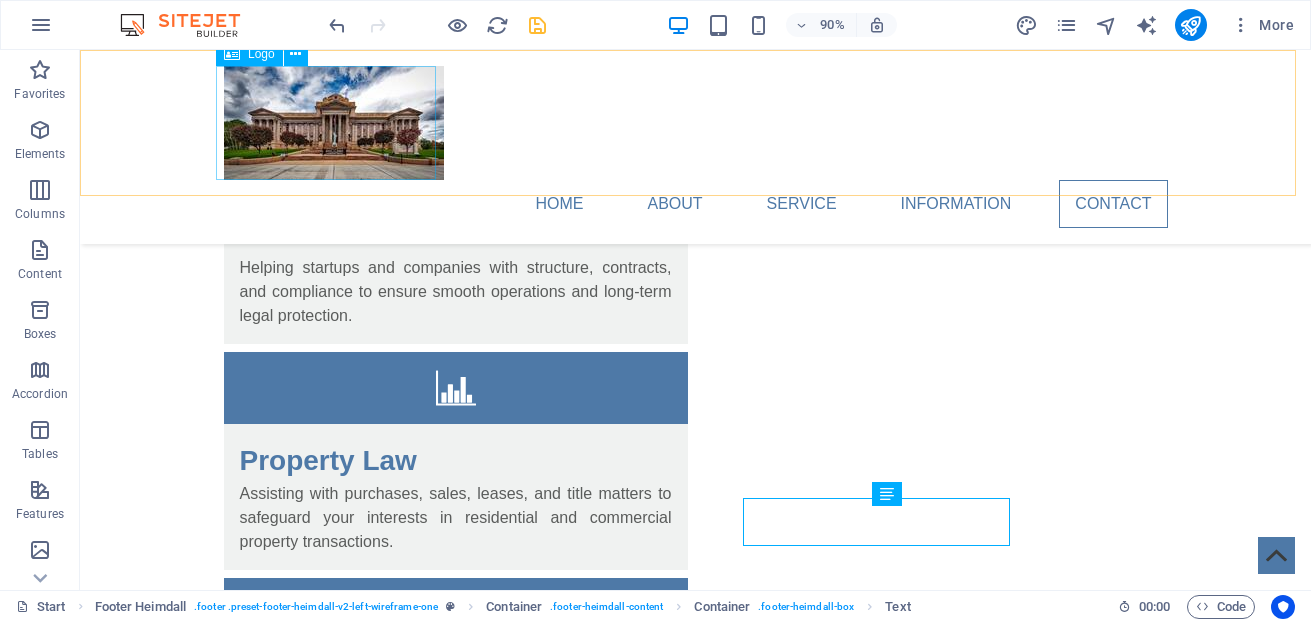 scroll, scrollTop: 4178, scrollLeft: 0, axis: vertical 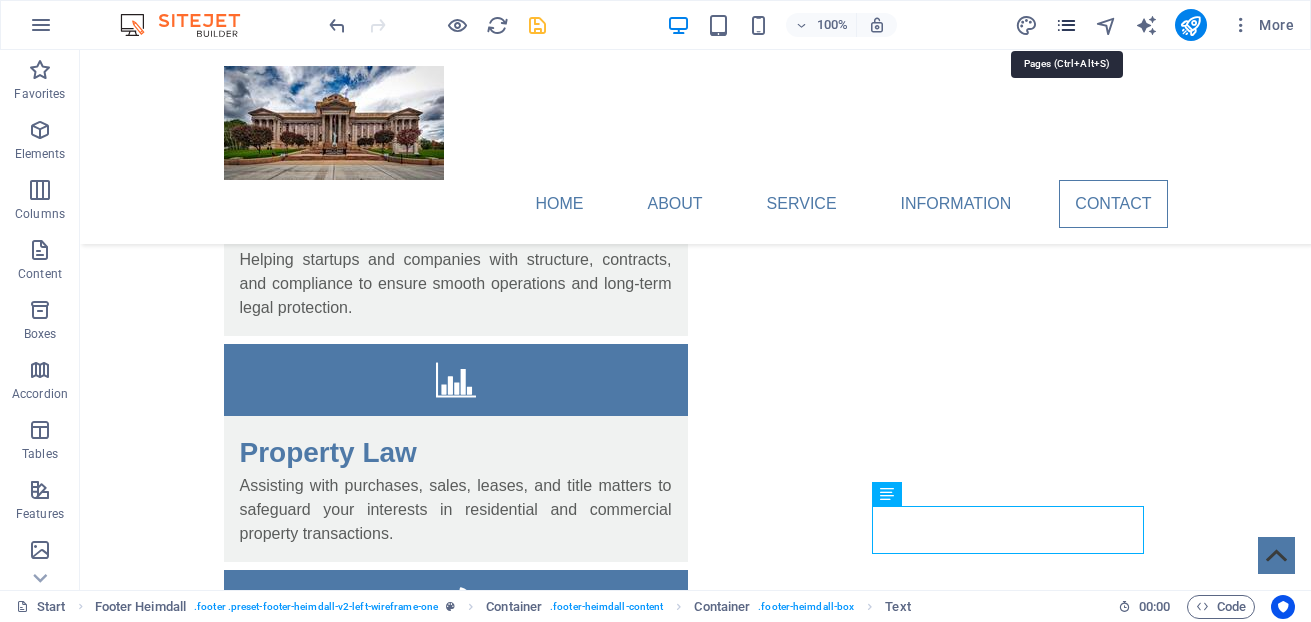 click at bounding box center (1066, 25) 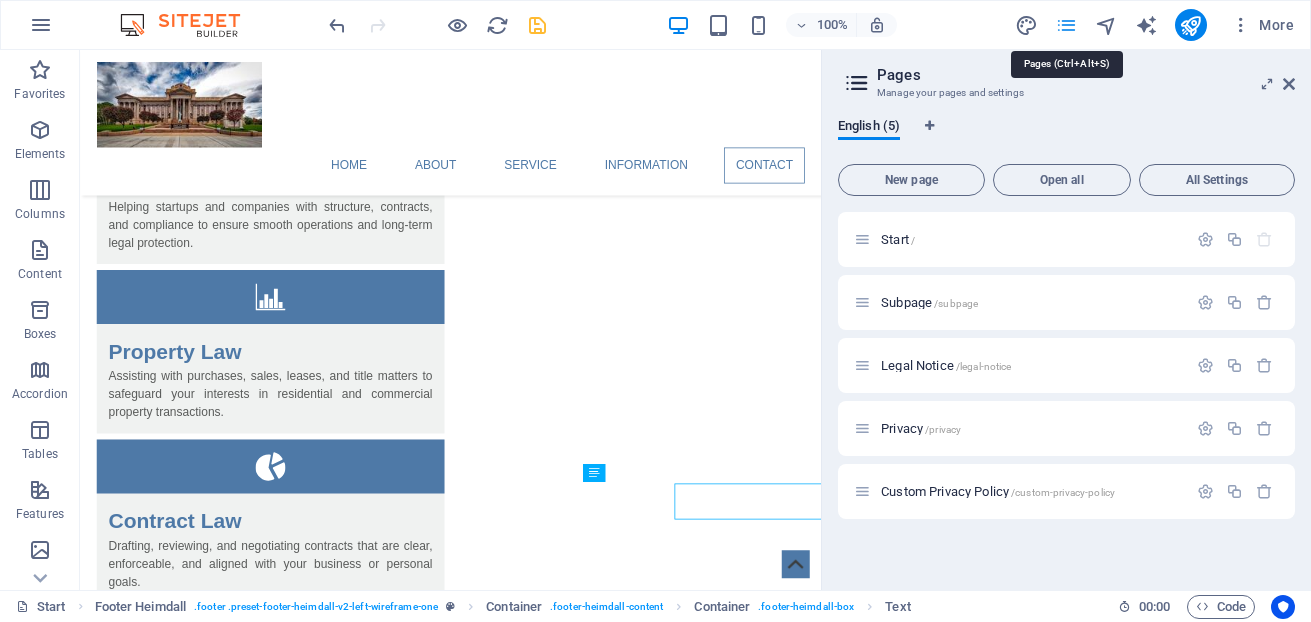 scroll, scrollTop: 4056, scrollLeft: 0, axis: vertical 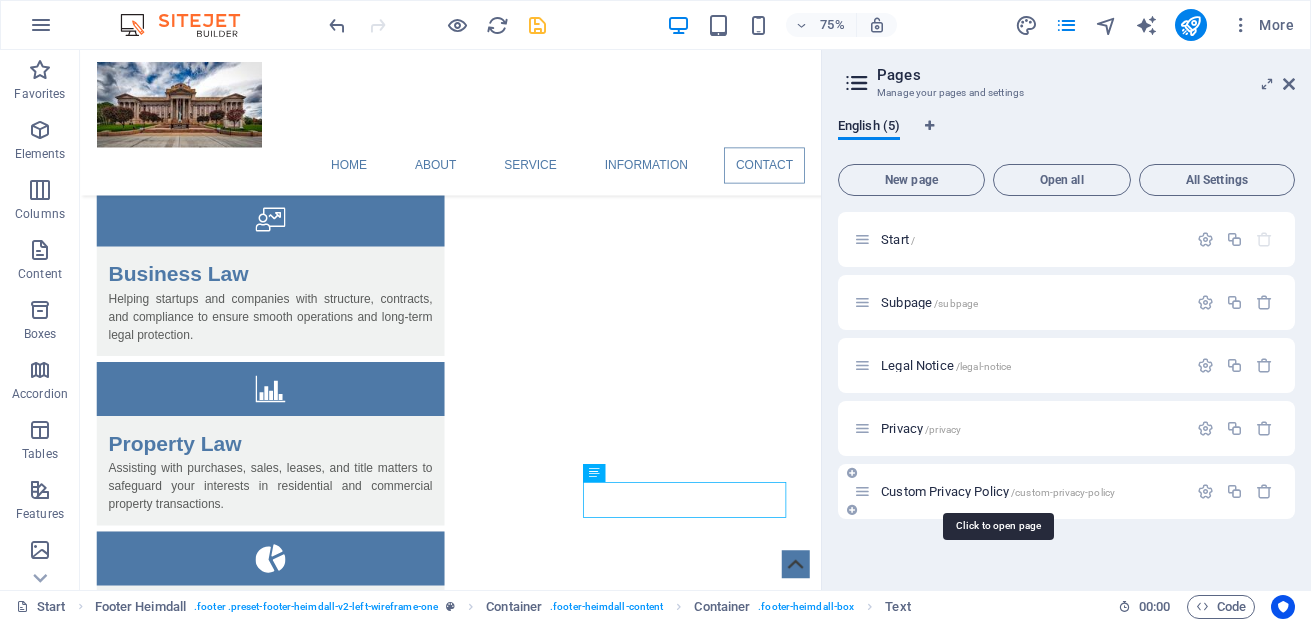 click on "/custom-privacy-policy" at bounding box center [1063, 492] 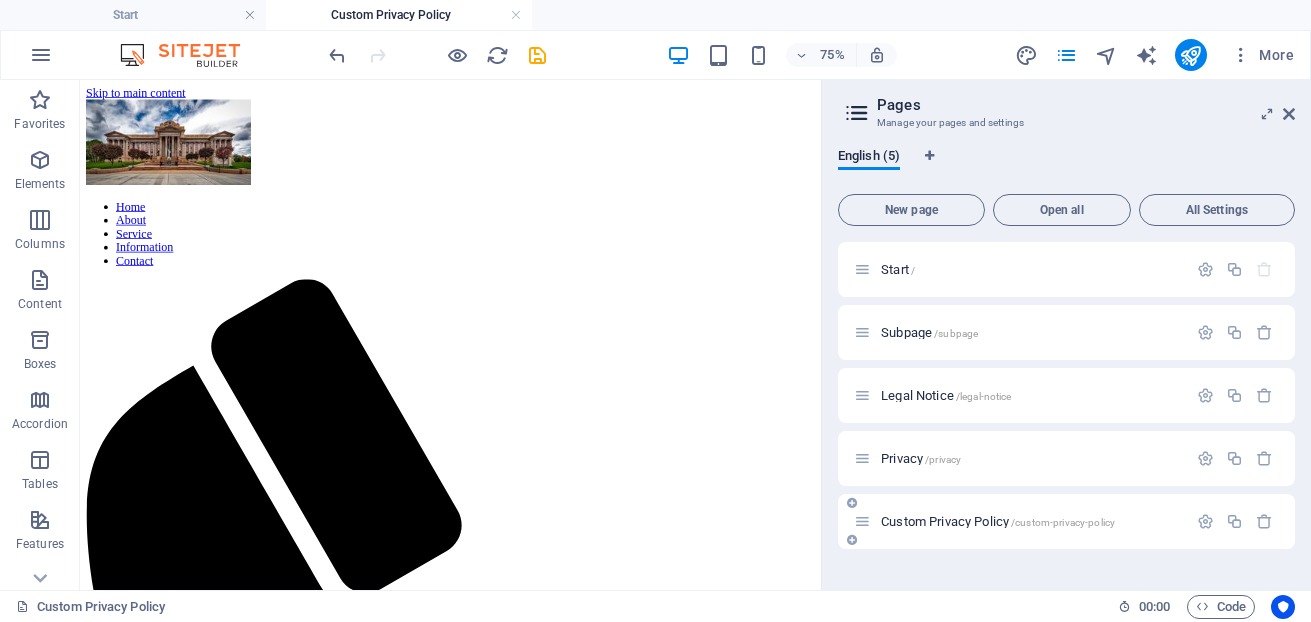 scroll, scrollTop: 0, scrollLeft: 0, axis: both 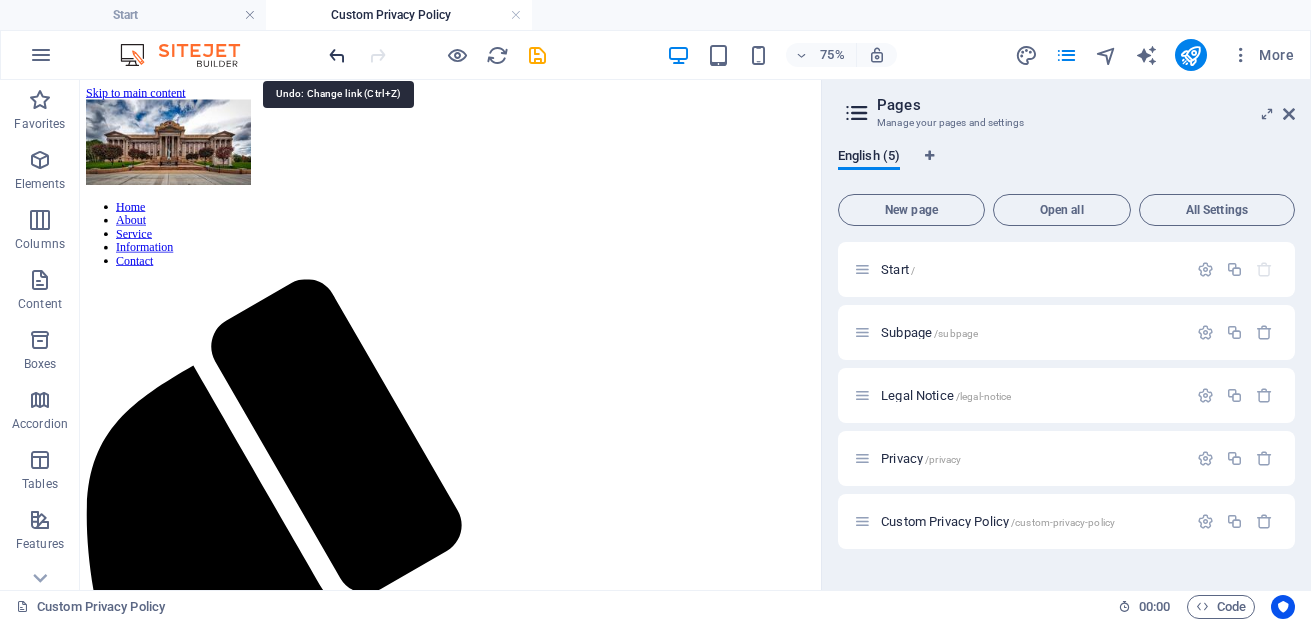 click at bounding box center (337, 55) 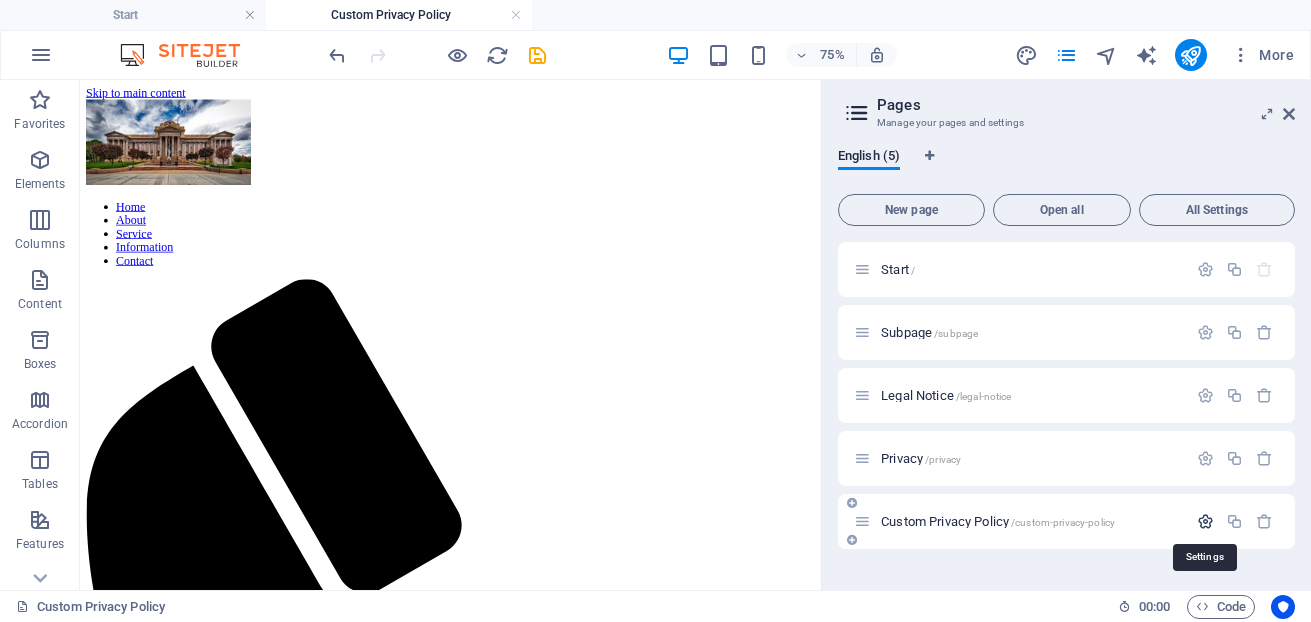 click at bounding box center [1205, 521] 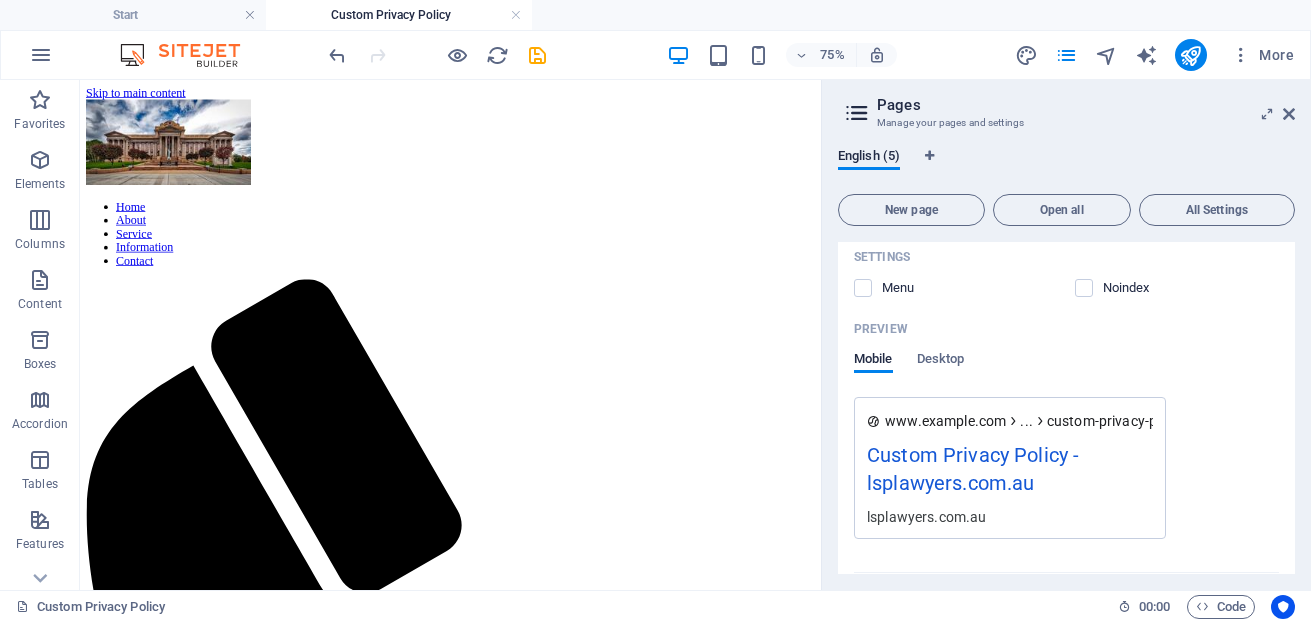 scroll, scrollTop: 756, scrollLeft: 0, axis: vertical 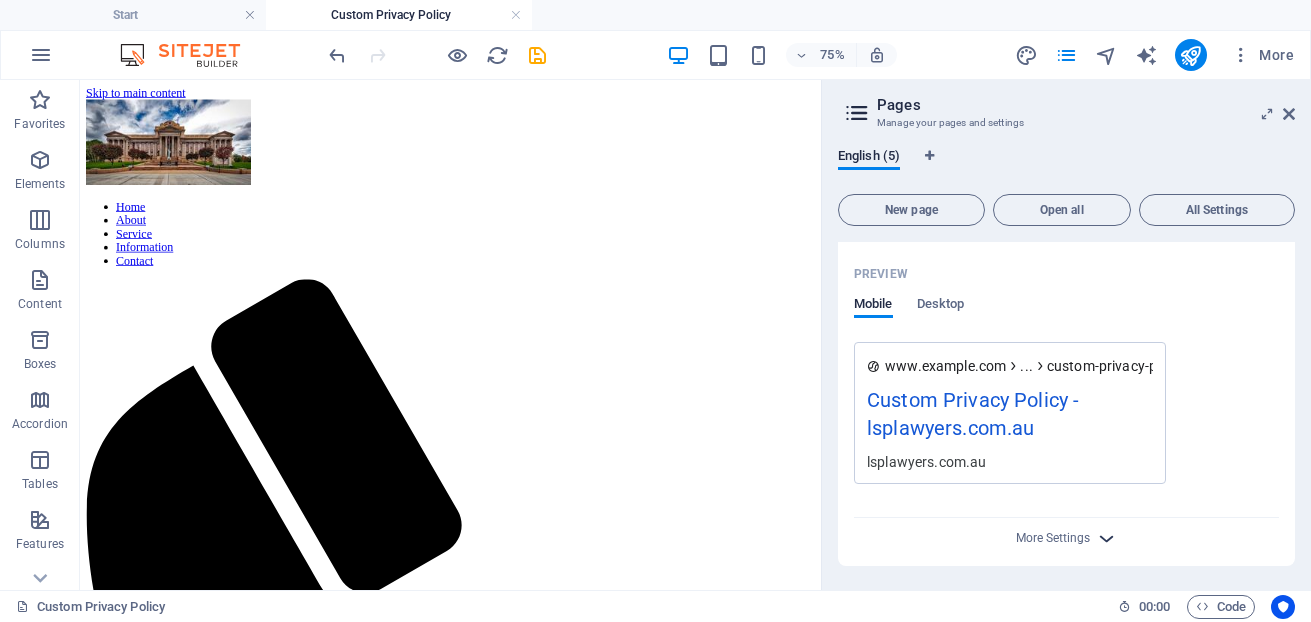 click at bounding box center (1106, 538) 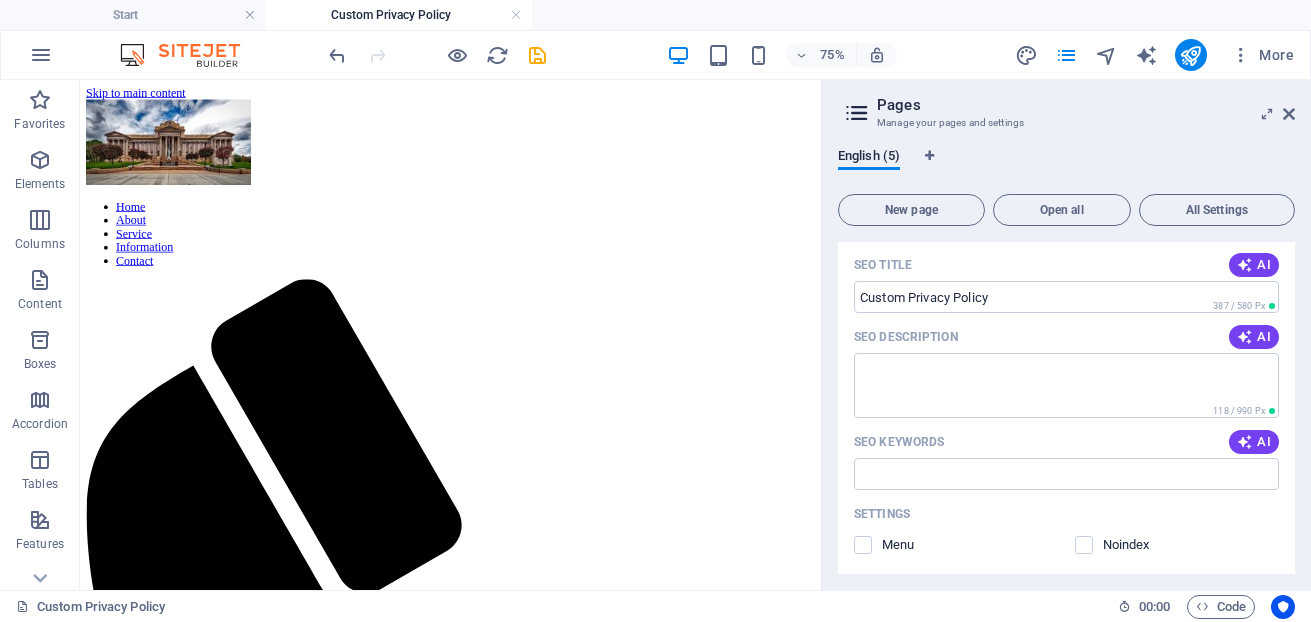 scroll, scrollTop: 344, scrollLeft: 0, axis: vertical 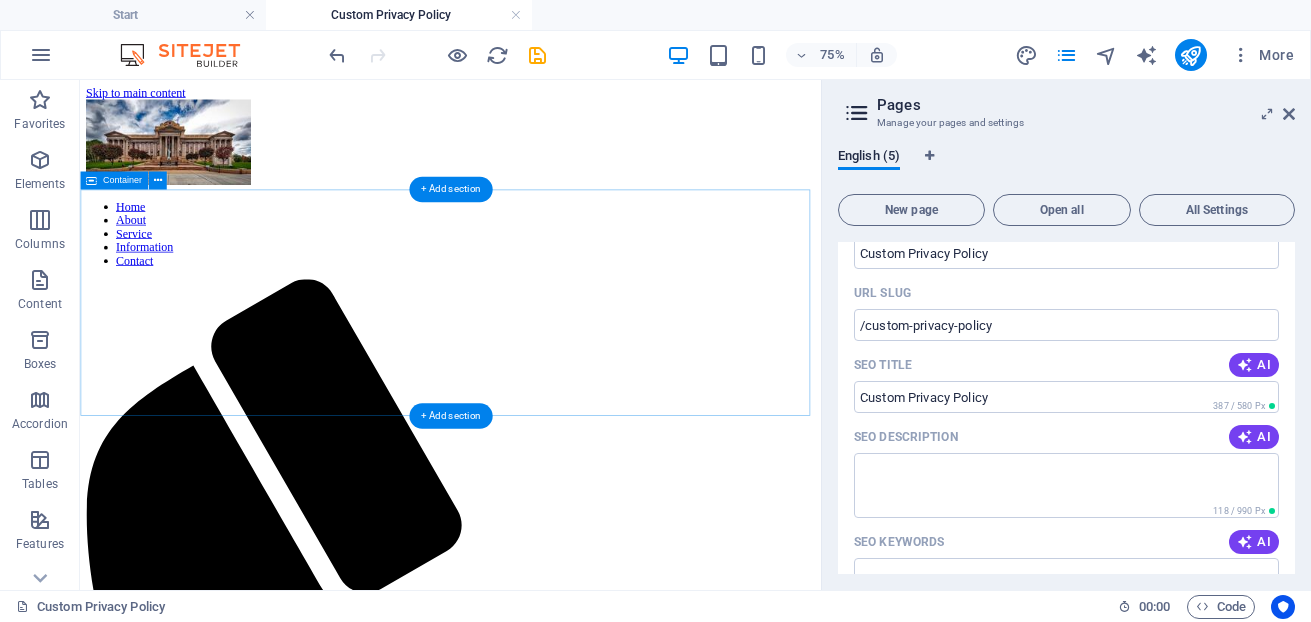 click on "Drop content here or  Add elements  Paste clipboard" at bounding box center (574, 1708) 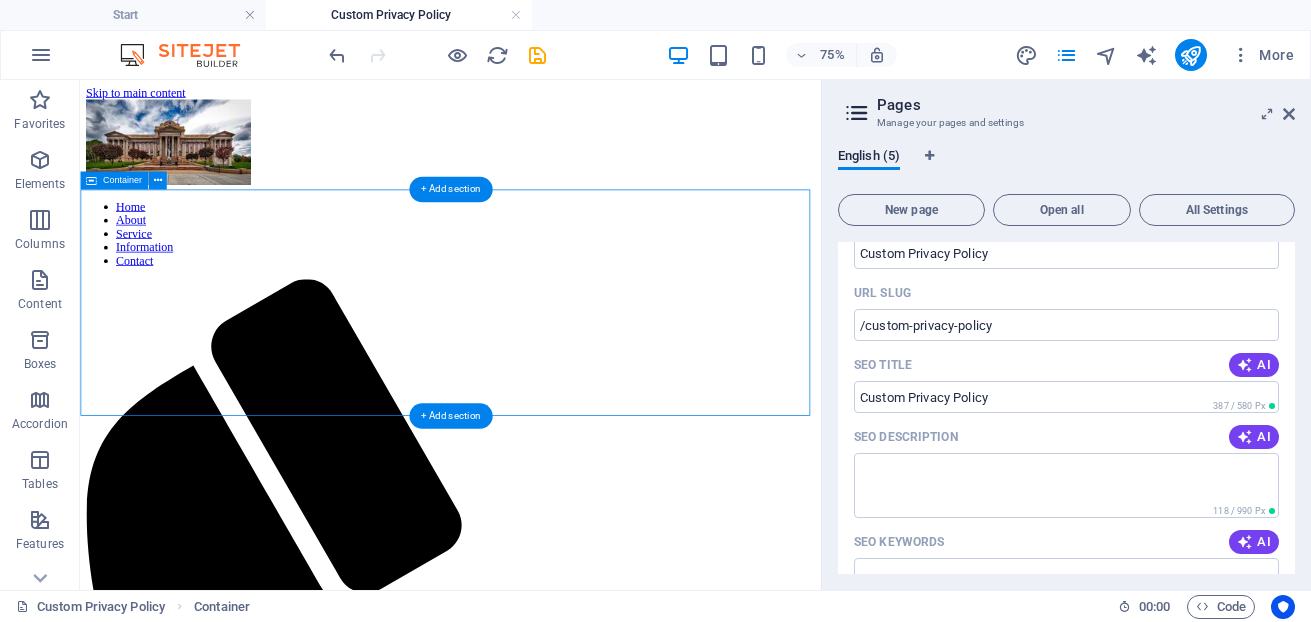 click on "Add elements" at bounding box center (515, 1738) 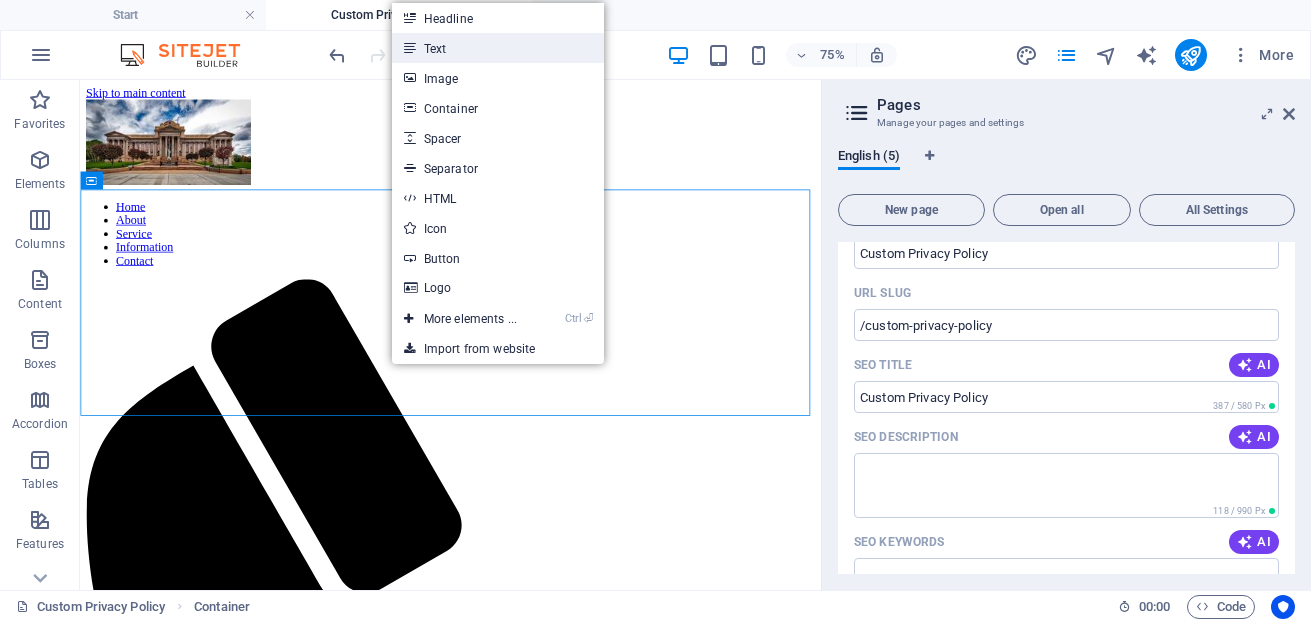click on "Text" at bounding box center [498, 48] 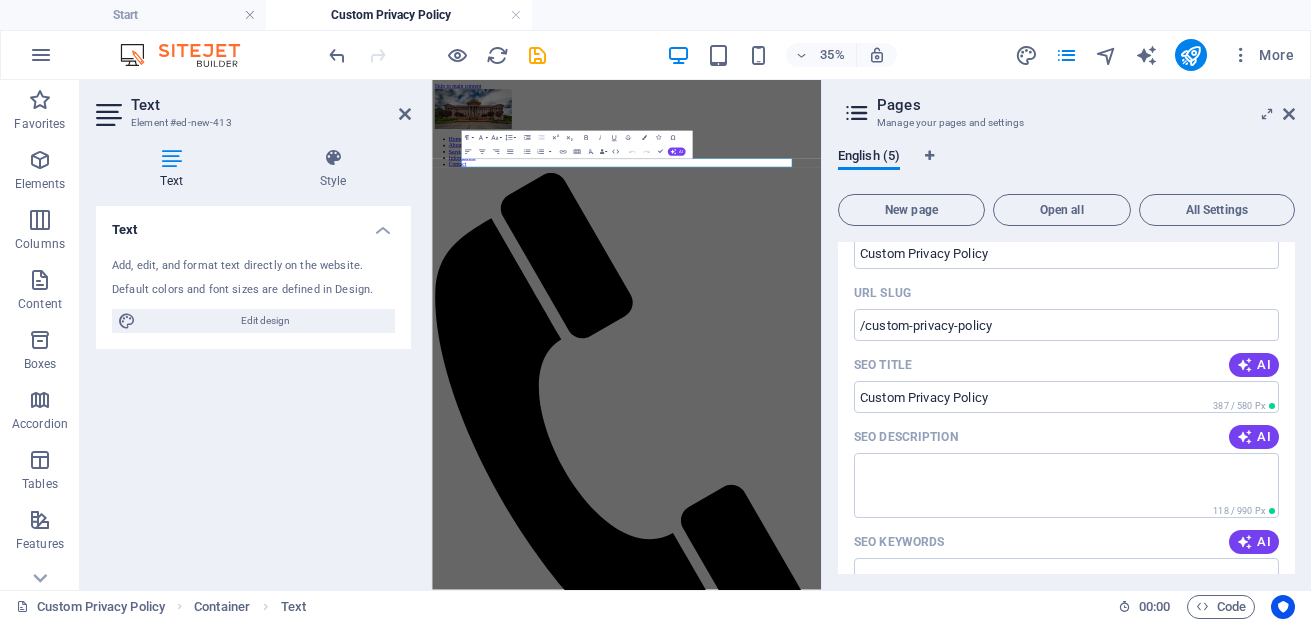 click on "Skip to main content
Home About Service Information Contact New text element Address Level 8, 65 York Street  SYDNEY NSW   2000 Phone Phone:  +61 2 8076 7499 Mobile:  +61 410 506 426 Contact info@lsplawyers.com.au Legal Notice  |  Privacy Policy" at bounding box center (987, 2849) 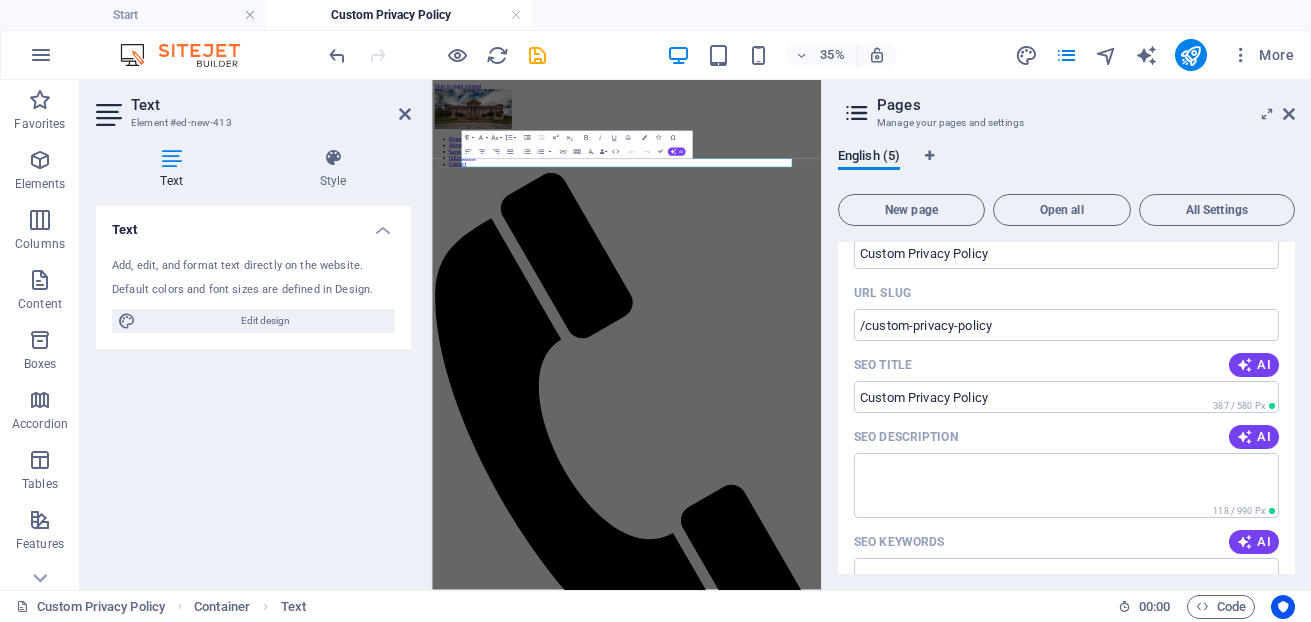 click at bounding box center [171, 158] 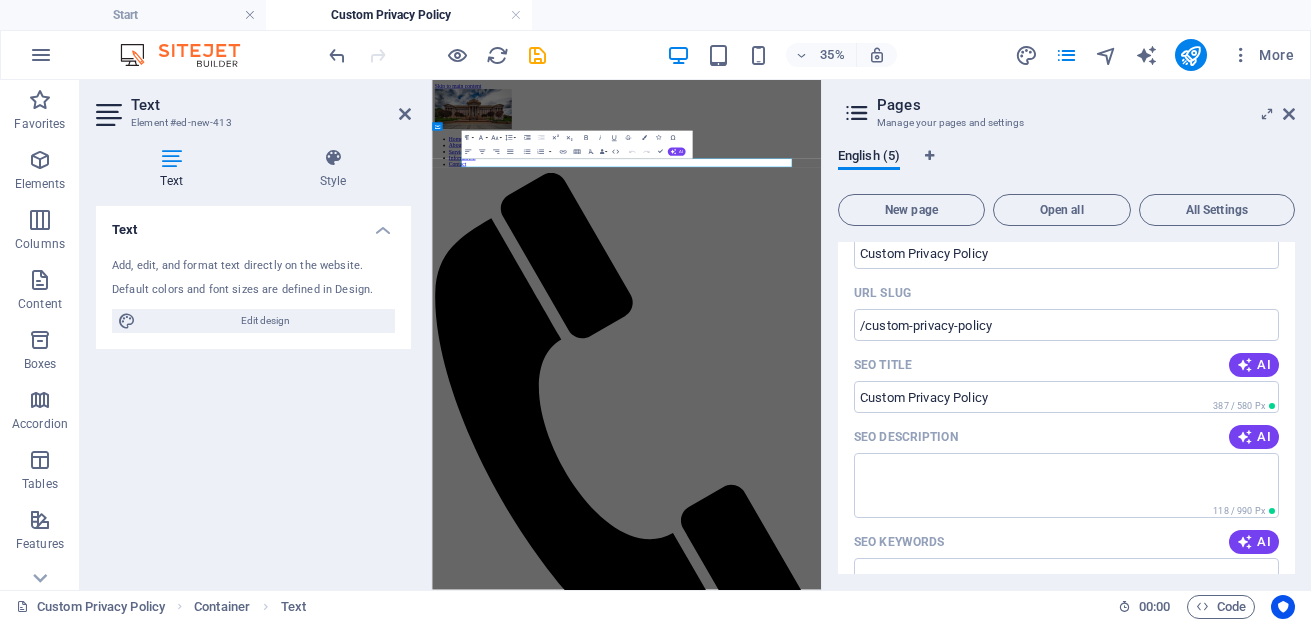 click at bounding box center (857, 113) 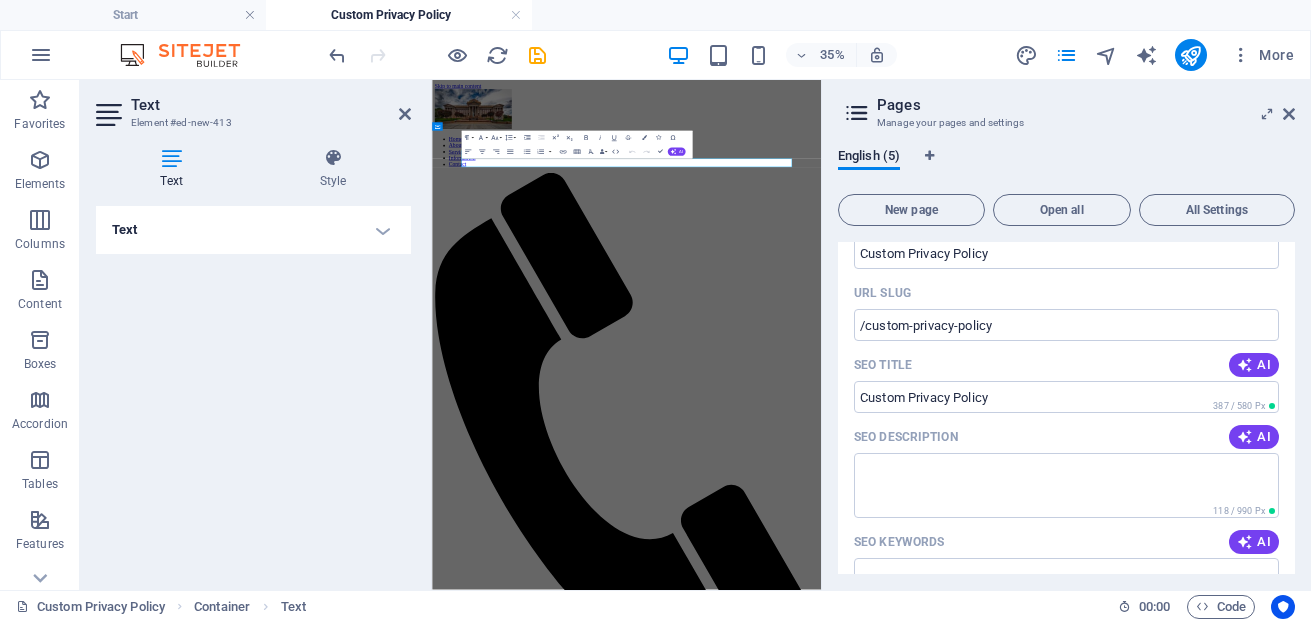 click on "Text" at bounding box center (253, 230) 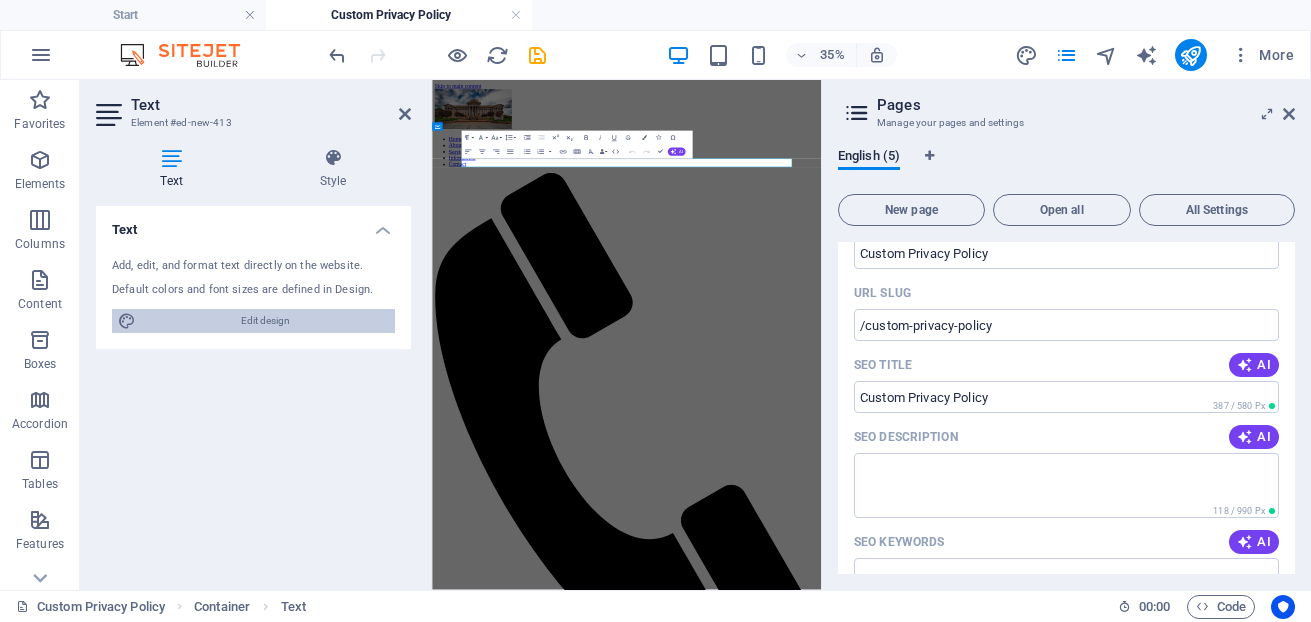 click on "Edit design" at bounding box center (265, 321) 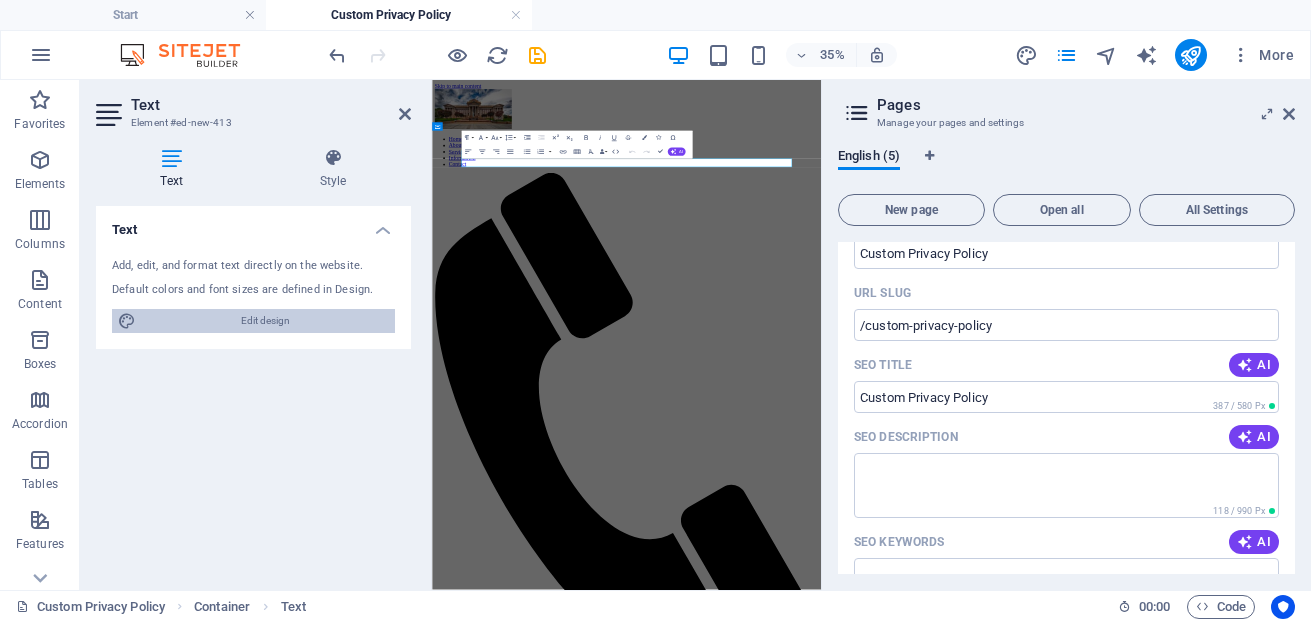 select on "px" 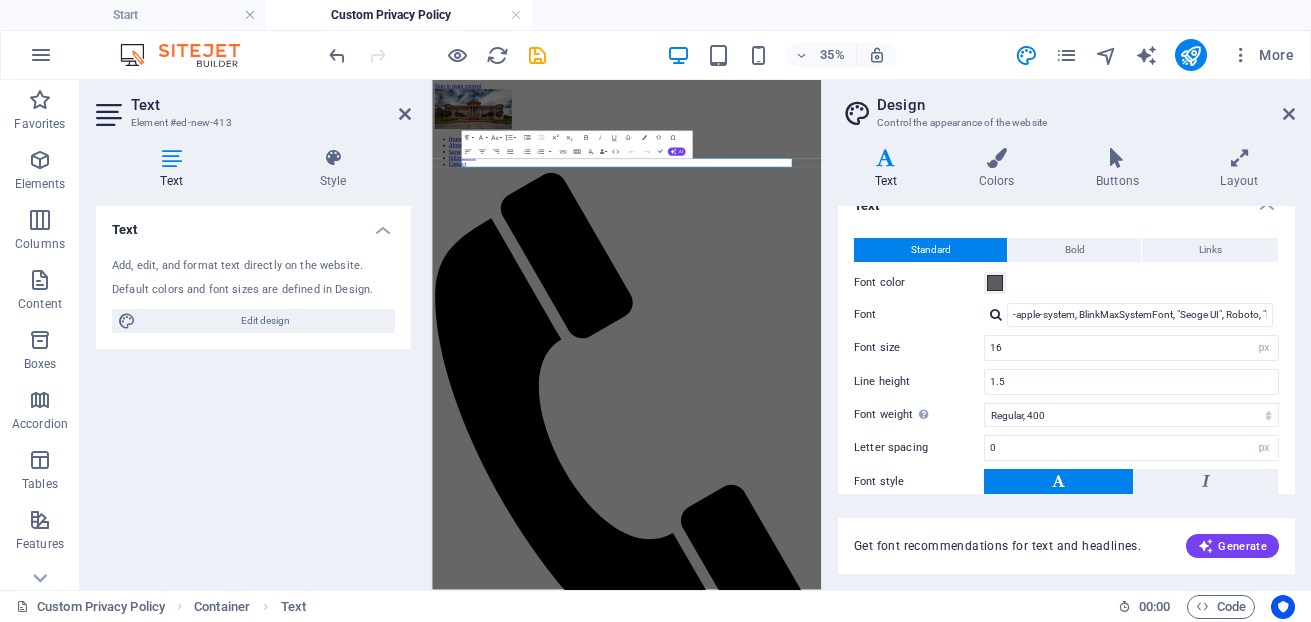 scroll, scrollTop: 0, scrollLeft: 0, axis: both 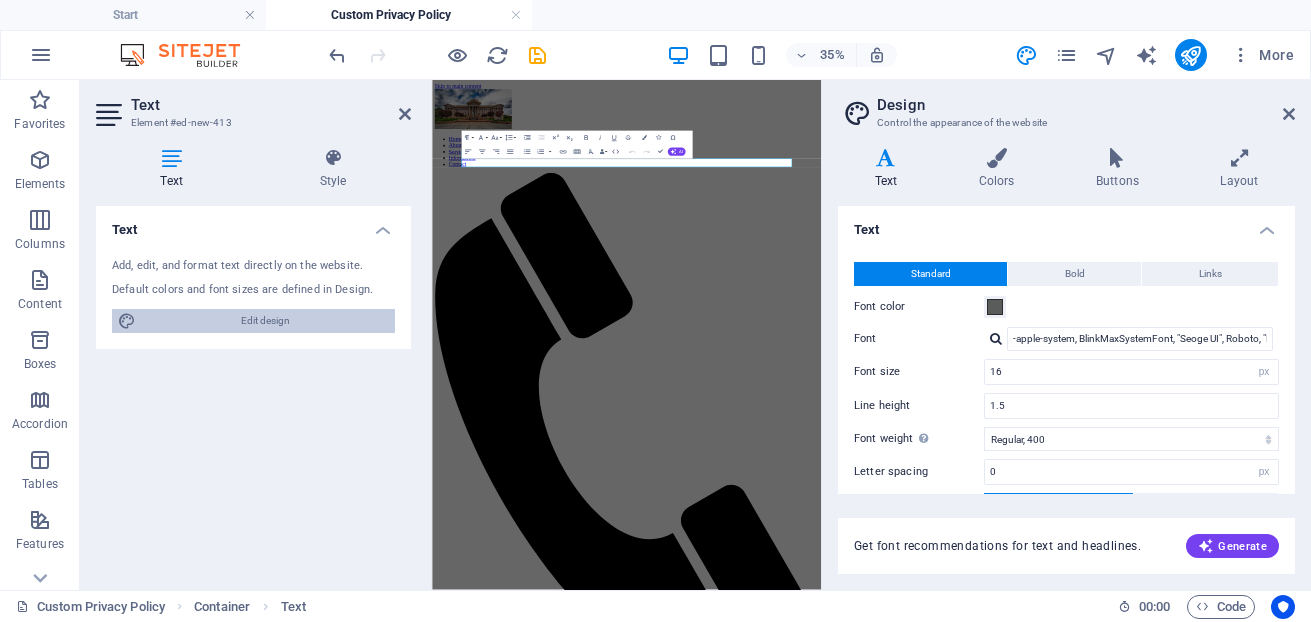 click on "Edit design" at bounding box center (265, 321) 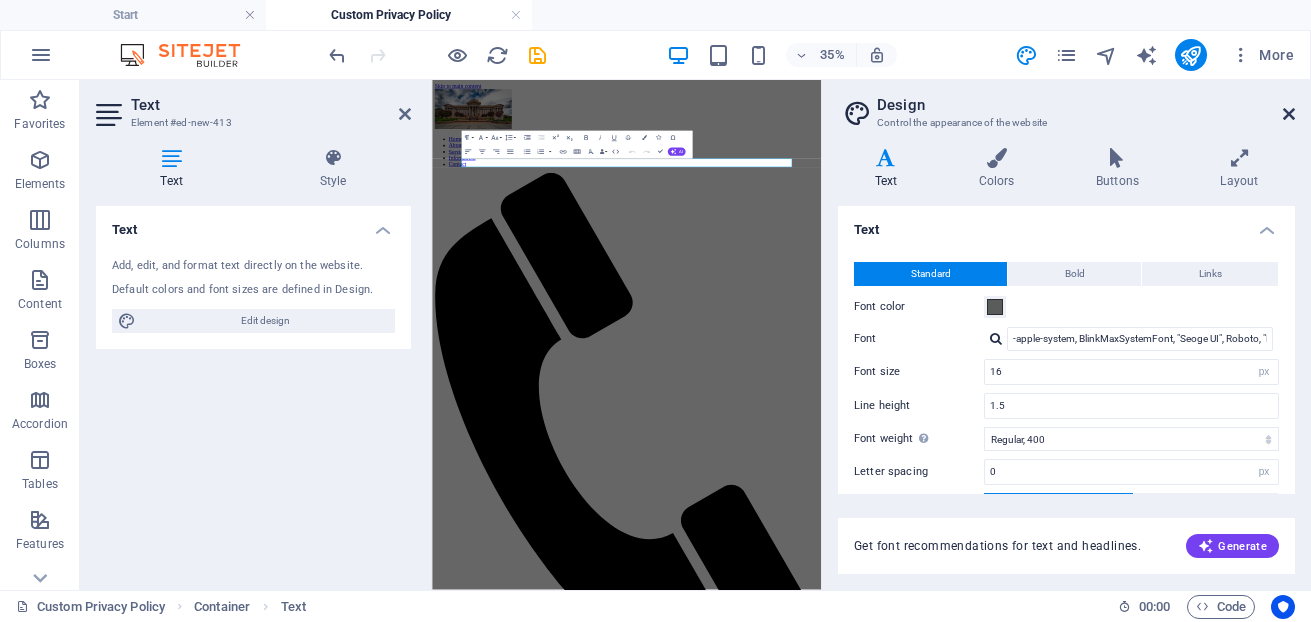 click on "Design Control the appearance of the website" at bounding box center [1068, 106] 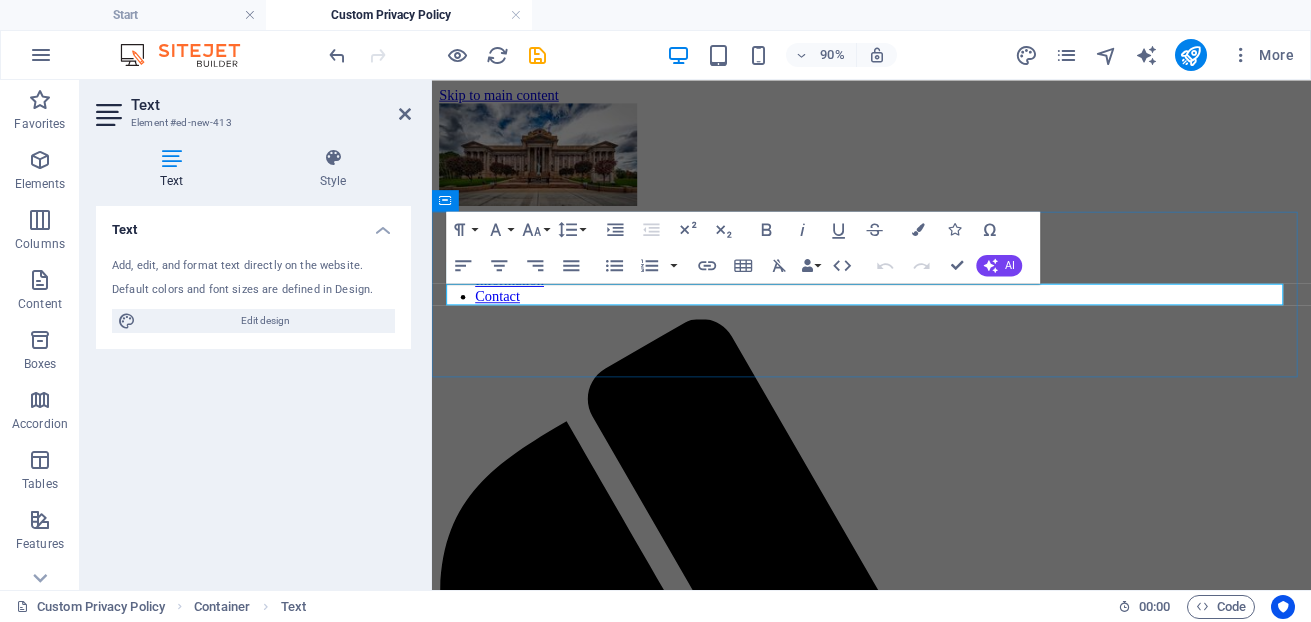 click on "New text element" at bounding box center [920, 1648] 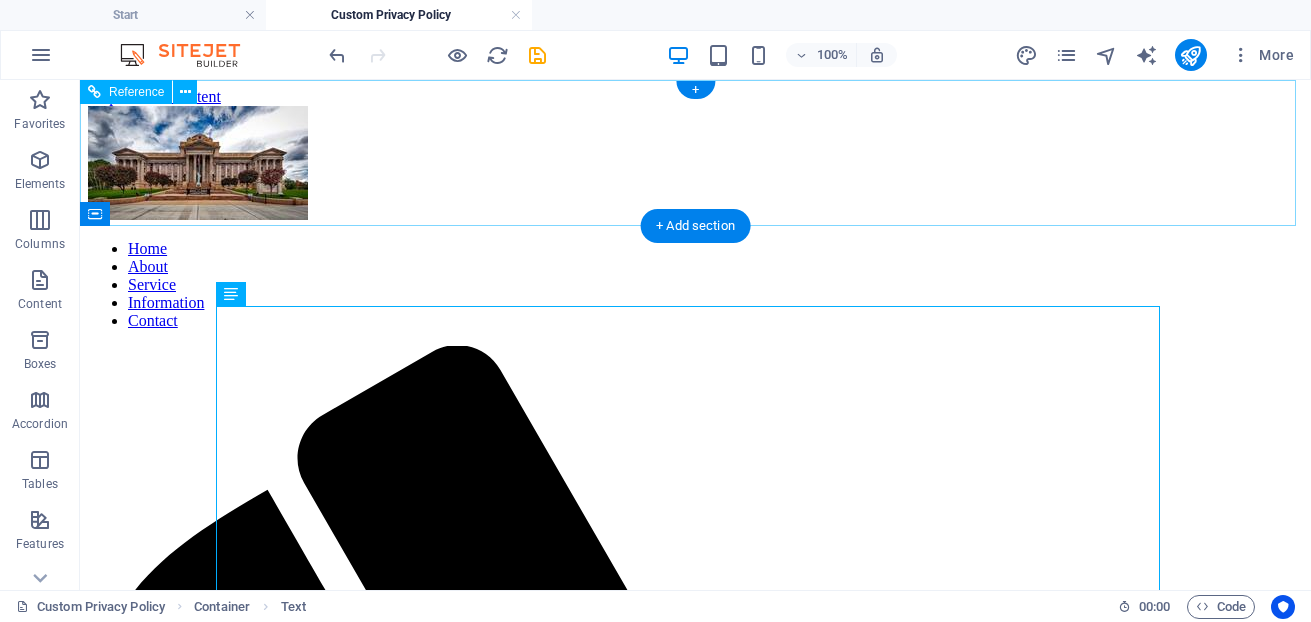 click on "Home About Service Information Contact" at bounding box center (695, 285) 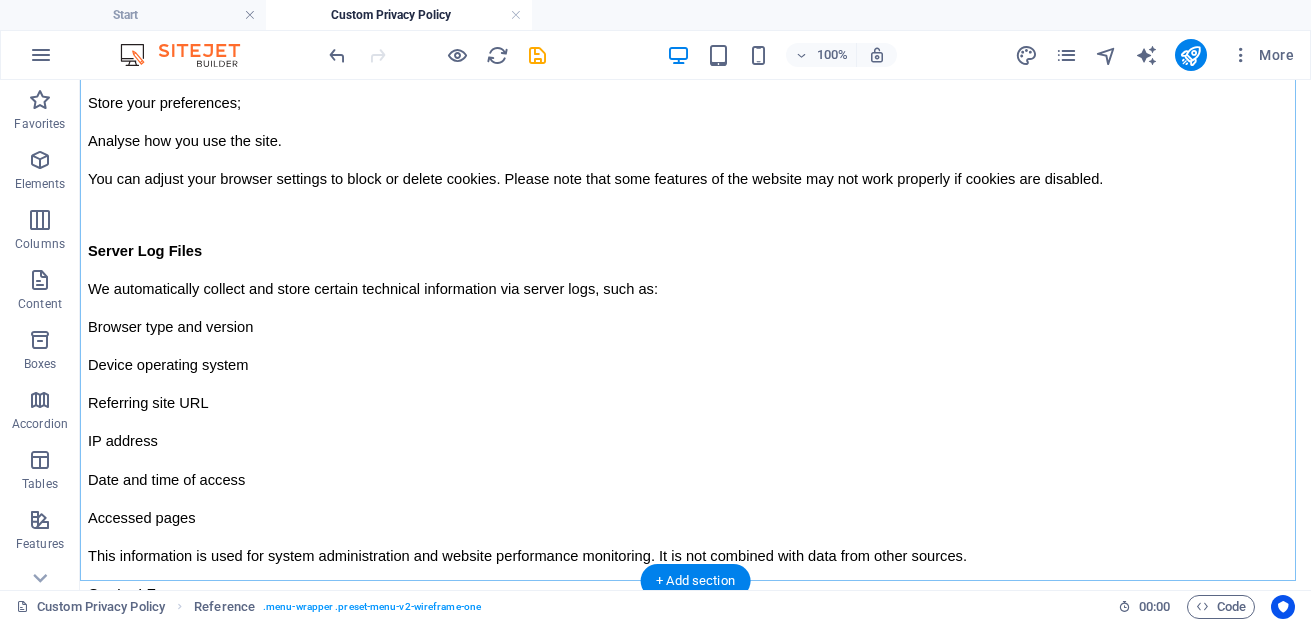 scroll, scrollTop: 5136, scrollLeft: 0, axis: vertical 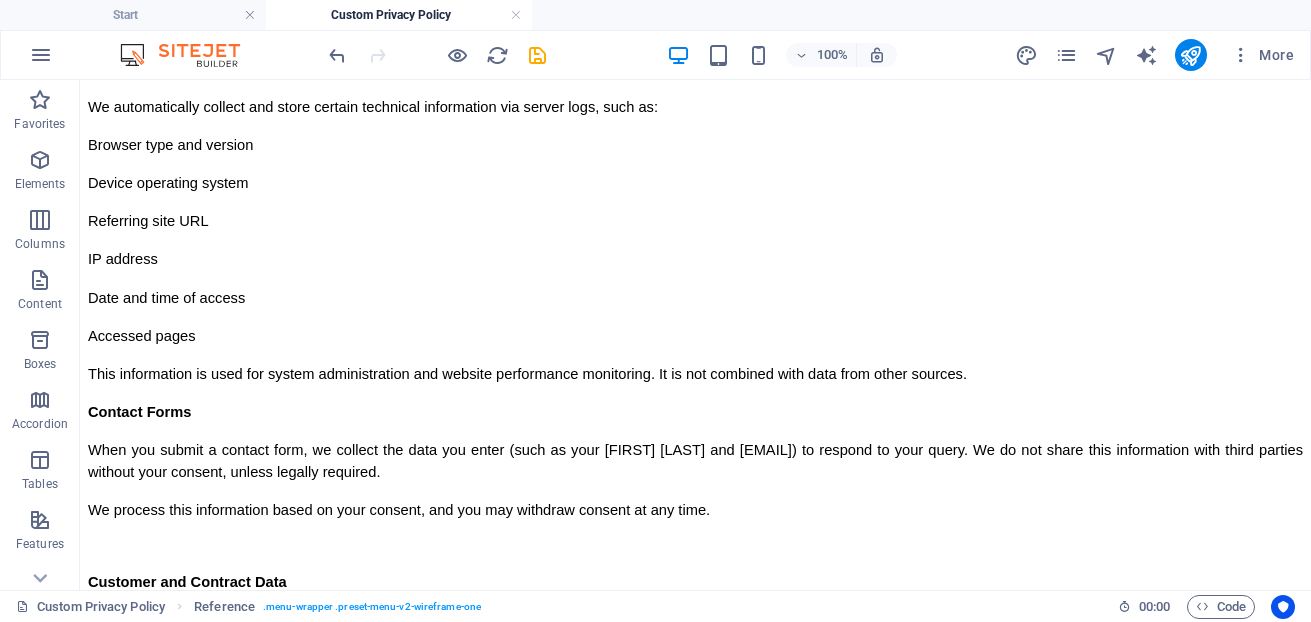 click at bounding box center [695, -4971] 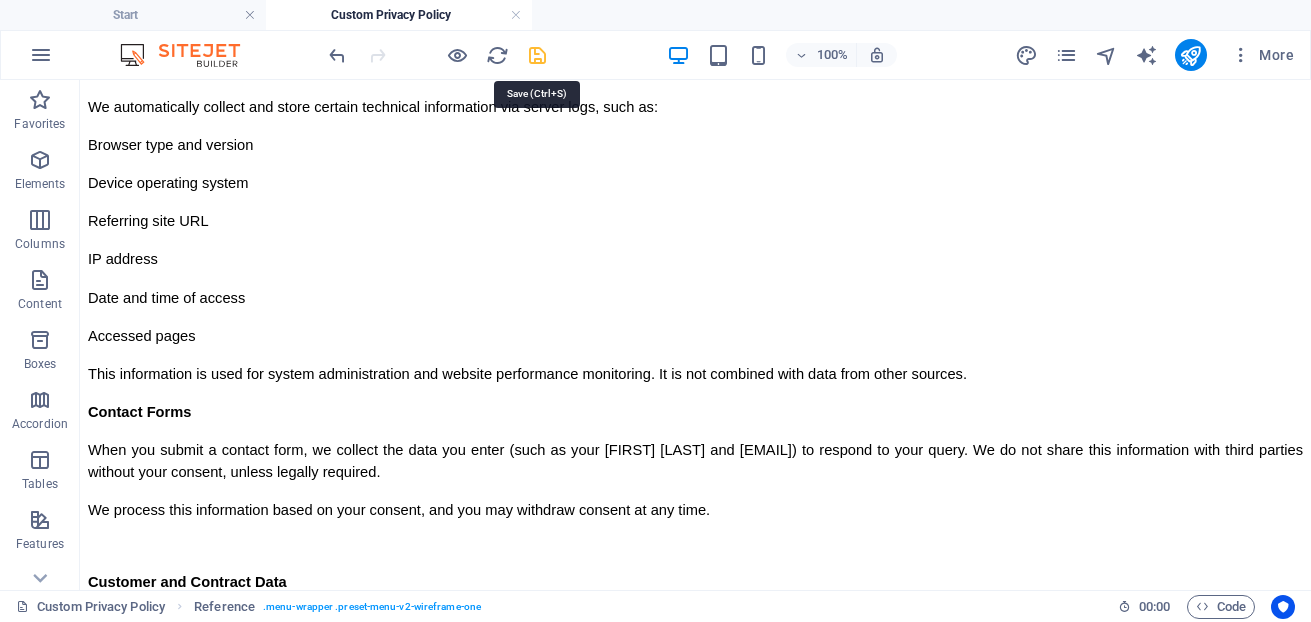 click at bounding box center (537, 55) 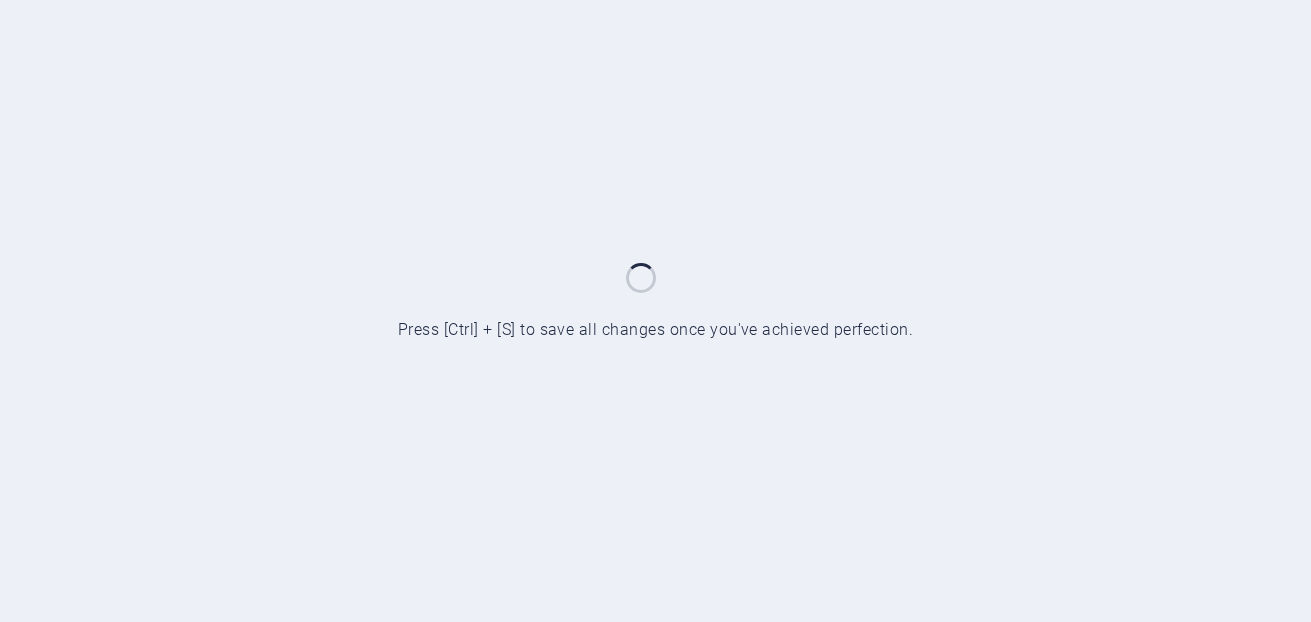 scroll, scrollTop: 0, scrollLeft: 0, axis: both 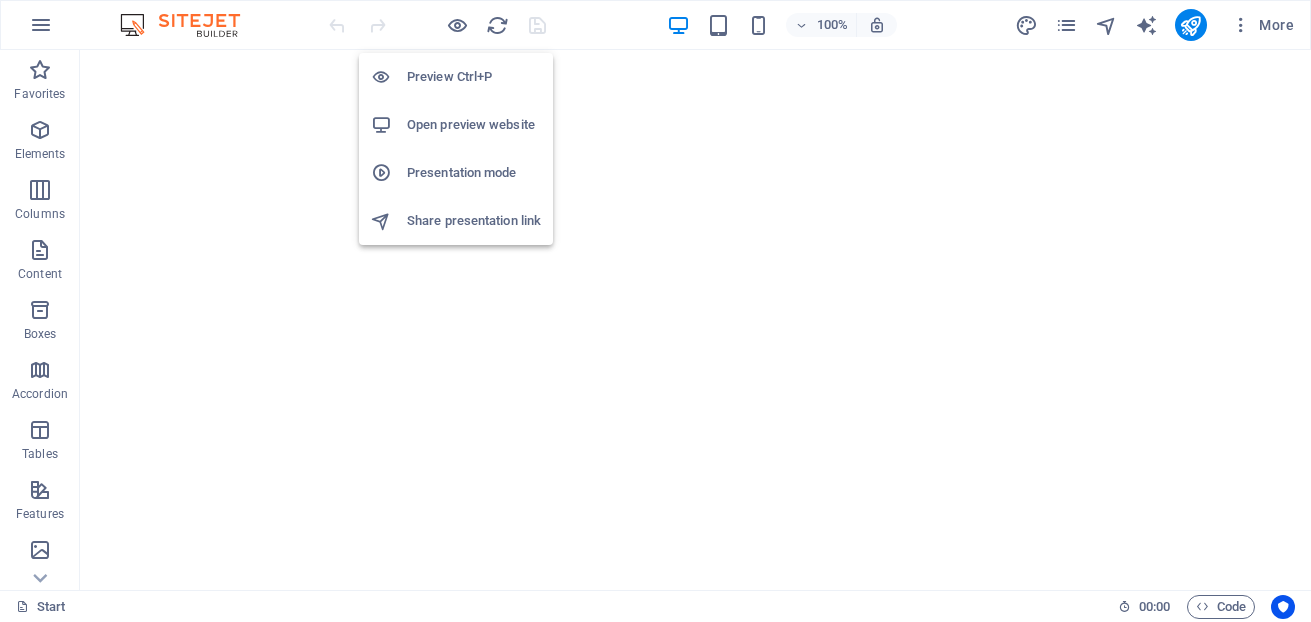 click on "Open preview website" at bounding box center [474, 125] 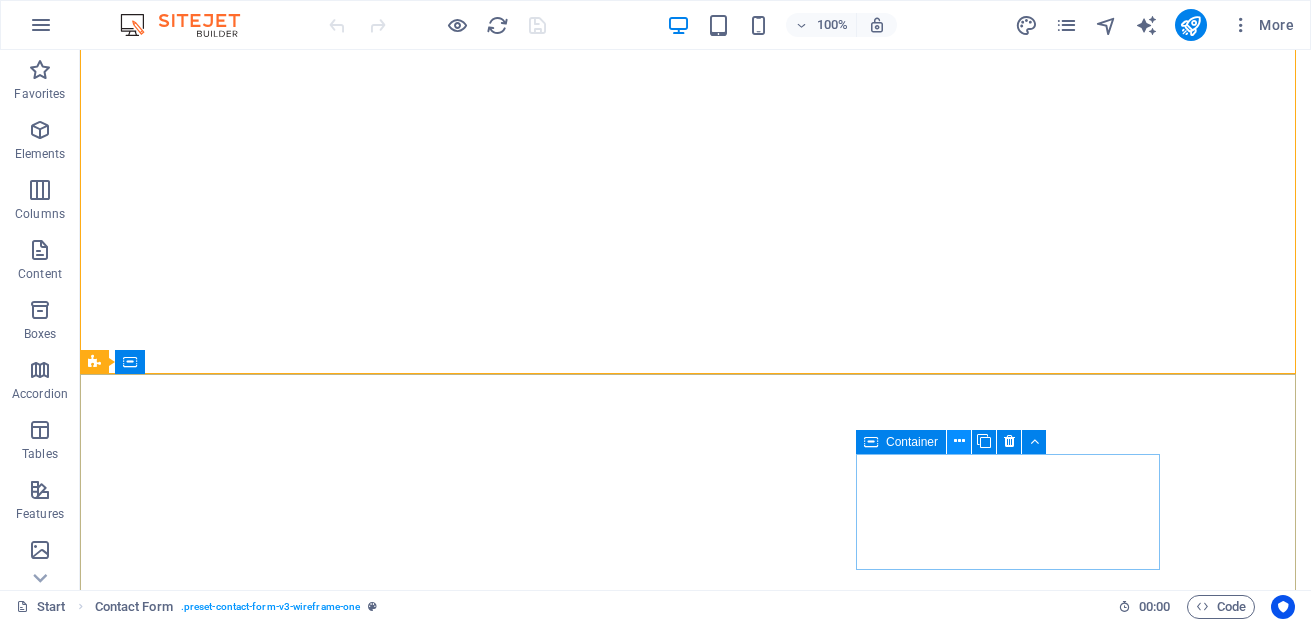 click at bounding box center (959, 441) 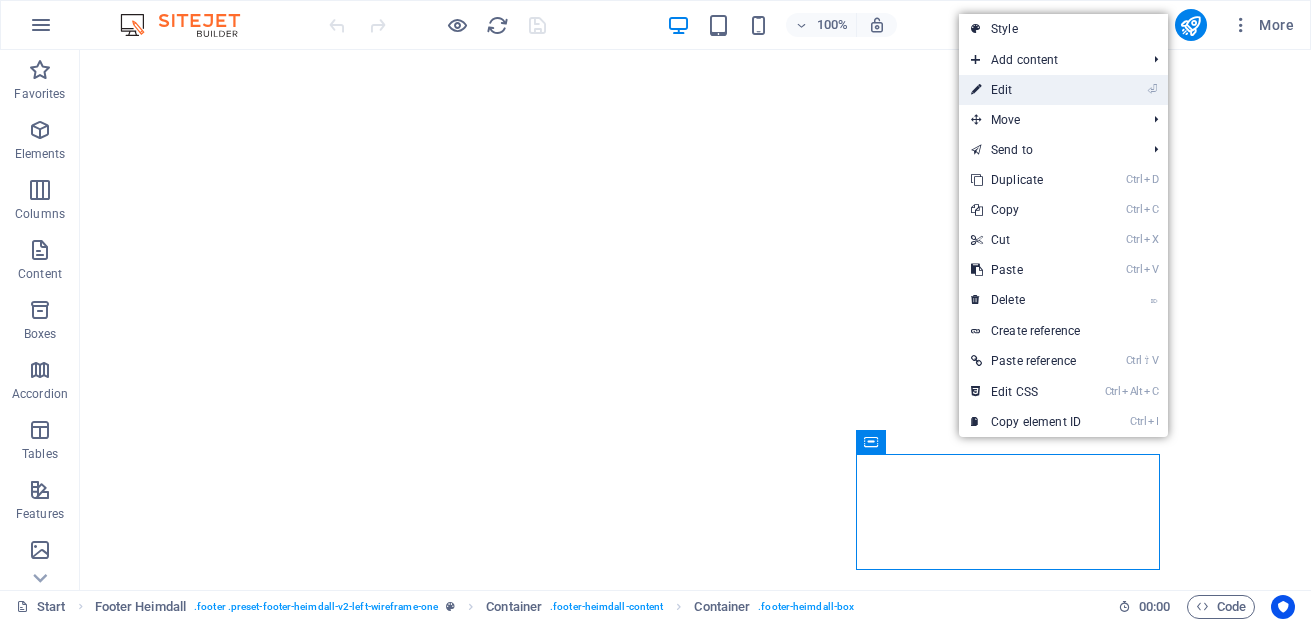 click on "⏎  Edit" at bounding box center [1026, 90] 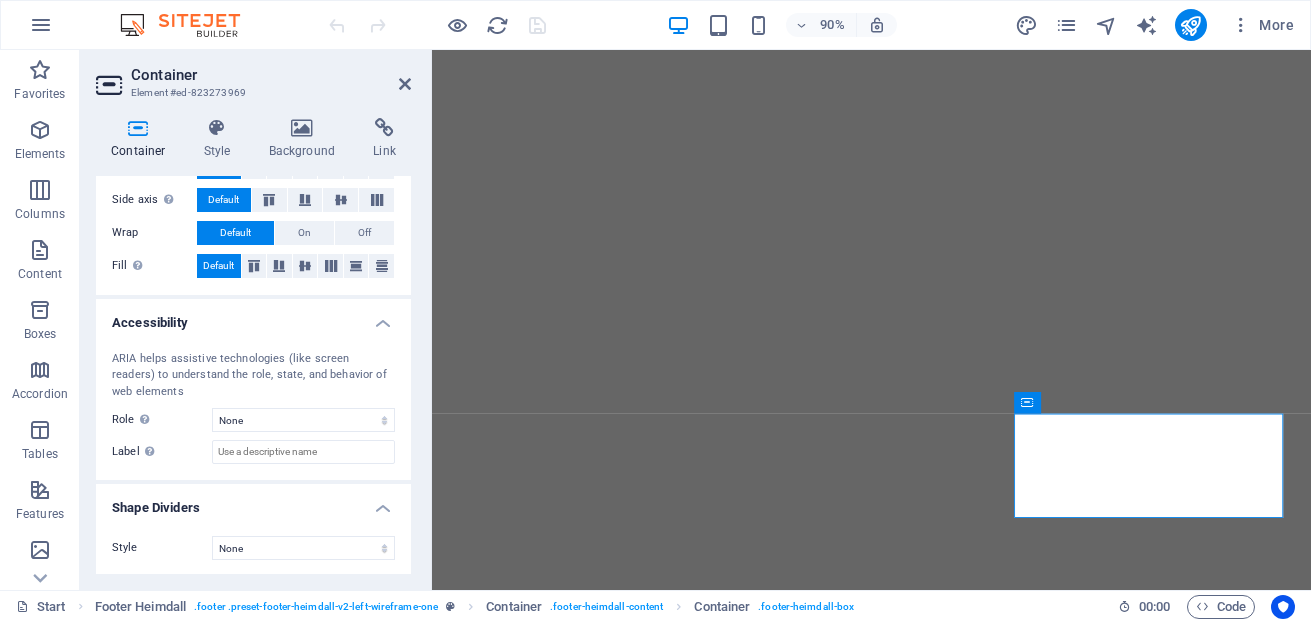 scroll, scrollTop: 411, scrollLeft: 0, axis: vertical 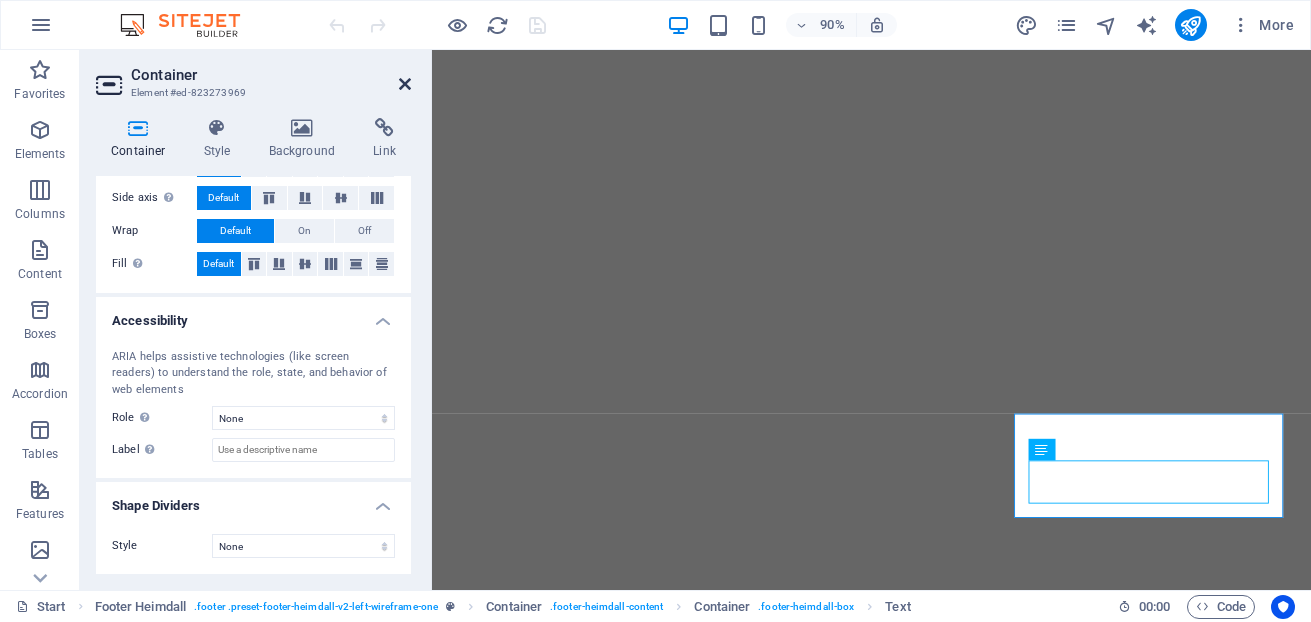 click at bounding box center (405, 84) 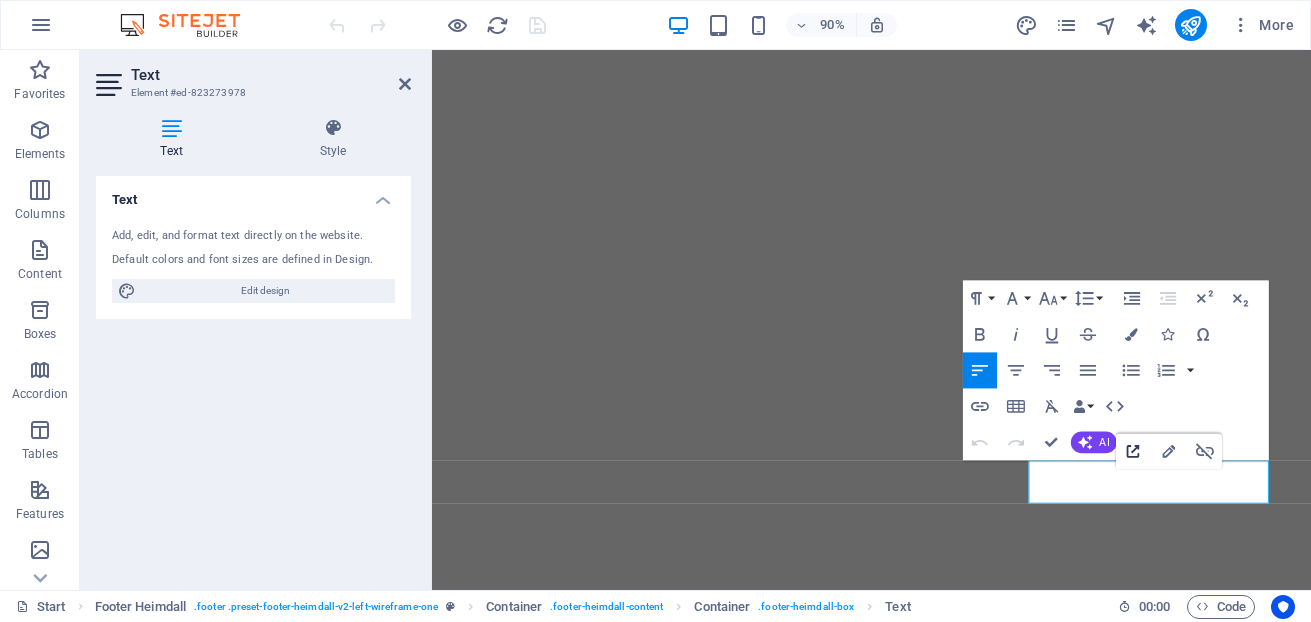 click 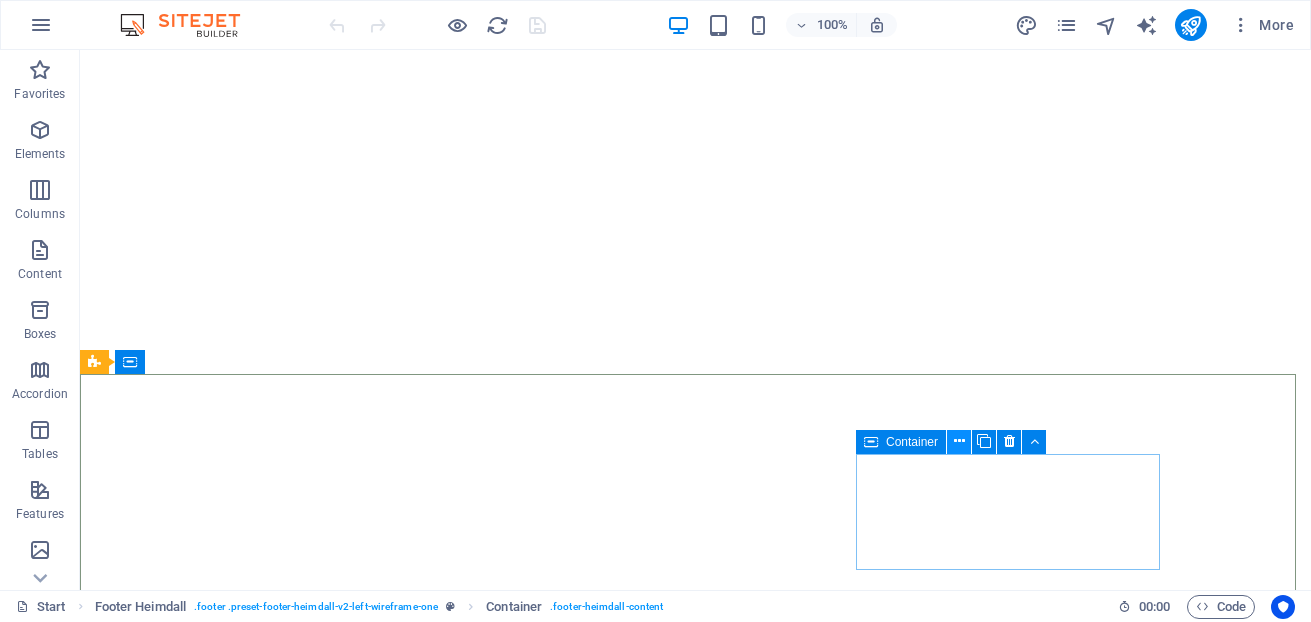 click at bounding box center [959, 441] 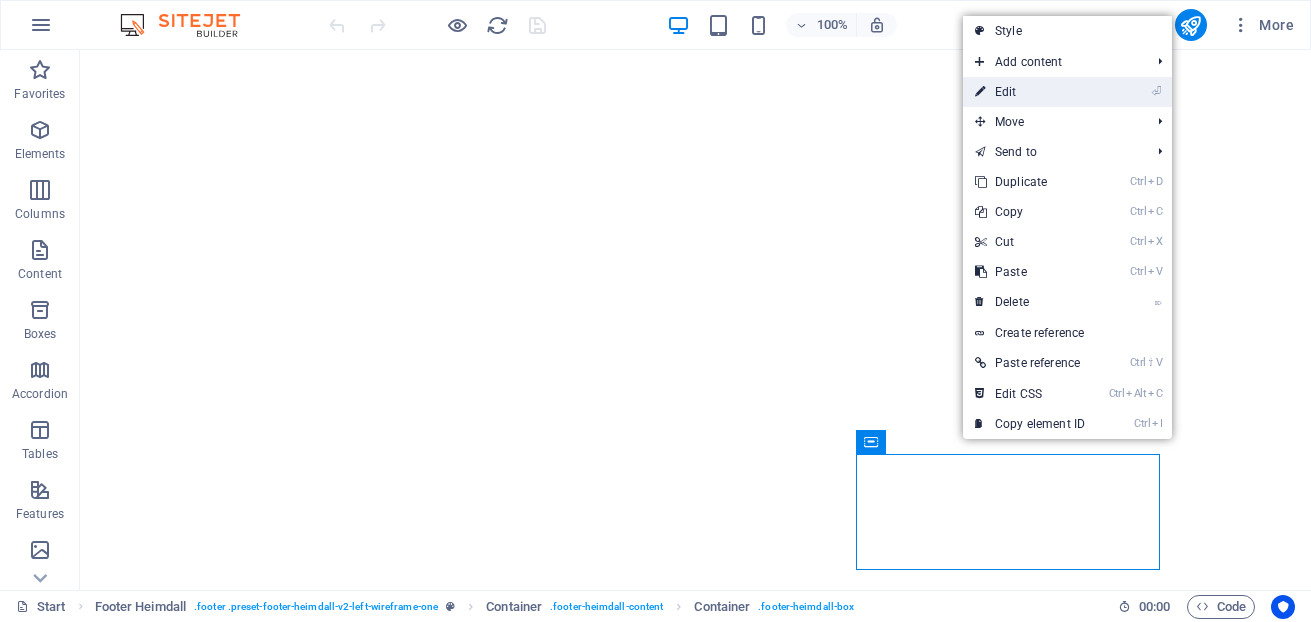 click on "⏎  Edit" at bounding box center [1030, 92] 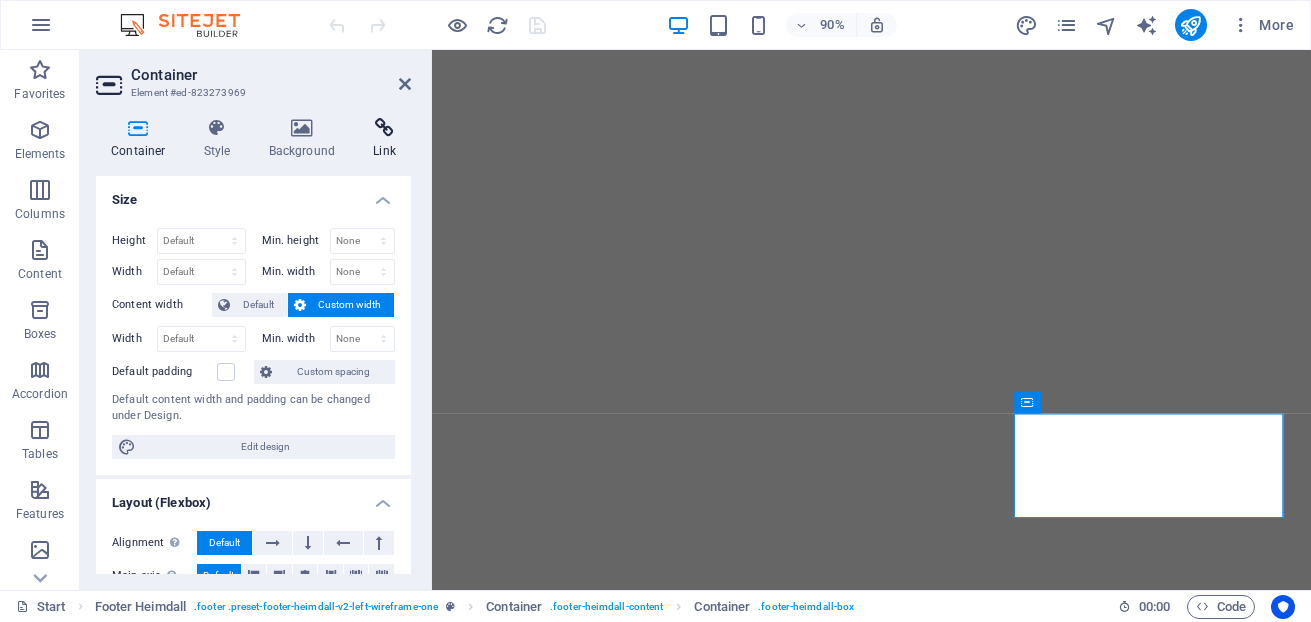 click at bounding box center [384, 128] 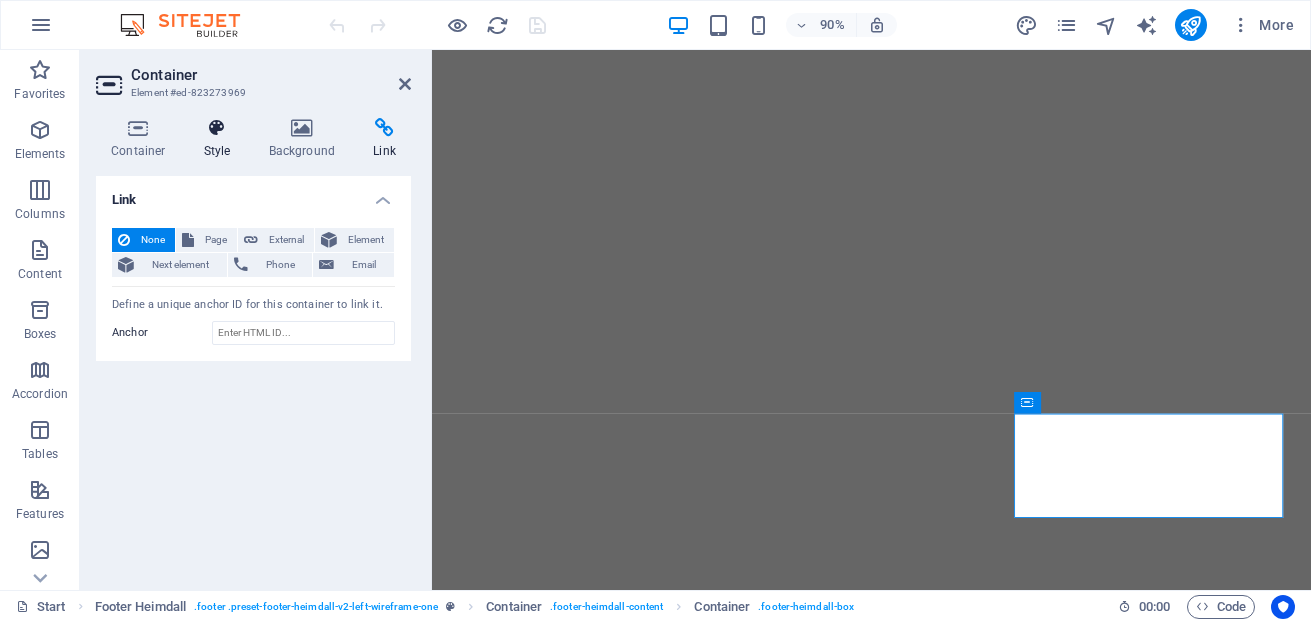 click at bounding box center (217, 128) 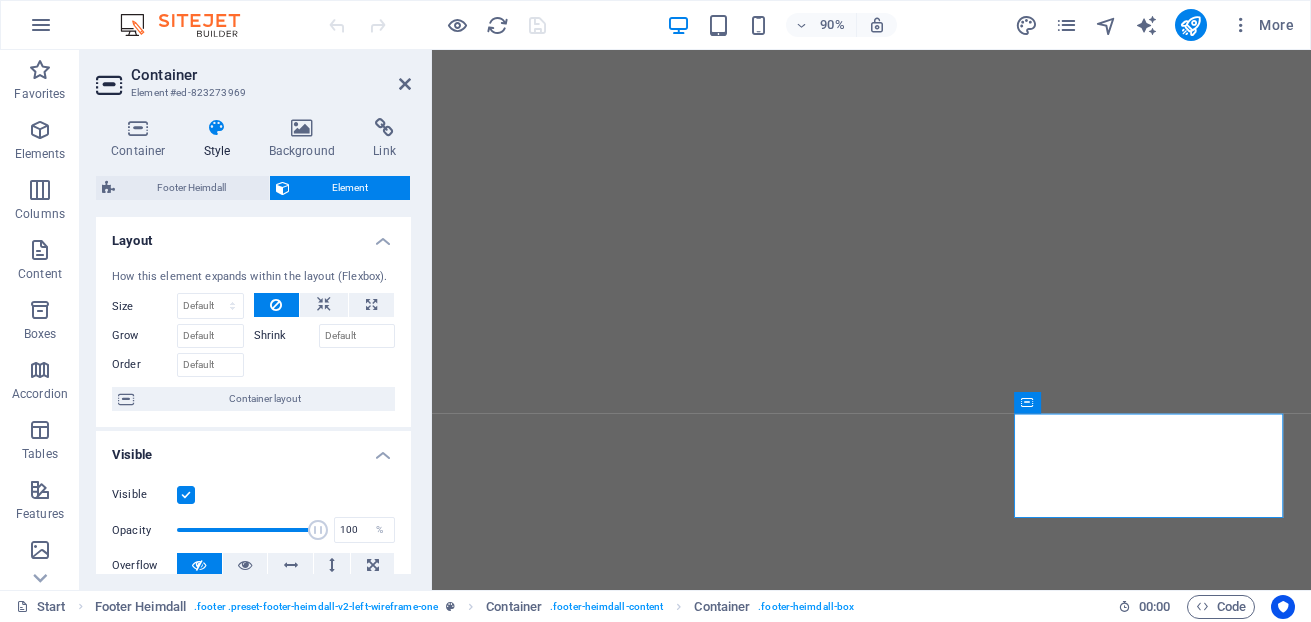 click on "Container Element #ed-823273969
Container Style Background Link Size Height Default px rem % vh vw Min. height None px rem % vh vw Width Default px rem % em vh vw Min. width None px rem % vh vw Content width Default Custom width Width Default px rem % em vh vw Min. width None px rem % vh vw Default padding Custom spacing Default content width and padding can be changed under Design. Edit design Layout (Flexbox) Alignment Determines the flex direction. Default Main axis Determine how elements should behave along the main axis inside this container (justify content). Default Side axis Control the vertical direction of the element inside of the container (align items). Default Wrap Default On Off Fill Controls the distances and direction of elements on the y-axis across several lines (align content). Default Accessibility ARIA helps assistive technologies (like screen readers) to understand the role, state, and behavior of web elements Role The ARIA role defines the purpose of an element.  None" at bounding box center (256, 320) 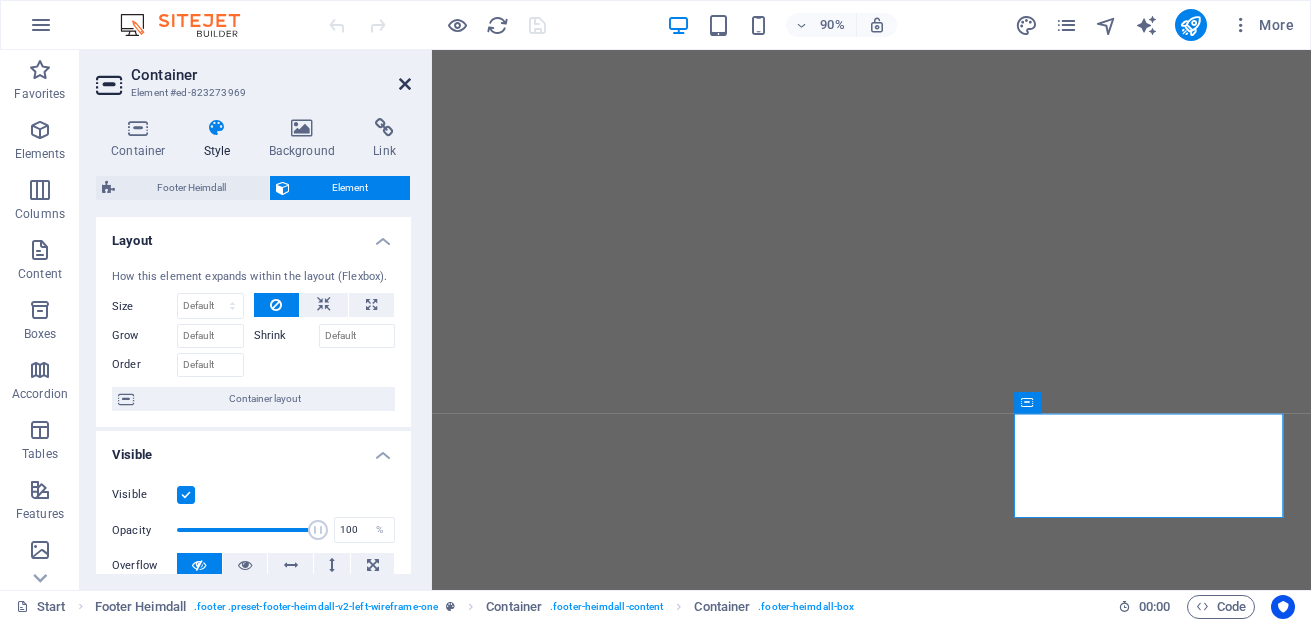 click at bounding box center [405, 84] 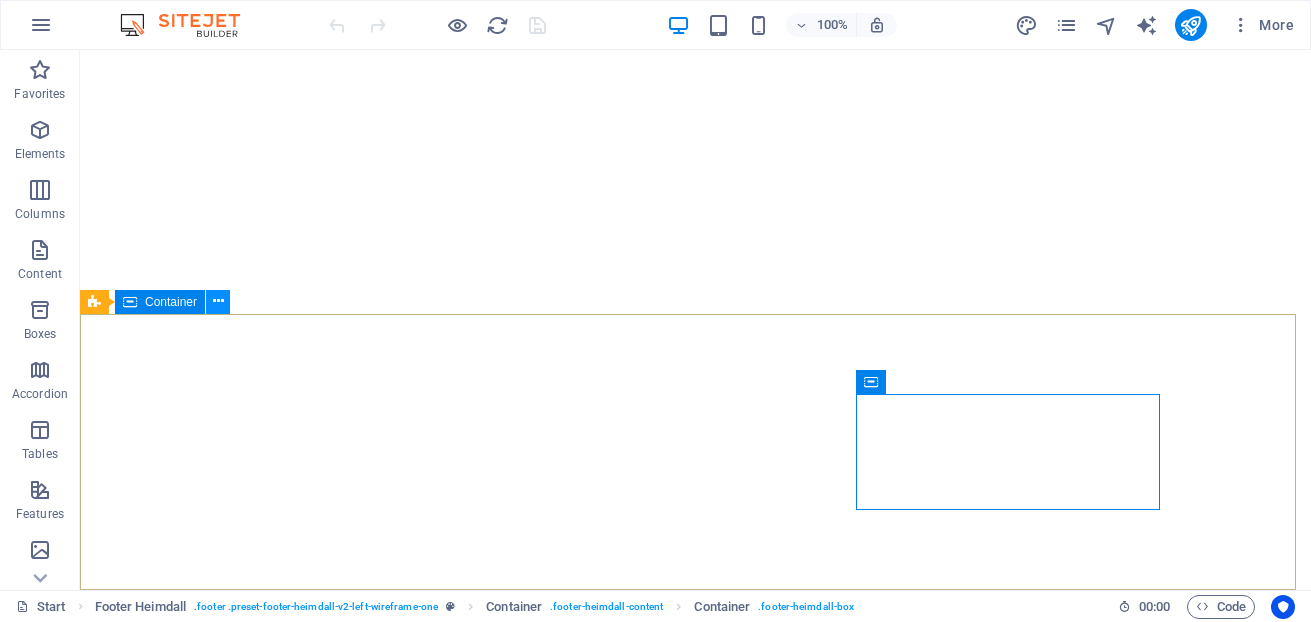 click at bounding box center (218, 301) 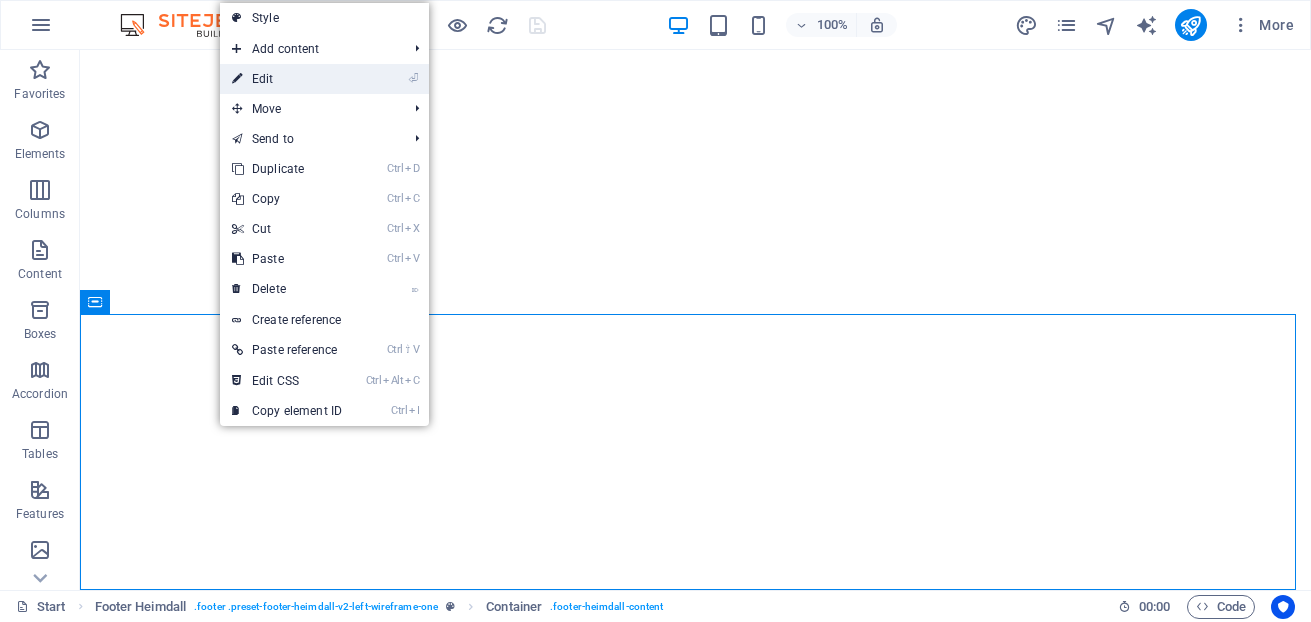 click on "⏎  Edit" at bounding box center (287, 79) 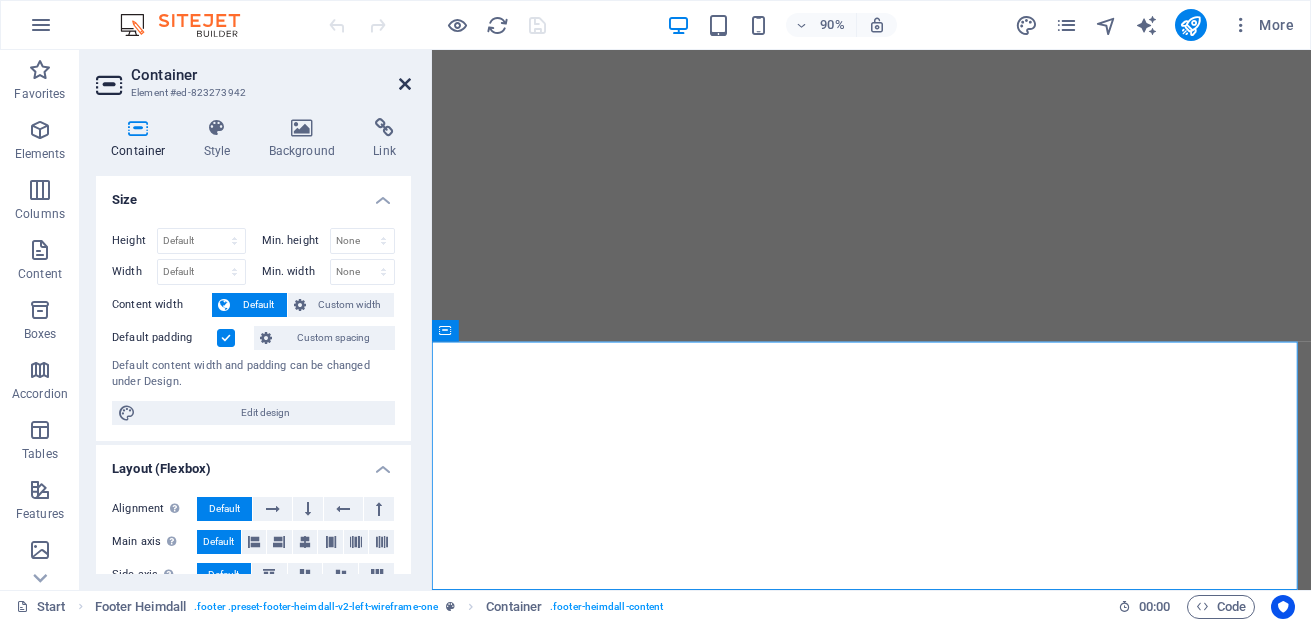 click at bounding box center (405, 84) 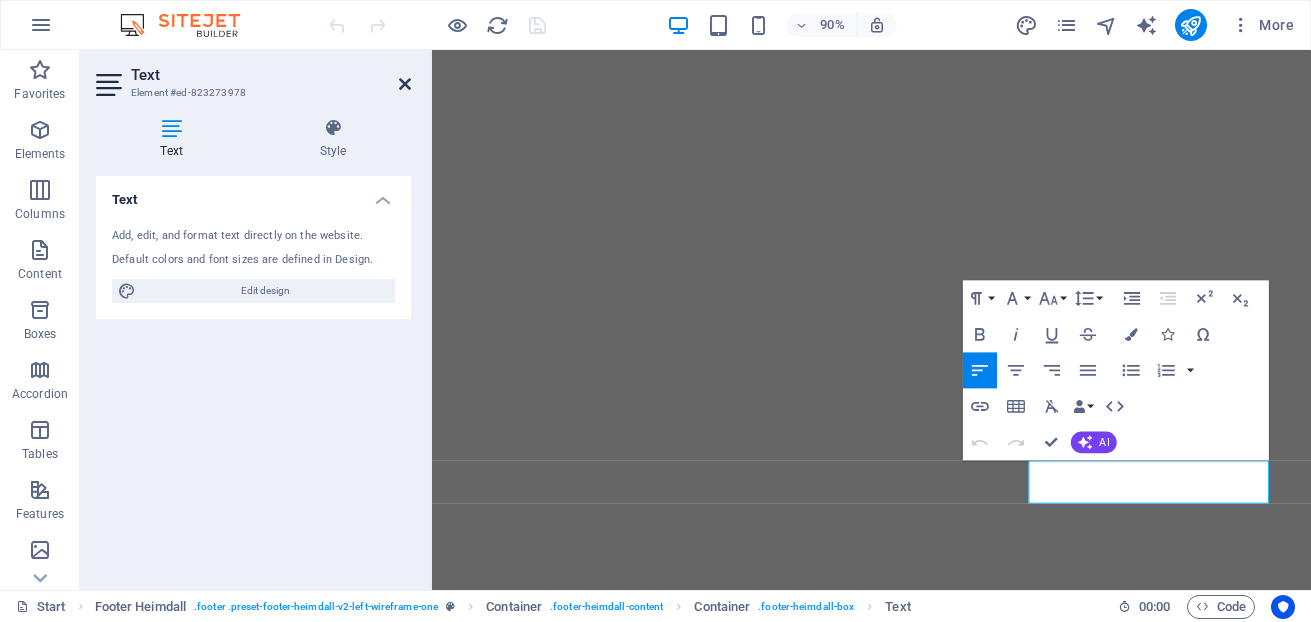 click at bounding box center (405, 84) 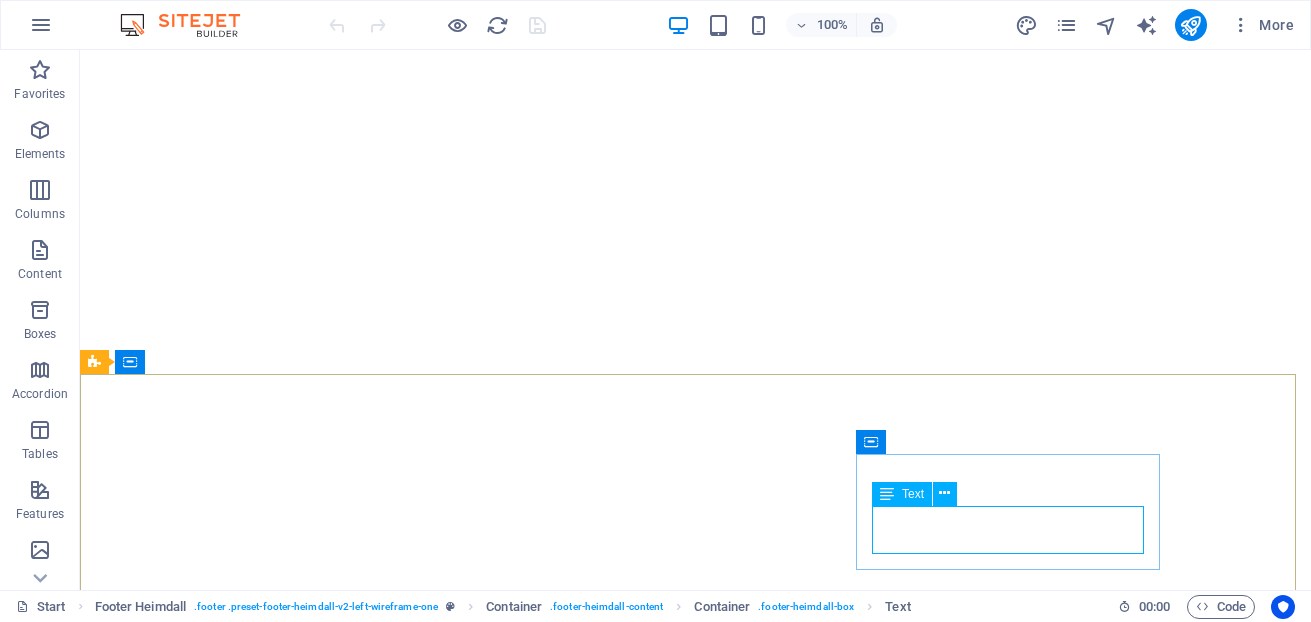 click on "Text" at bounding box center [913, 494] 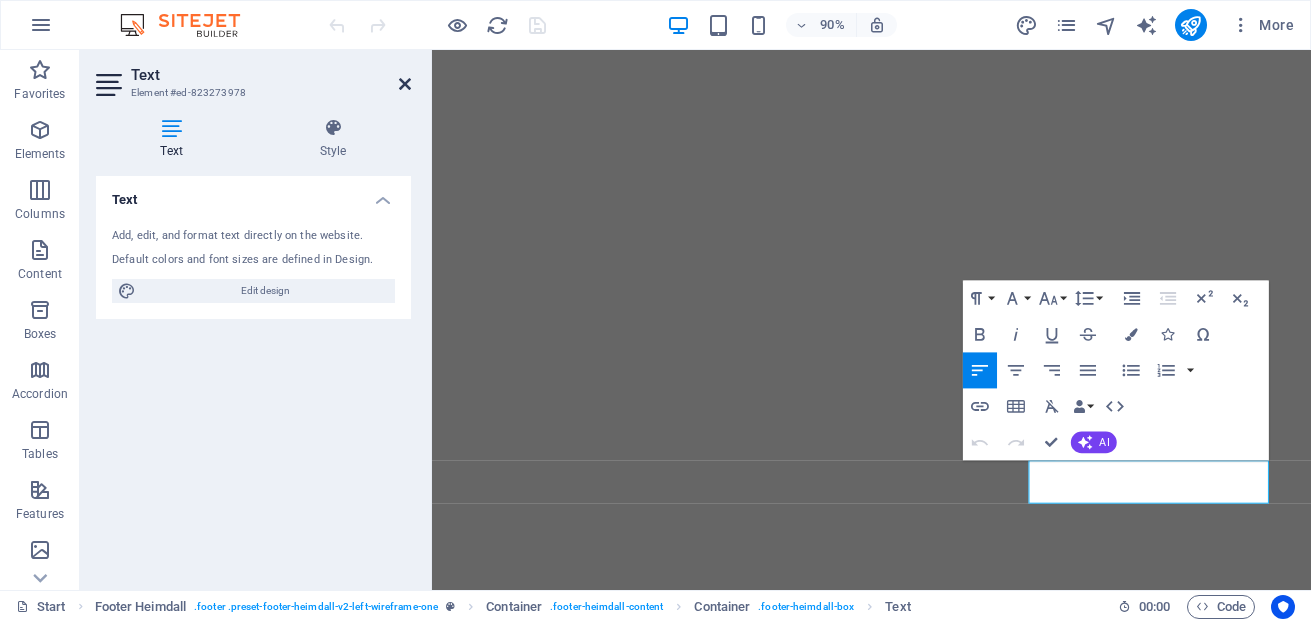 click at bounding box center [405, 84] 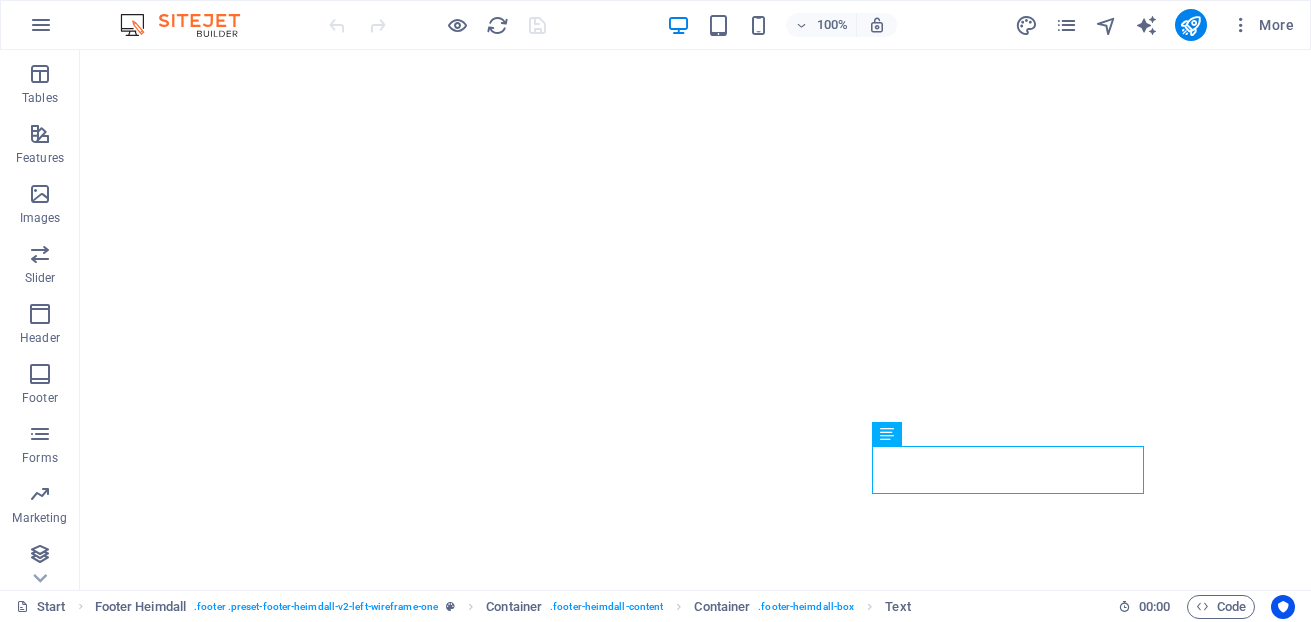 scroll, scrollTop: 360, scrollLeft: 0, axis: vertical 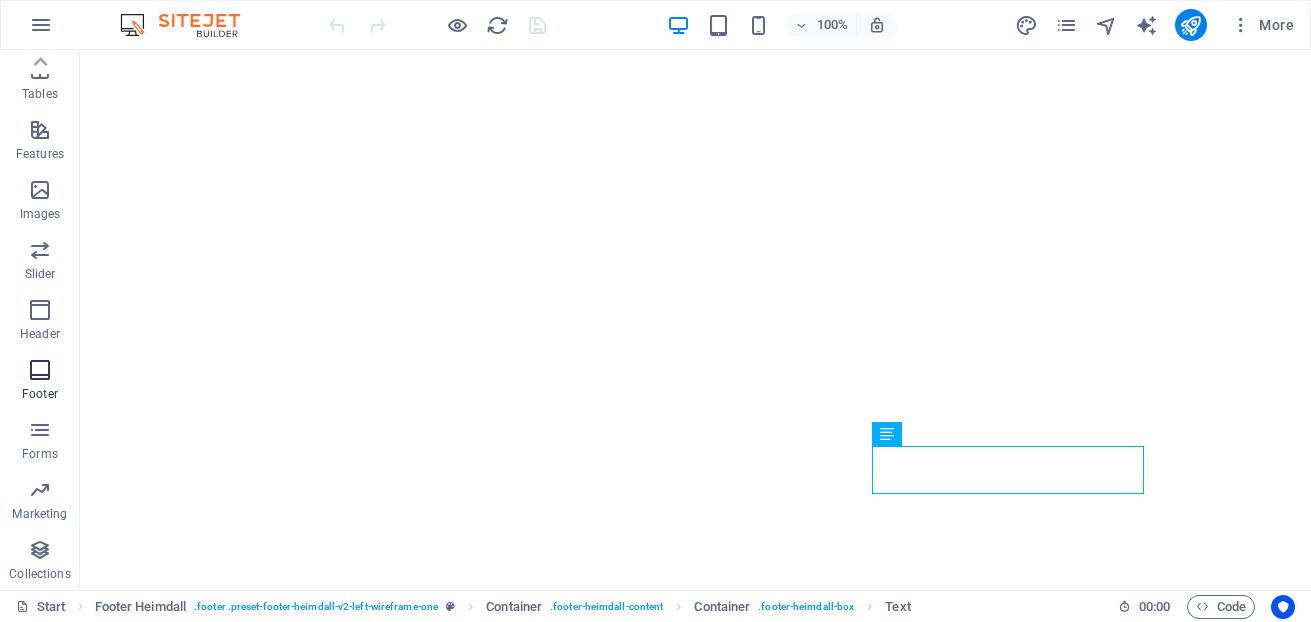 click at bounding box center [40, 370] 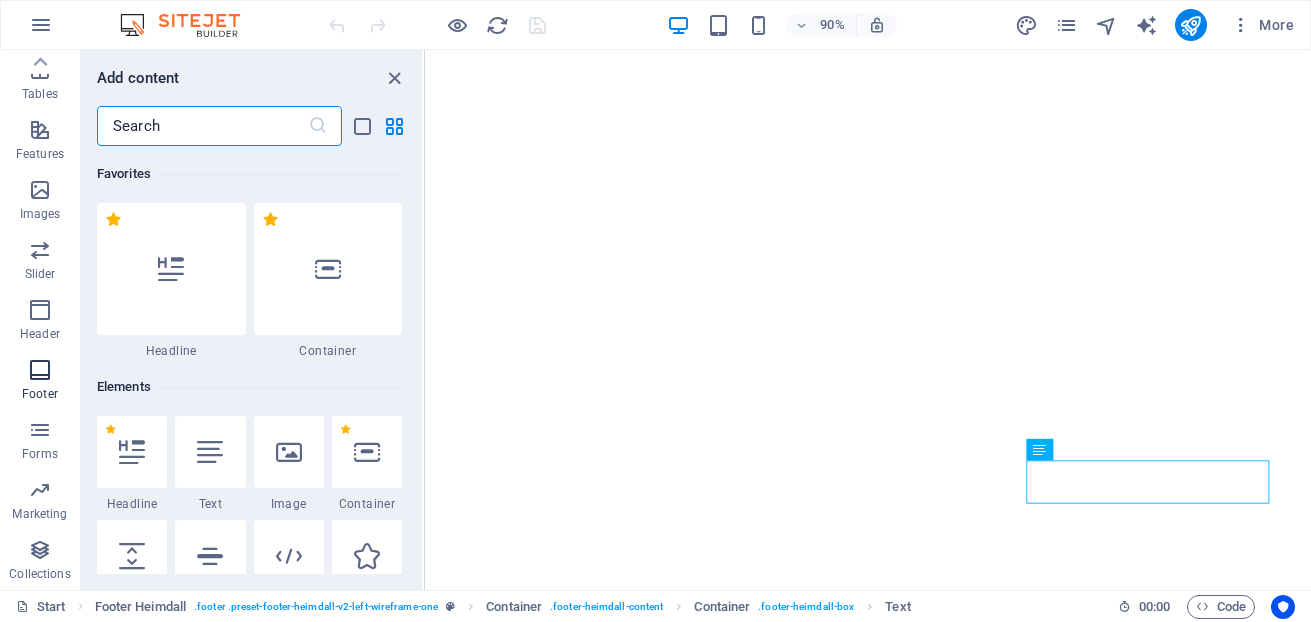 scroll, scrollTop: 13239, scrollLeft: 0, axis: vertical 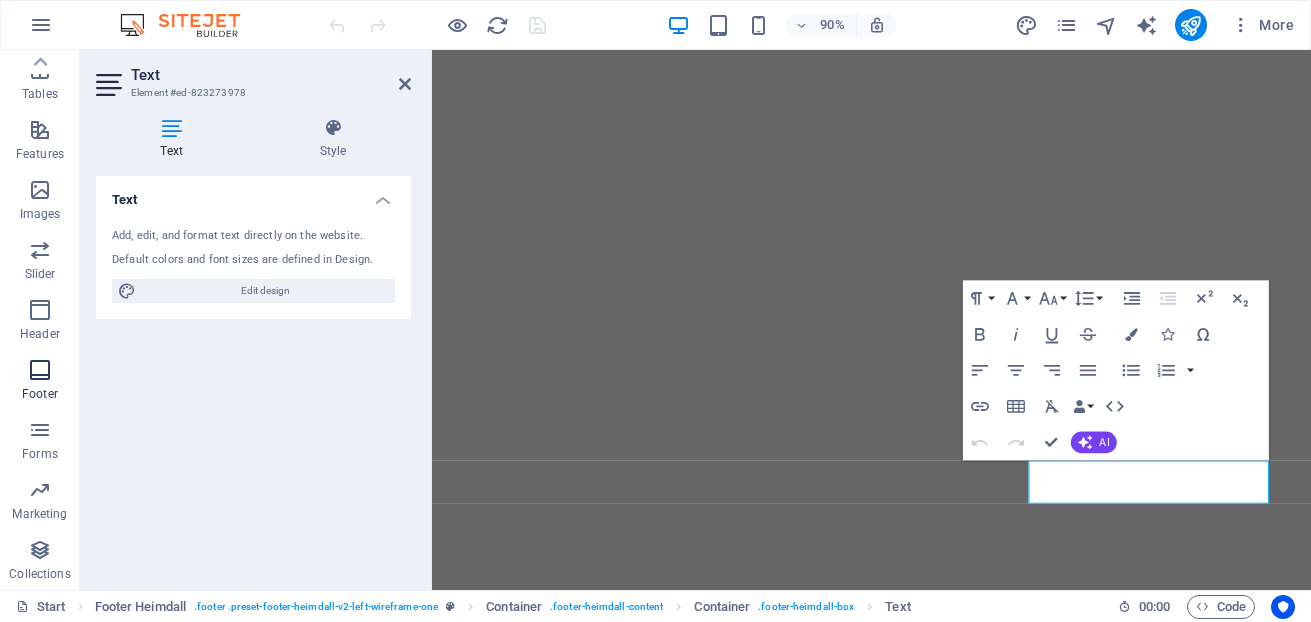 click at bounding box center [40, 370] 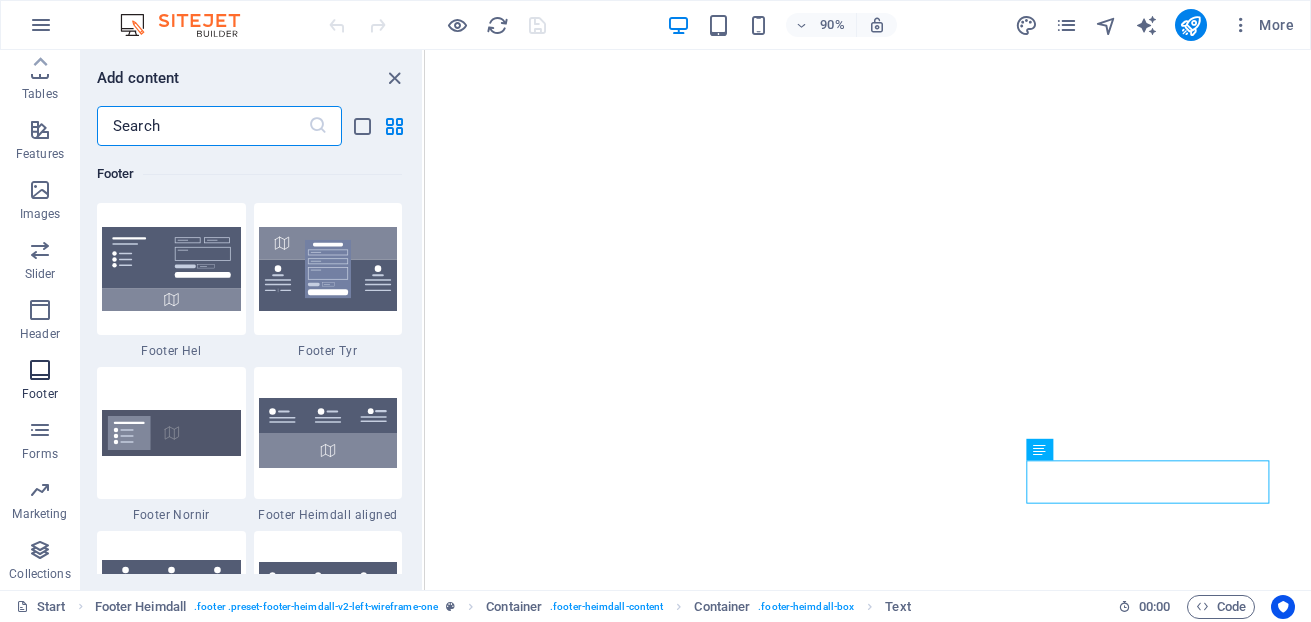 scroll, scrollTop: 13239, scrollLeft: 0, axis: vertical 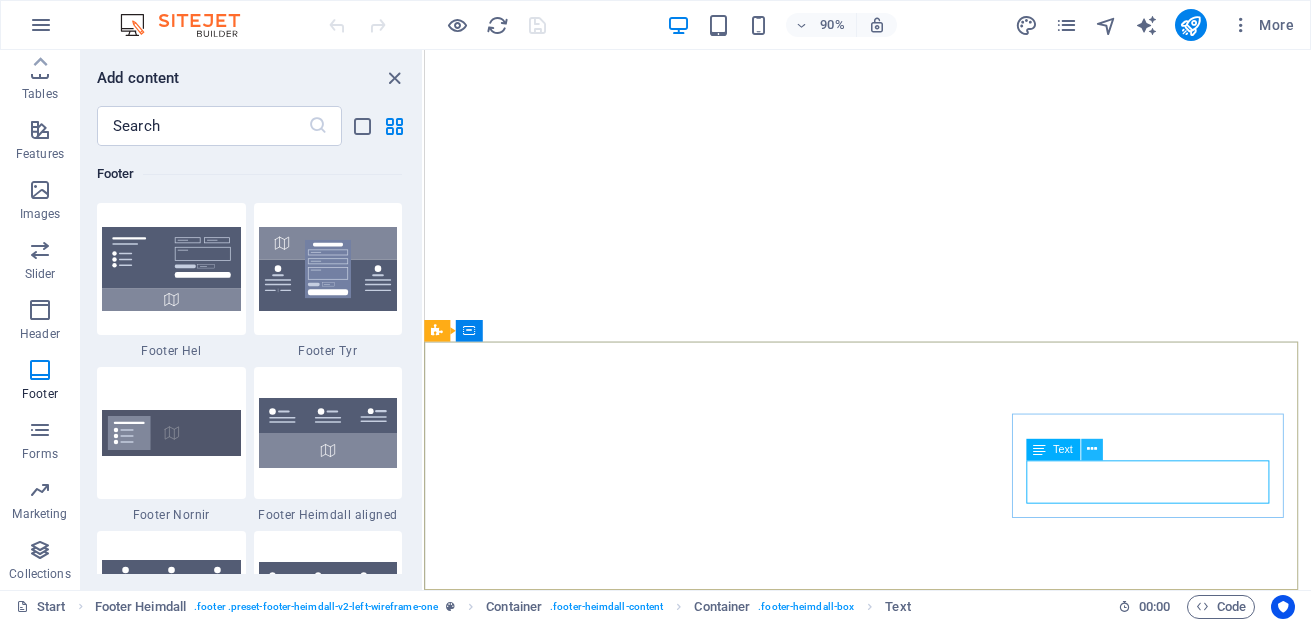 click at bounding box center (1092, 449) 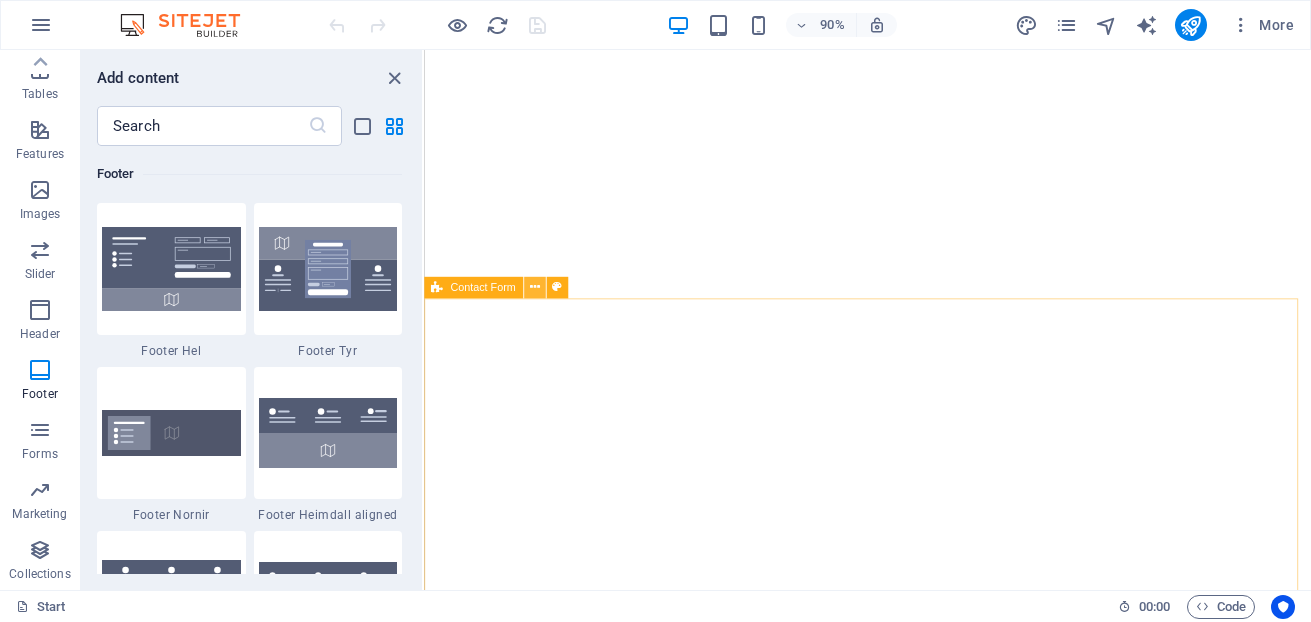 click at bounding box center (534, 287) 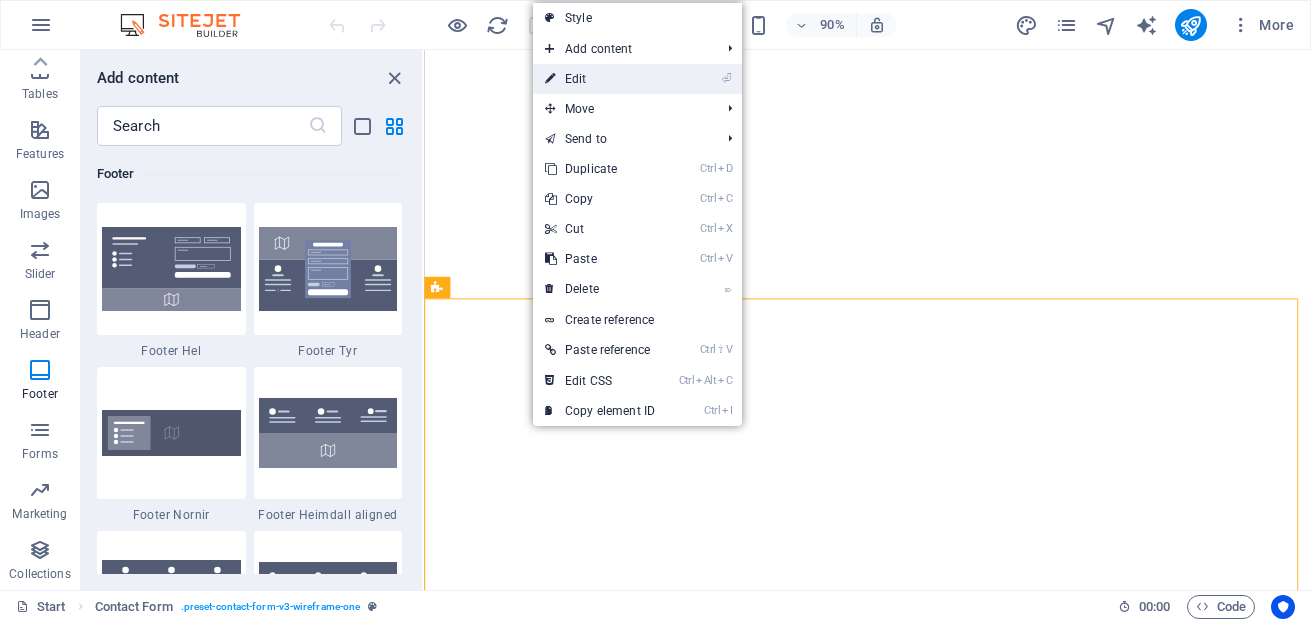 click on "⏎  Edit" at bounding box center [600, 79] 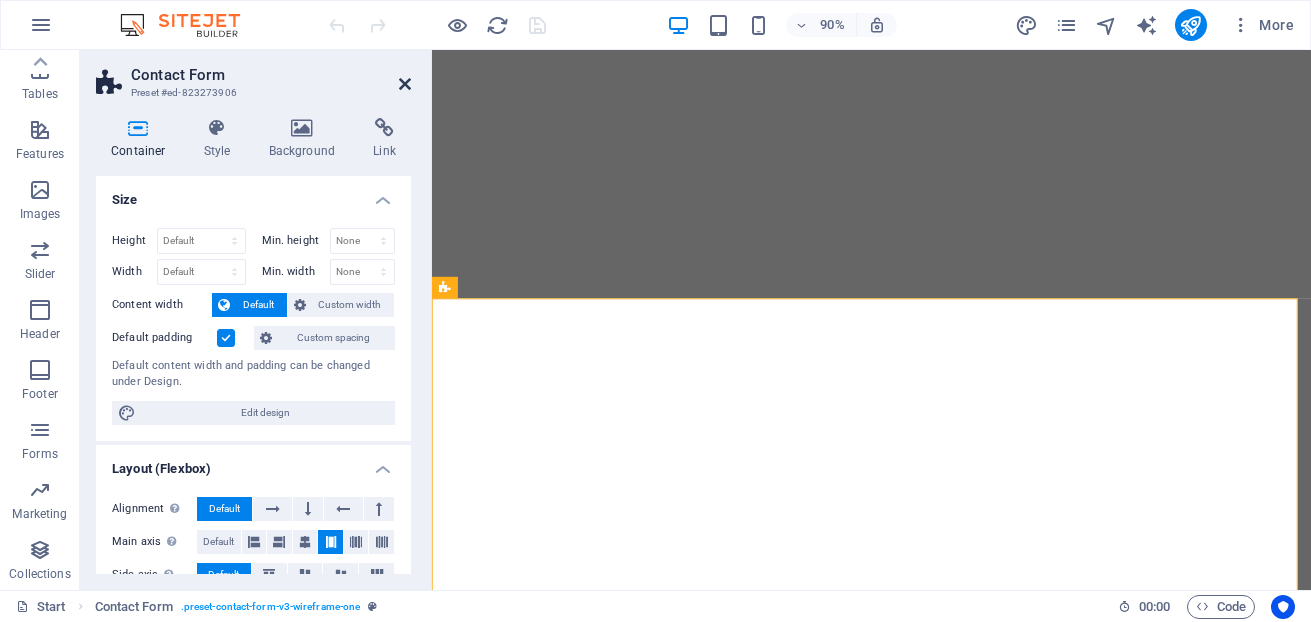 click at bounding box center [405, 84] 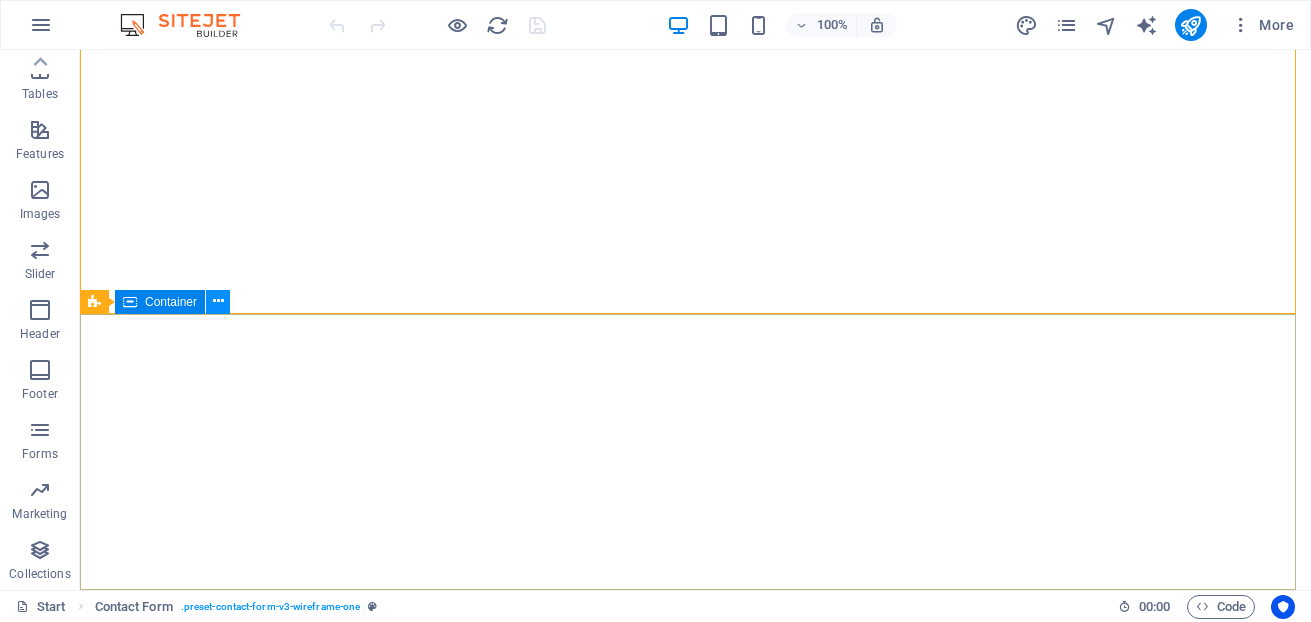 click at bounding box center (218, 301) 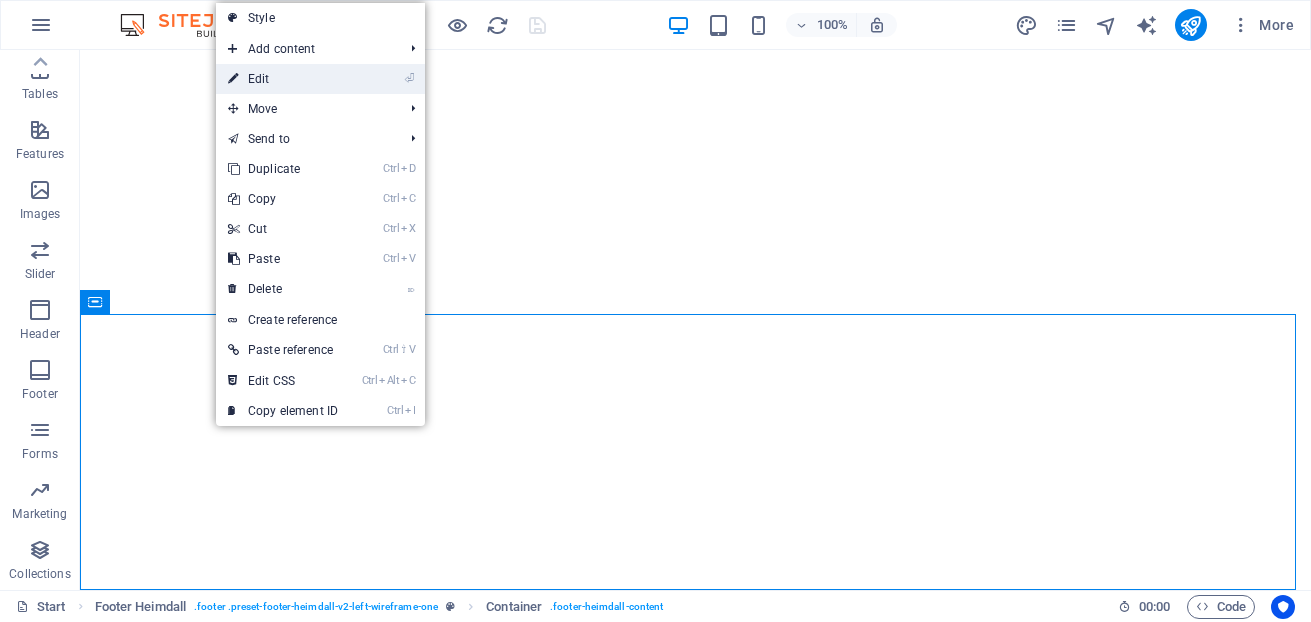 click on "⏎  Edit" at bounding box center [283, 79] 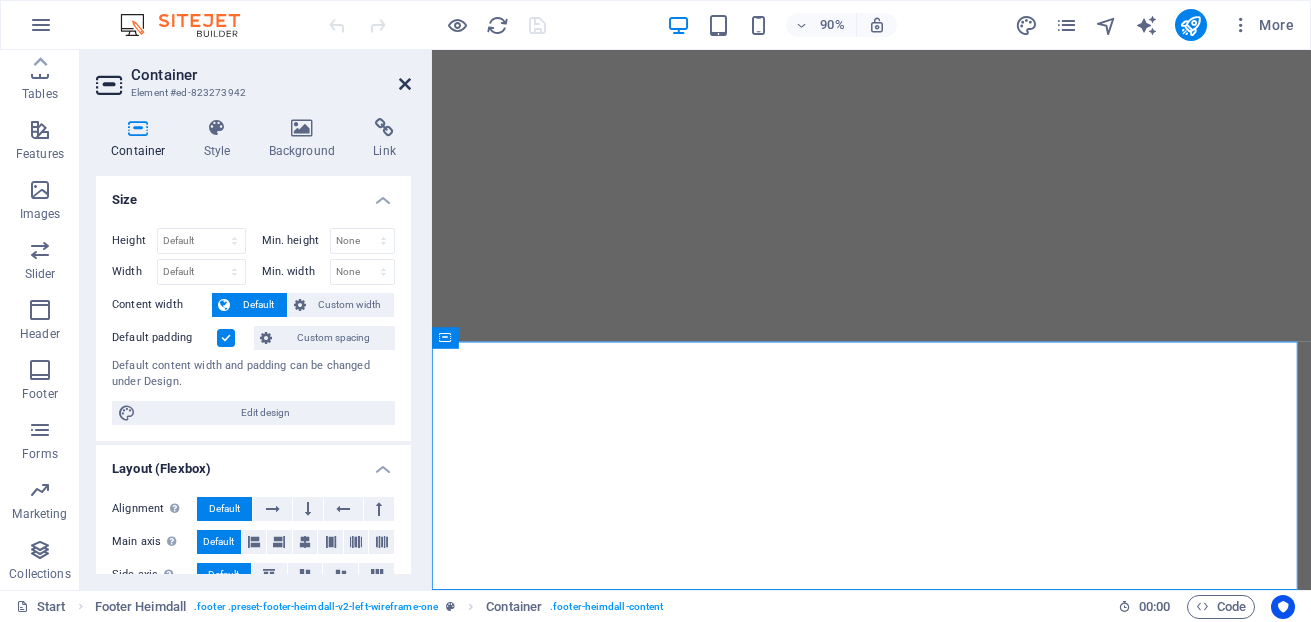 click at bounding box center [405, 84] 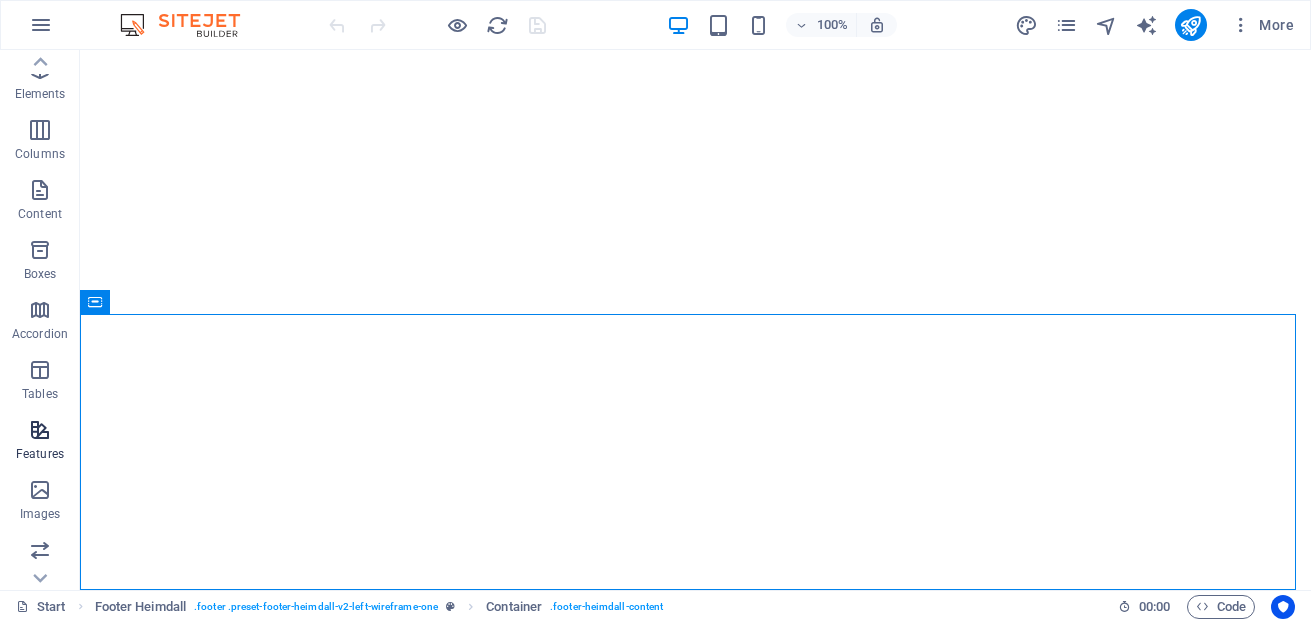 scroll, scrollTop: 0, scrollLeft: 0, axis: both 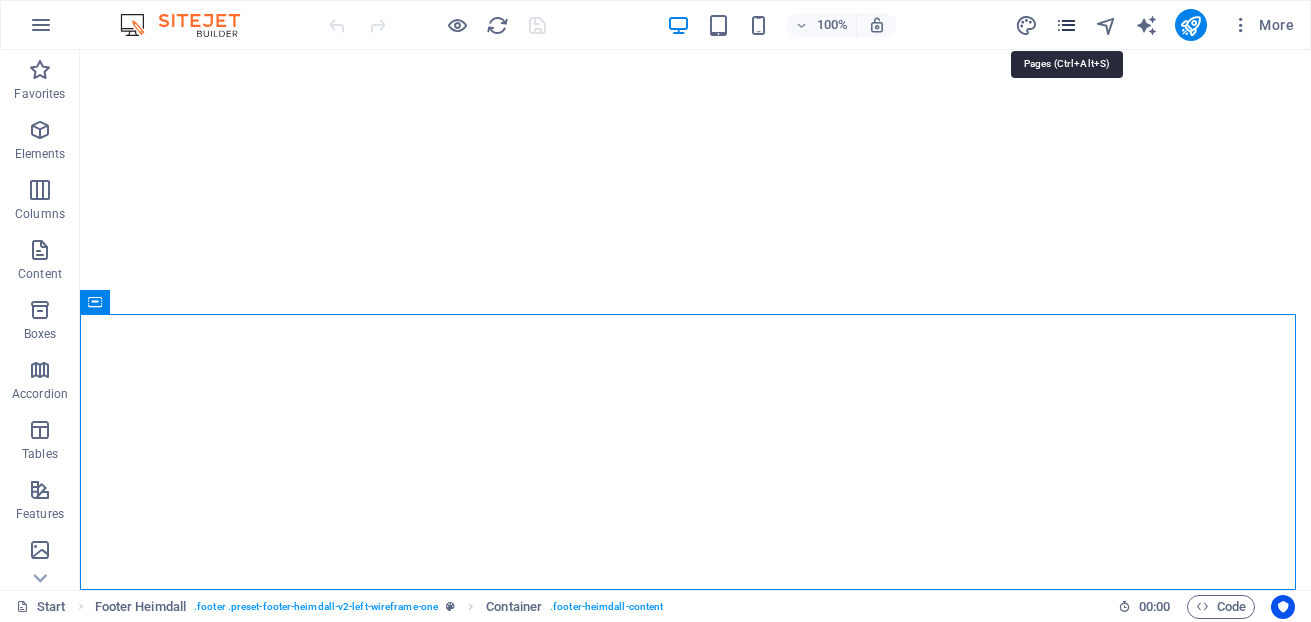 click at bounding box center (1066, 25) 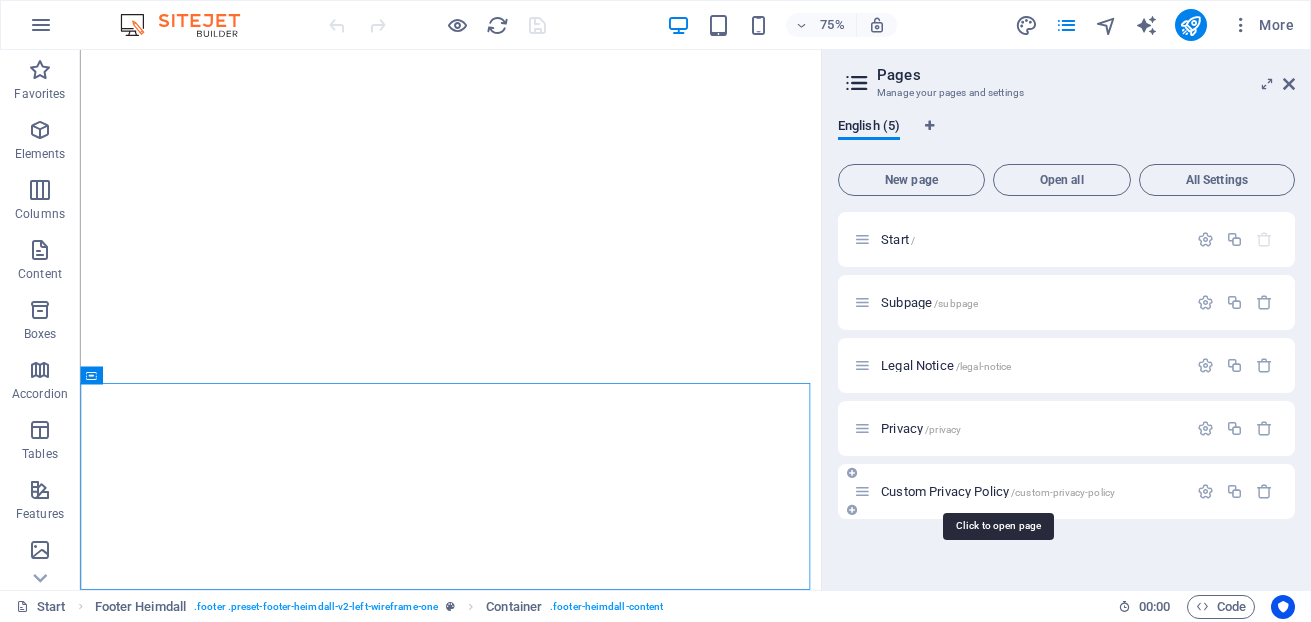 click on "/custom-privacy-policy" at bounding box center [1063, 492] 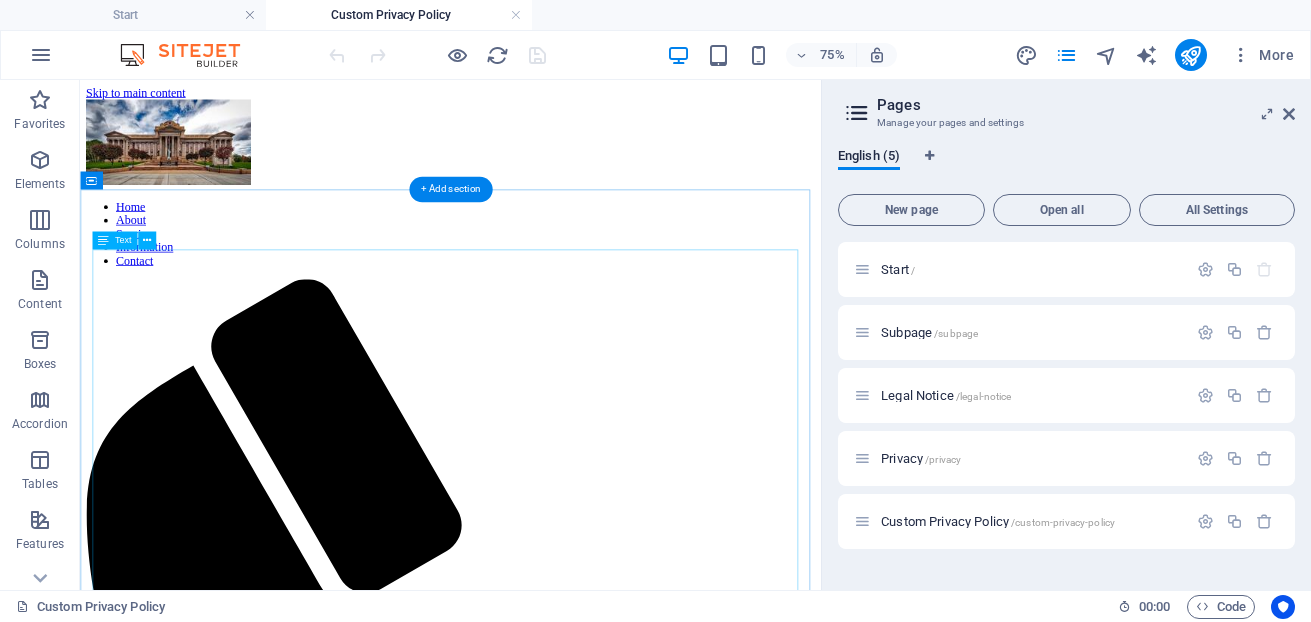 scroll, scrollTop: 0, scrollLeft: 0, axis: both 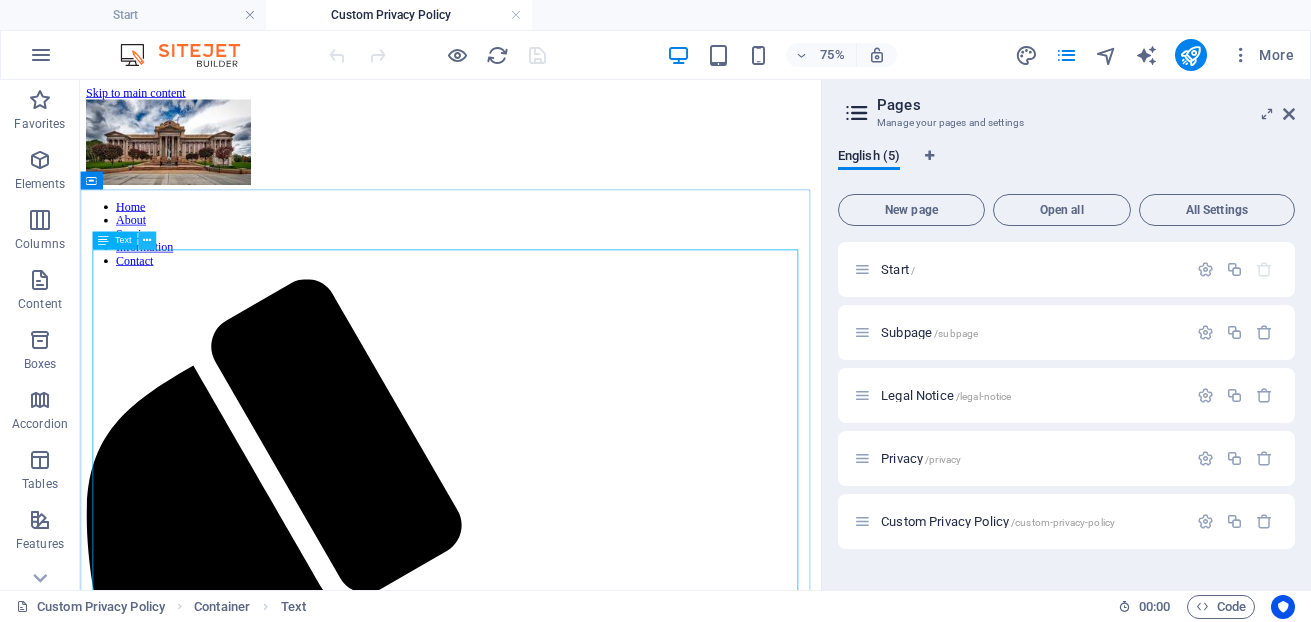 click at bounding box center [147, 241] 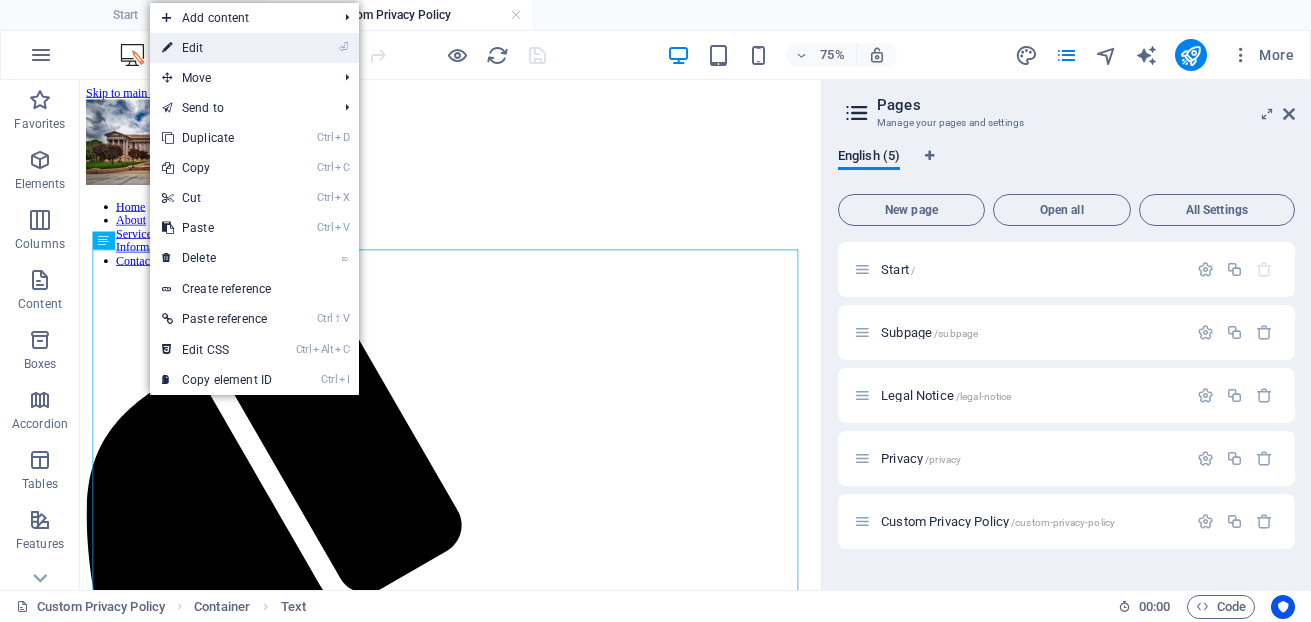 click on "⏎  Edit" at bounding box center [217, 48] 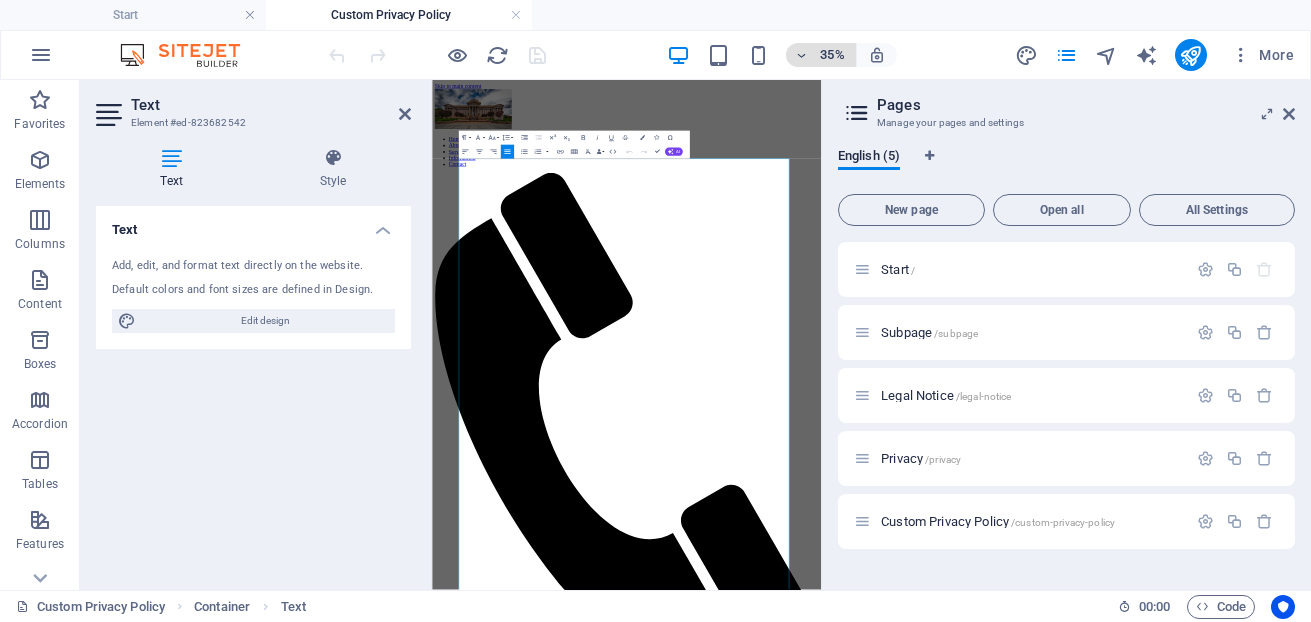 click at bounding box center (801, 55) 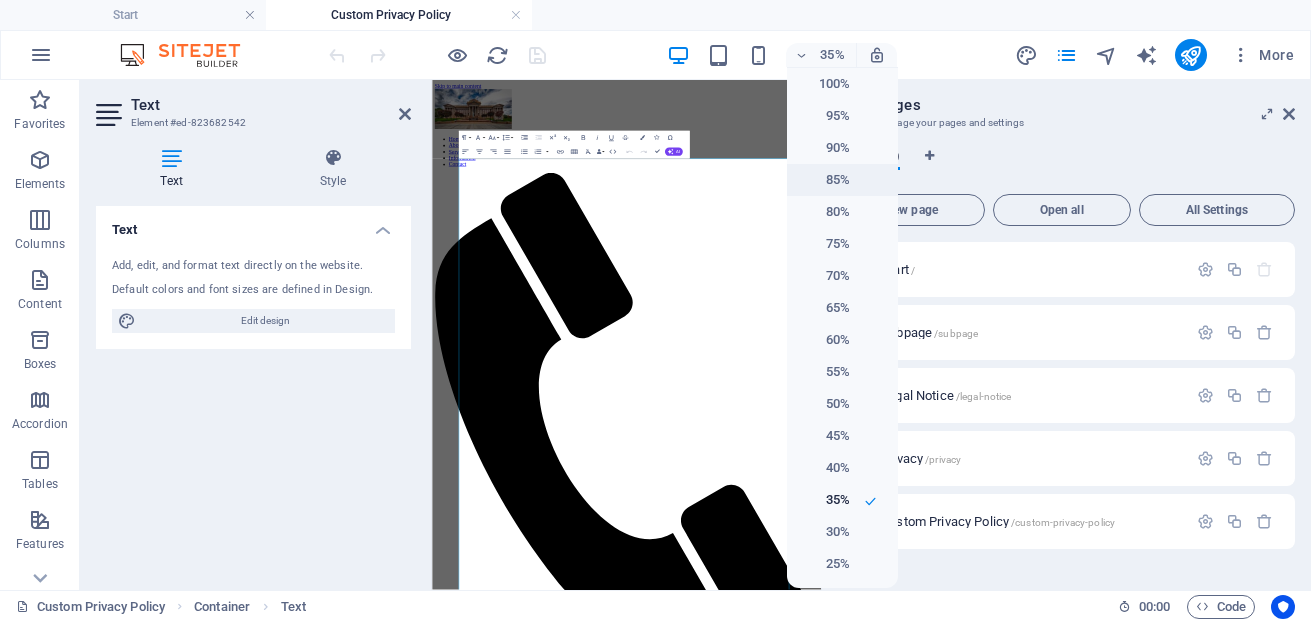 click on "85%" at bounding box center (824, 180) 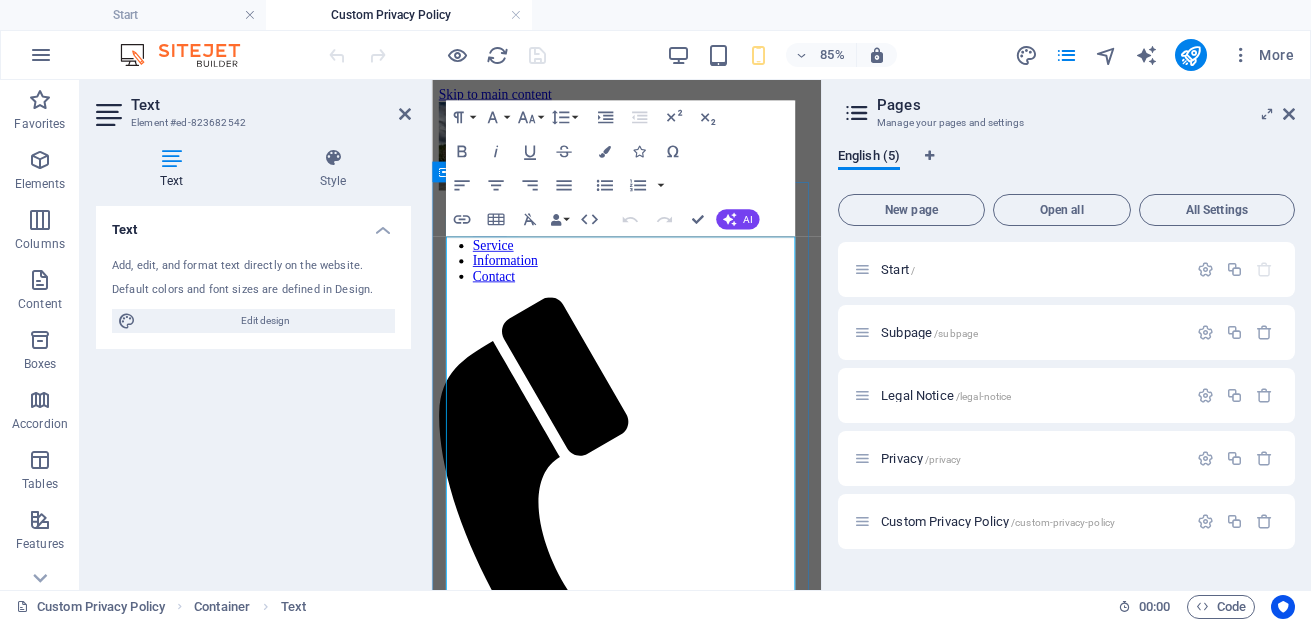 click on "Overview of Our Commitment to Privacy" at bounding box center [661, 1026] 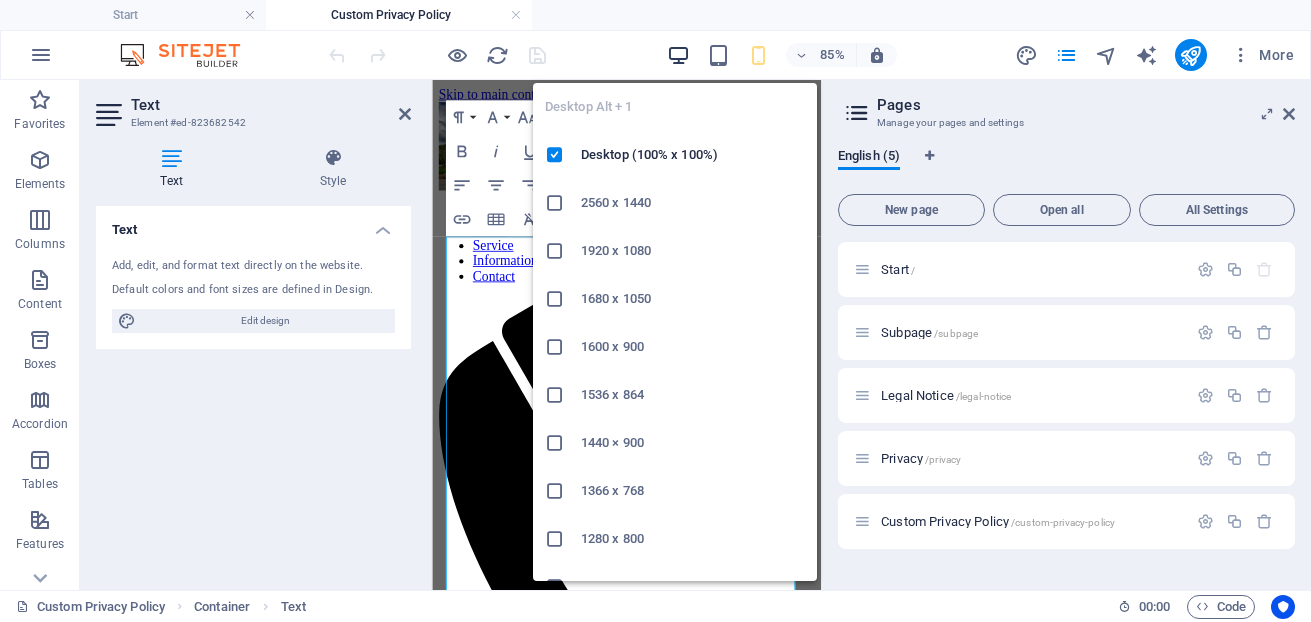 click at bounding box center [678, 55] 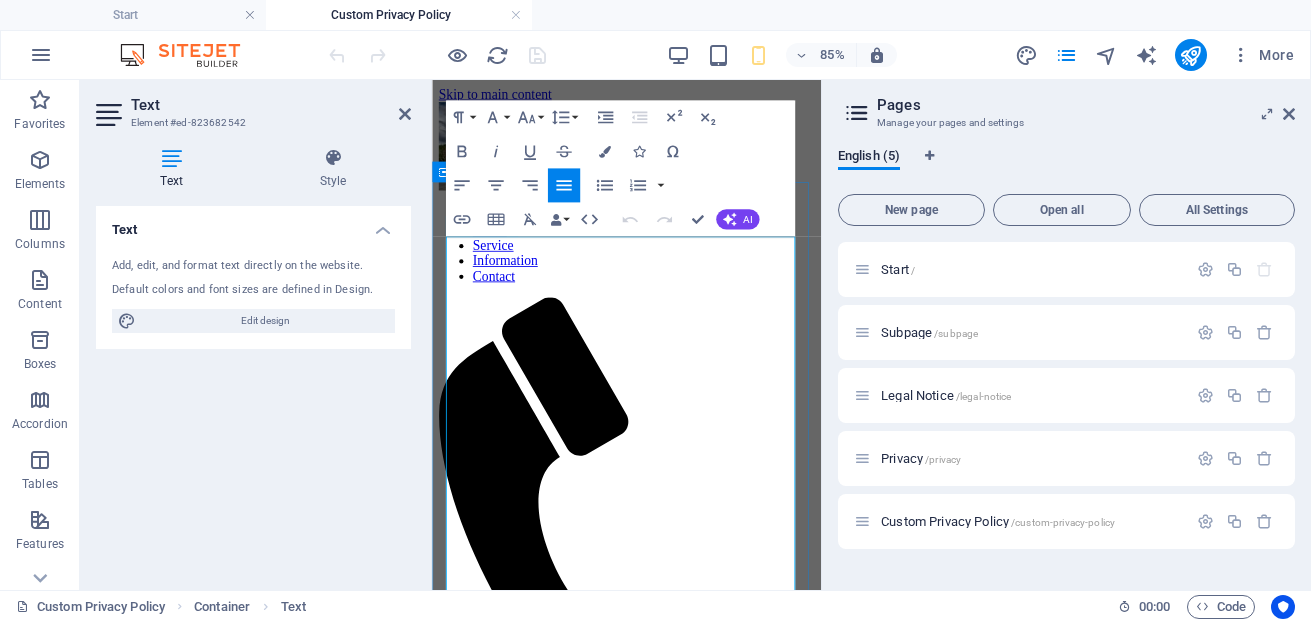 click on "Privacy Policy Last Updated: August 2025 Overview of Our Commitment to Privacy At LSP Lawyers, we are committed to protecting your personal information in accordance with Australian privacy law. This Privacy Policy provides a clear and transparent summary of how we collect, use, disclose, and store your personal information when you interact with our website or engage our services. "Personal information" means any data or opinion about you that identifies you, or from which your identity can reasonably be ascertained. This includes your name, email address, contact number, and other personal details. For more detailed information about our privacy practices, please continue reading below. Data Collection via Our Website Who is responsible for managing data collected through this website? All personal information collected via this website is managed by ABC Legal, located in New South Wales, Australia. For full contact details, please refer to our Legal Notice or Contact Us page. Your Rights General Commitment" at bounding box center (661, 4028) 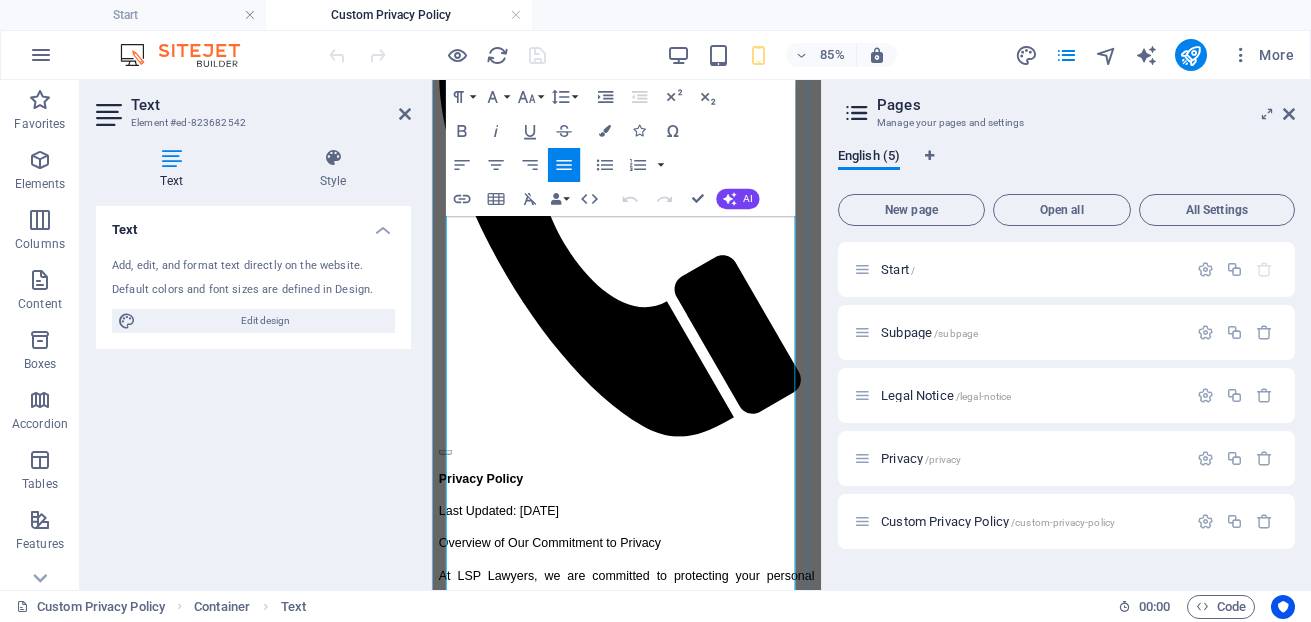 scroll, scrollTop: 500, scrollLeft: 0, axis: vertical 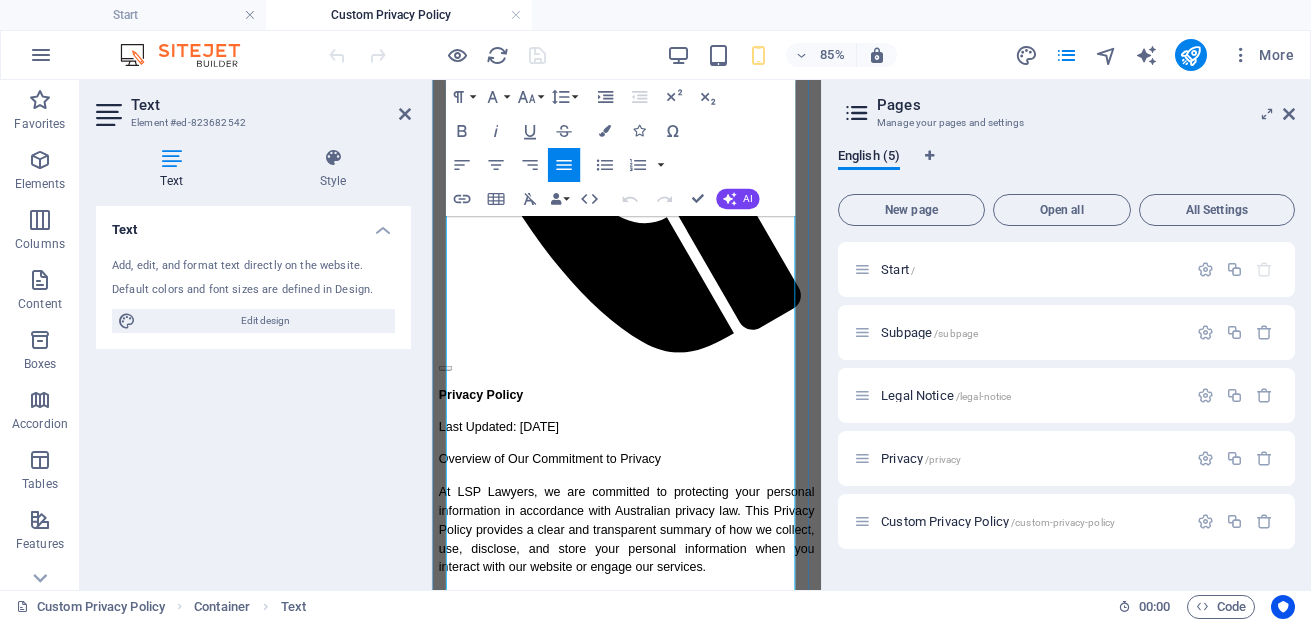 click on "All personal information collected via this website is managed by ABC Legal, located in New South Wales, Australia. For full contact details, please refer to our Legal Notice or Contact Us page." at bounding box center (663, 1010) 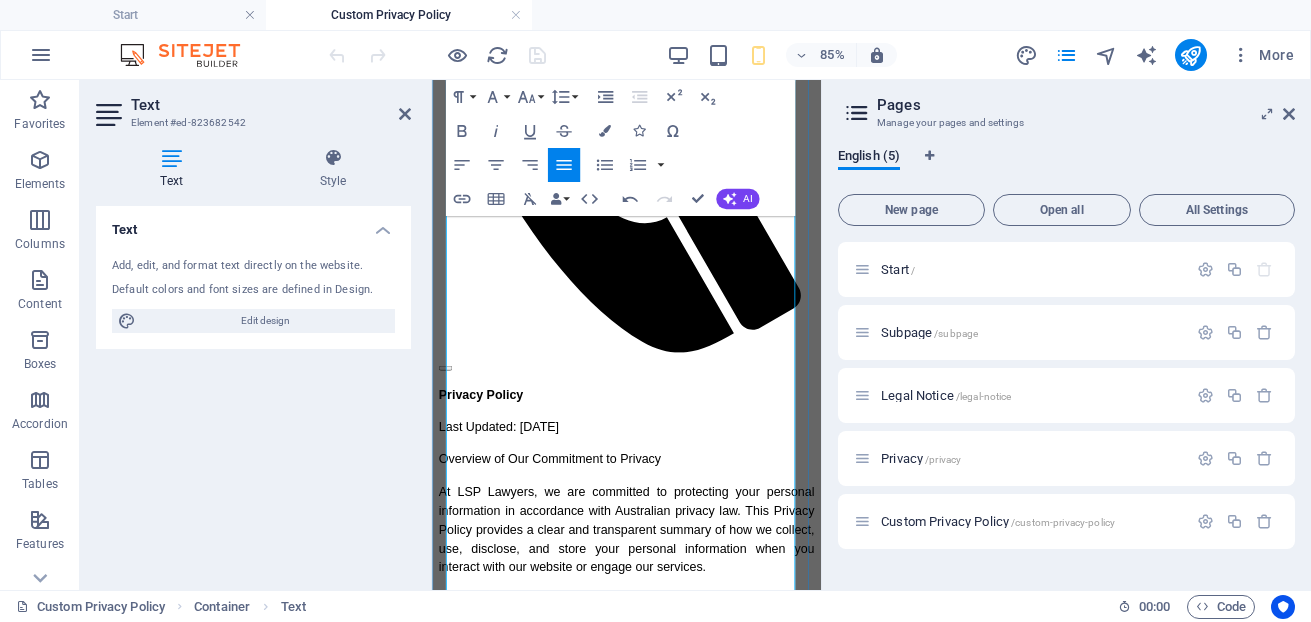 type 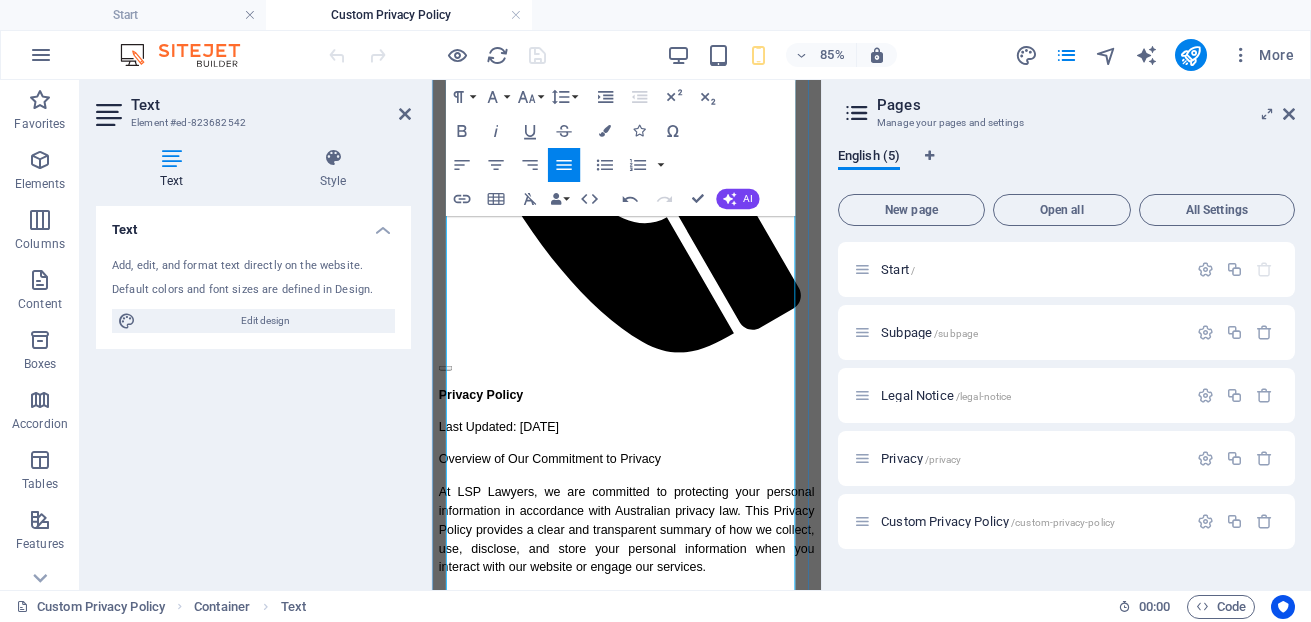 click on "Privacy Policy Last Updated: August 2025 Overview of Our Commitment to Privacy At LSP Lawyers, we are committed to protecting your personal information in accordance with Australian privacy law. This Privacy Policy provides a clear and transparent summary of how we collect, use, disclose, and store your personal information when you interact with our website or engage our services. "Personal information" means any data or opinion about you that identifies you, or from which your identity can reasonably be ascertained. This includes your name, email address, contact number, and other personal details. For more detailed information about our privacy practices, please continue reading below. Data Collection via Our Website Who is responsible for managing data collected through this website? All personal information collected via this website is managed by LSP LAWYERS , located in New South Wales, Australia. For full contact details, please refer to our Legal Notice or Contact Us page. Your Rights ABC Legal ." at bounding box center [661, 3528] 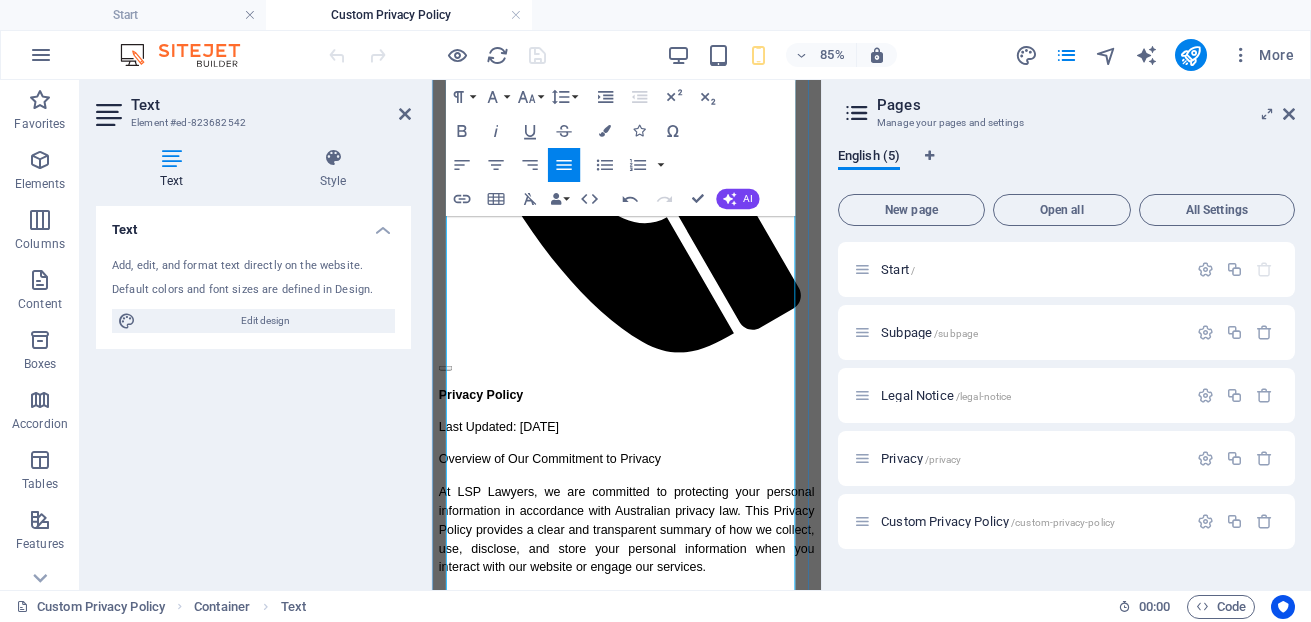 click on "Privacy Policy Last Updated: August 2025 Overview of Our Commitment to Privacy At LSP Lawyers, we are committed to protecting your personal information in accordance with Australian privacy law. This Privacy Policy provides a clear and transparent summary of how we collect, use, disclose, and store your personal information when you interact with our website or engage our services. "Personal information" means any data or opinion about you that identifies you, or from which your identity can reasonably be ascertained. This includes your name, email address, contact number, and other personal details. For more detailed information about our privacy practices, please continue reading below. Data Collection via Our Website Who is responsible for managing data collected through this website? All personal information collected via this website is managed by LSP LAWYERS , located in New South Wales, Australia. For full contact details, please refer to our Legal Notice or Contact Us page. Your Rights ABC Legal ." at bounding box center (661, 3528) 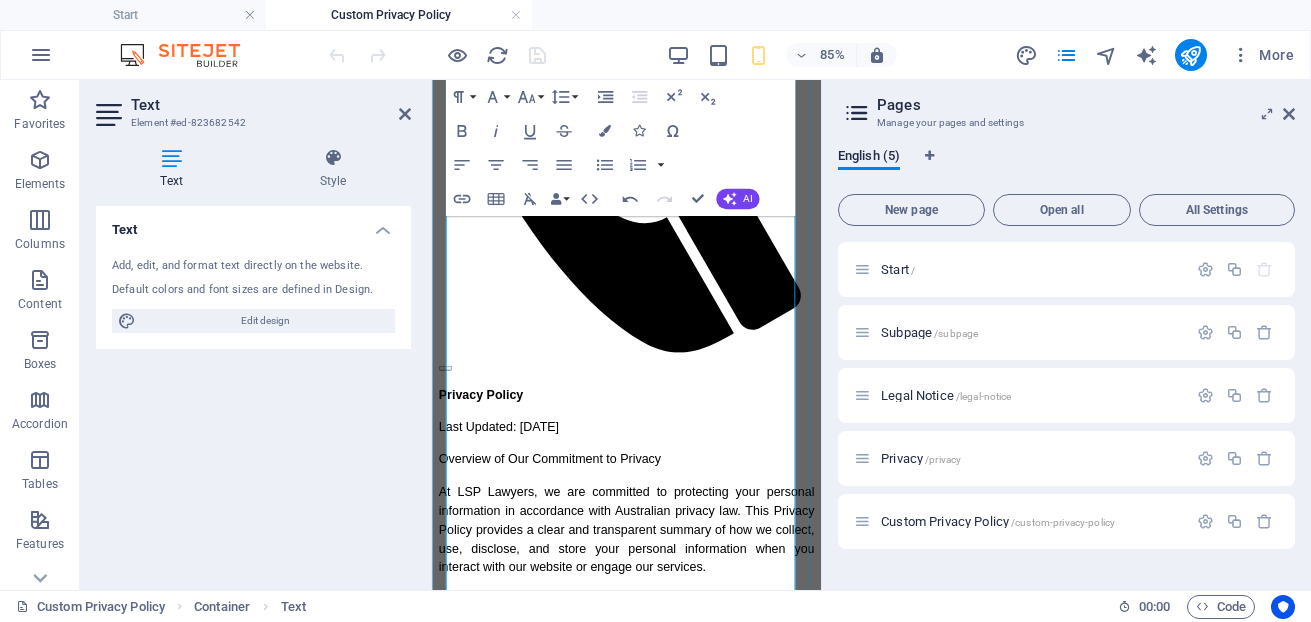 click on "How is personal information collected?" at bounding box center (577, 1104) 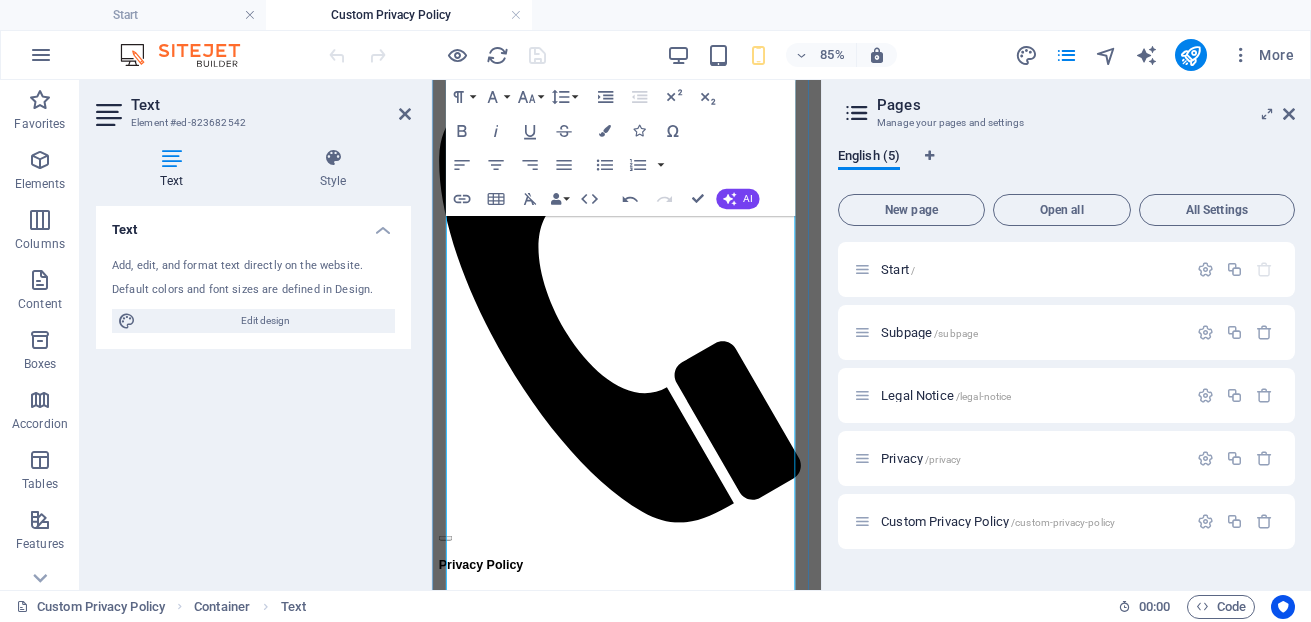 click on "Data Collection via Our Website" at bounding box center (550, 1089) 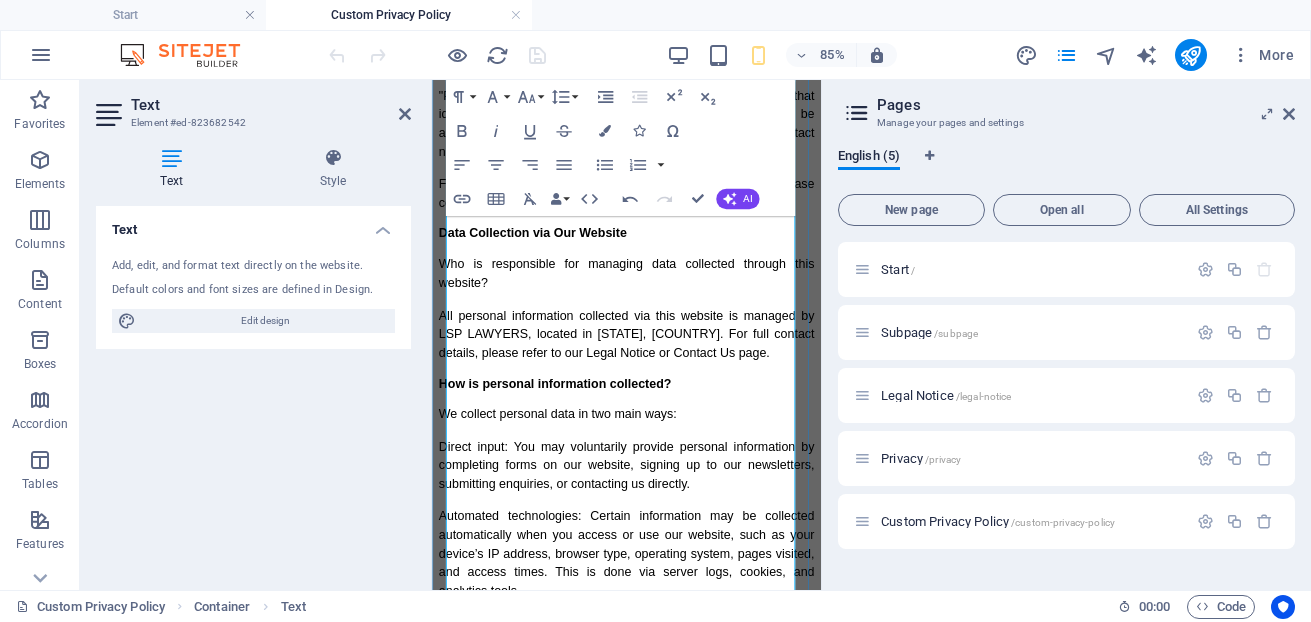 scroll, scrollTop: 1100, scrollLeft: 0, axis: vertical 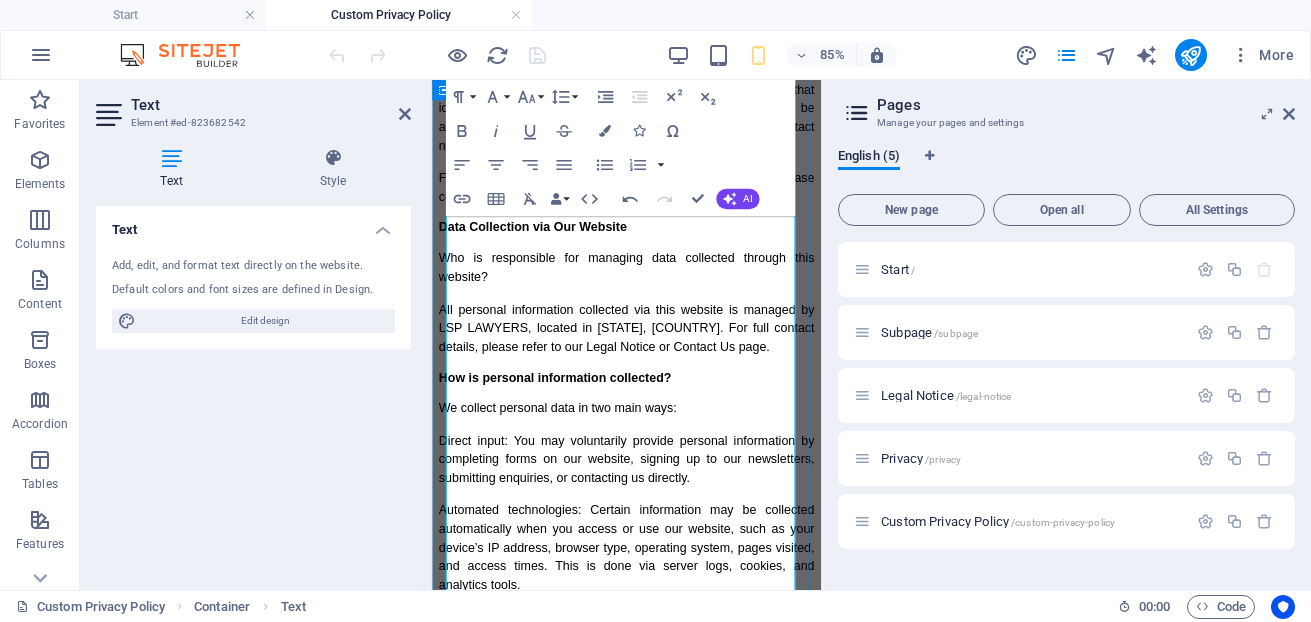 click on "Privacy Policy Last Updated: August 2025 Overview of Our Commitment to Privacy At LSP Lawyers, we are committed to protecting your personal information in accordance with Australian privacy law. This Privacy Policy provides a clear and transparent summary of how we collect, use, disclose, and store your personal information when you interact with our website or engage our services. "Personal information" means any data or opinion about you that identifies you, or from which your identity can reasonably be ascertained. This includes your name, email address, contact number, and other personal details. For more detailed information about our privacy practices, please continue reading below. Data Collection via Our Website Who is responsible for managing data collected through this website? All personal information collected via this website is managed by LSP LAWYERS, located in New South Wales, Australia. For full contact details, please refer to our Legal Notice or Contact Us page. Your Rights ABC Legal ." at bounding box center (661, 2890) 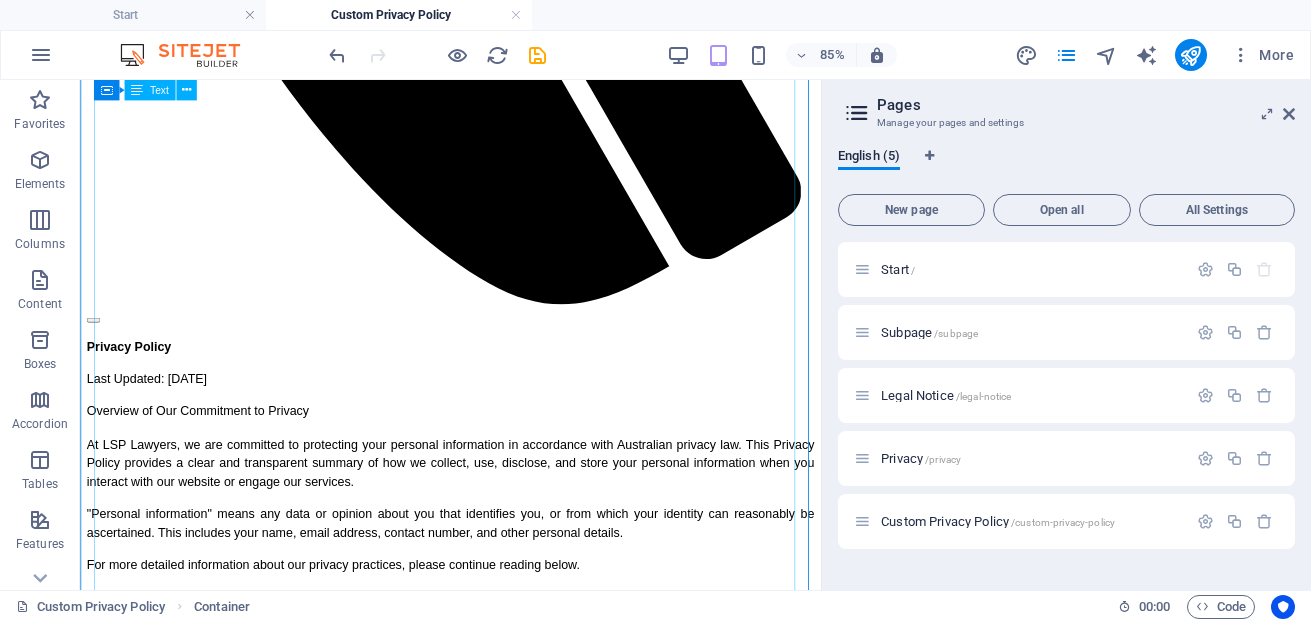 scroll, scrollTop: 1118, scrollLeft: 0, axis: vertical 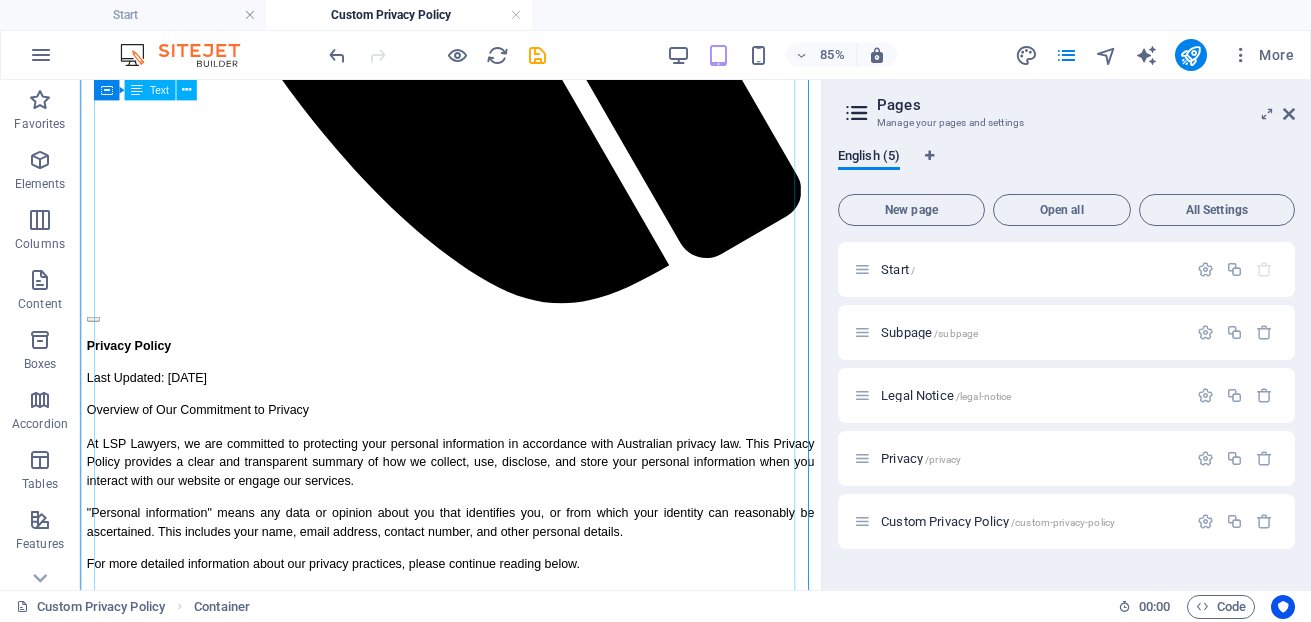 click on "Privacy Policy Last Updated: August 2025 Overview of Our Commitment to Privacy At LSP Lawyers, we are committed to protecting your personal information in accordance with Australian privacy law. This Privacy Policy provides a clear and transparent summary of how we collect, use, disclose, and store your personal information when you interact with our website or engage our services. "Personal information" means any data or opinion about you that identifies you, or from which your identity can reasonably be ascertained. This includes your name, email address, contact number, and other personal details. For more detailed information about our privacy practices, please continue reading below. Data Collection via Our Website Who is responsible for managing data collected through this website? All personal information collected via this website is managed by LSP LAWYERS, located in New South Wales, Australia. For full contact details, please refer to our Legal Notice or Contact Us page. Your Rights ABC Legal ." at bounding box center [516, 2814] 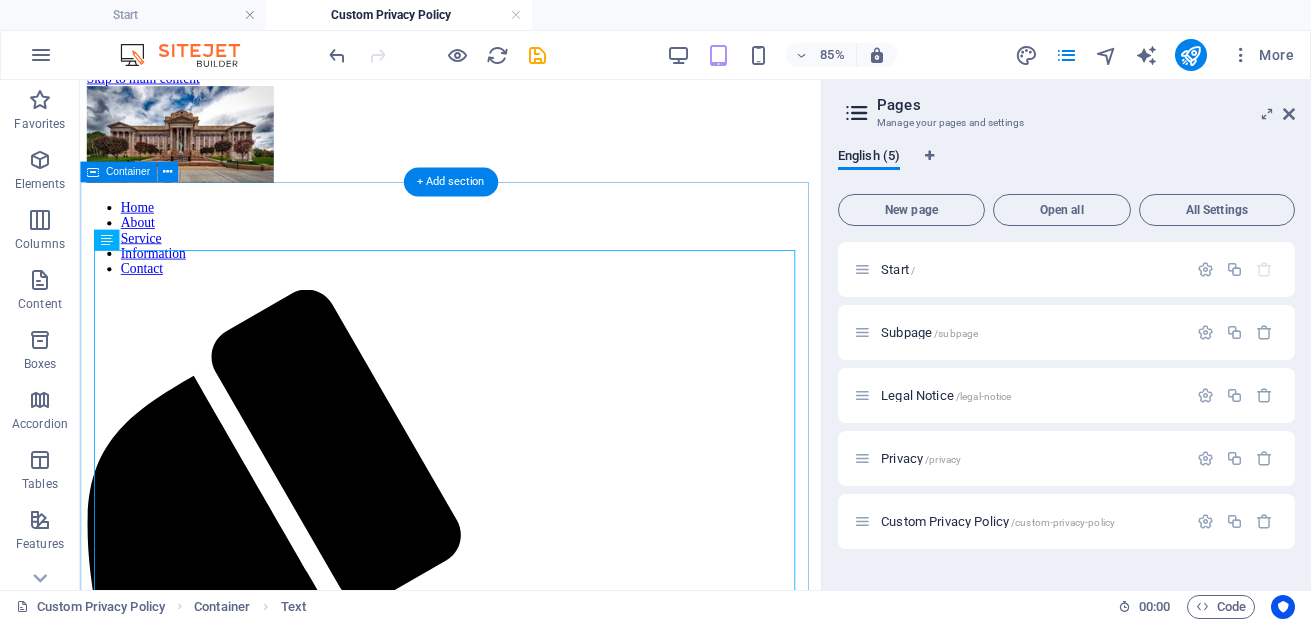 scroll, scrollTop: 18, scrollLeft: 0, axis: vertical 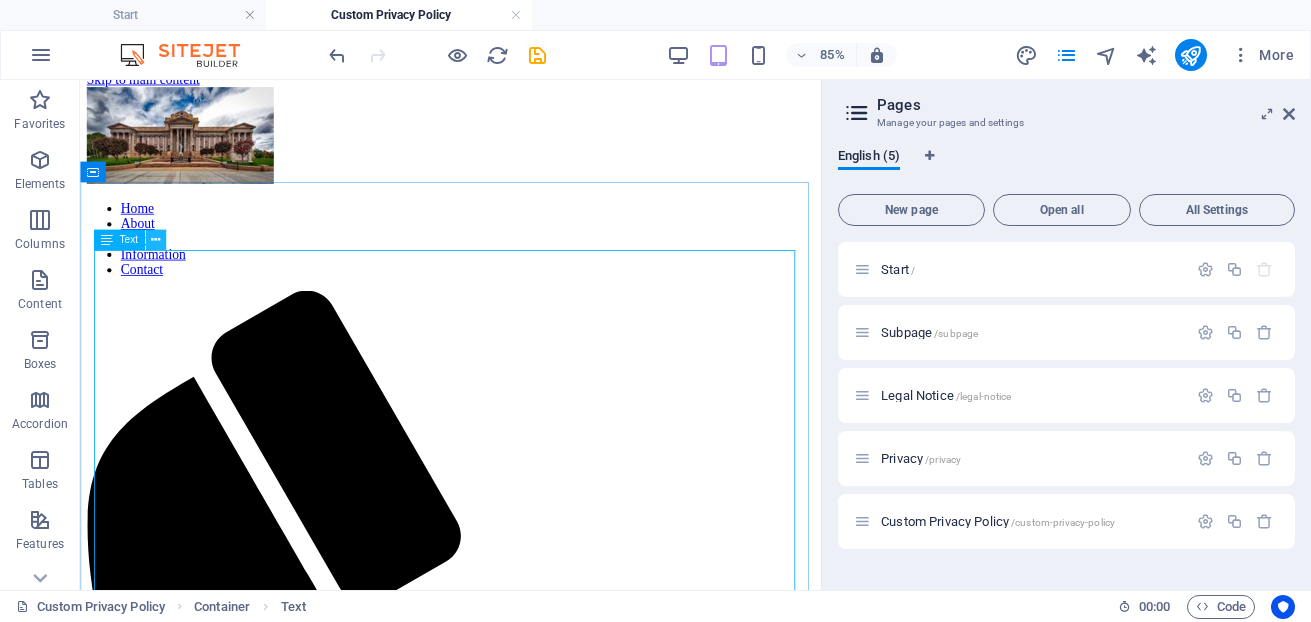 click at bounding box center (155, 240) 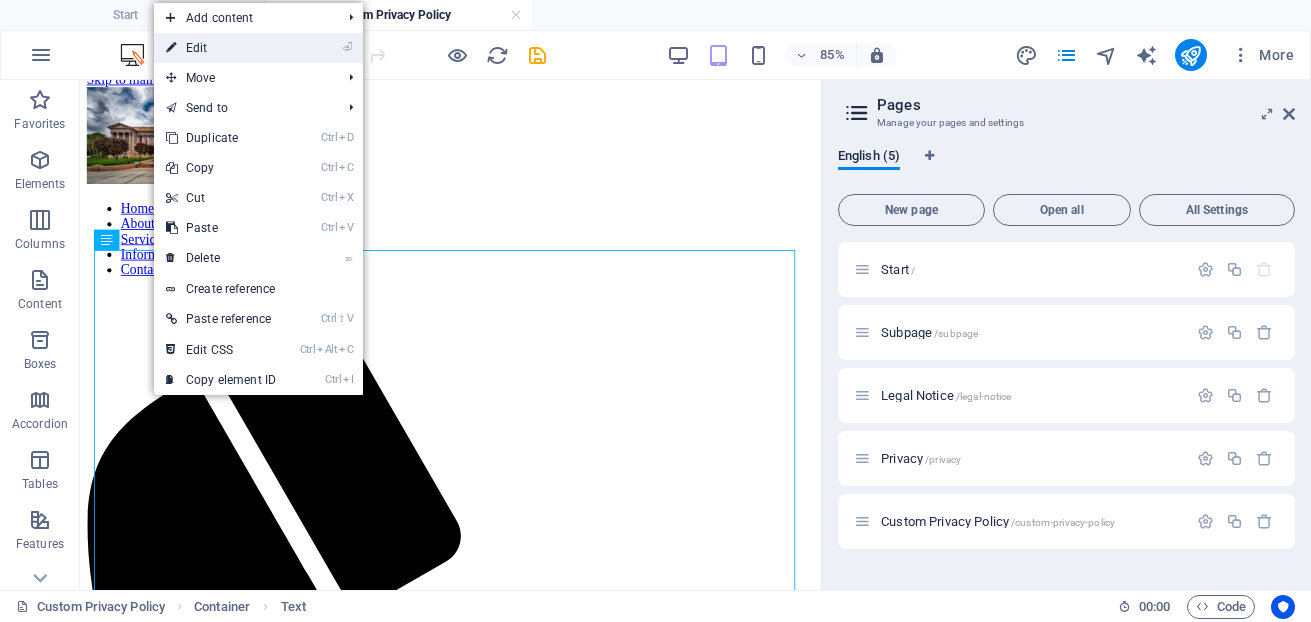 click on "⏎  Edit" at bounding box center [221, 48] 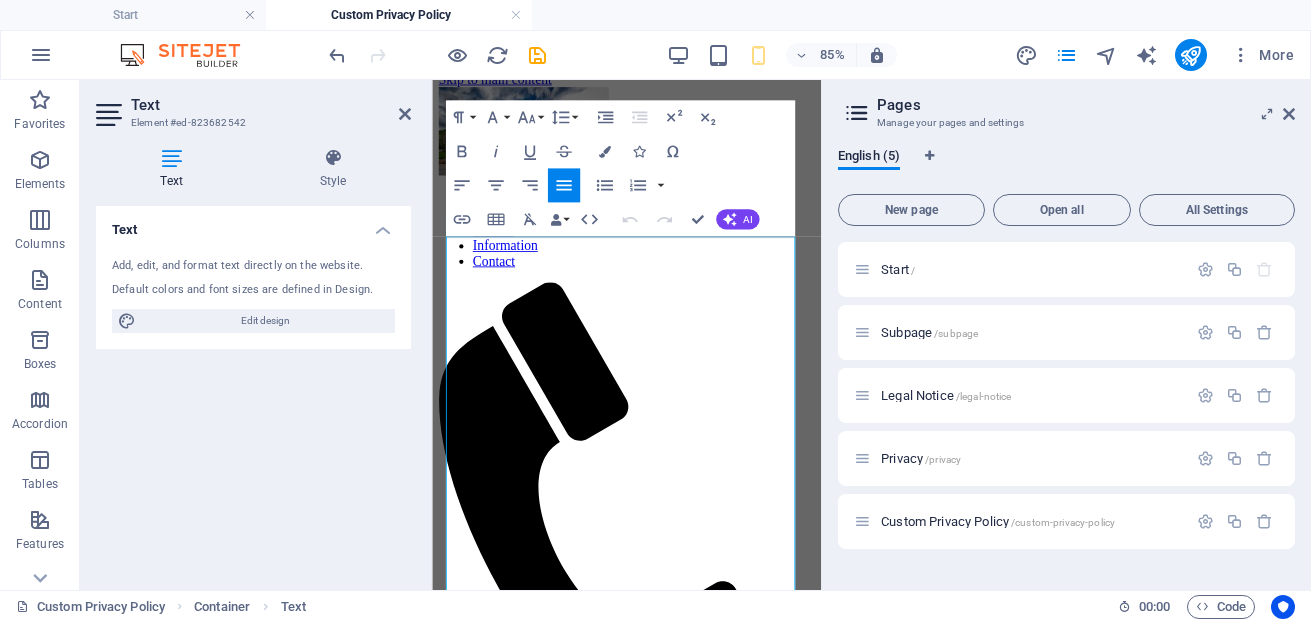scroll, scrollTop: 0, scrollLeft: 0, axis: both 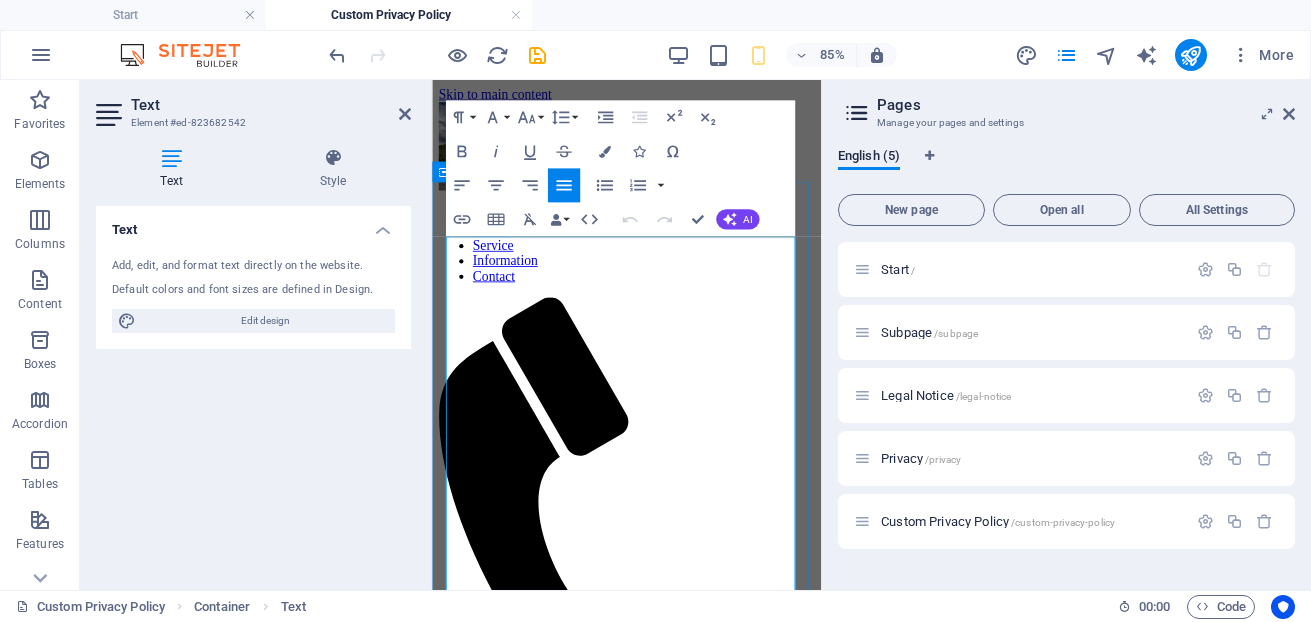 click on "At LSP Lawyers, we are committed to protecting your personal information in accordance with Australian privacy law. This Privacy Policy provides a clear and transparent summary of how we collect, use, disclose, and store your personal information when you interact with our website or engage our services." at bounding box center [663, 1108] 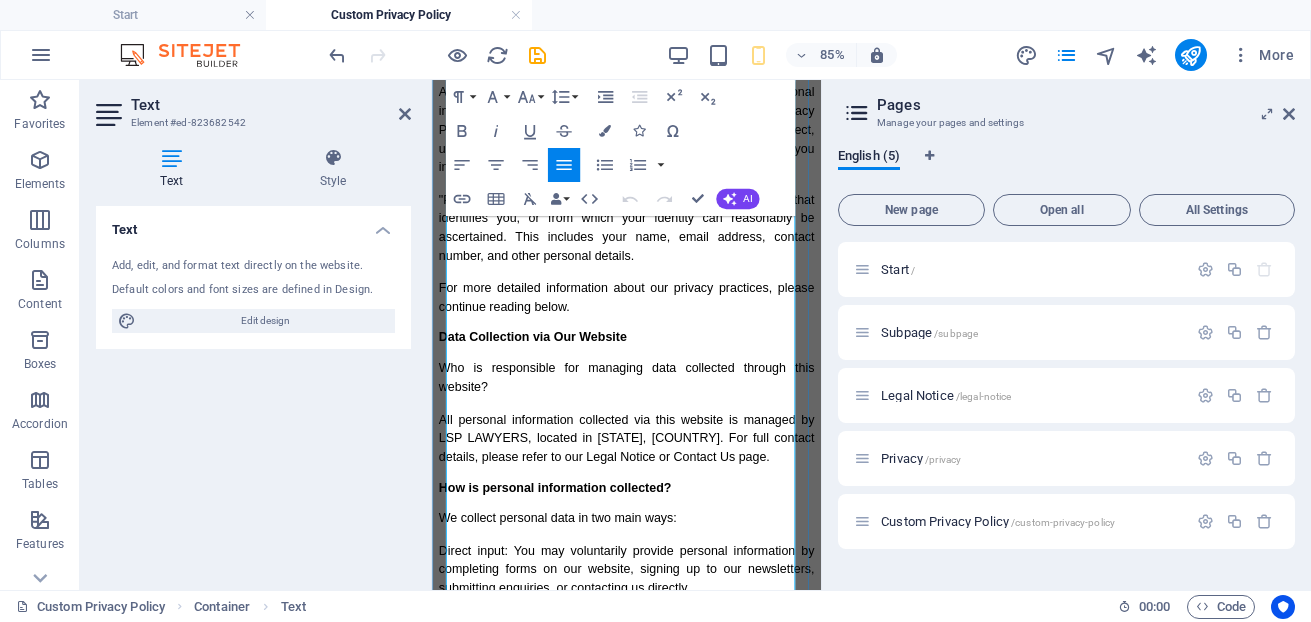 scroll, scrollTop: 1000, scrollLeft: 0, axis: vertical 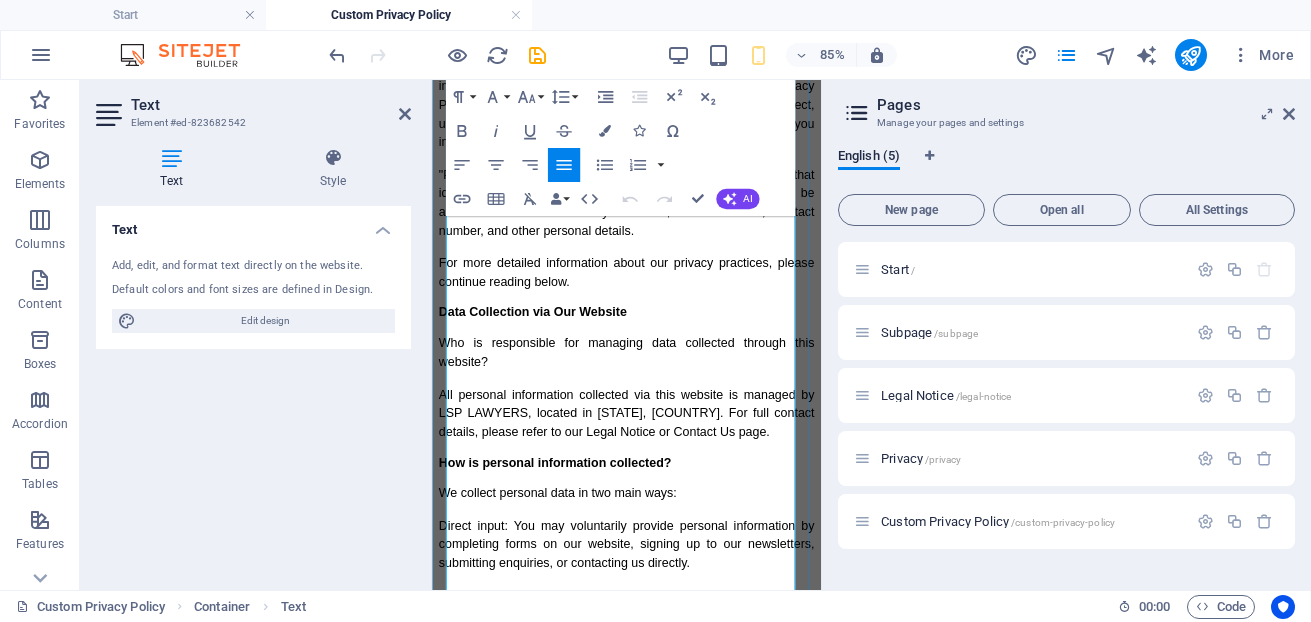 click on "Your Rights" at bounding box center (481, 1135) 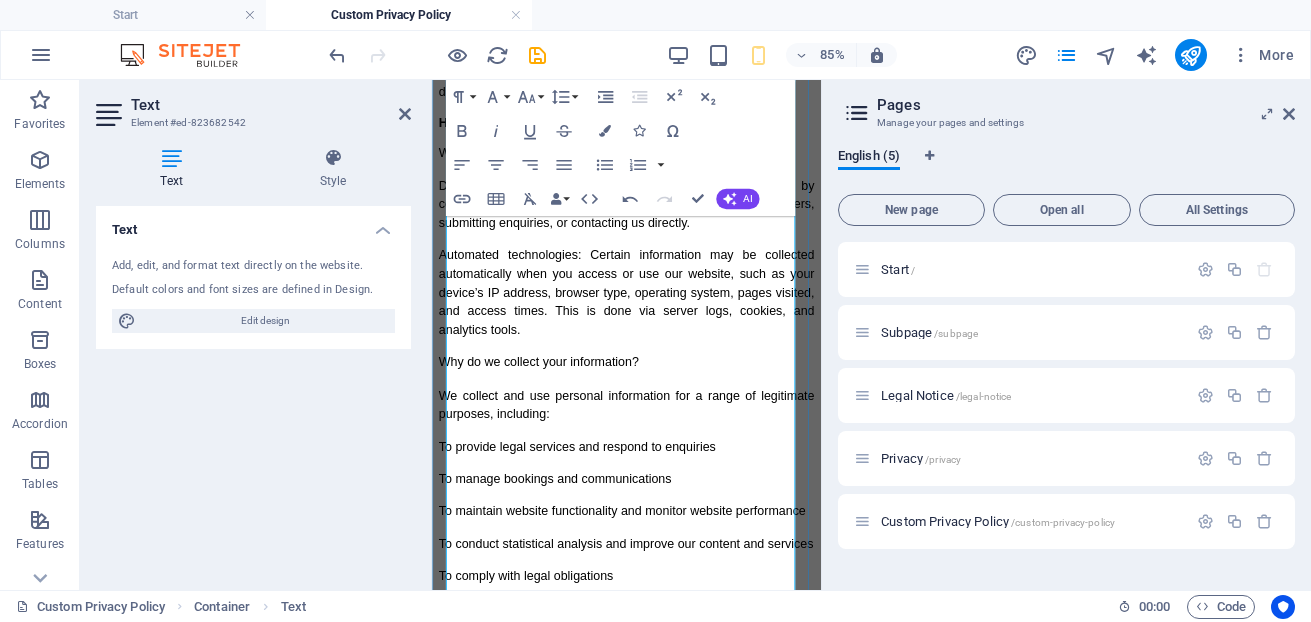 scroll, scrollTop: 1600, scrollLeft: 0, axis: vertical 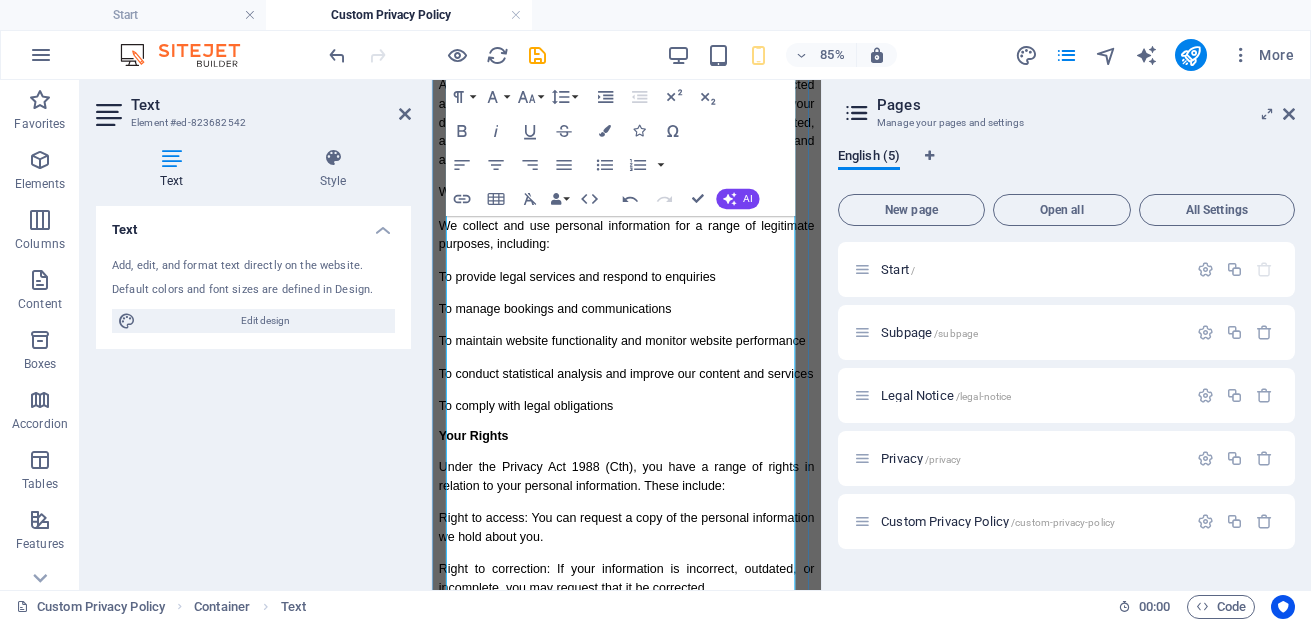 click on "Analytics and Third-Party Technologies" at bounding box center [577, 974] 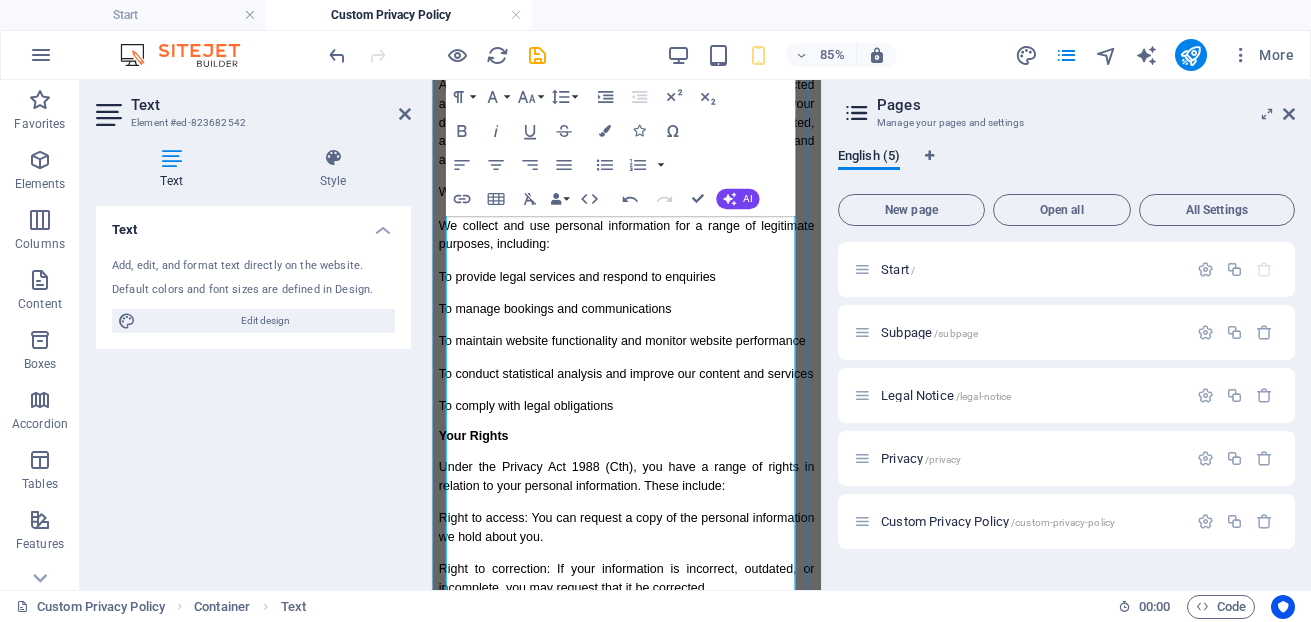 scroll, scrollTop: 1700, scrollLeft: 0, axis: vertical 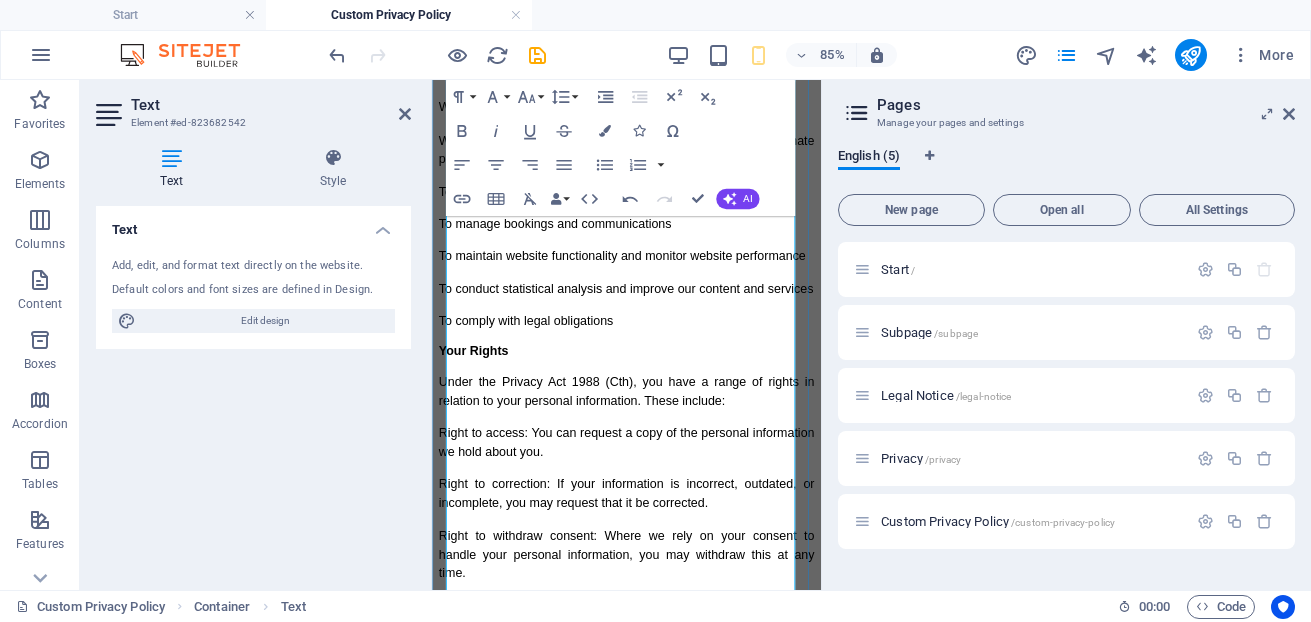 click on "You can control or disable these tools via your browser settings. Further details are provided below." at bounding box center [663, 1023] 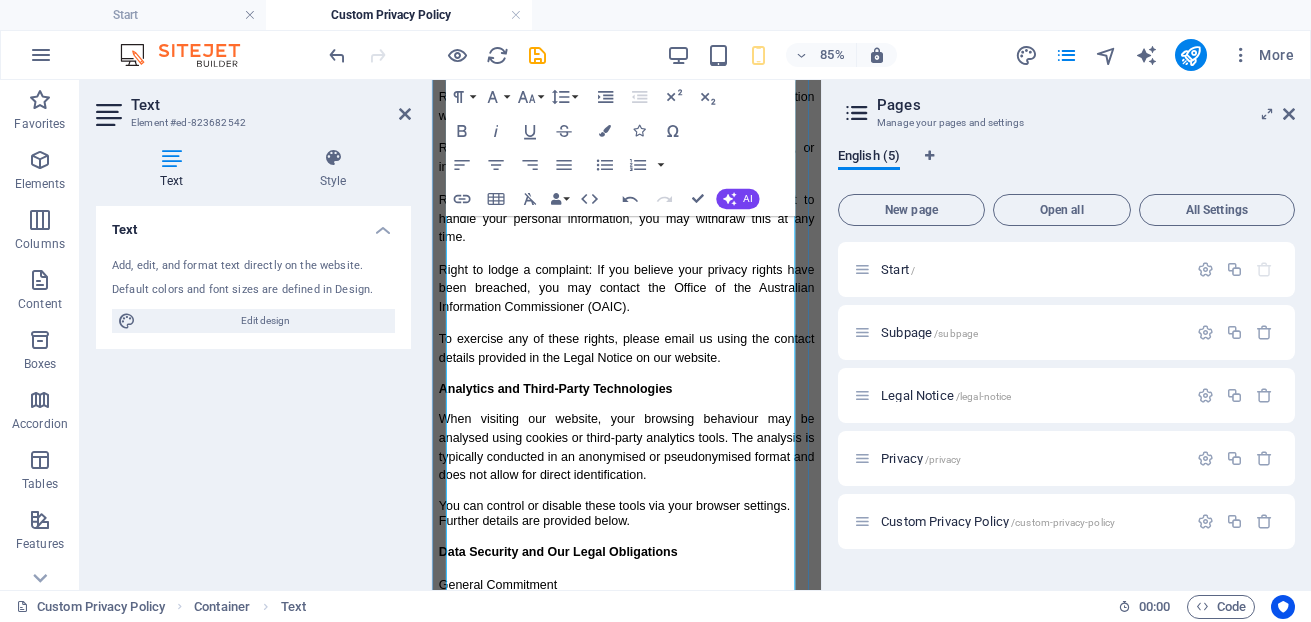scroll, scrollTop: 2100, scrollLeft: 0, axis: vertical 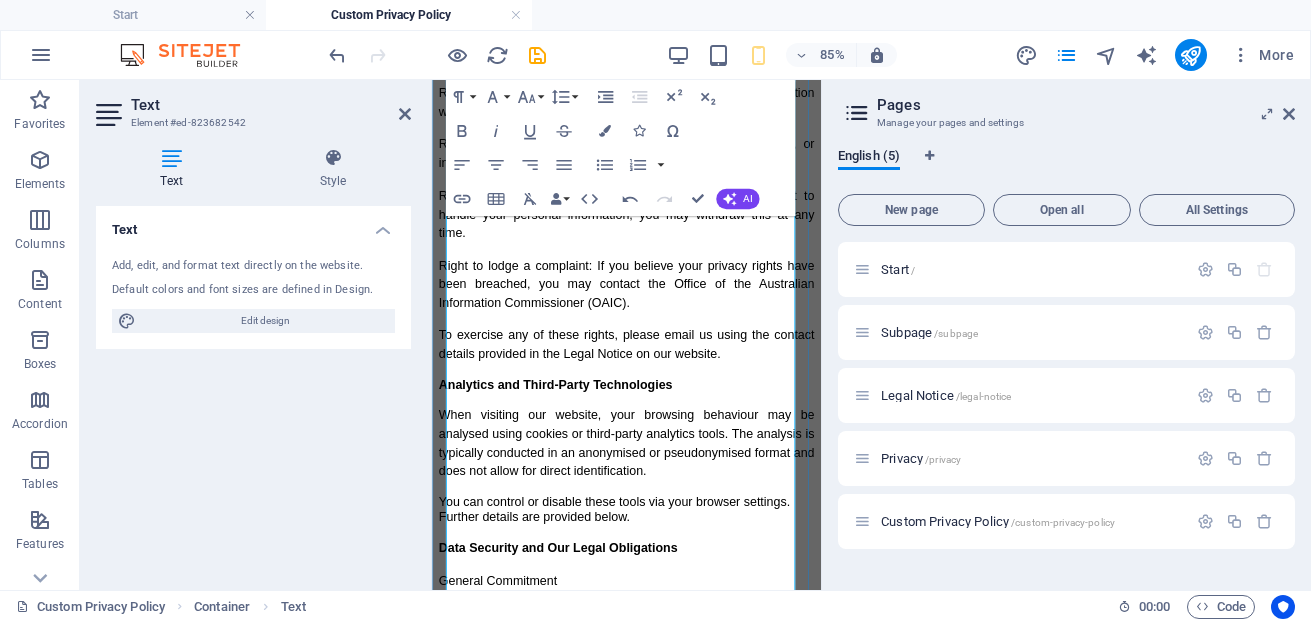 click on "Responsible Entity" at bounding box center [506, 949] 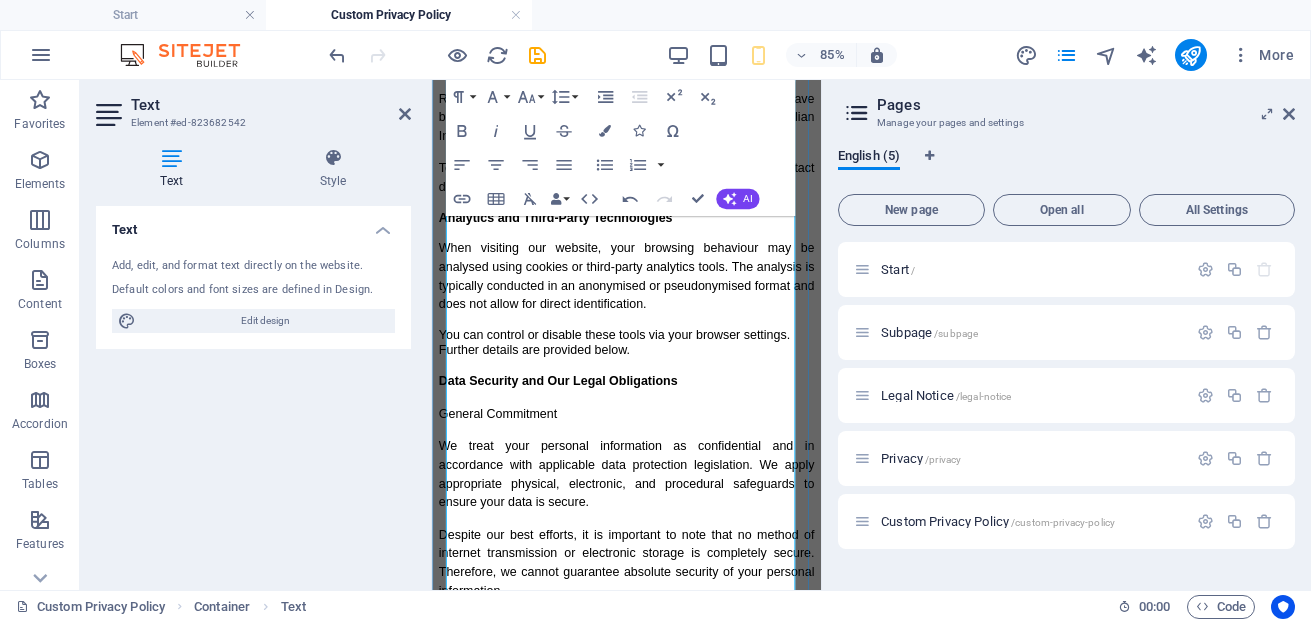 scroll, scrollTop: 2400, scrollLeft: 0, axis: vertical 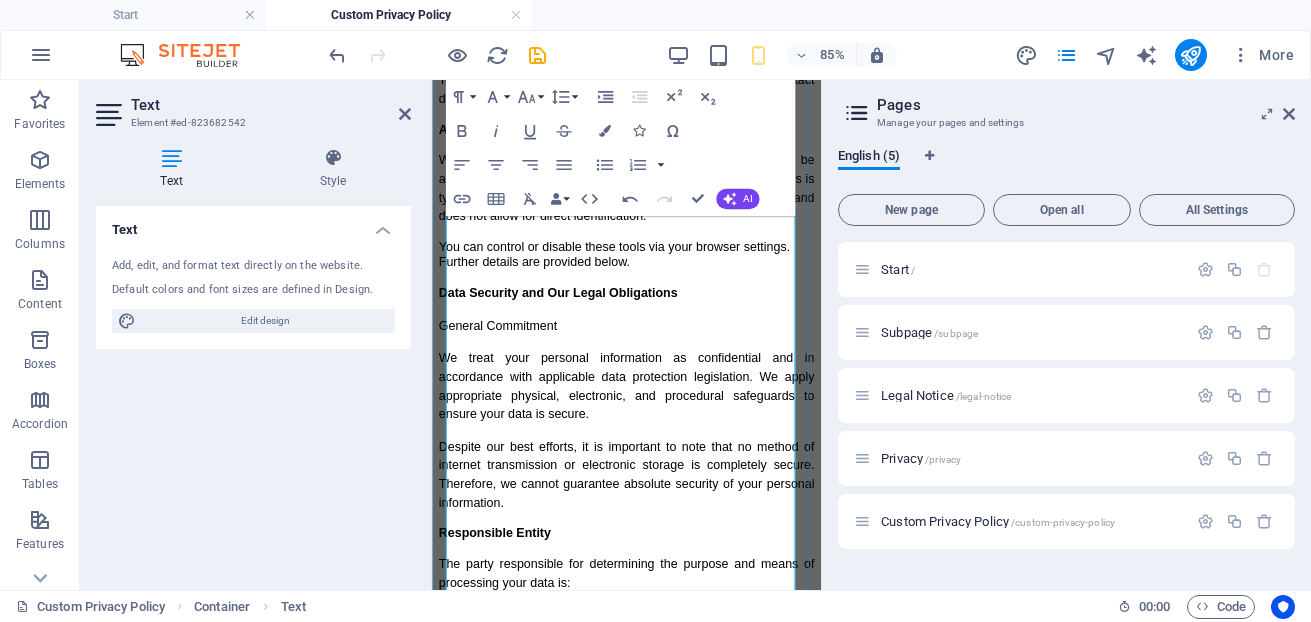 click on "Located in New South Wales, Australiap" at bounding box center [661, 786] 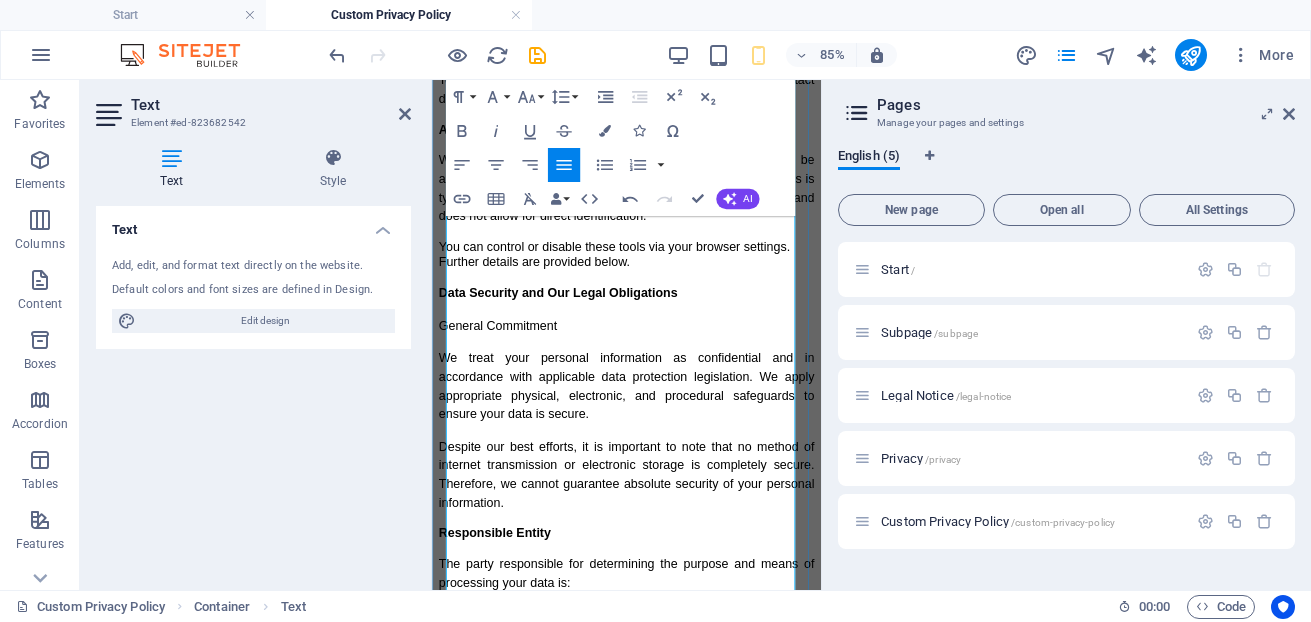 click on "ABC Legal" at bounding box center [661, 709] 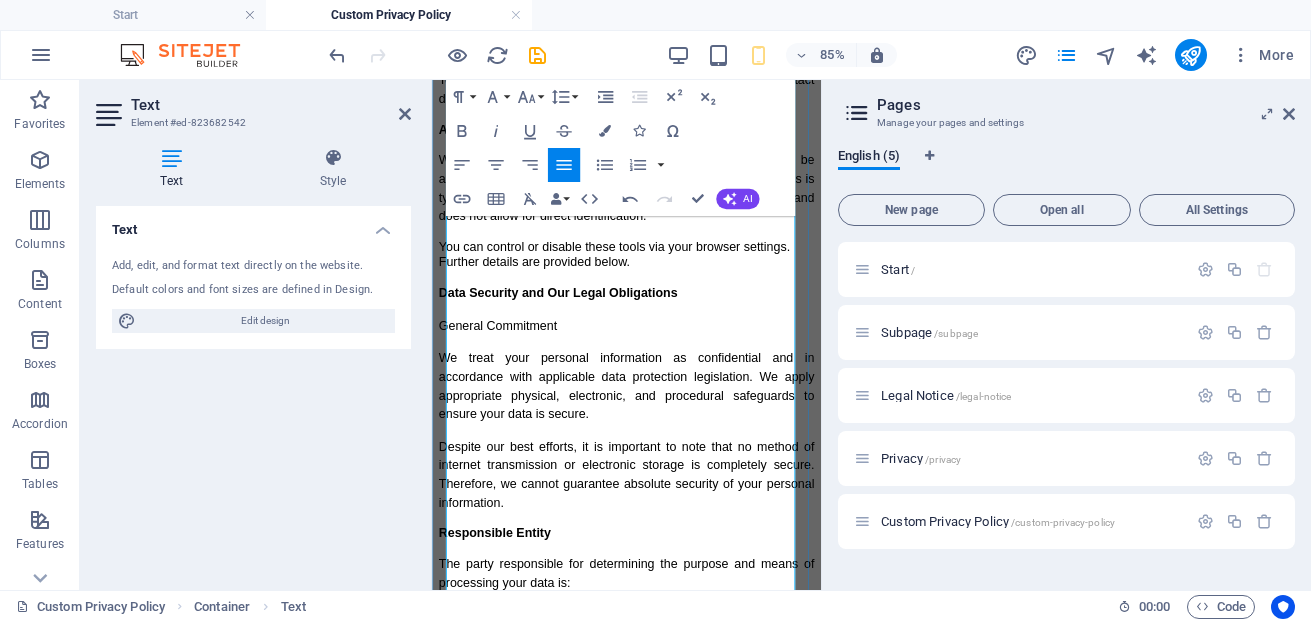 click on "[Insert business address, ABN, and contact email]" at bounding box center [601, 747] 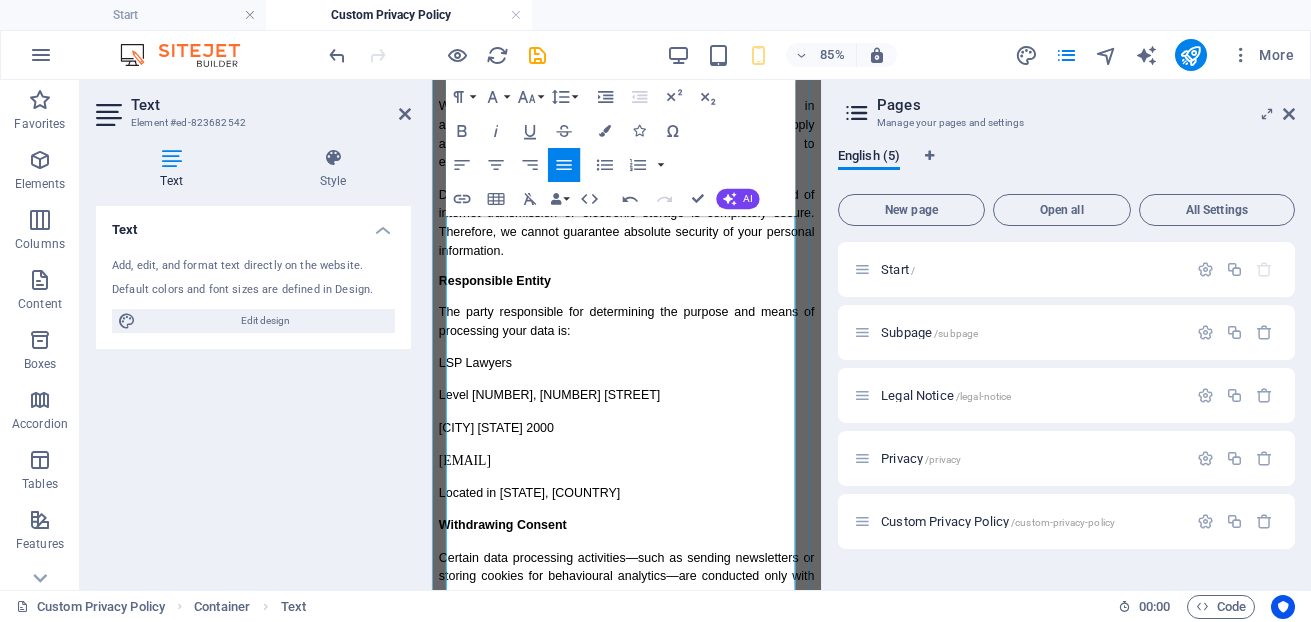 scroll, scrollTop: 2700, scrollLeft: 0, axis: vertical 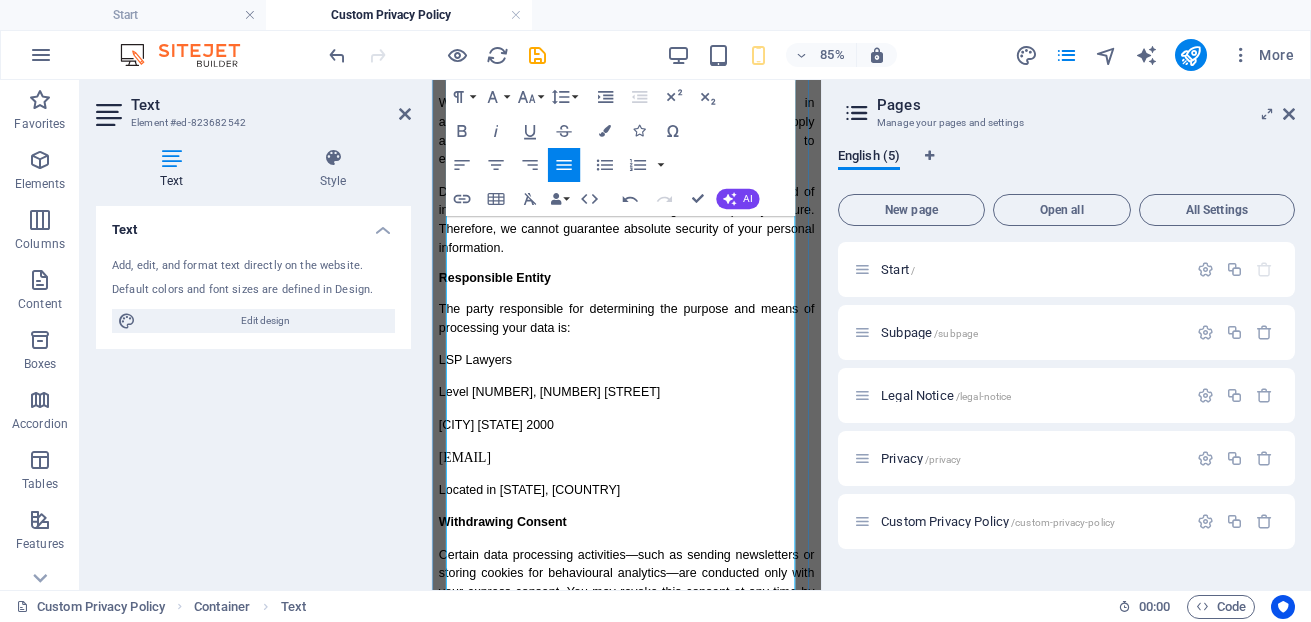 click on "Complaints and Regulatory Oversight" at bounding box center [571, 798] 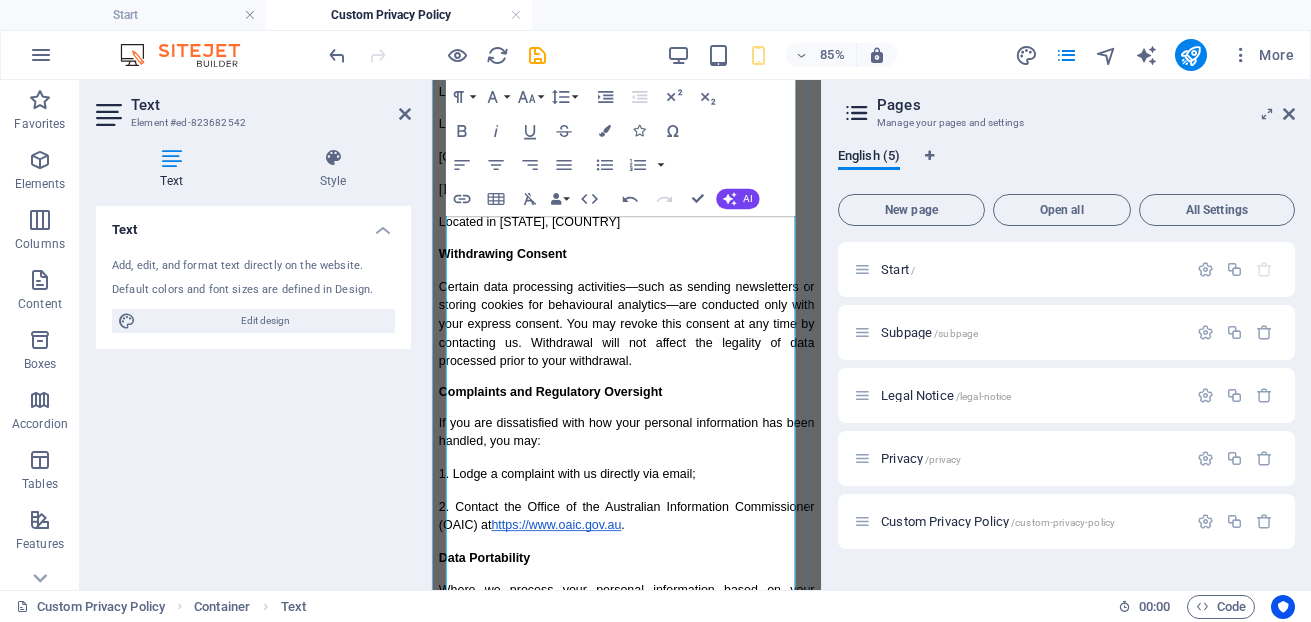 scroll, scrollTop: 3100, scrollLeft: 0, axis: vertical 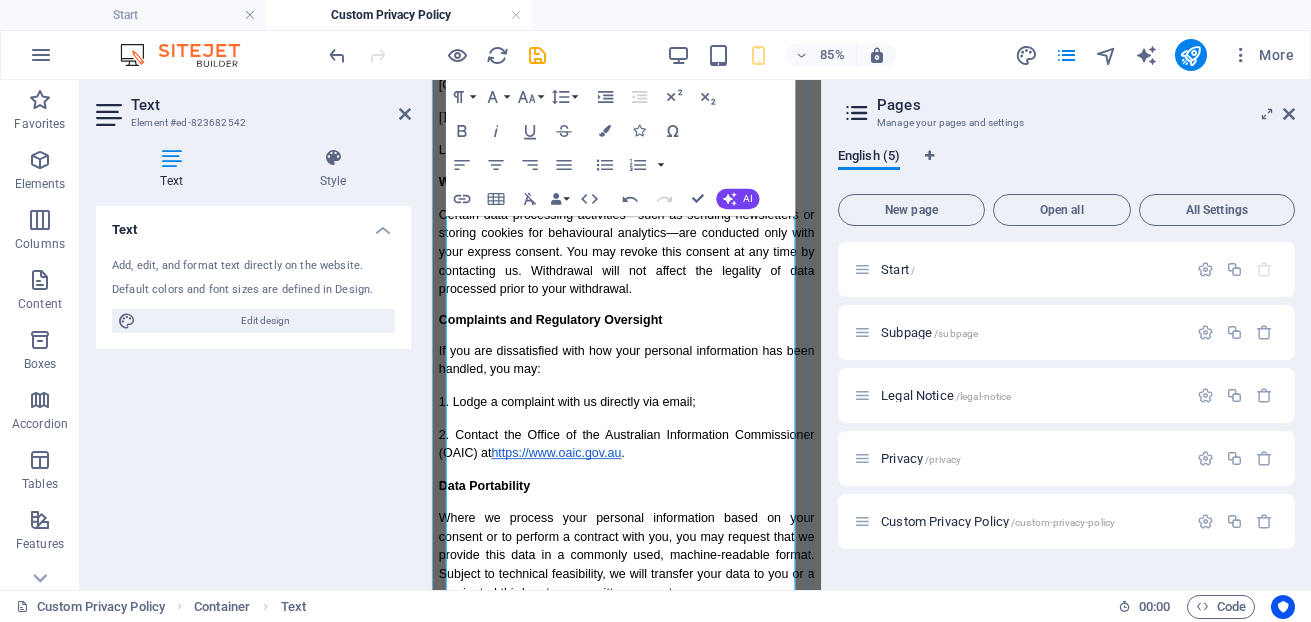 click on "Online Payments" at bounding box center [499, 755] 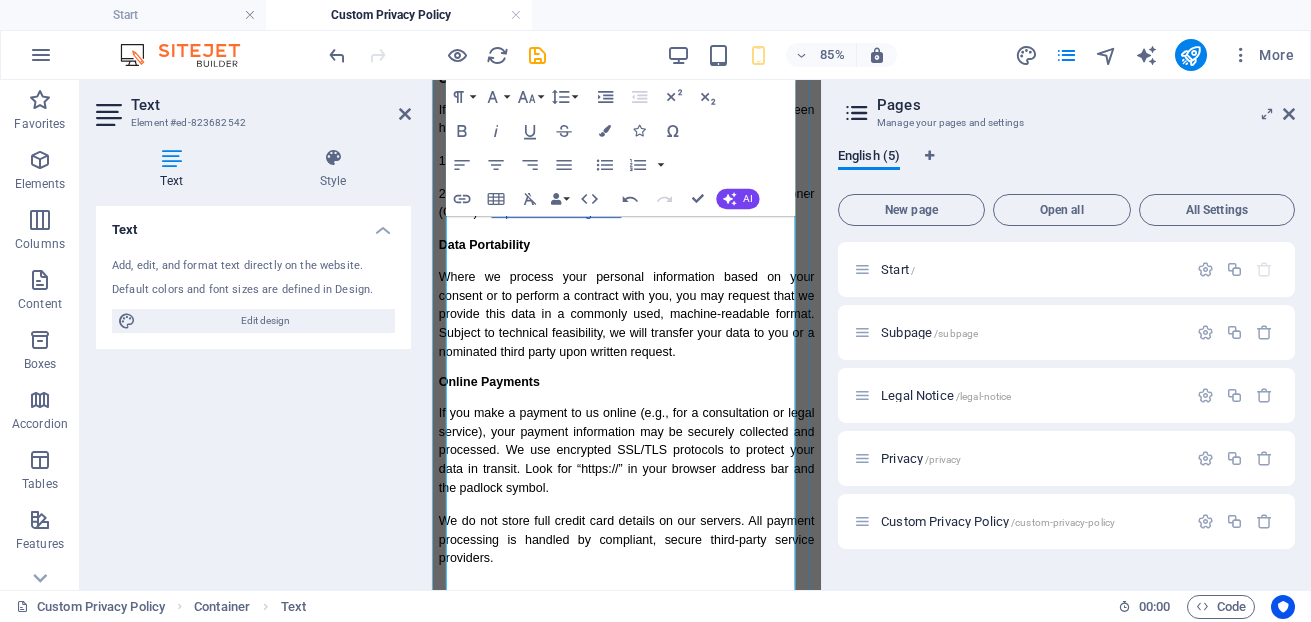 scroll, scrollTop: 3400, scrollLeft: 0, axis: vertical 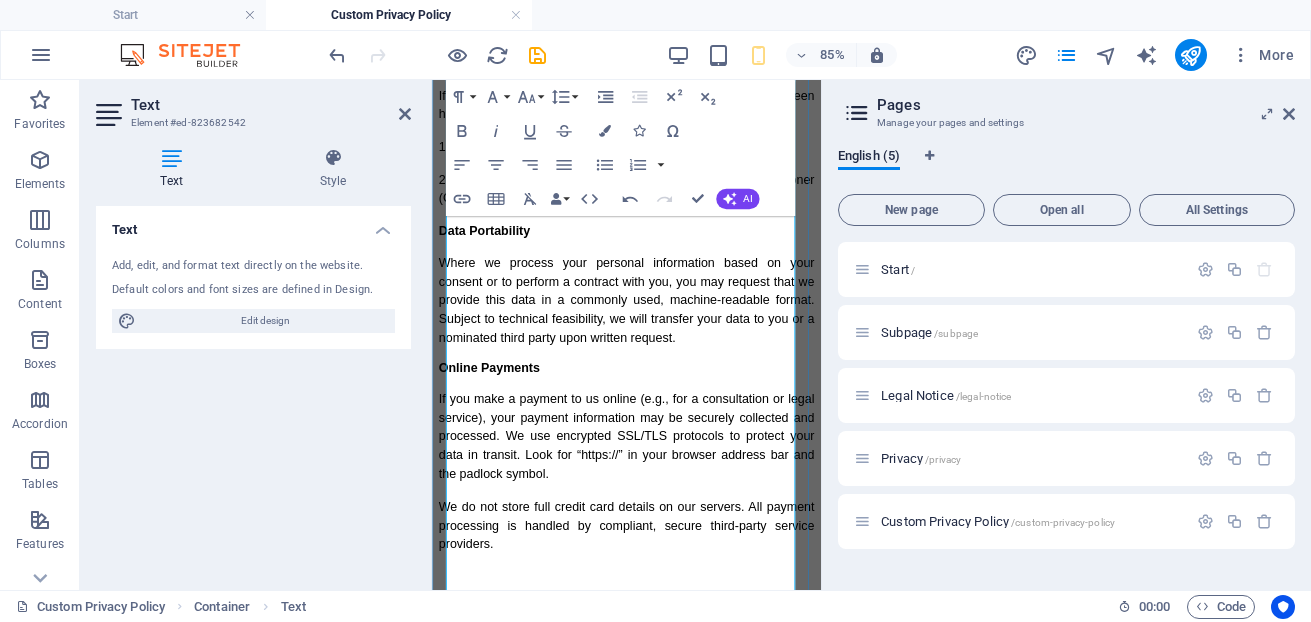 click on "Access, Correction, and Deletion" at bounding box center (555, 698) 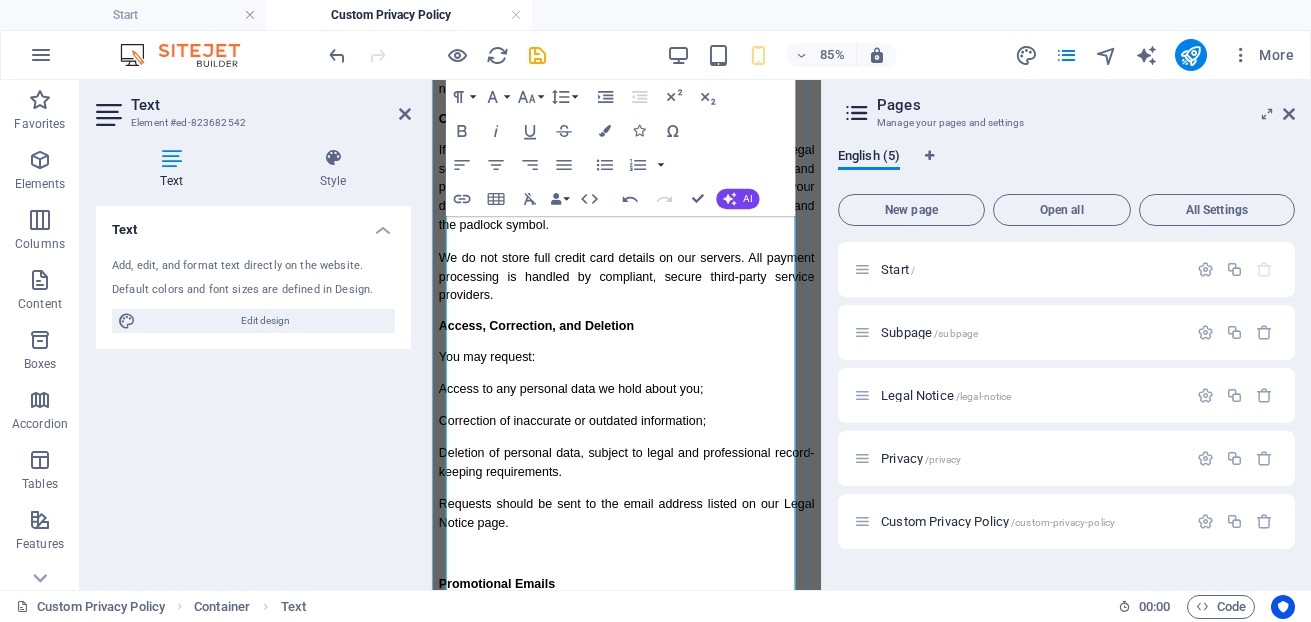 scroll, scrollTop: 3700, scrollLeft: 0, axis: vertical 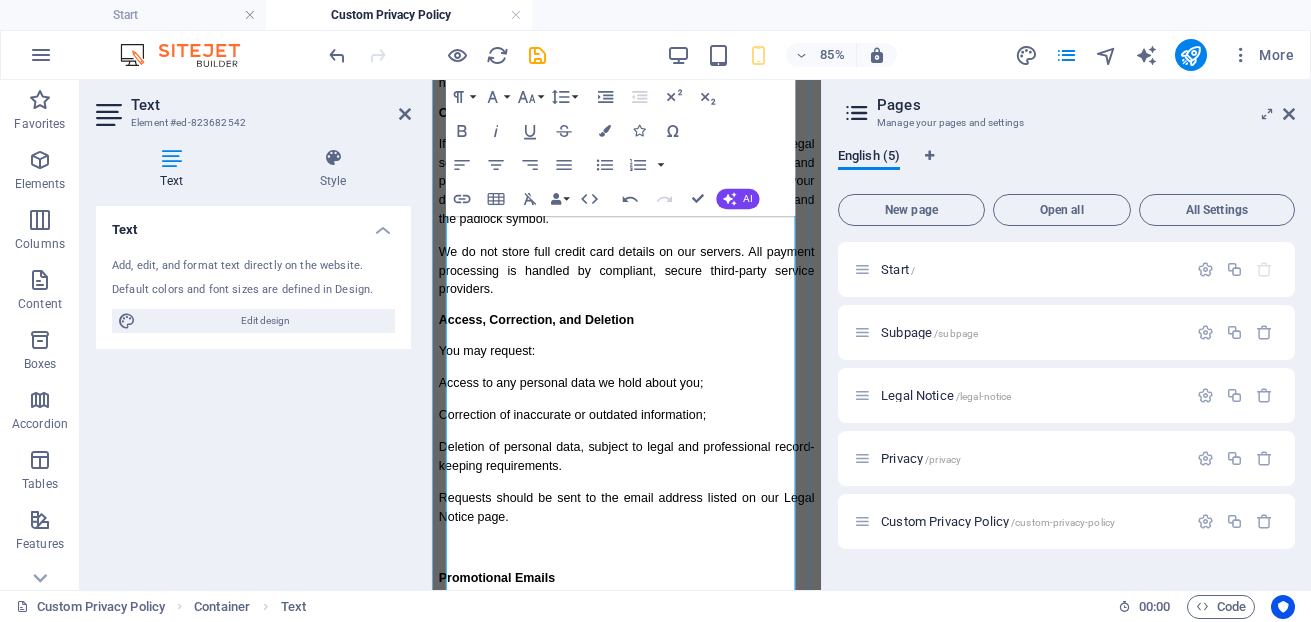 click on "Promotional Emails" at bounding box center [508, 666] 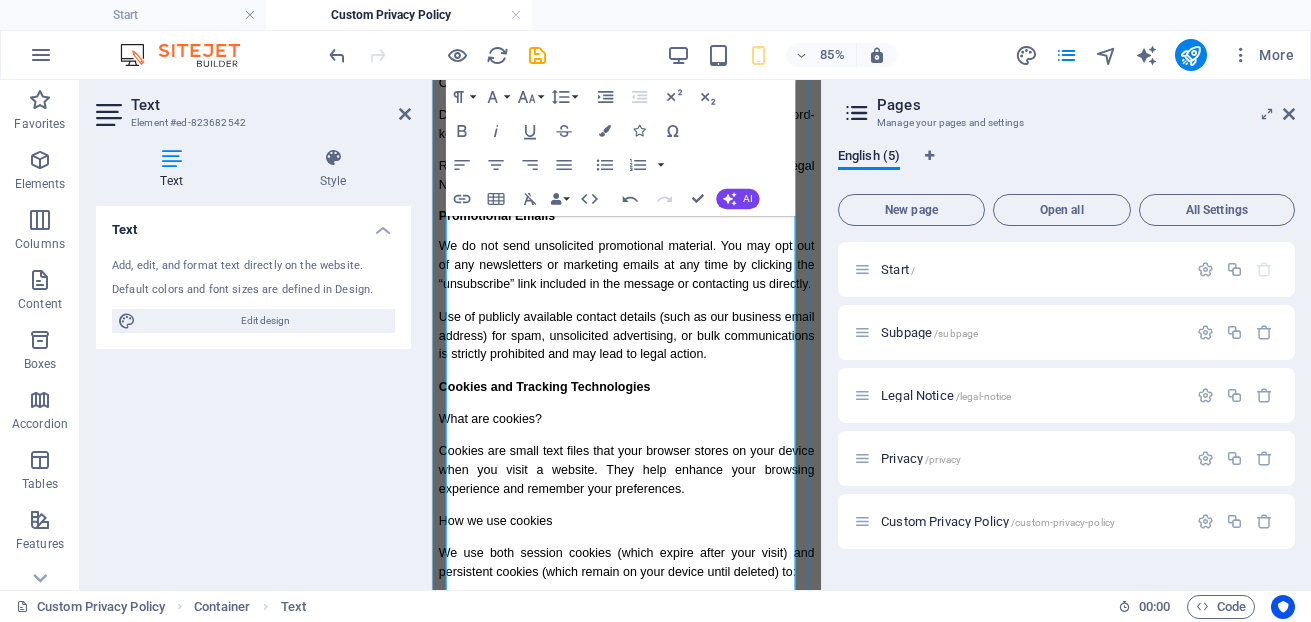 scroll, scrollTop: 4300, scrollLeft: 0, axis: vertical 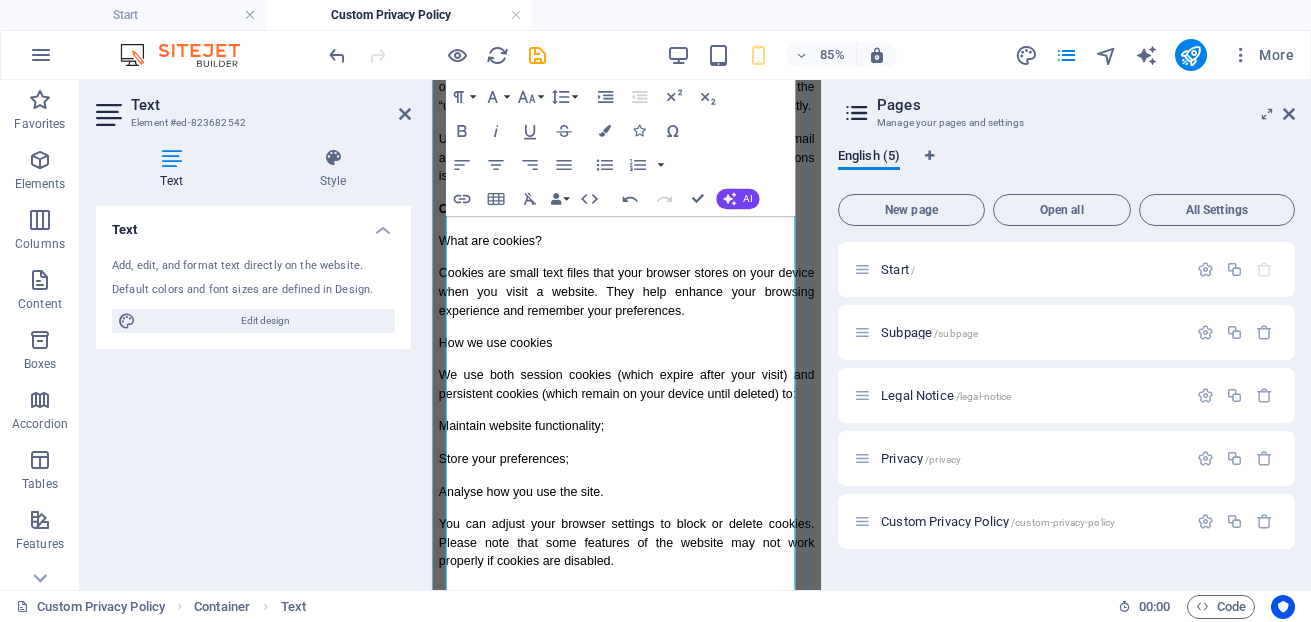click on "Server Log Files" at bounding box center [497, 718] 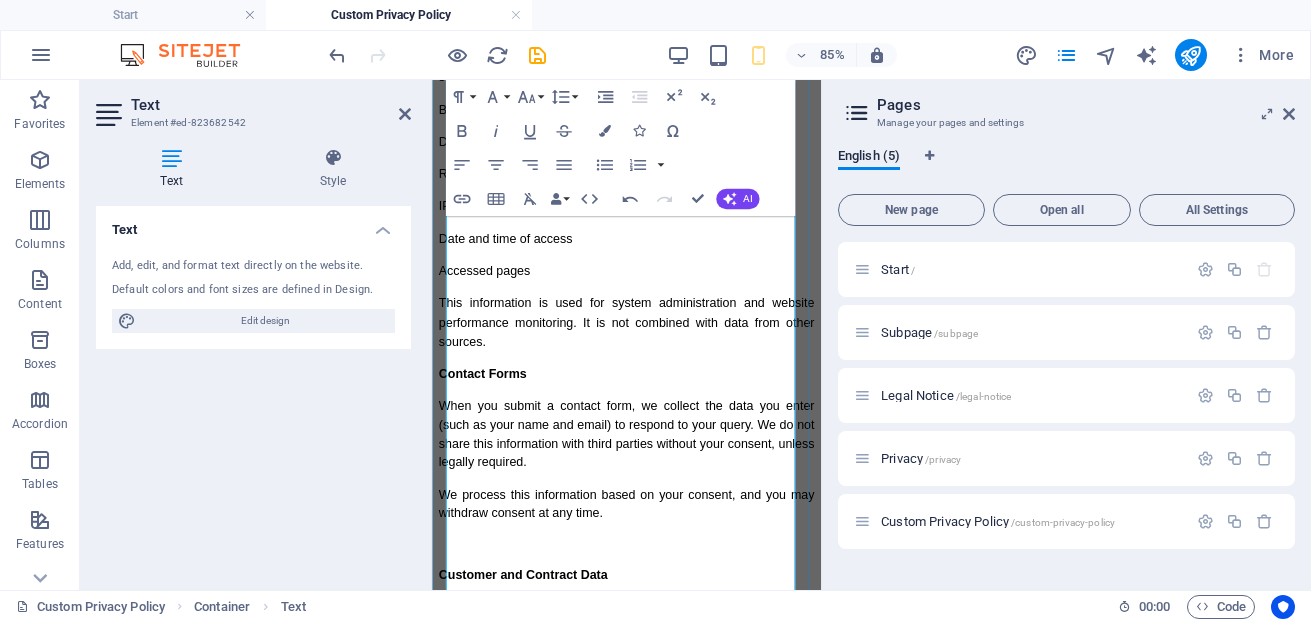 scroll, scrollTop: 5000, scrollLeft: 0, axis: vertical 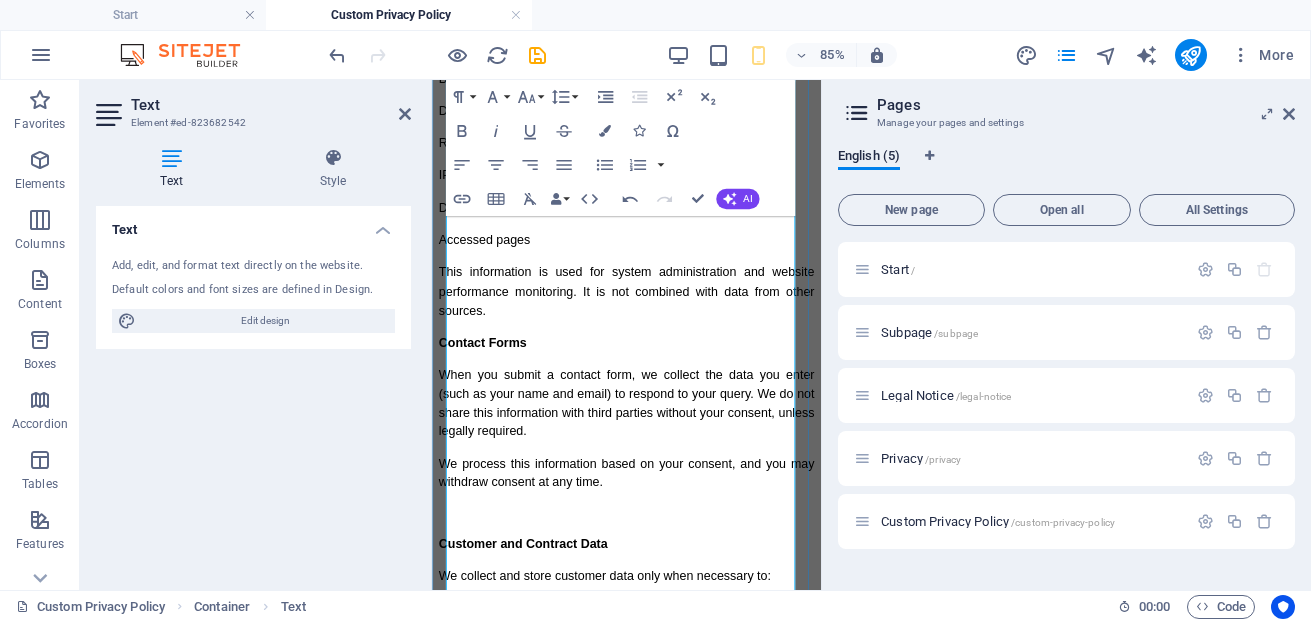 click on "Customer and Contract Data" at bounding box center (539, 625) 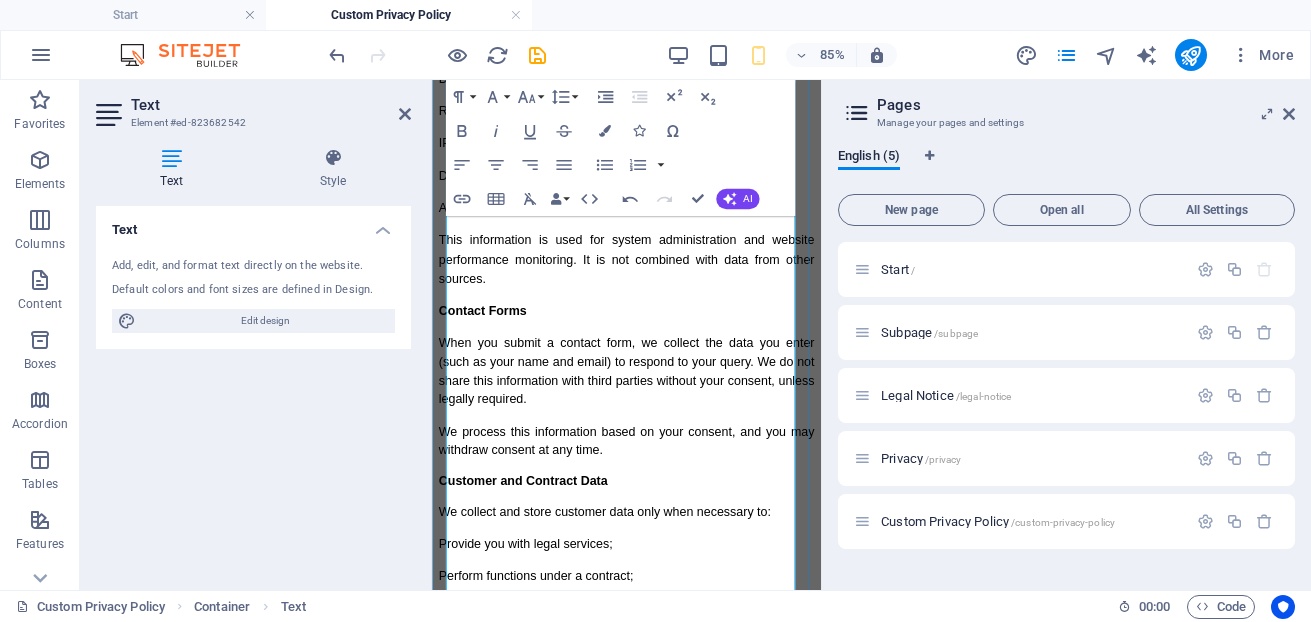 scroll, scrollTop: 5300, scrollLeft: 0, axis: vertical 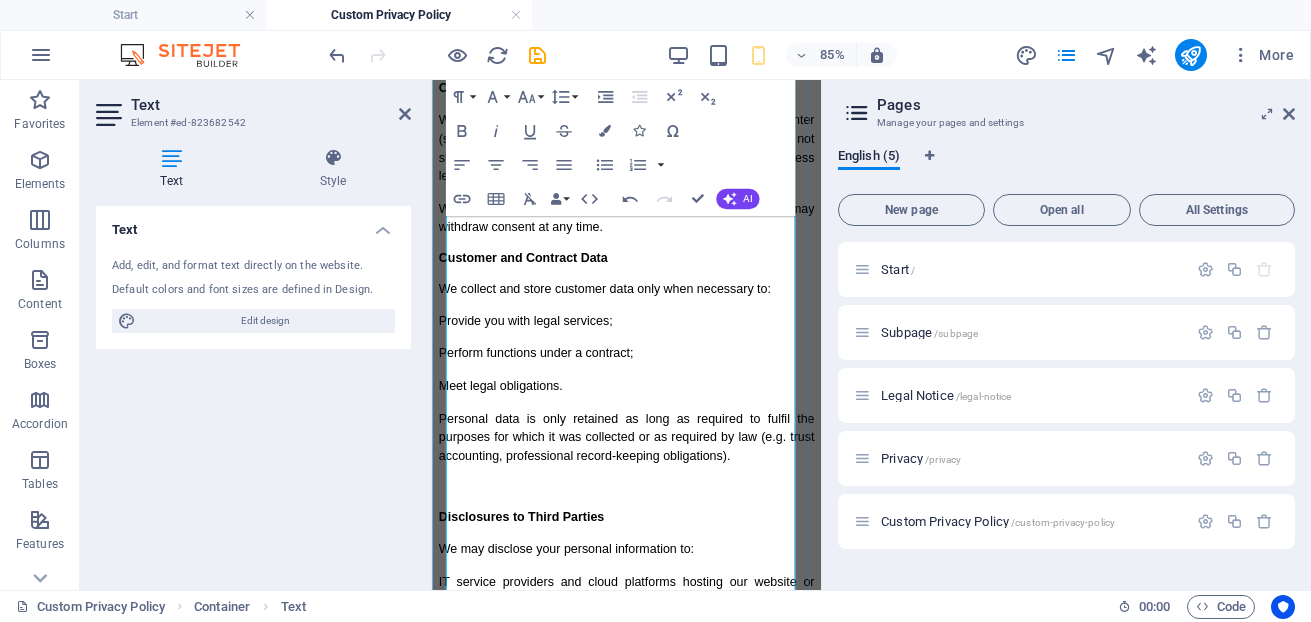 click on "Disclosures to Third Parties" at bounding box center (537, 594) 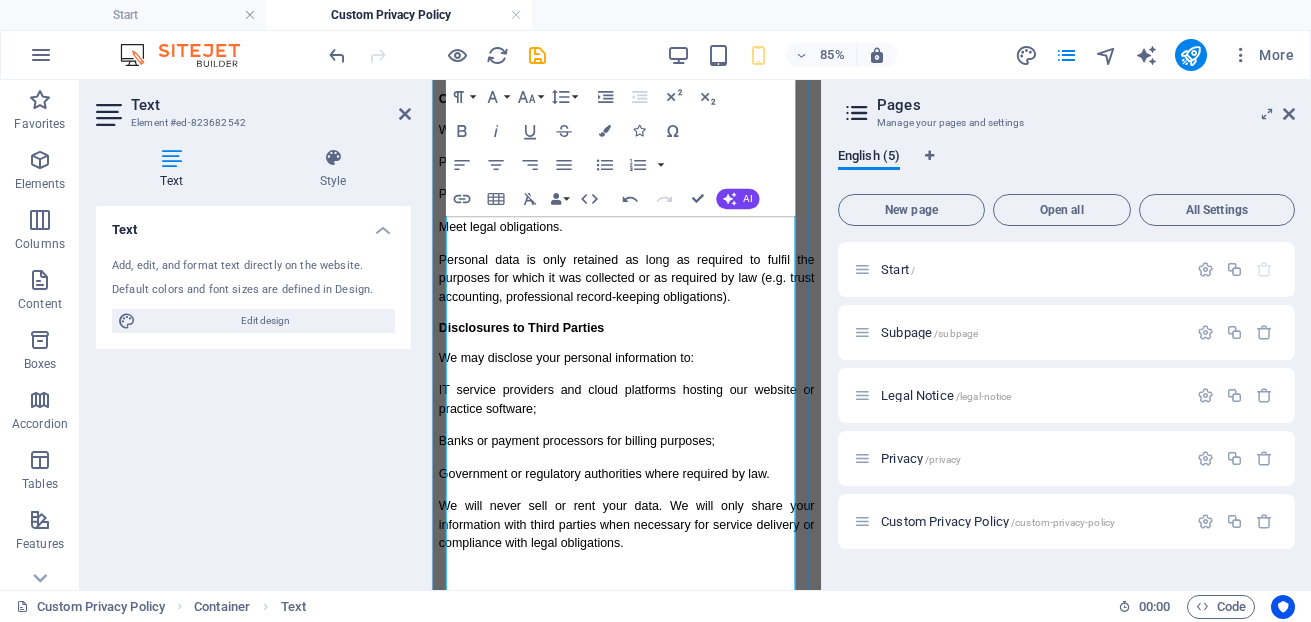 scroll, scrollTop: 5600, scrollLeft: 0, axis: vertical 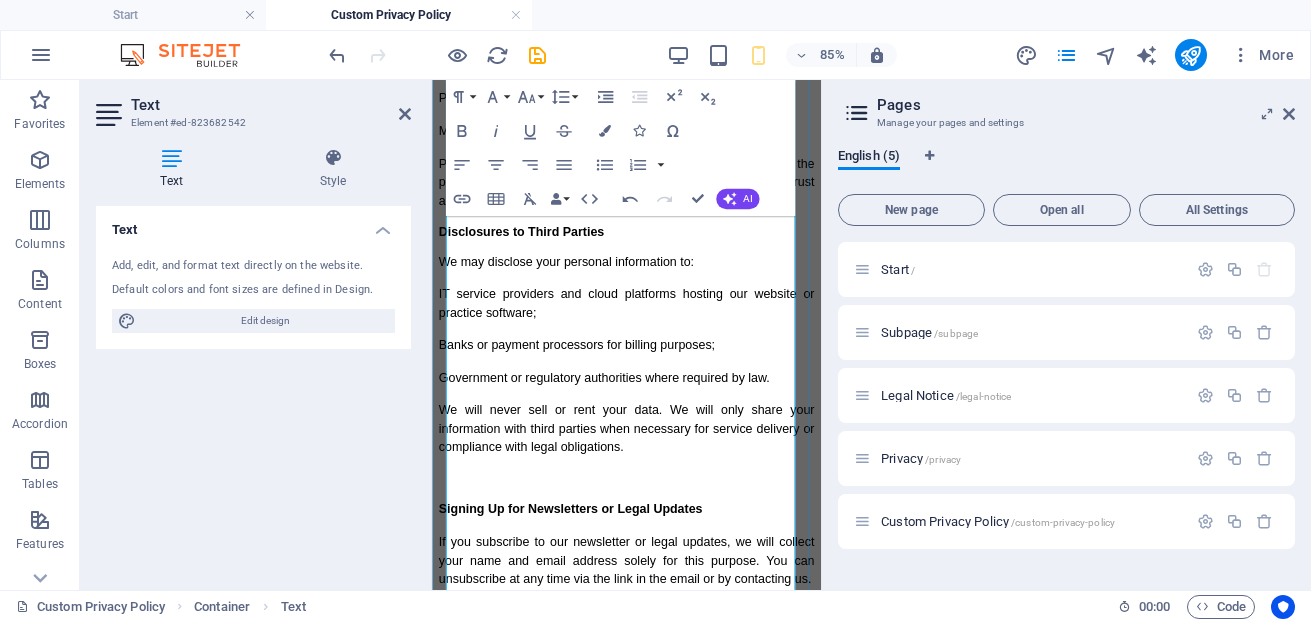 click on "Signing Up for Newsletters or Legal Updates" at bounding box center (595, 584) 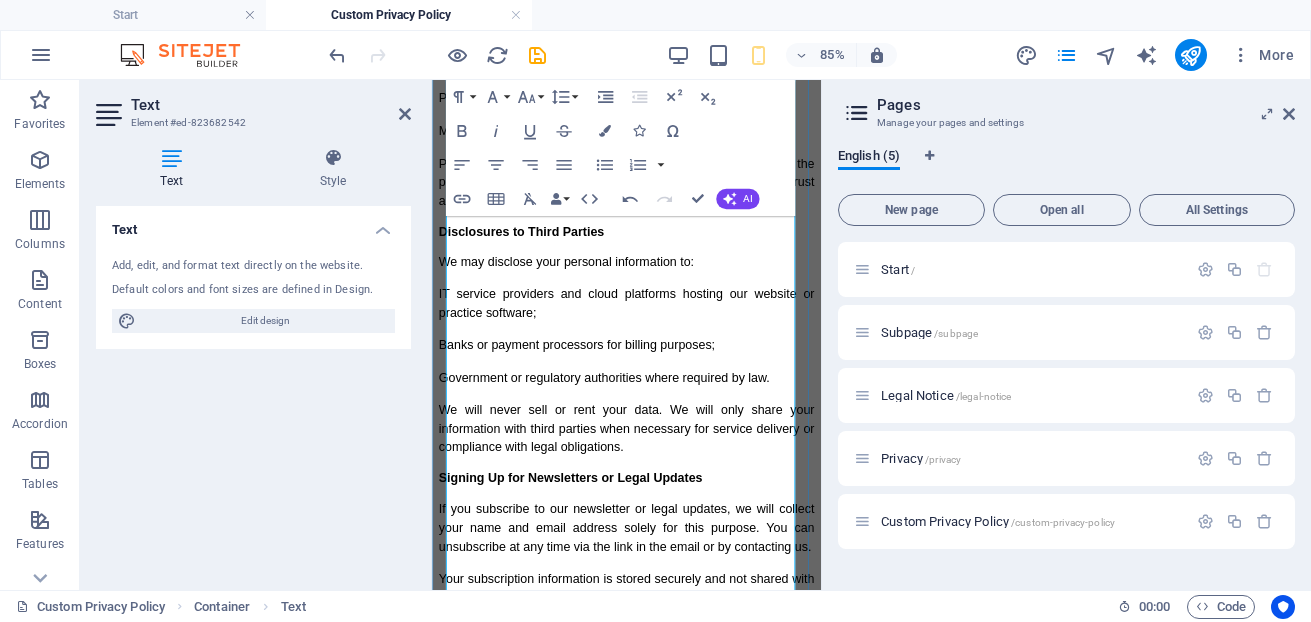 scroll, scrollTop: 5800, scrollLeft: 0, axis: vertical 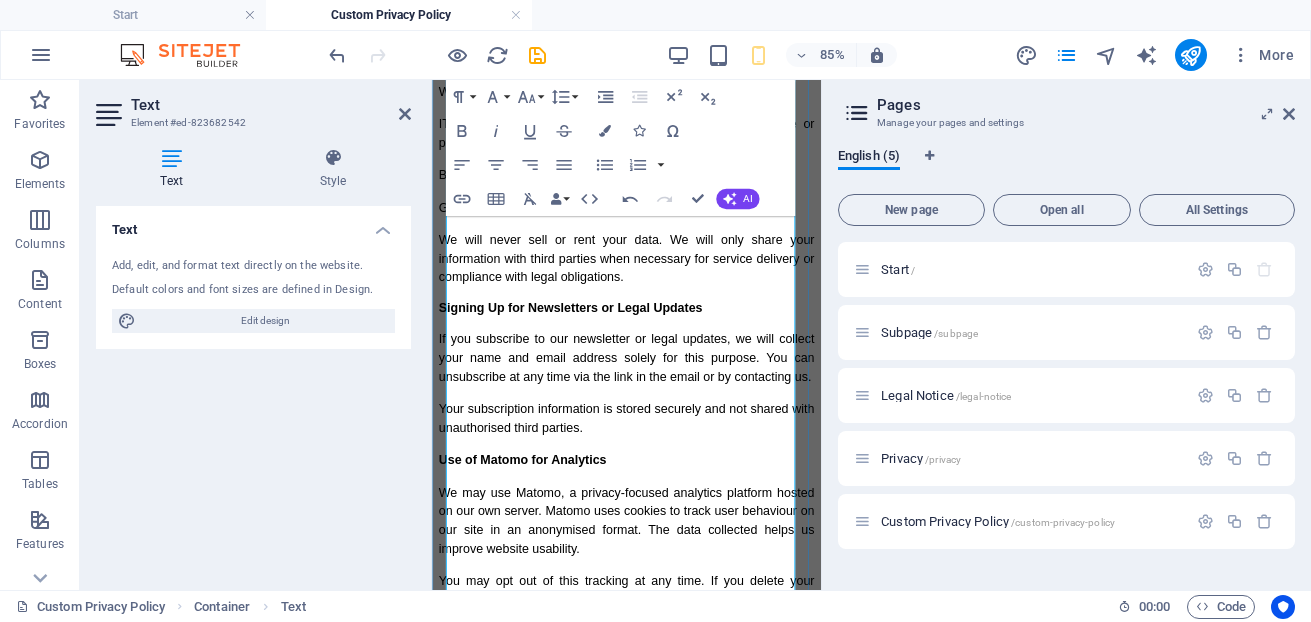 click on "Use of Matomo for Analytics" at bounding box center (538, 527) 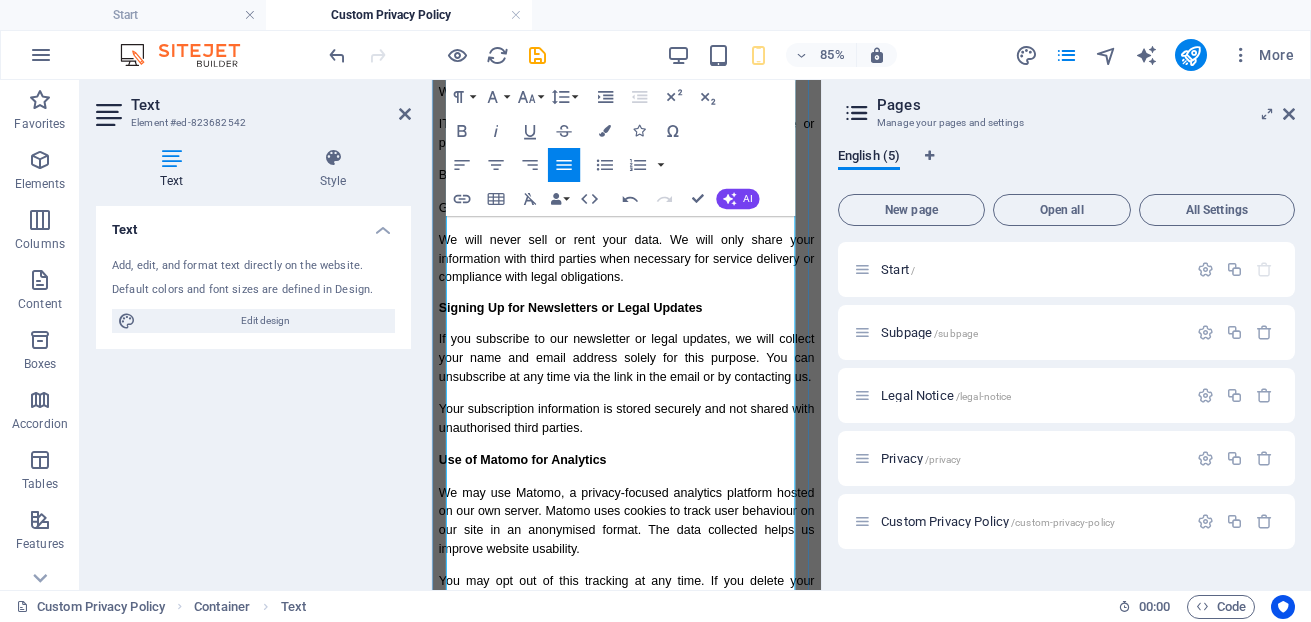 click on "Use of Matomo for Analytics" at bounding box center [661, 527] 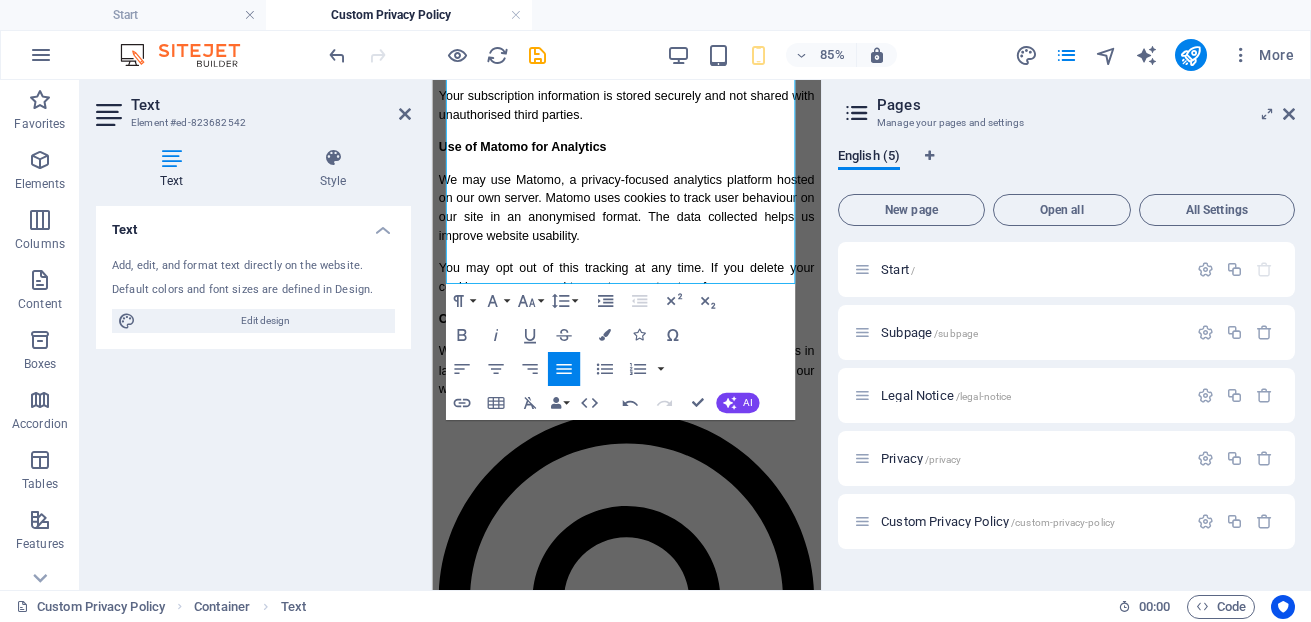 scroll, scrollTop: 6300, scrollLeft: 0, axis: vertical 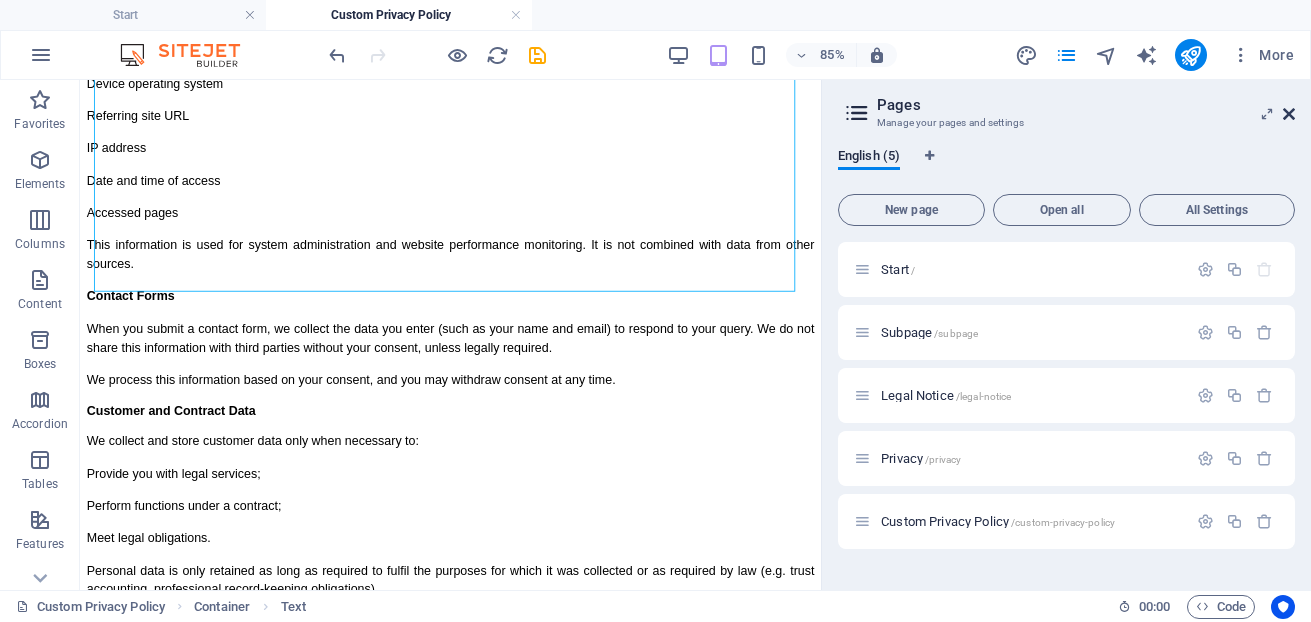 click at bounding box center [1289, 114] 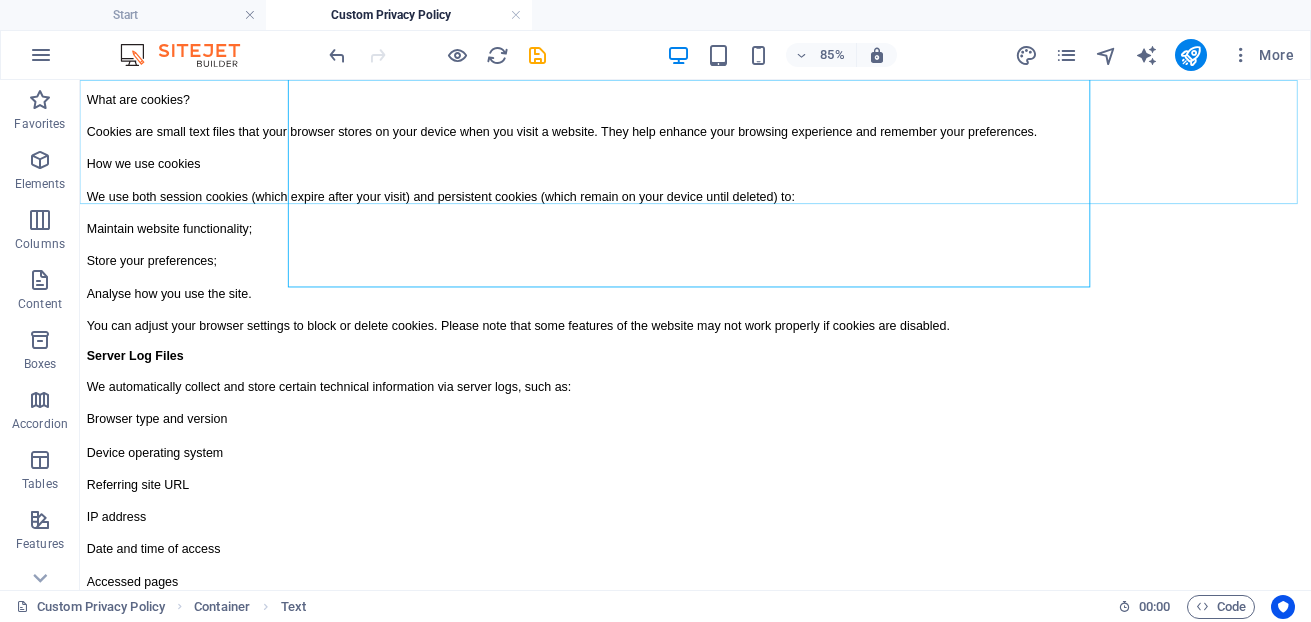 scroll, scrollTop: 4549, scrollLeft: 0, axis: vertical 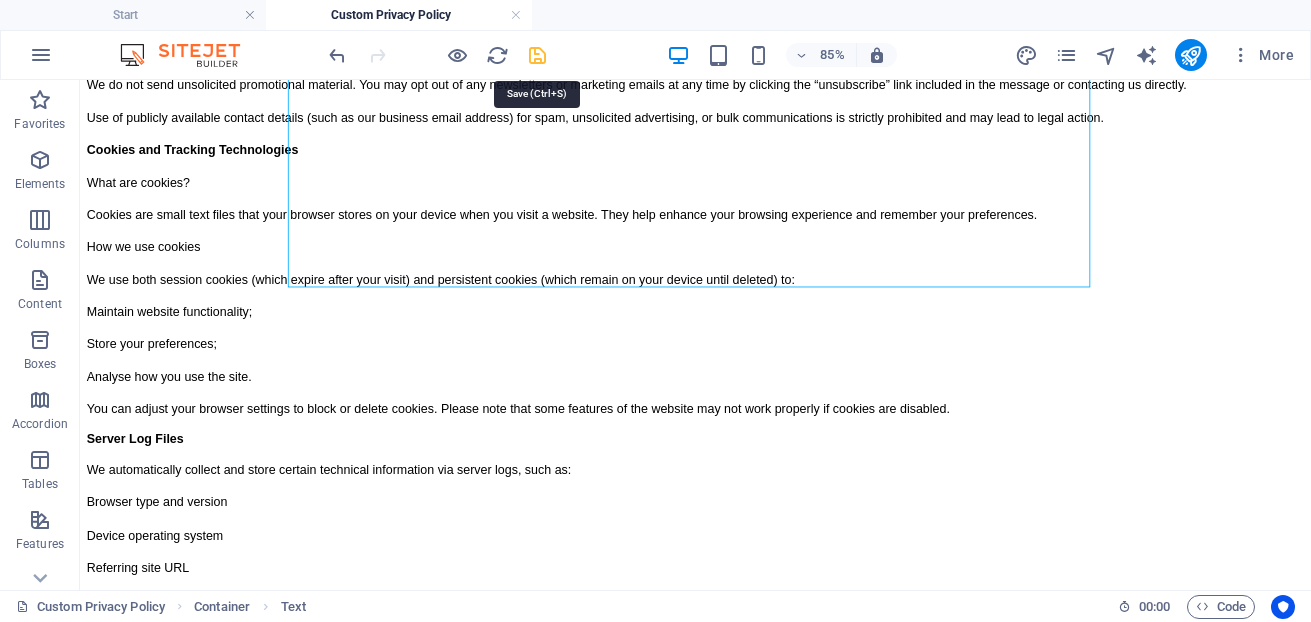 click at bounding box center (537, 55) 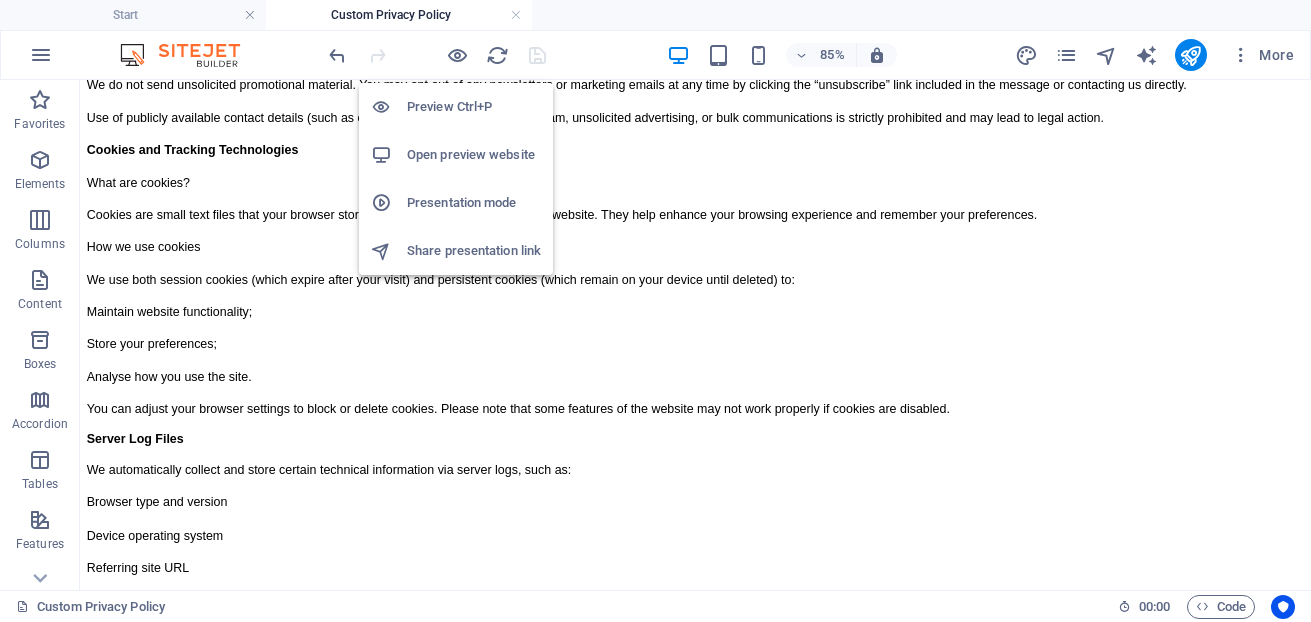 click on "Open preview website" at bounding box center (474, 155) 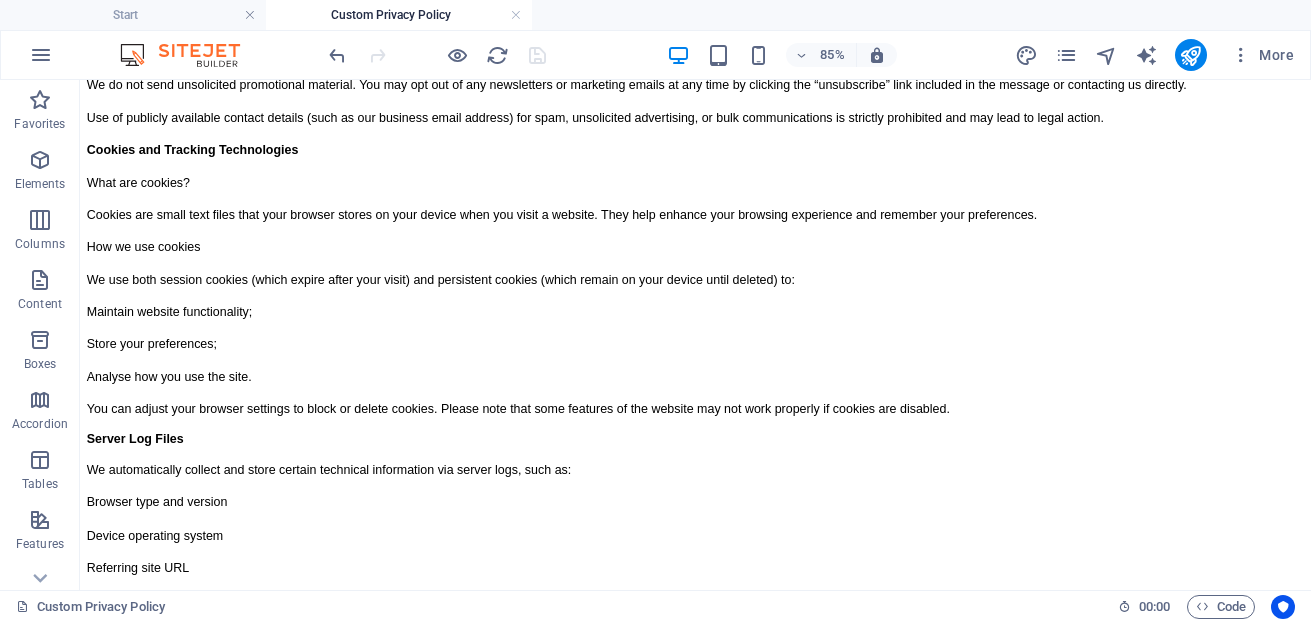 click on "85% More" at bounding box center (813, 55) 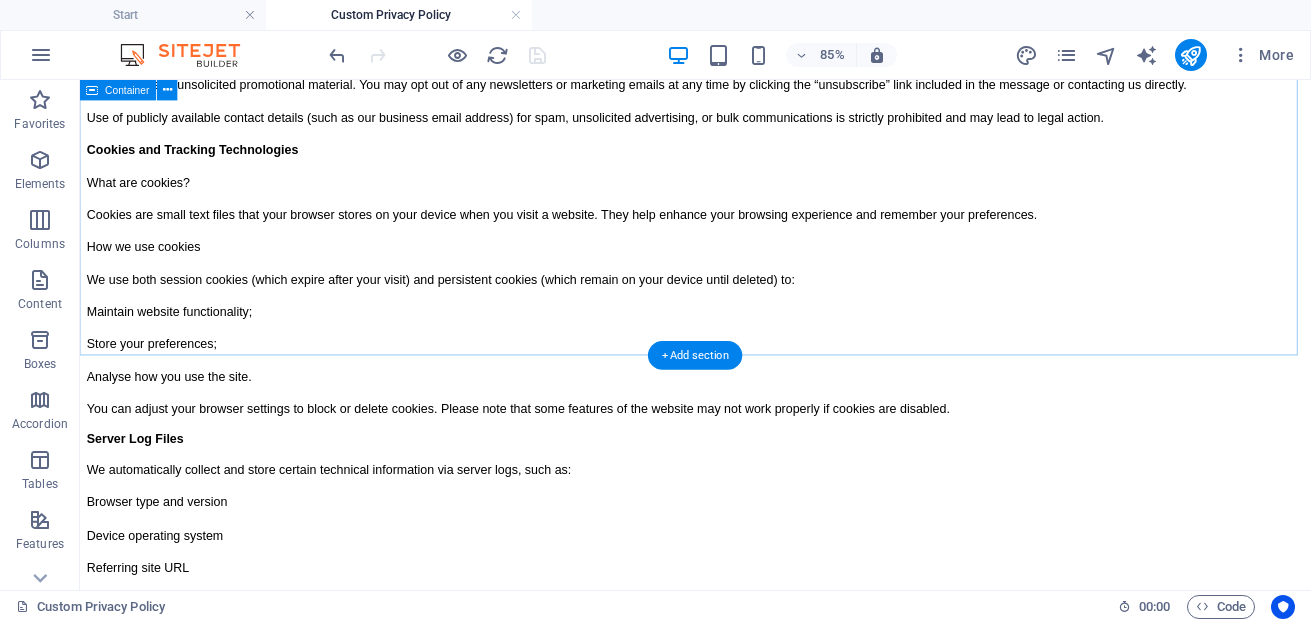 click on "Privacy Policy Last Updated: August 2025 Overview of Our Commitment to Privacy At LSP Lawyers, we are committed to protecting your personal information in accordance with Australian privacy law. This Privacy Policy provides a clear and transparent summary of how we collect, use, disclose, and store your personal information when you interact with our website or engage our services. "Personal information" means any data or opinion about you that identifies you, or from which your identity can reasonably be ascertained. This includes your name, email address, contact number, and other personal details. For more detailed information about our privacy practices, please continue reading below. Data Collection via Our Website Who is responsible for managing data collected through this website? All personal information collected via this website is managed by LSP LAWYERS, located in New South Wales, Australia. For full contact details, please refer to our Legal Notice or Contact Us page. Your Rights LSP Lawyers ." at bounding box center (804, -291) 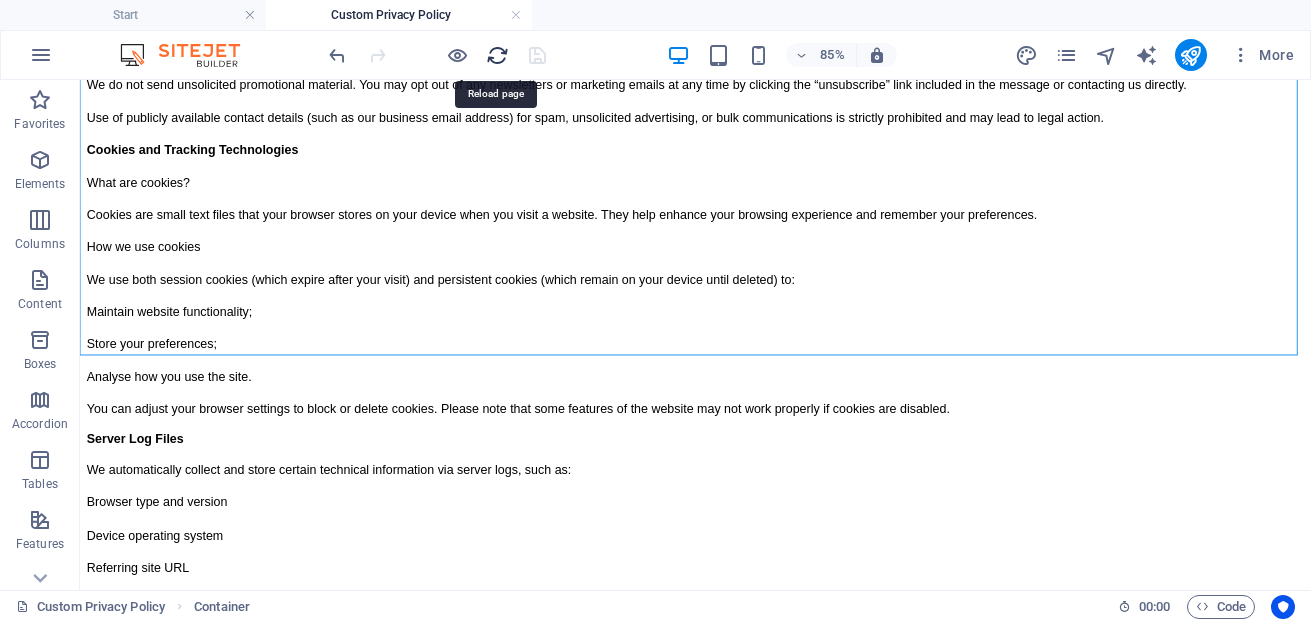 click at bounding box center (497, 55) 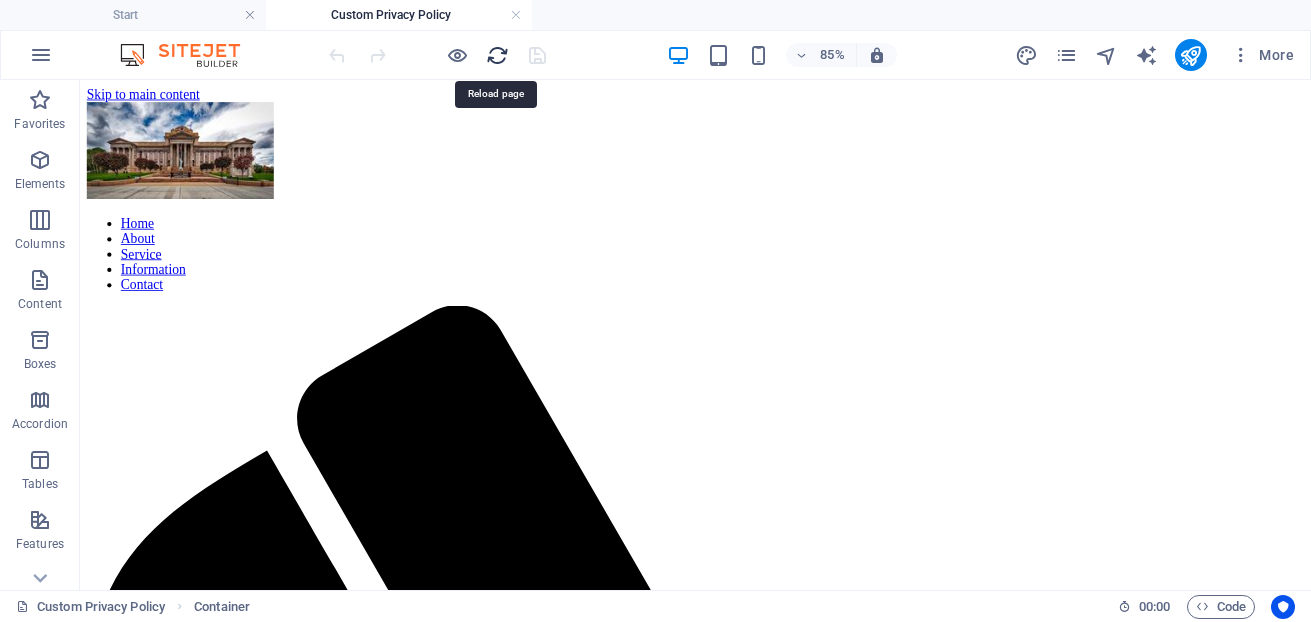 scroll, scrollTop: 0, scrollLeft: 0, axis: both 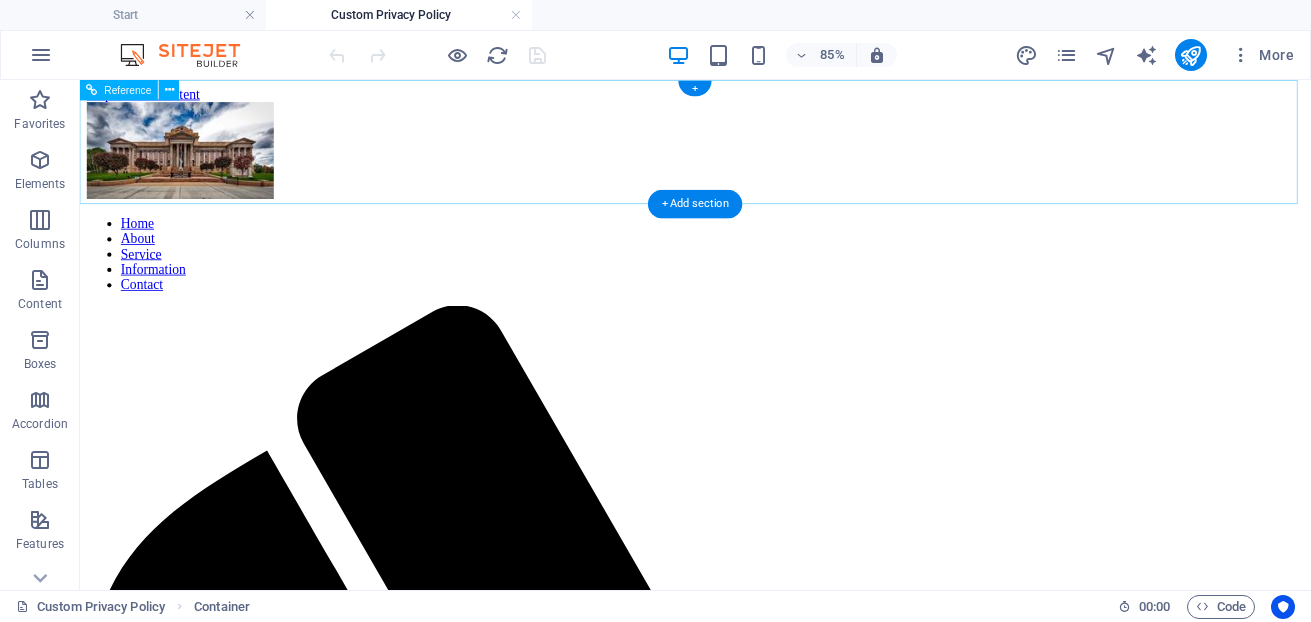 click on "Home About Service Information Contact" at bounding box center [804, 285] 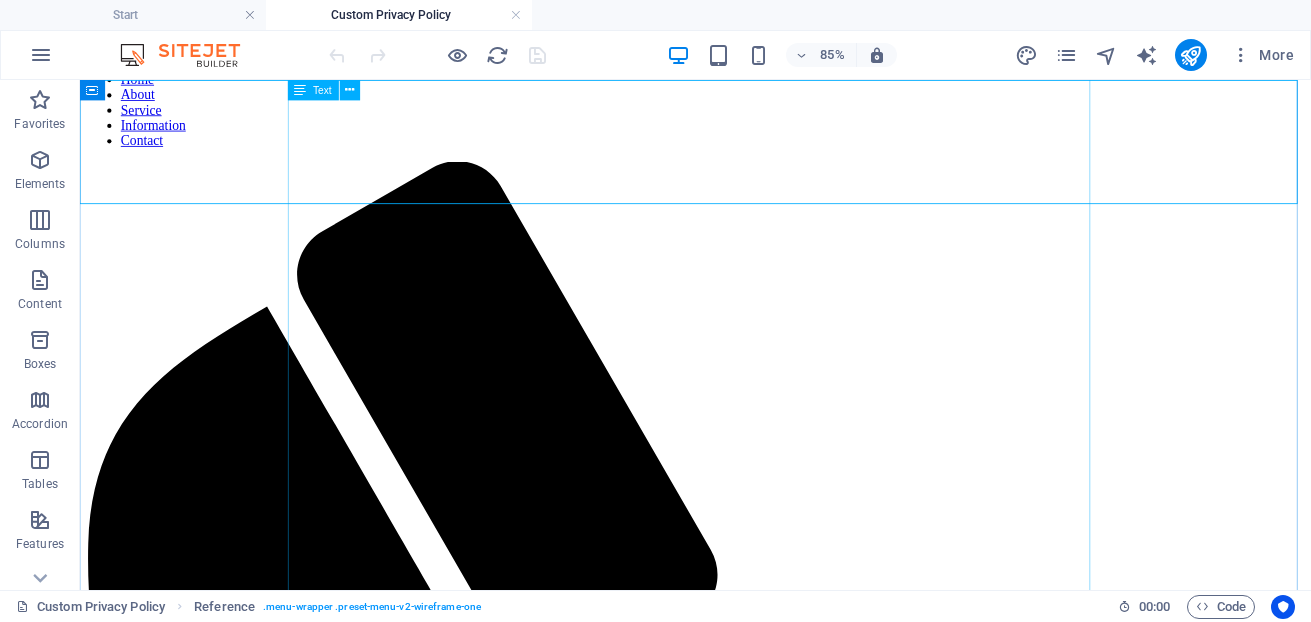 scroll, scrollTop: 0, scrollLeft: 0, axis: both 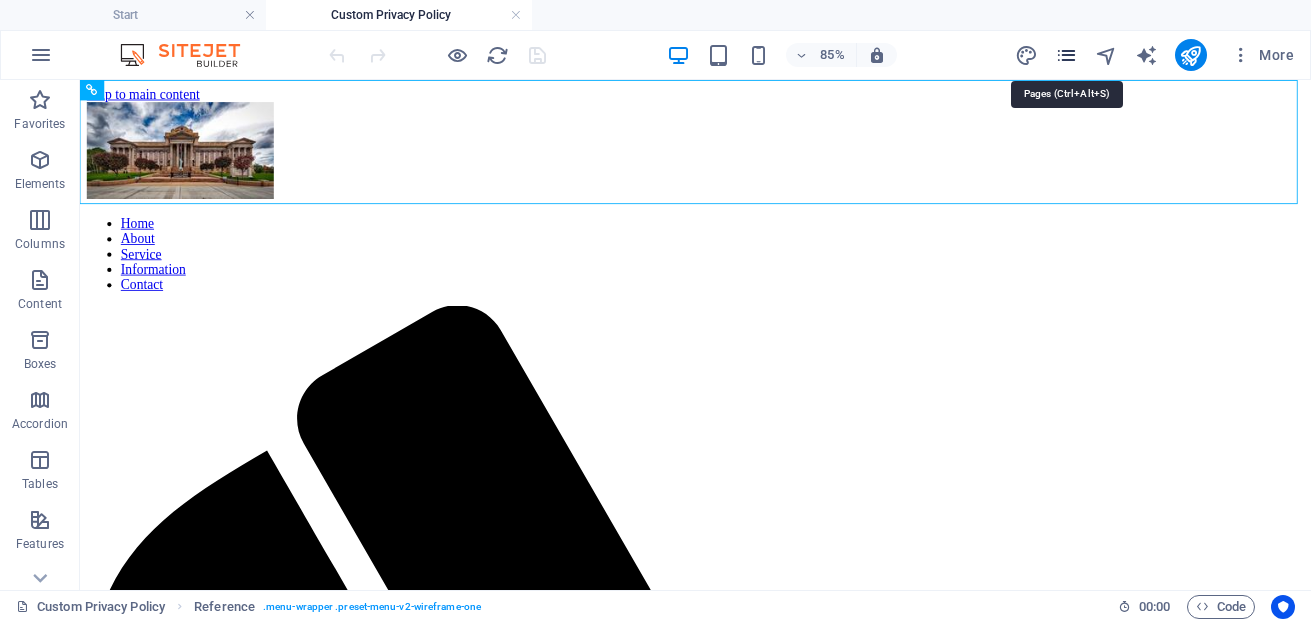click at bounding box center (1066, 55) 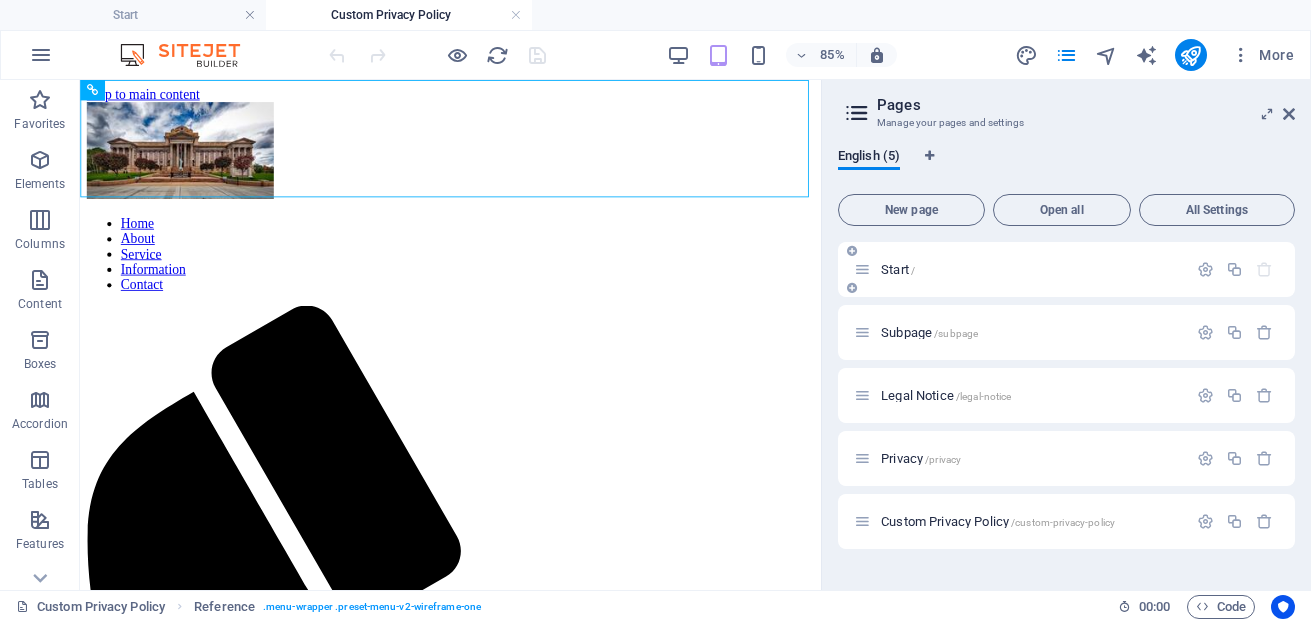 click on "Start /" at bounding box center [898, 269] 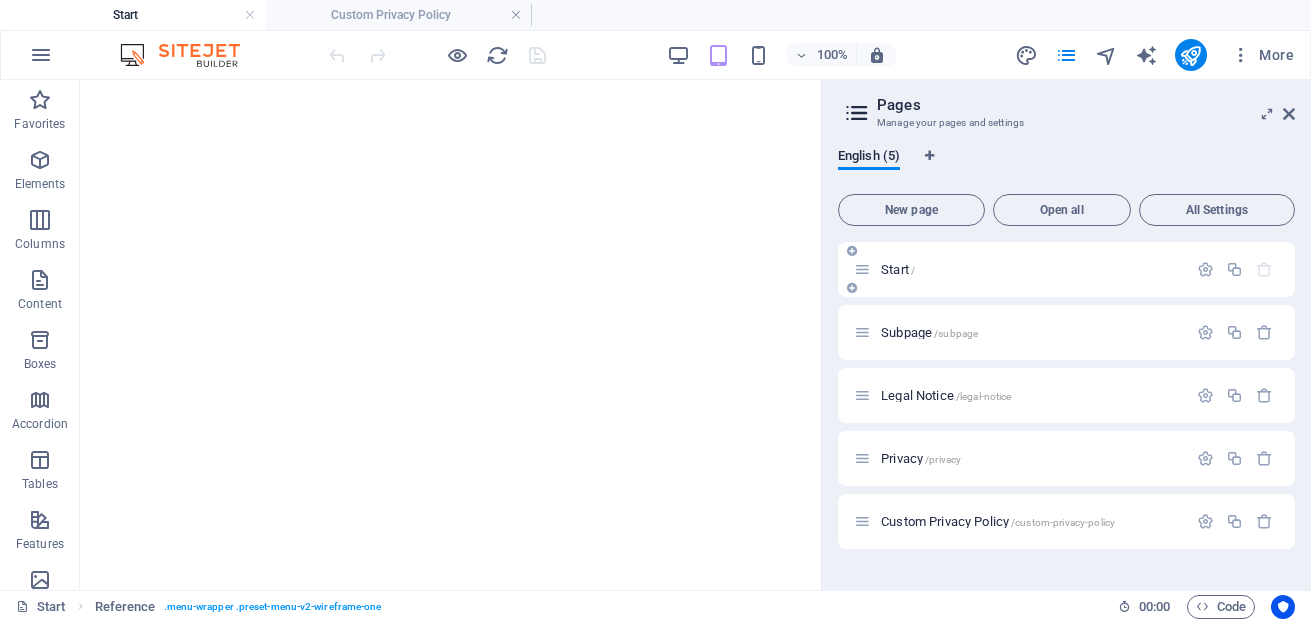 click on "Start /" at bounding box center [1031, 269] 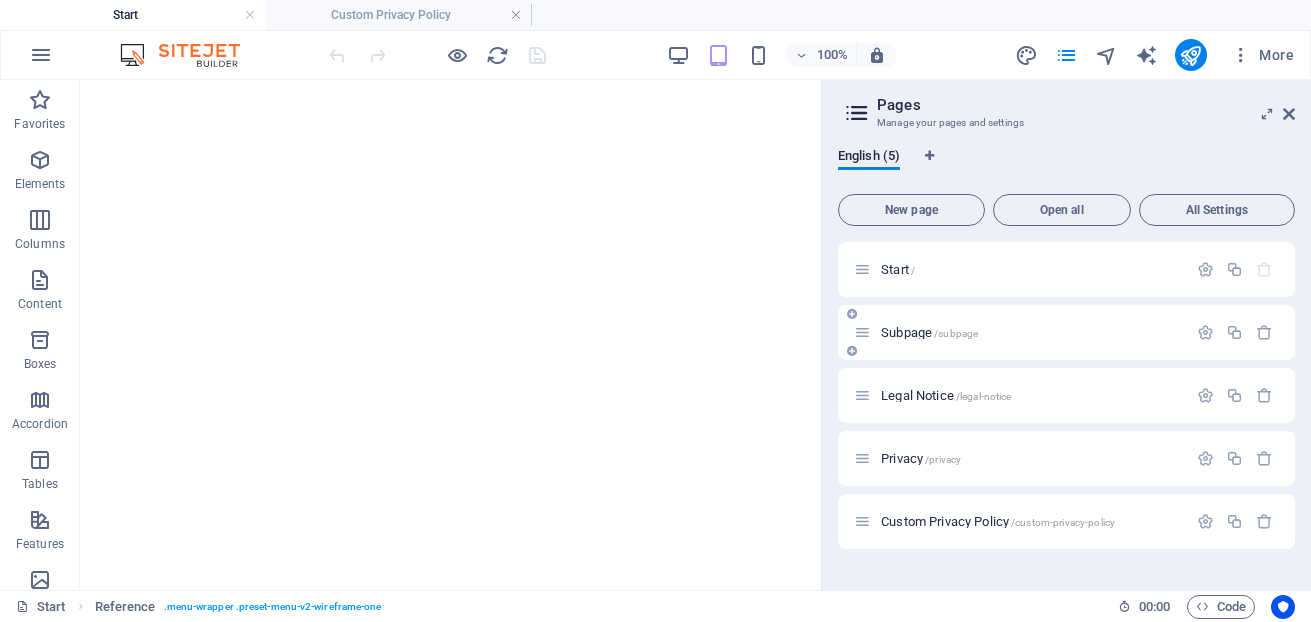 click on "Subpage /subpage" at bounding box center [929, 332] 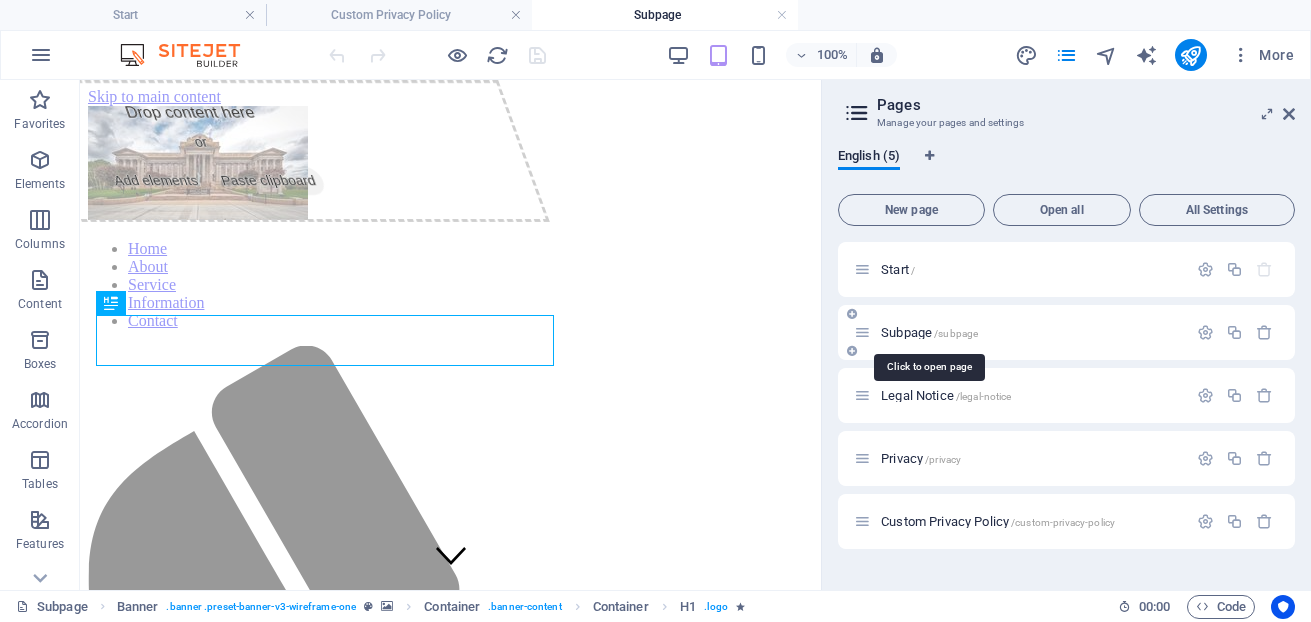 scroll, scrollTop: 0, scrollLeft: 0, axis: both 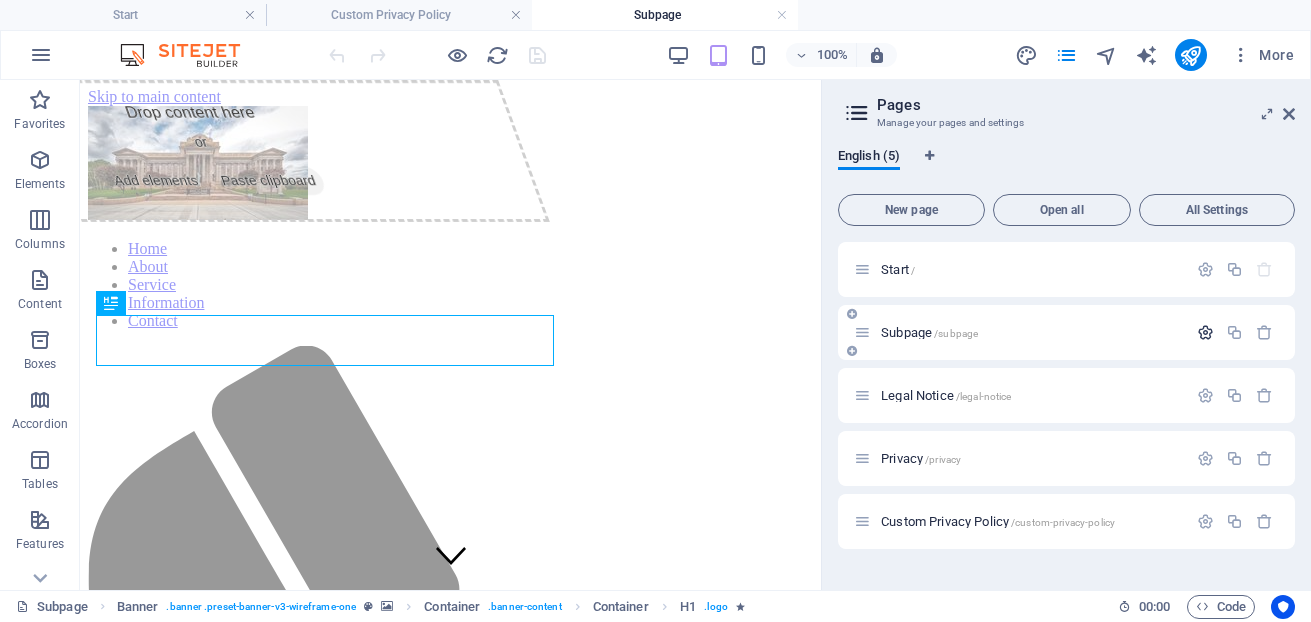click at bounding box center [1205, 332] 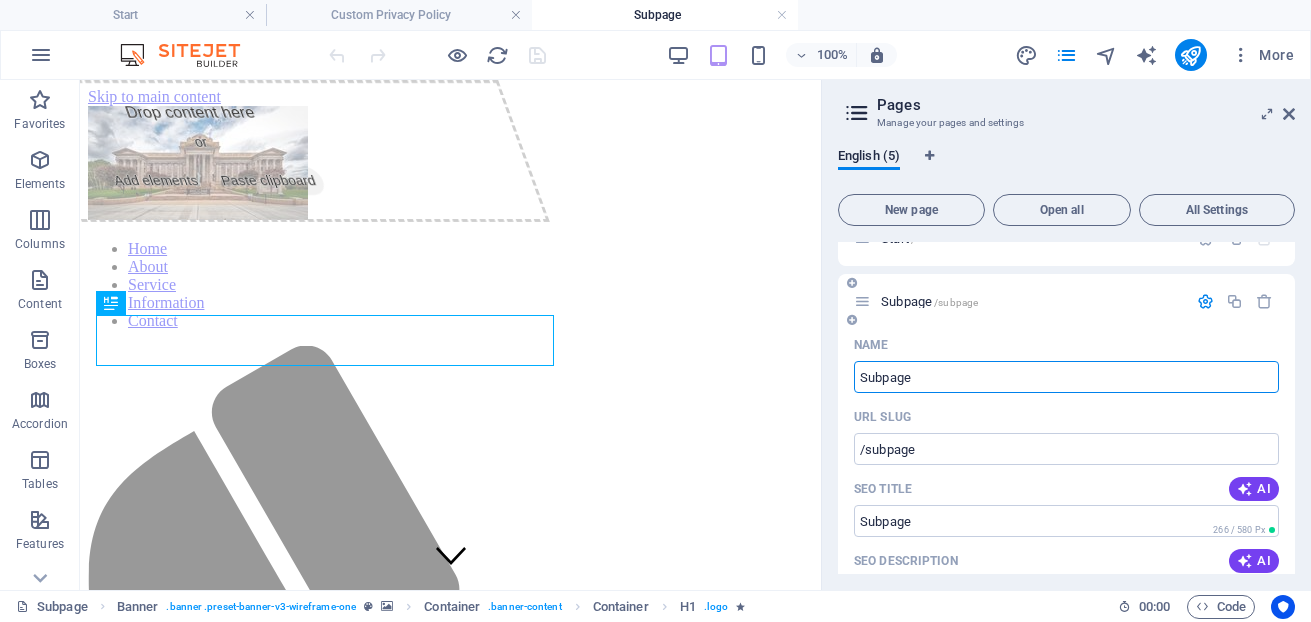 scroll, scrollTop: 0, scrollLeft: 0, axis: both 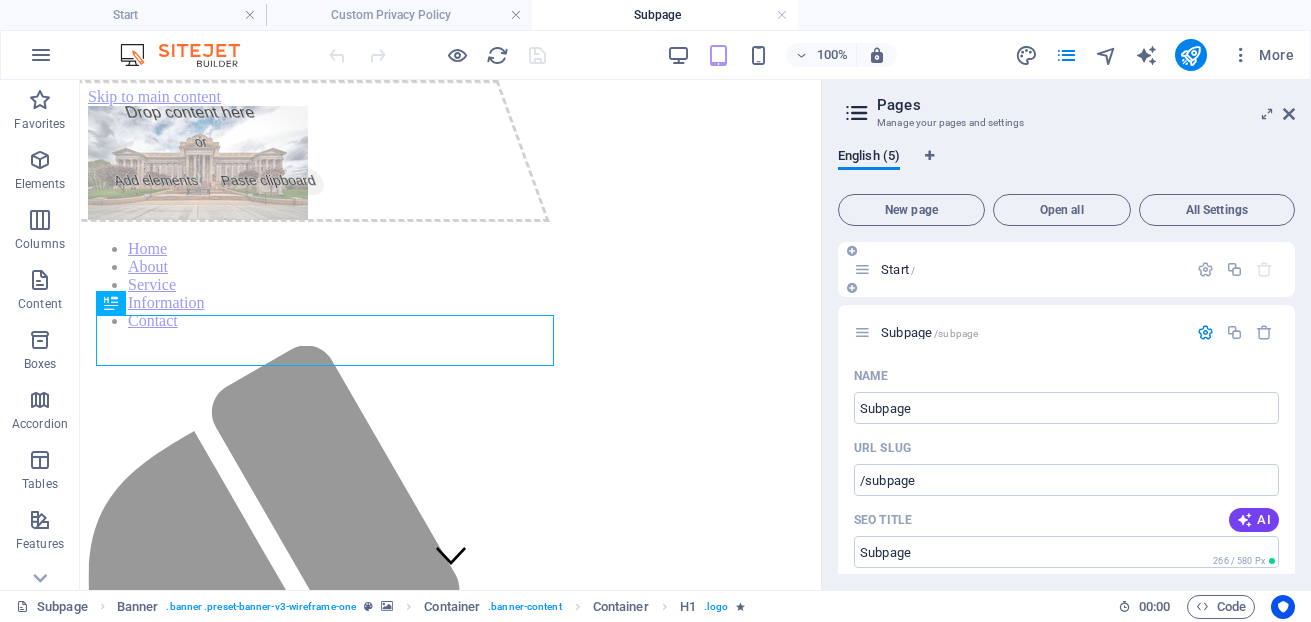 click on "Start /" at bounding box center (898, 269) 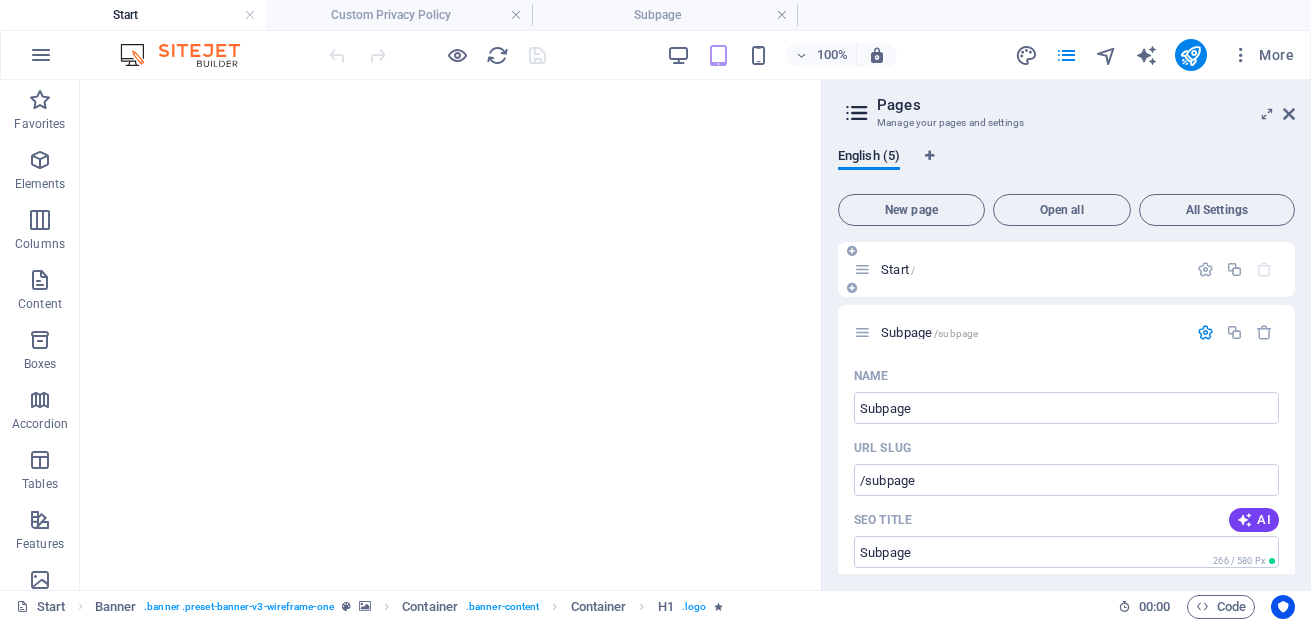 click on "Start /" at bounding box center (1020, 269) 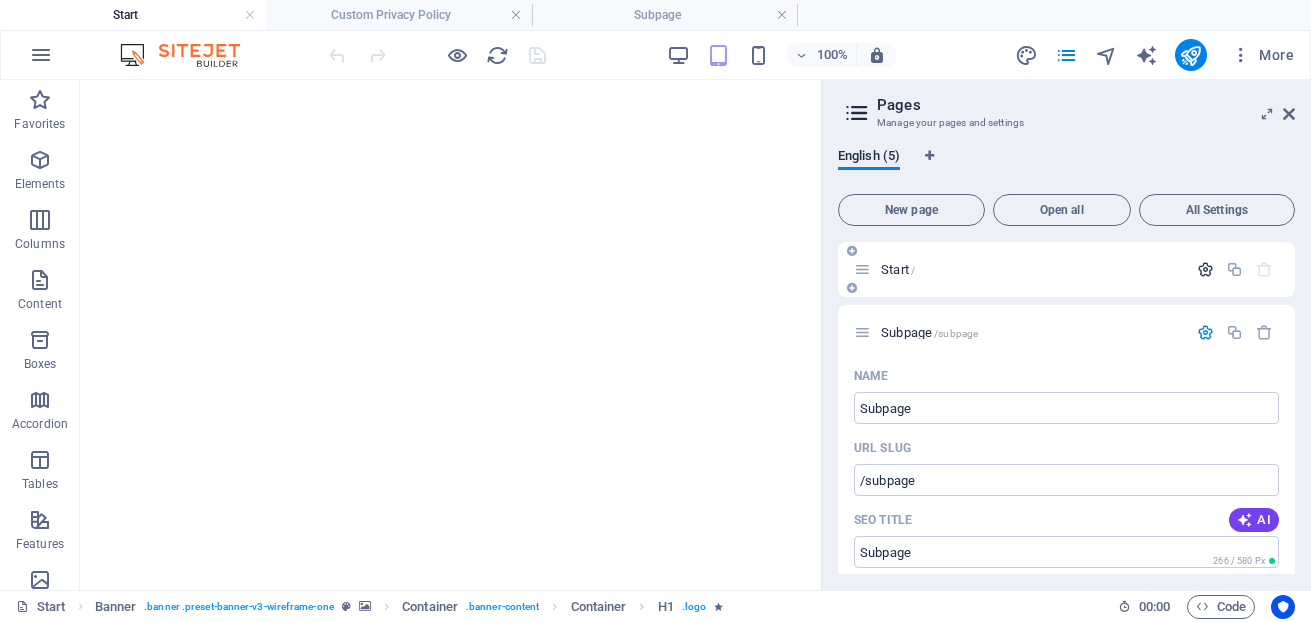 click at bounding box center [1205, 269] 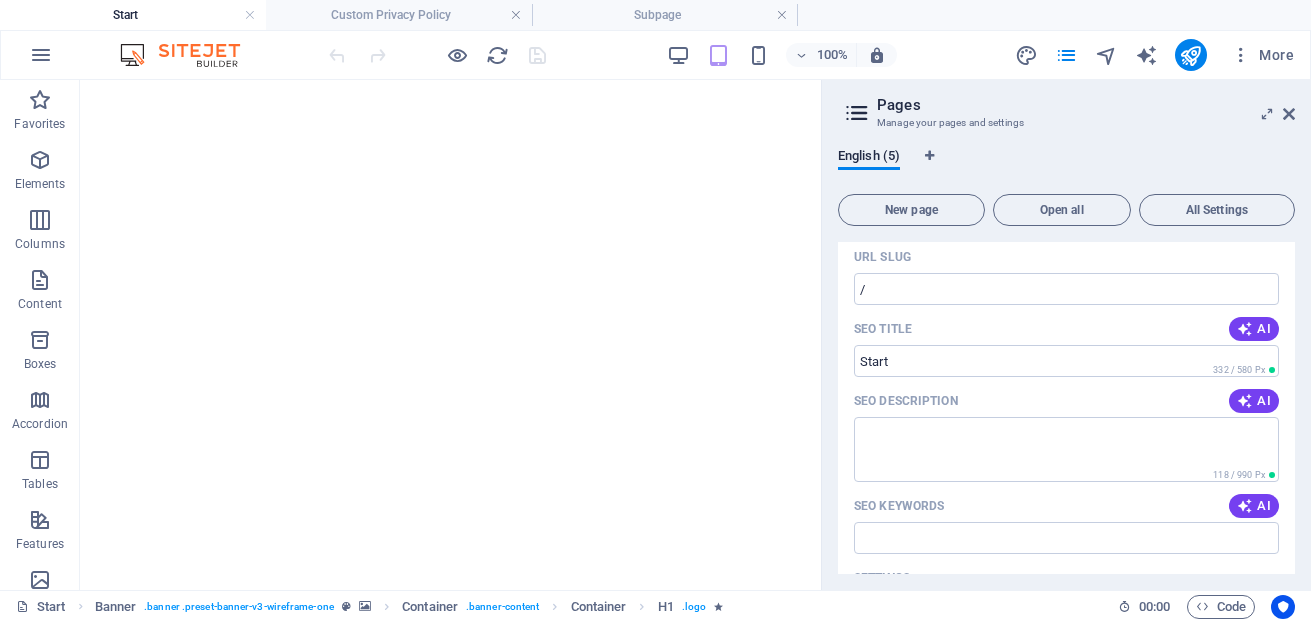 scroll, scrollTop: 100, scrollLeft: 0, axis: vertical 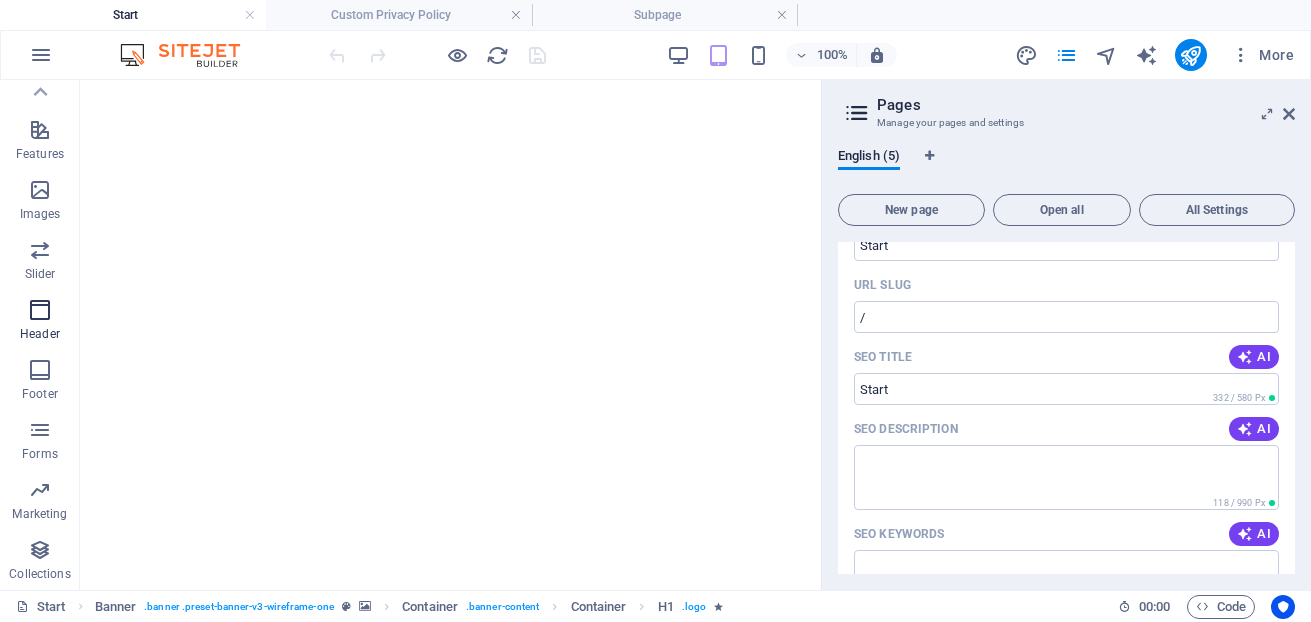 click at bounding box center [40, 310] 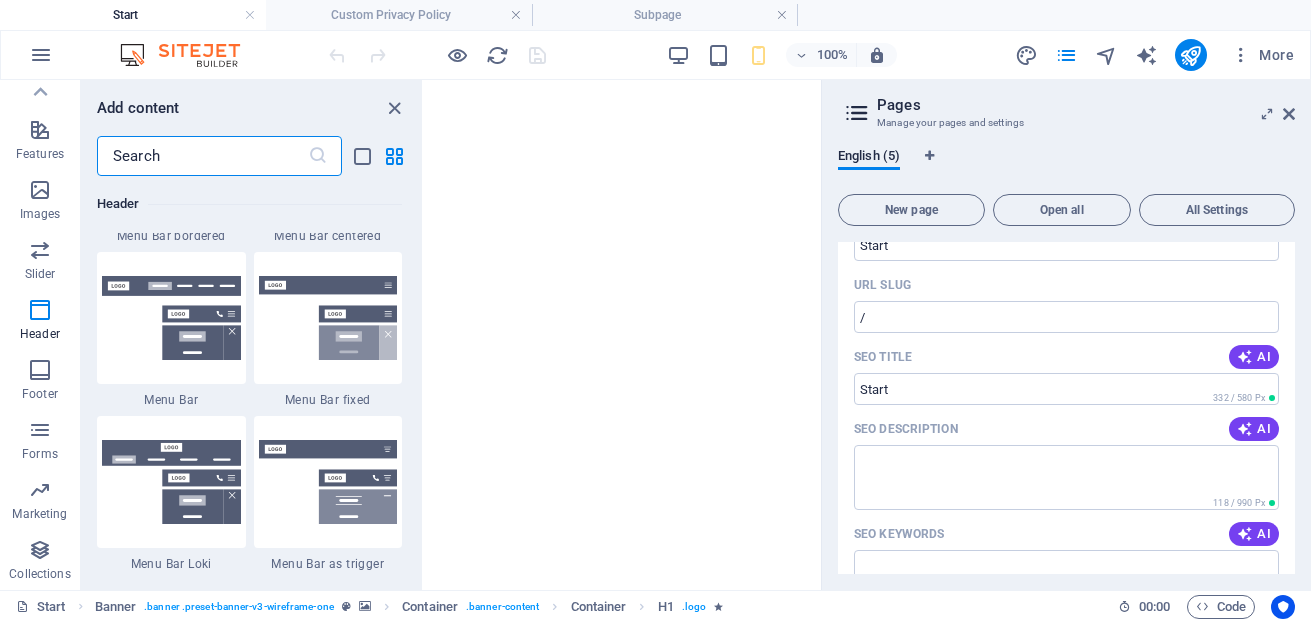 scroll, scrollTop: 12242, scrollLeft: 0, axis: vertical 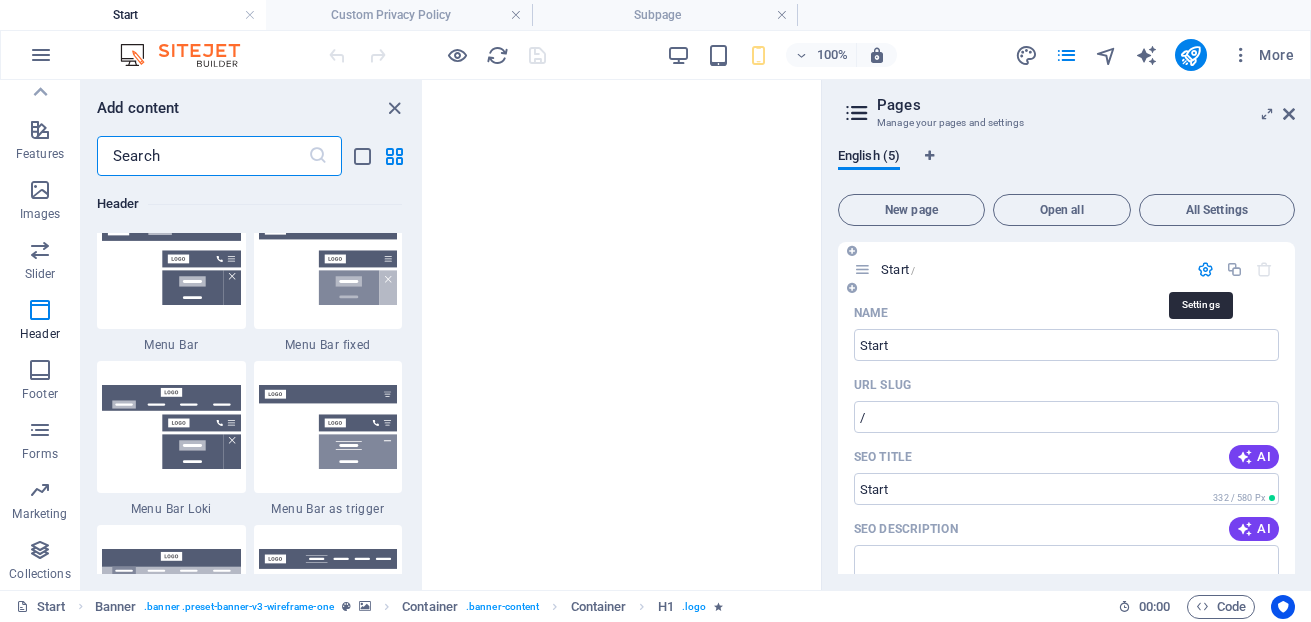 click at bounding box center (1205, 269) 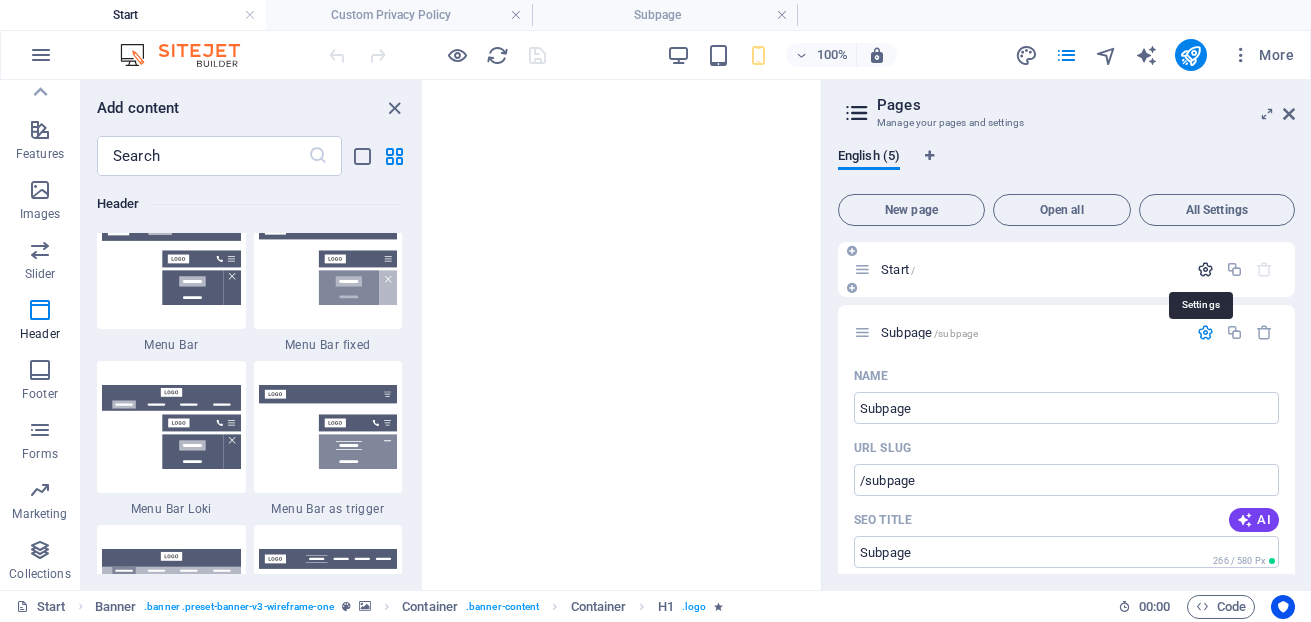 click at bounding box center (1205, 269) 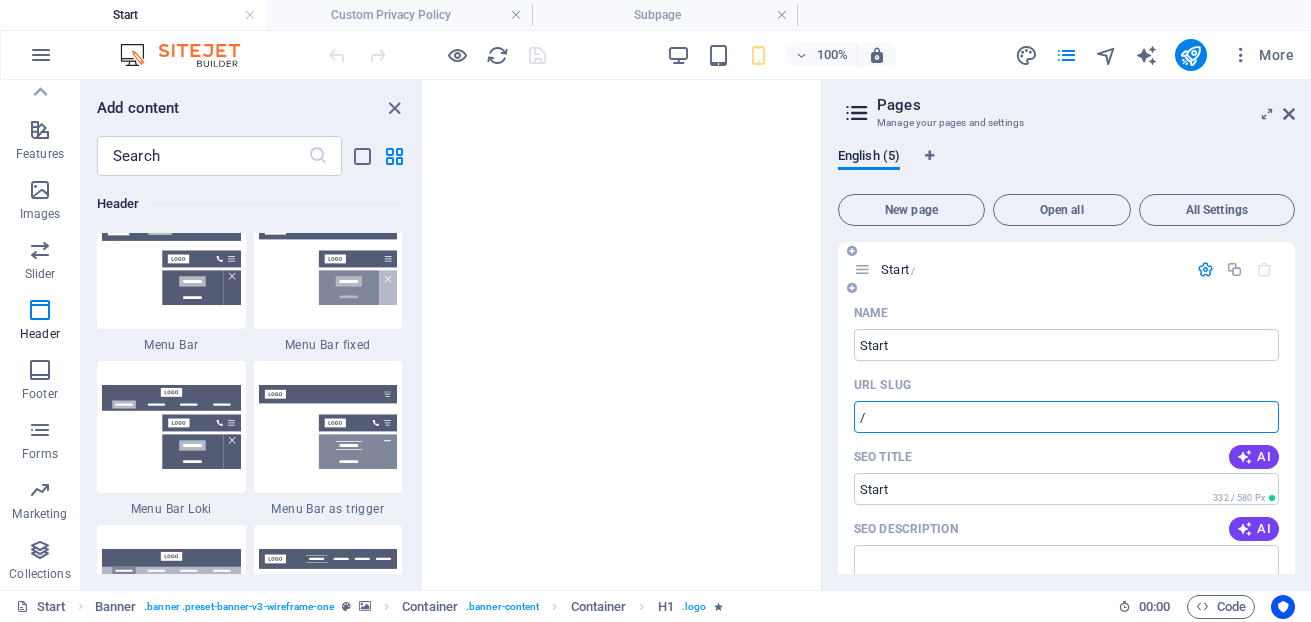 click on "/" at bounding box center (1066, 417) 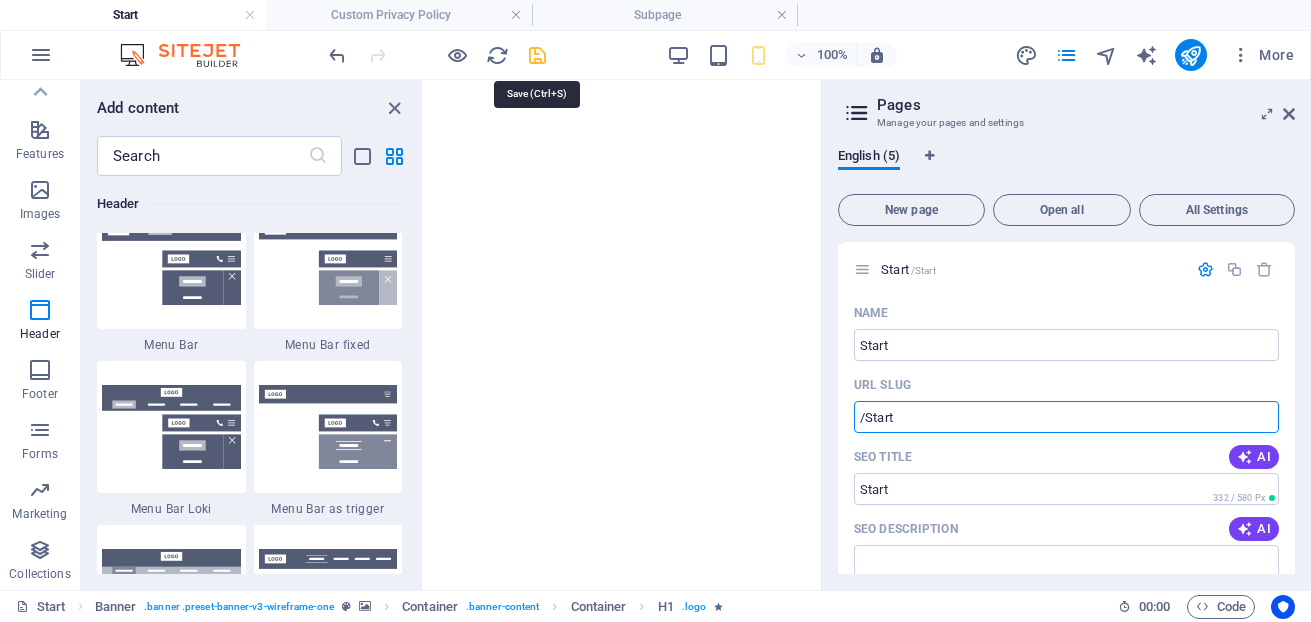 type on "/Start" 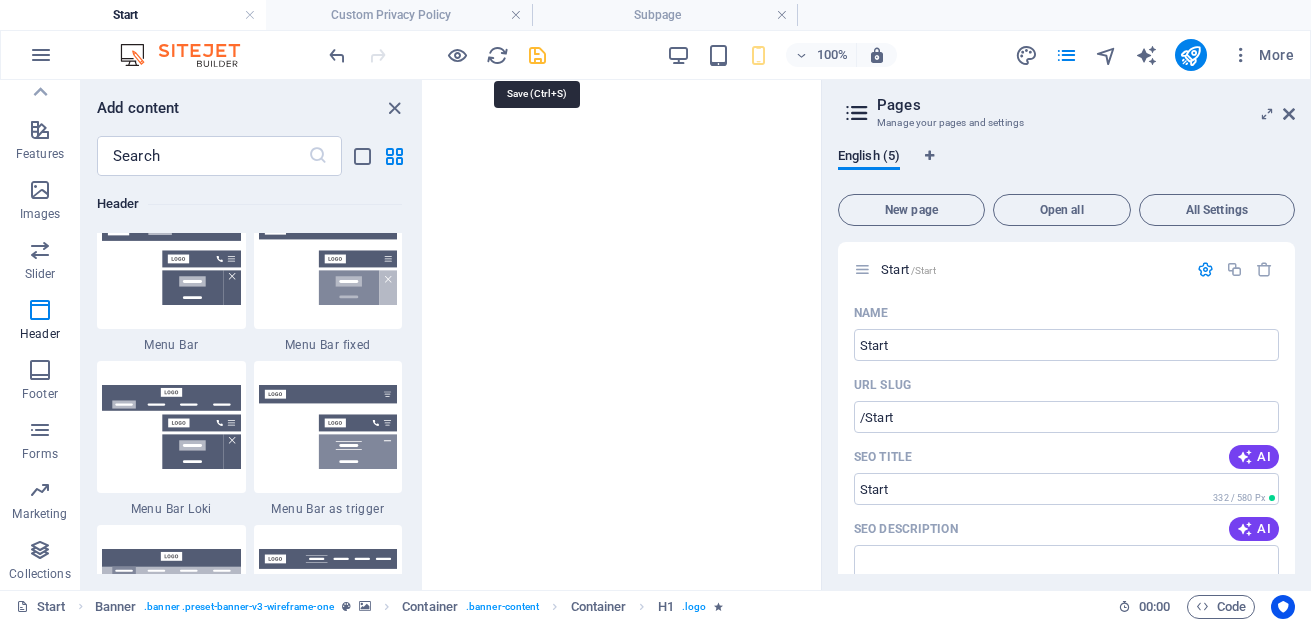 click at bounding box center (537, 55) 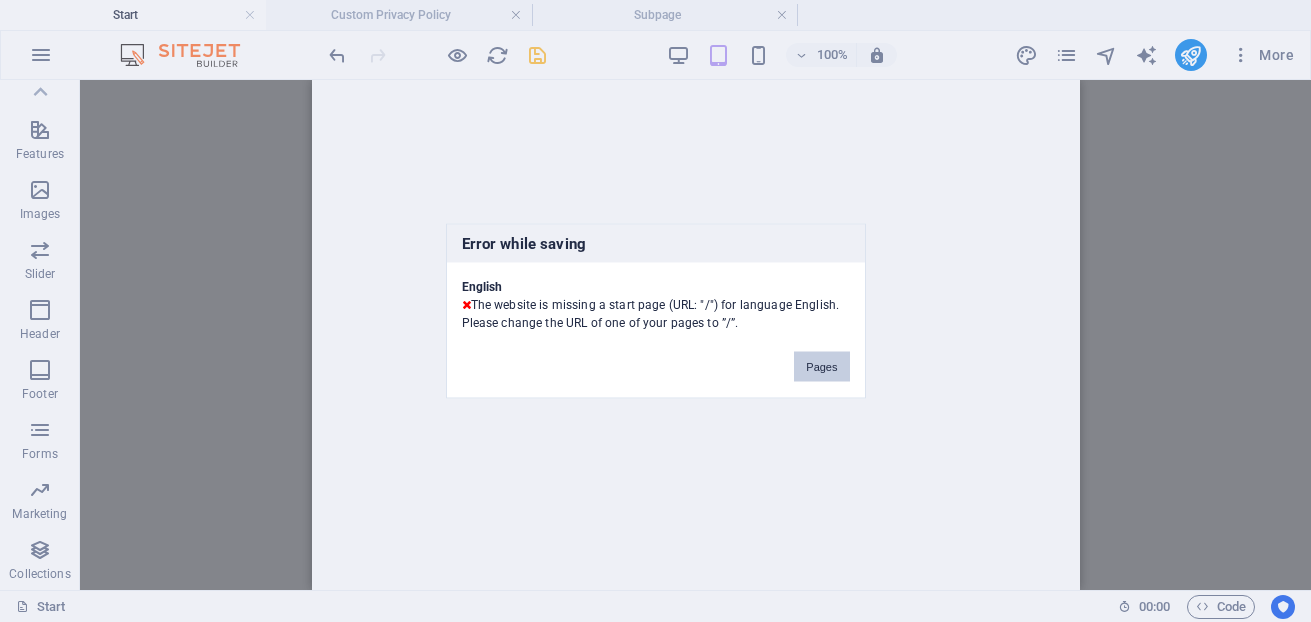 click on "Pages" at bounding box center (821, 367) 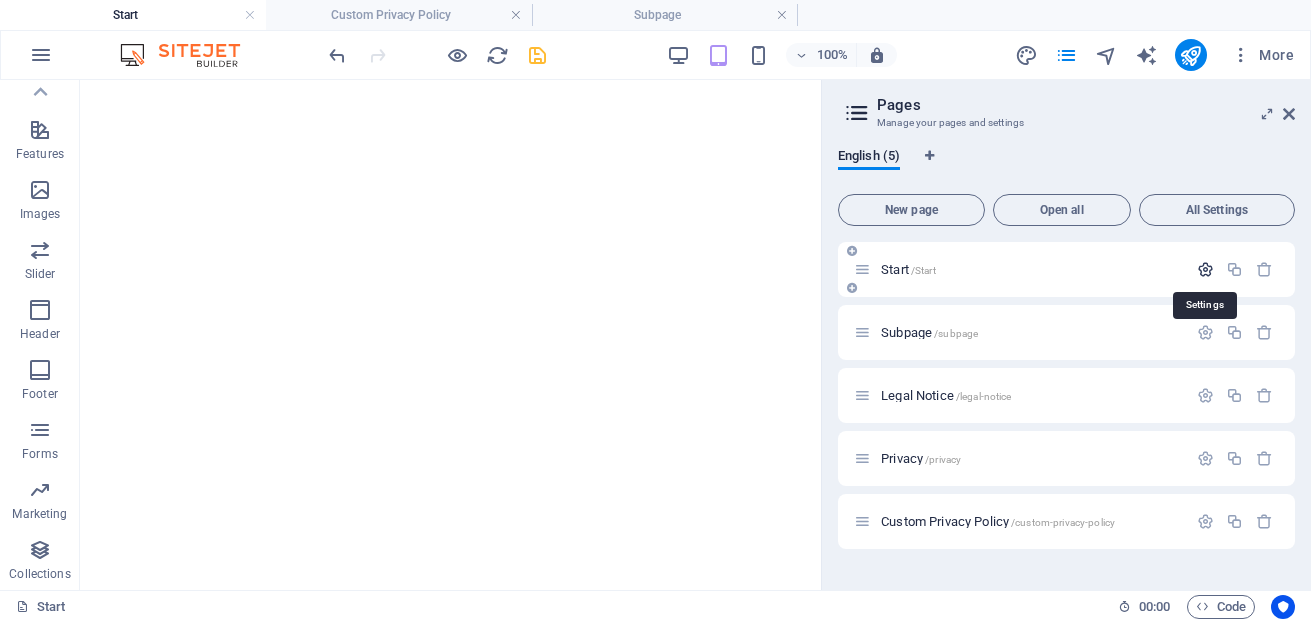 click at bounding box center (1205, 269) 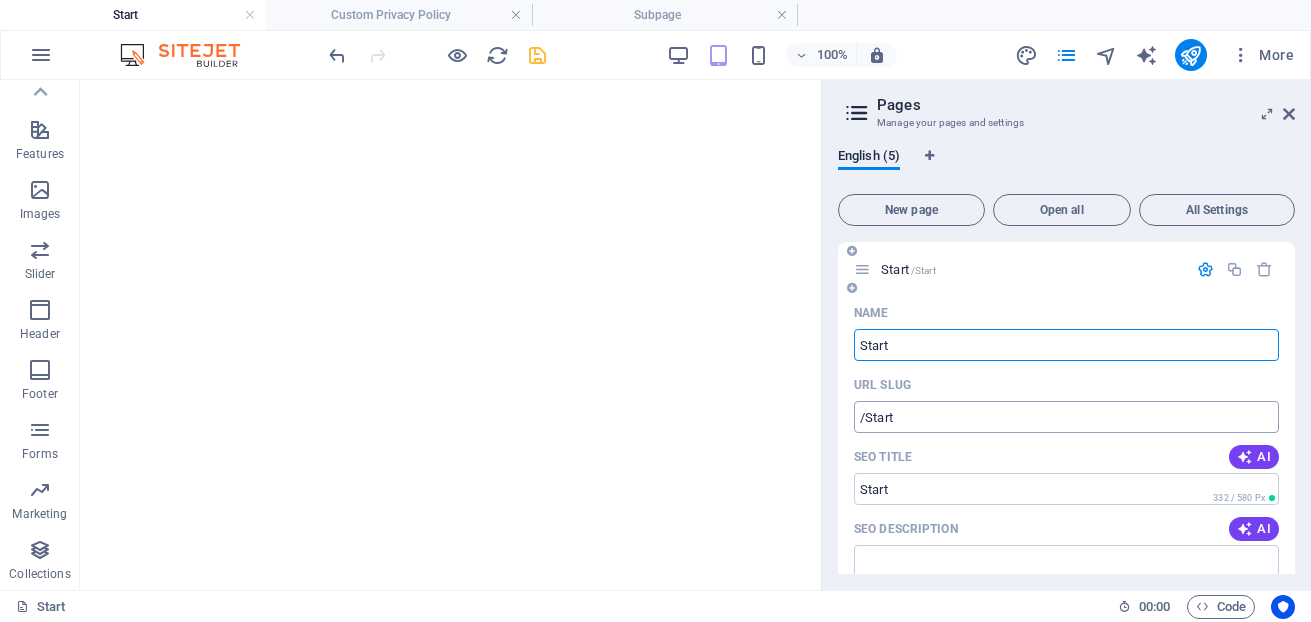 click on "/Start" at bounding box center [1066, 417] 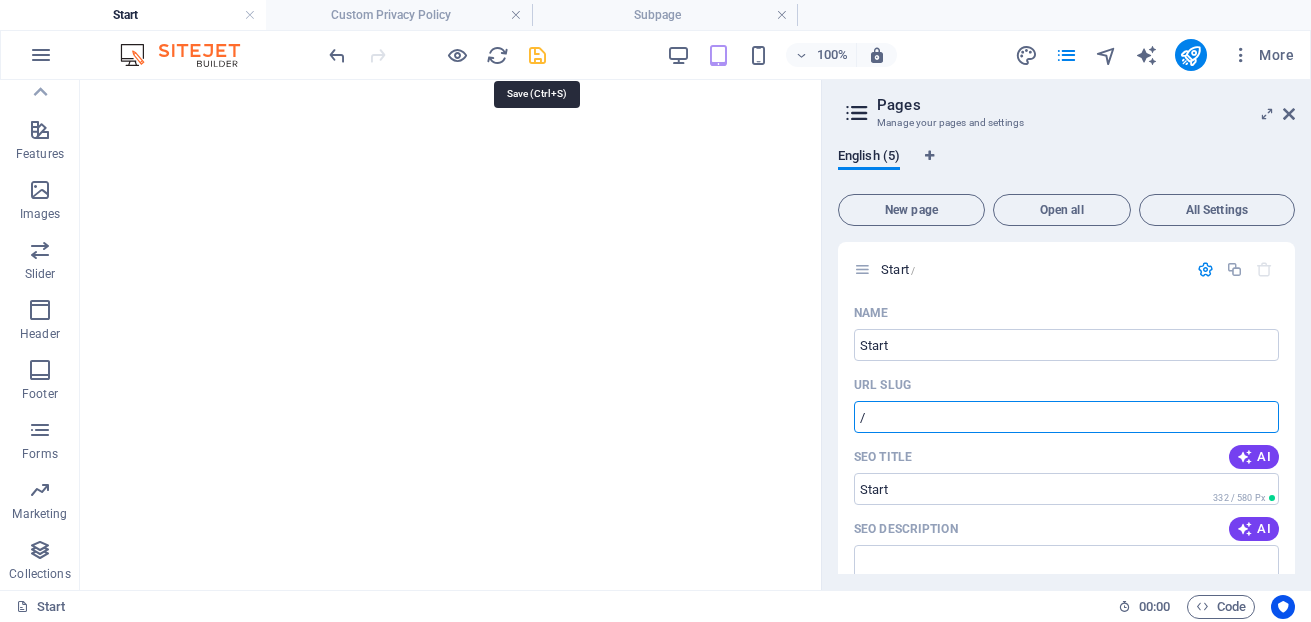 type on "/" 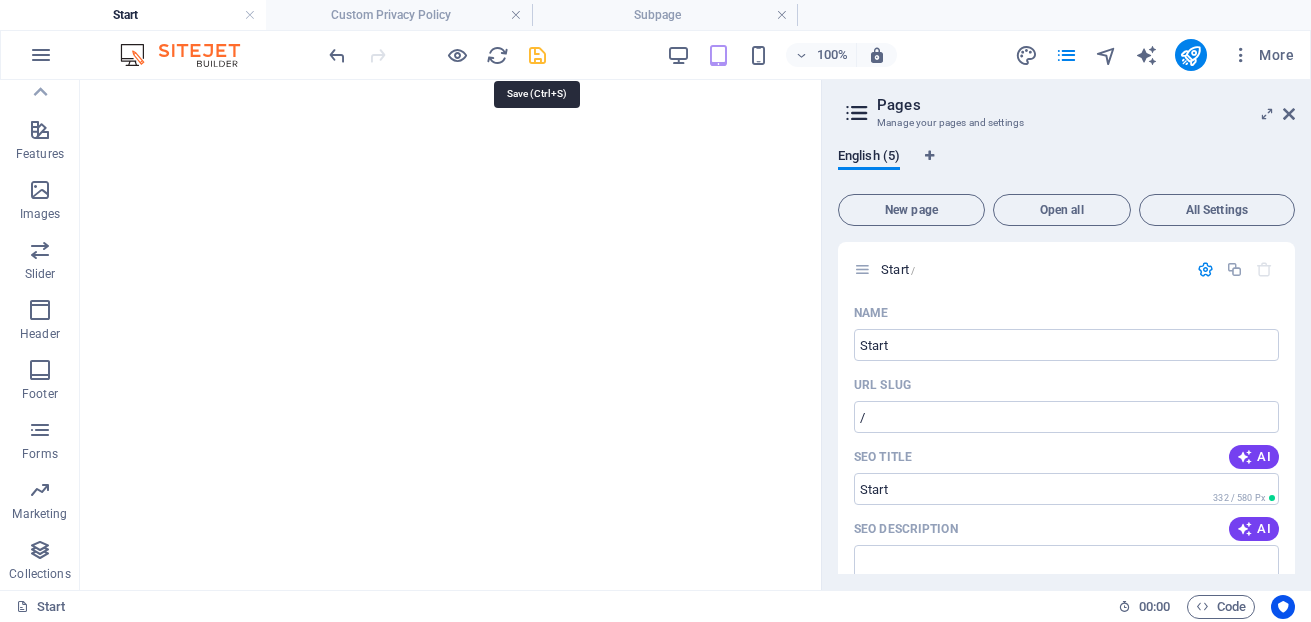 click at bounding box center [537, 55] 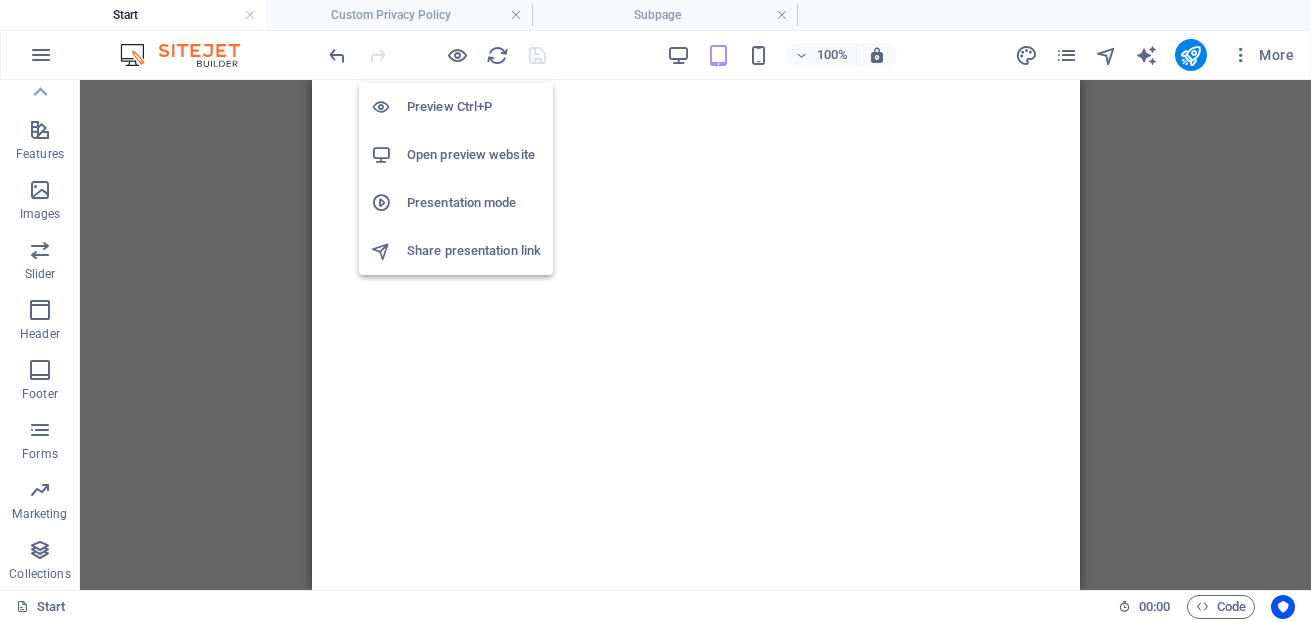 click on "Open preview website" at bounding box center (474, 155) 